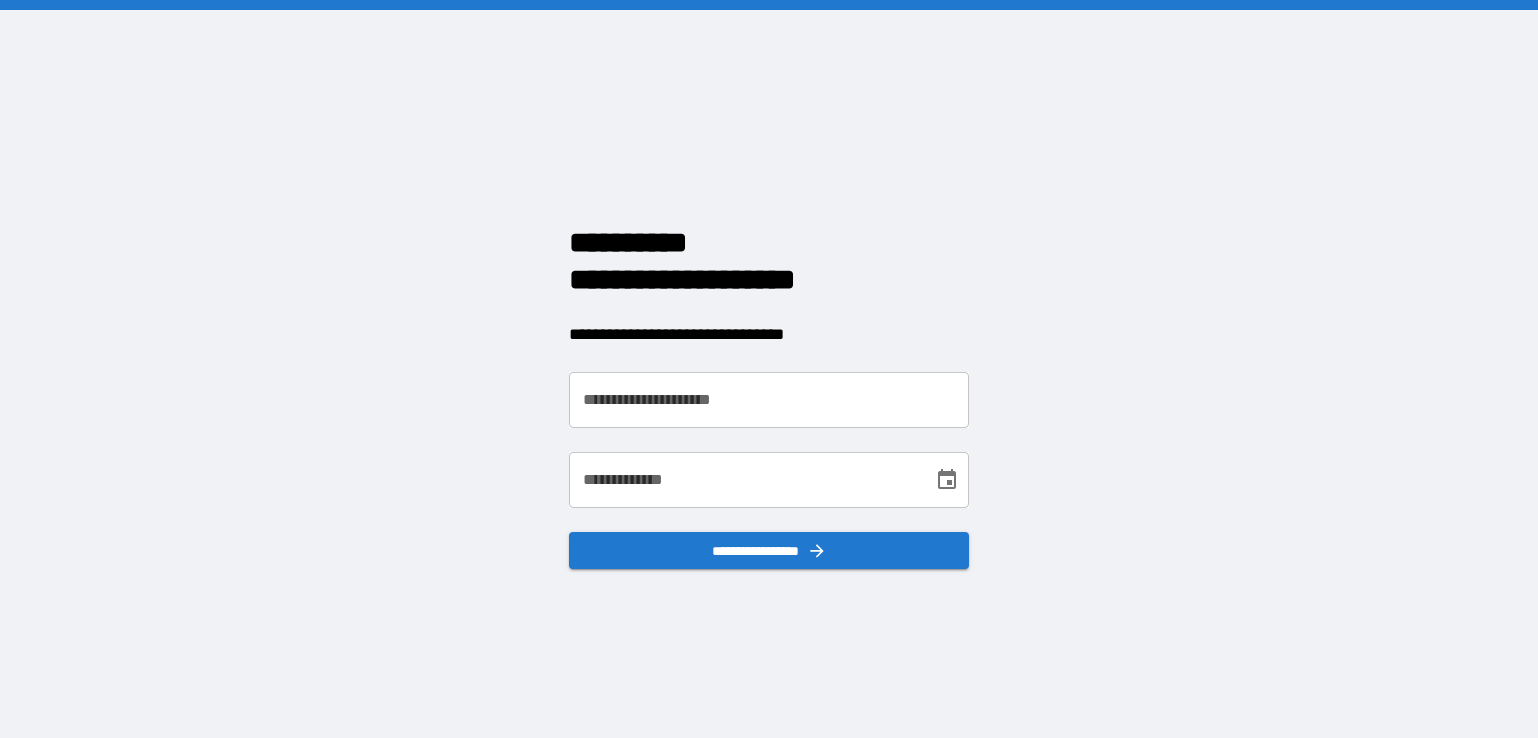 scroll, scrollTop: 0, scrollLeft: 0, axis: both 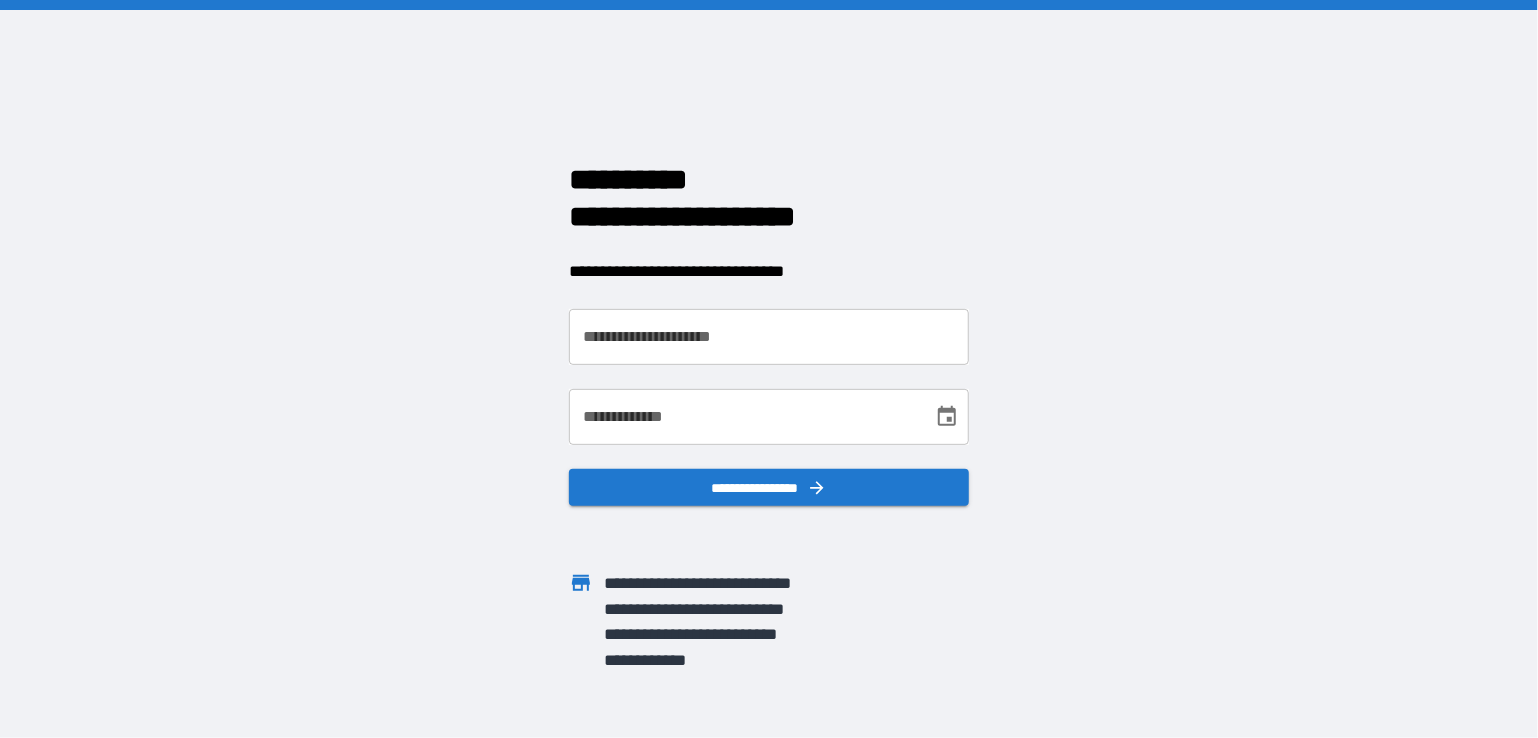 click on "**********" at bounding box center [769, 337] 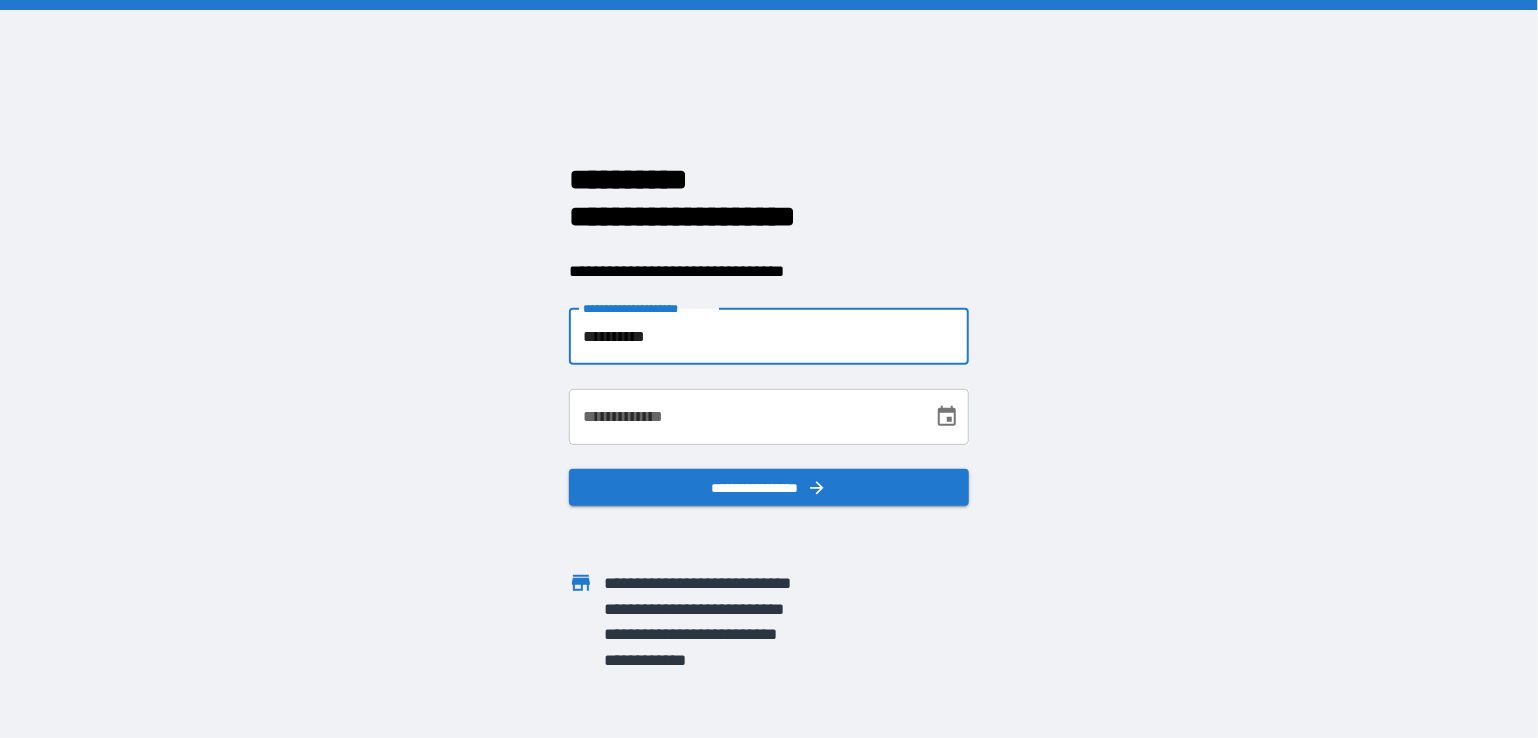 type on "**********" 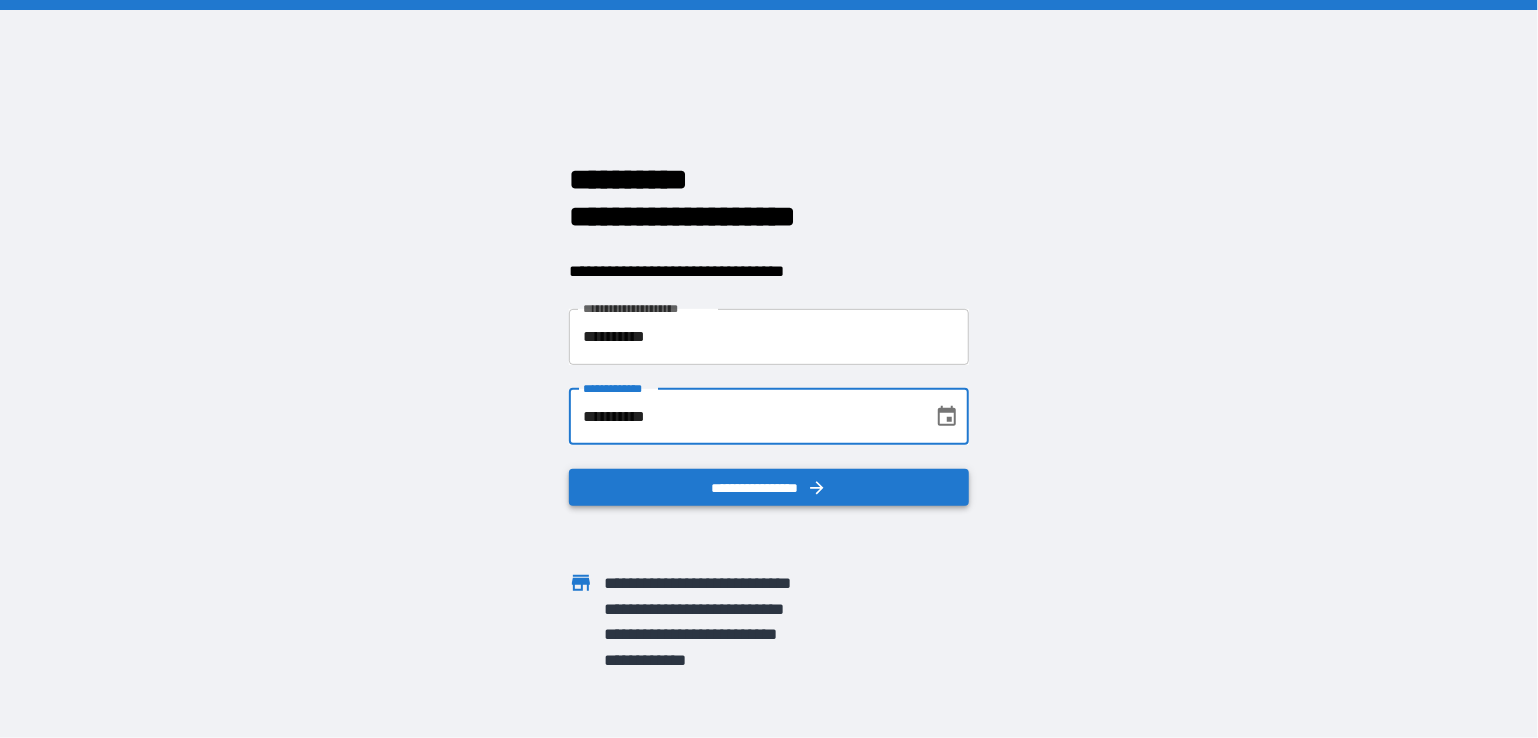 type on "**********" 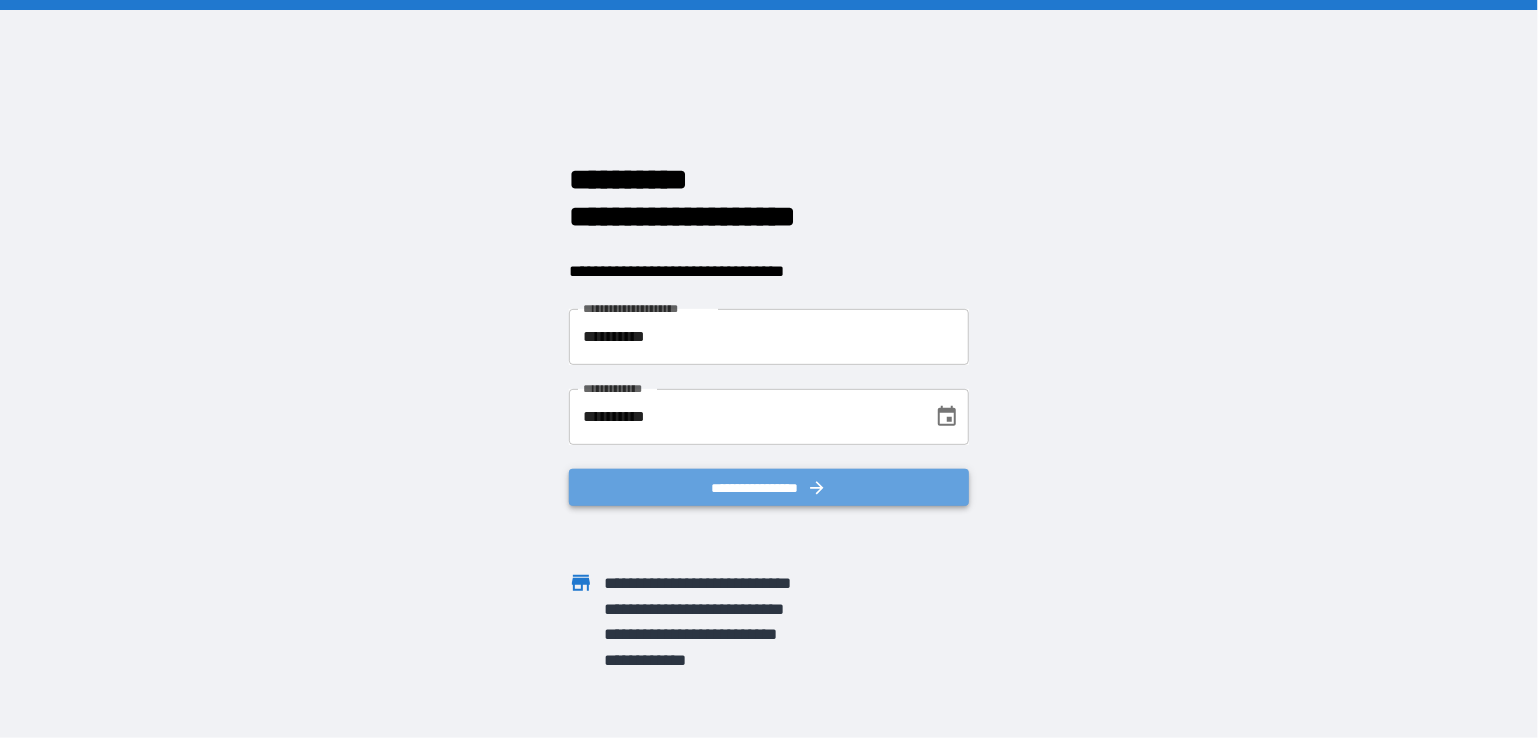 click on "**********" at bounding box center [769, 488] 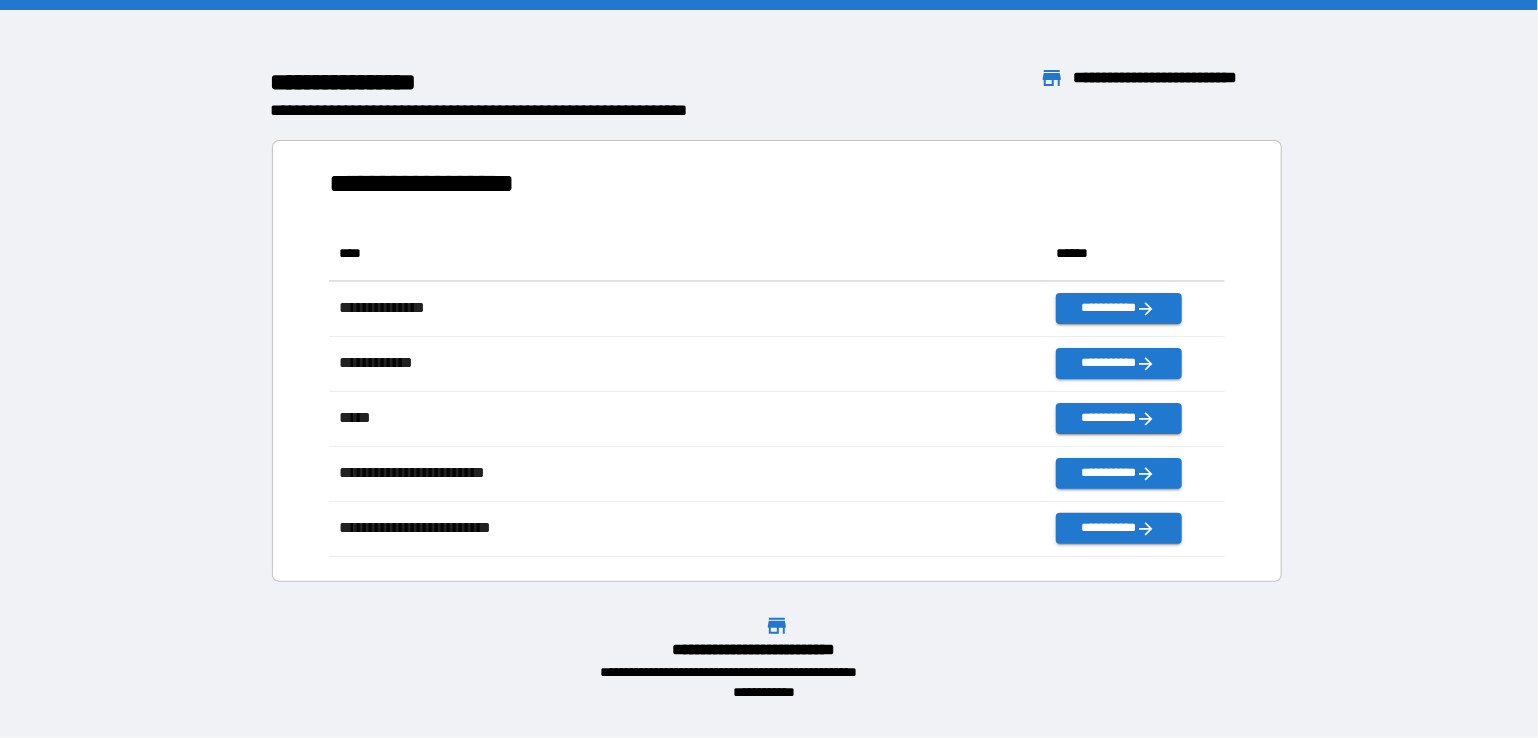 scroll, scrollTop: 16, scrollLeft: 16, axis: both 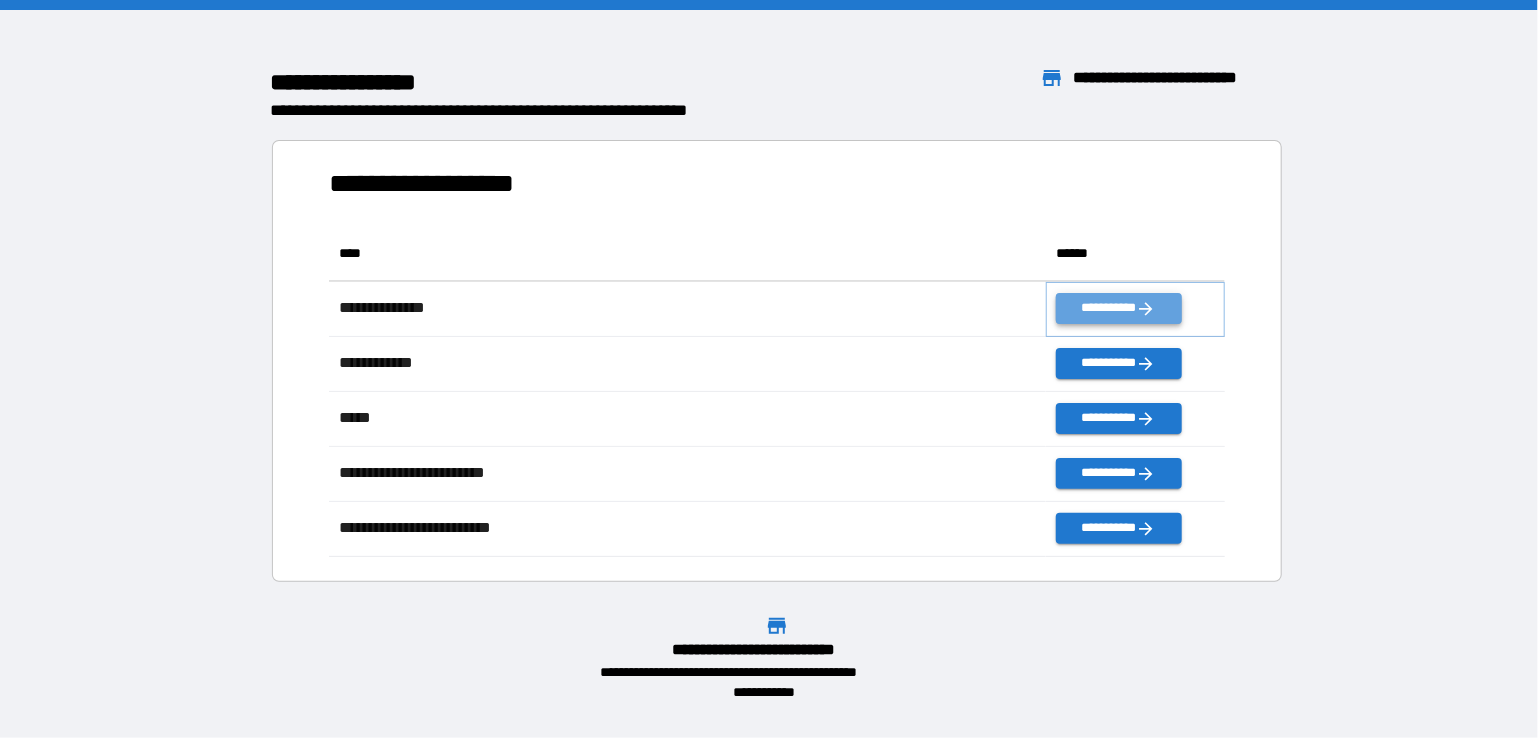 click on "**********" at bounding box center (1118, 308) 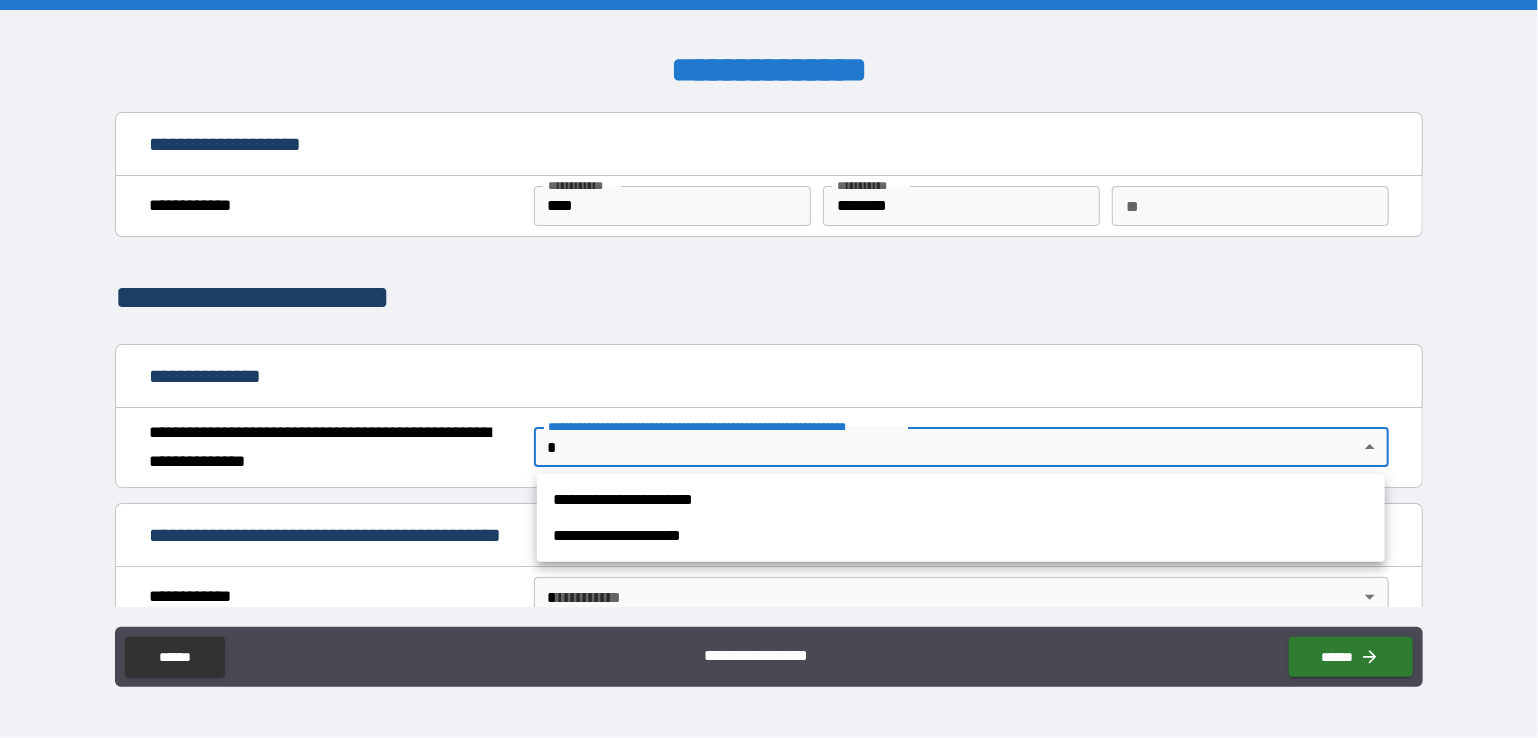 click on "**********" at bounding box center (769, 369) 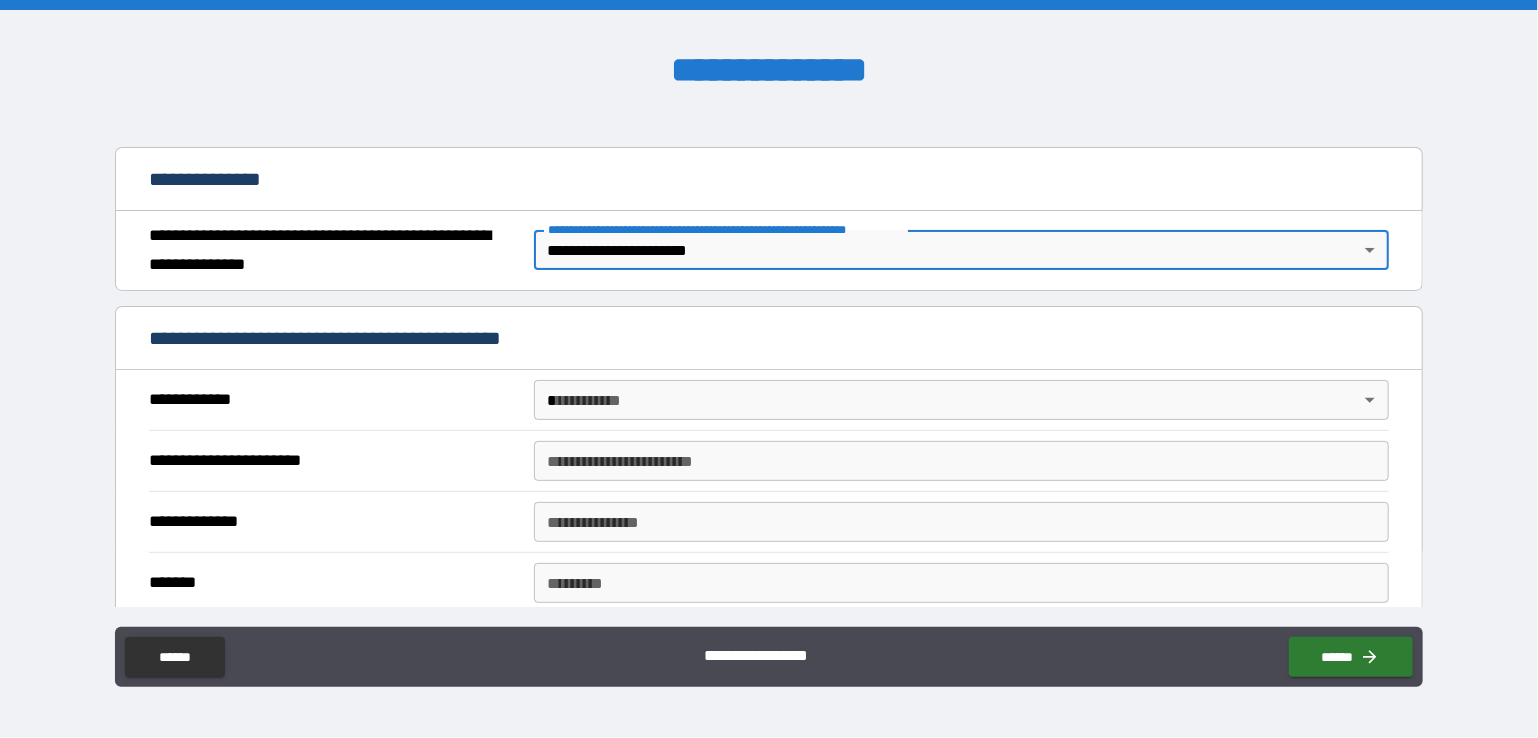 scroll, scrollTop: 300, scrollLeft: 0, axis: vertical 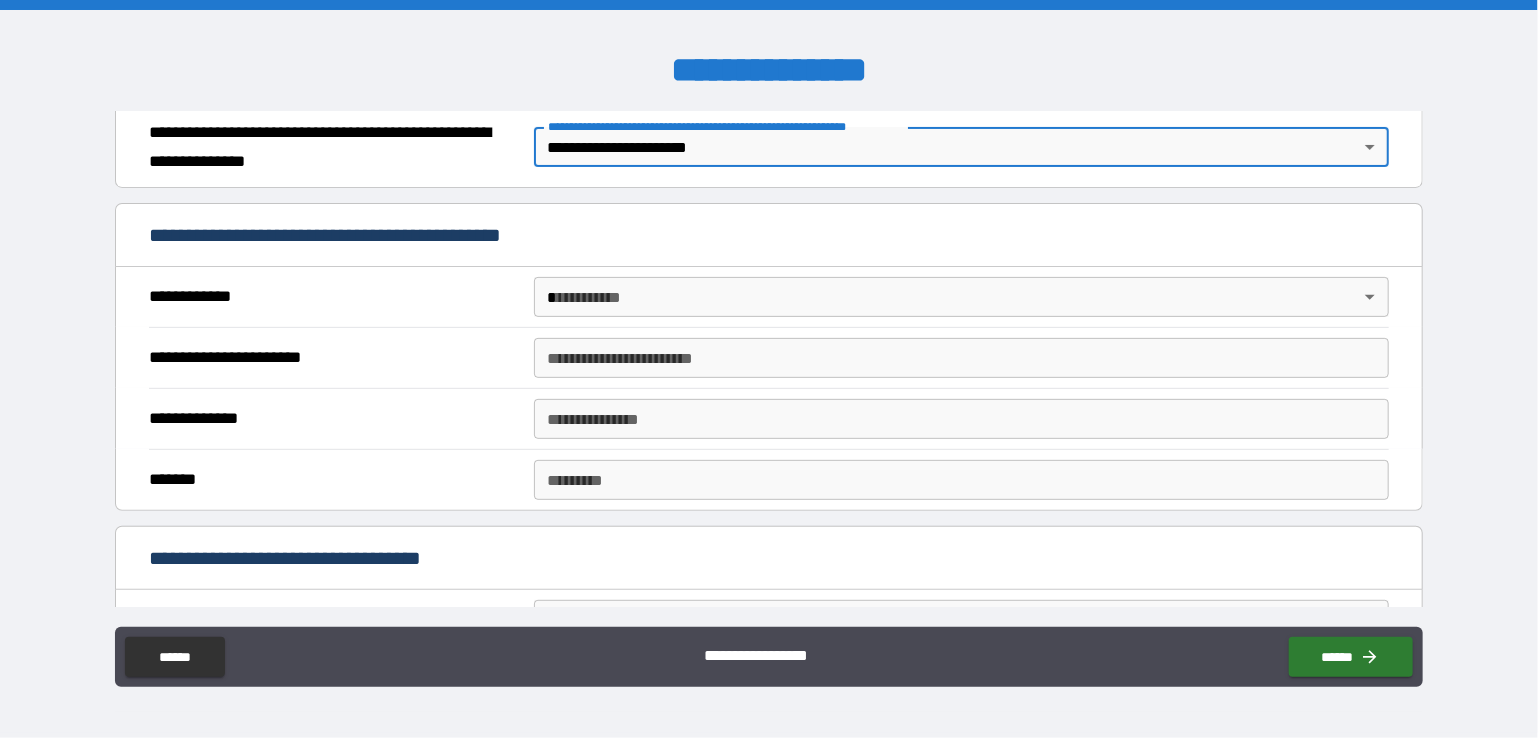 click on "**********" at bounding box center [769, 369] 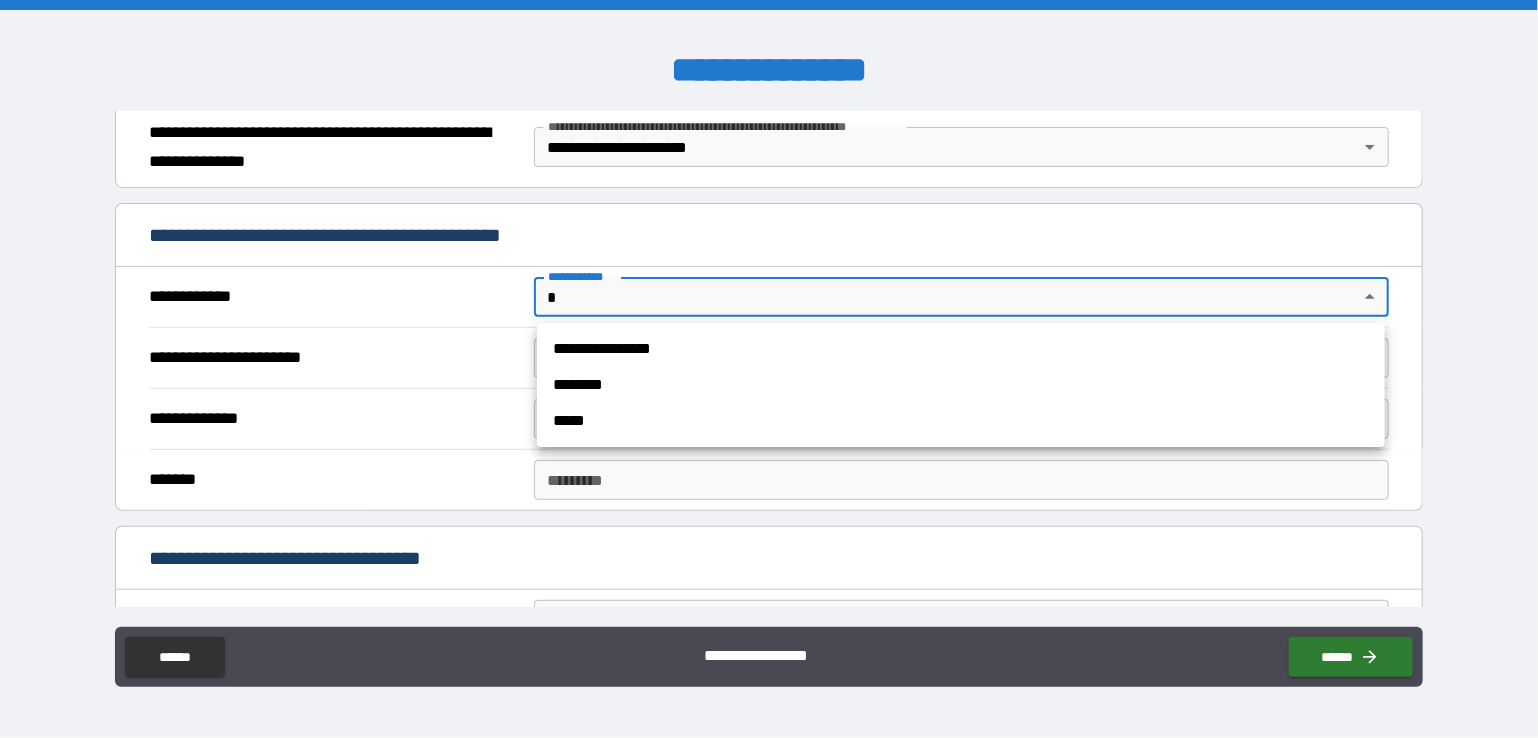 click on "**********" at bounding box center [961, 349] 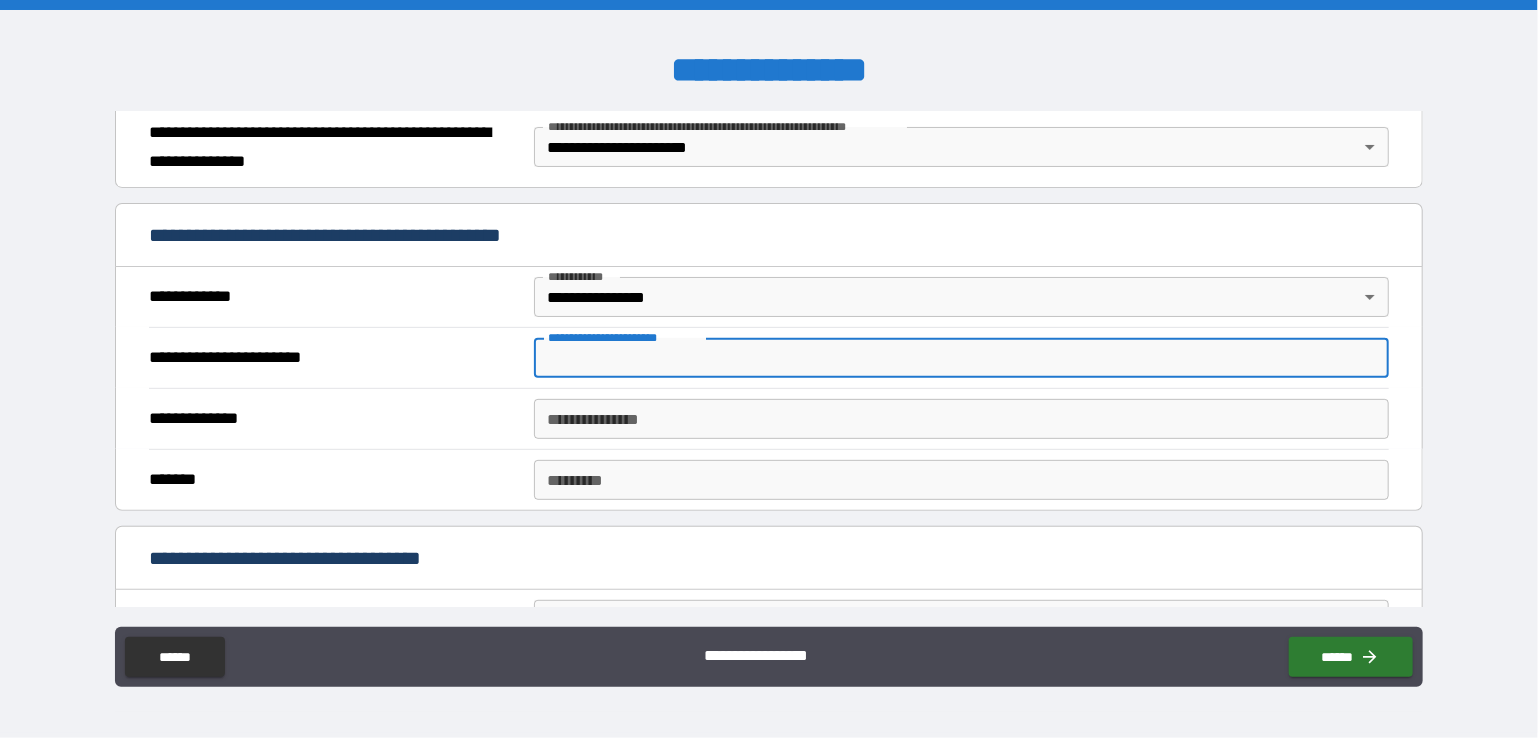 click on "**********" at bounding box center (962, 358) 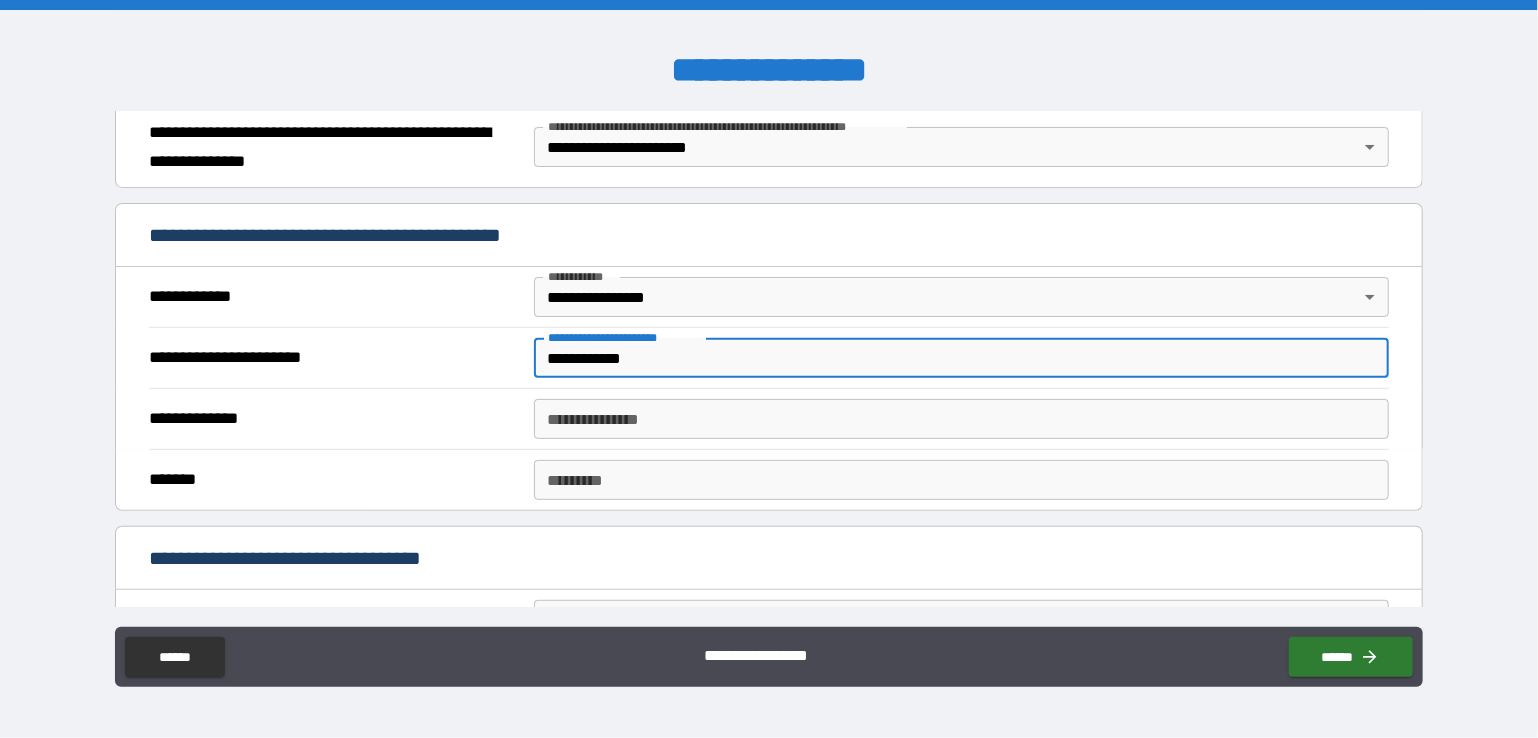type on "**********" 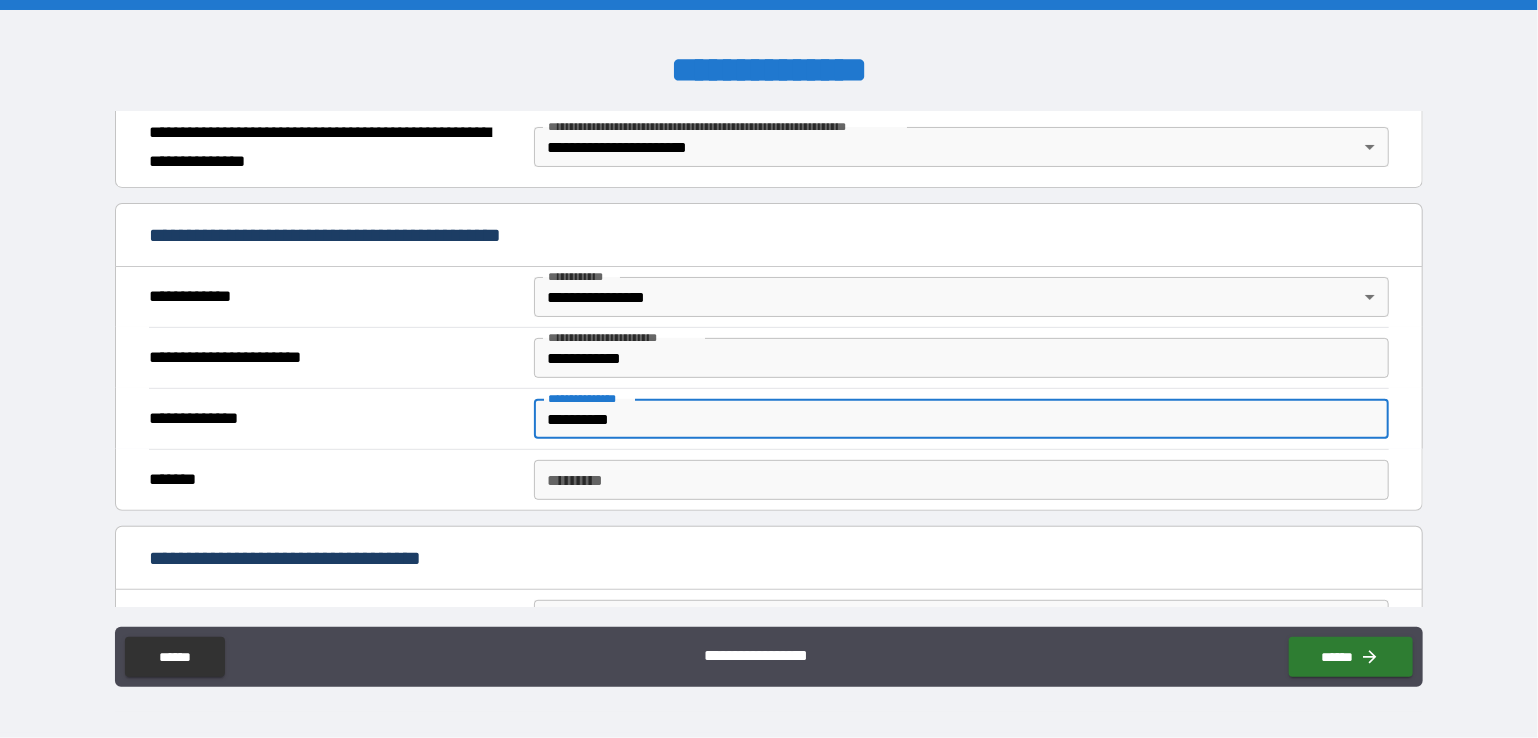 type on "**********" 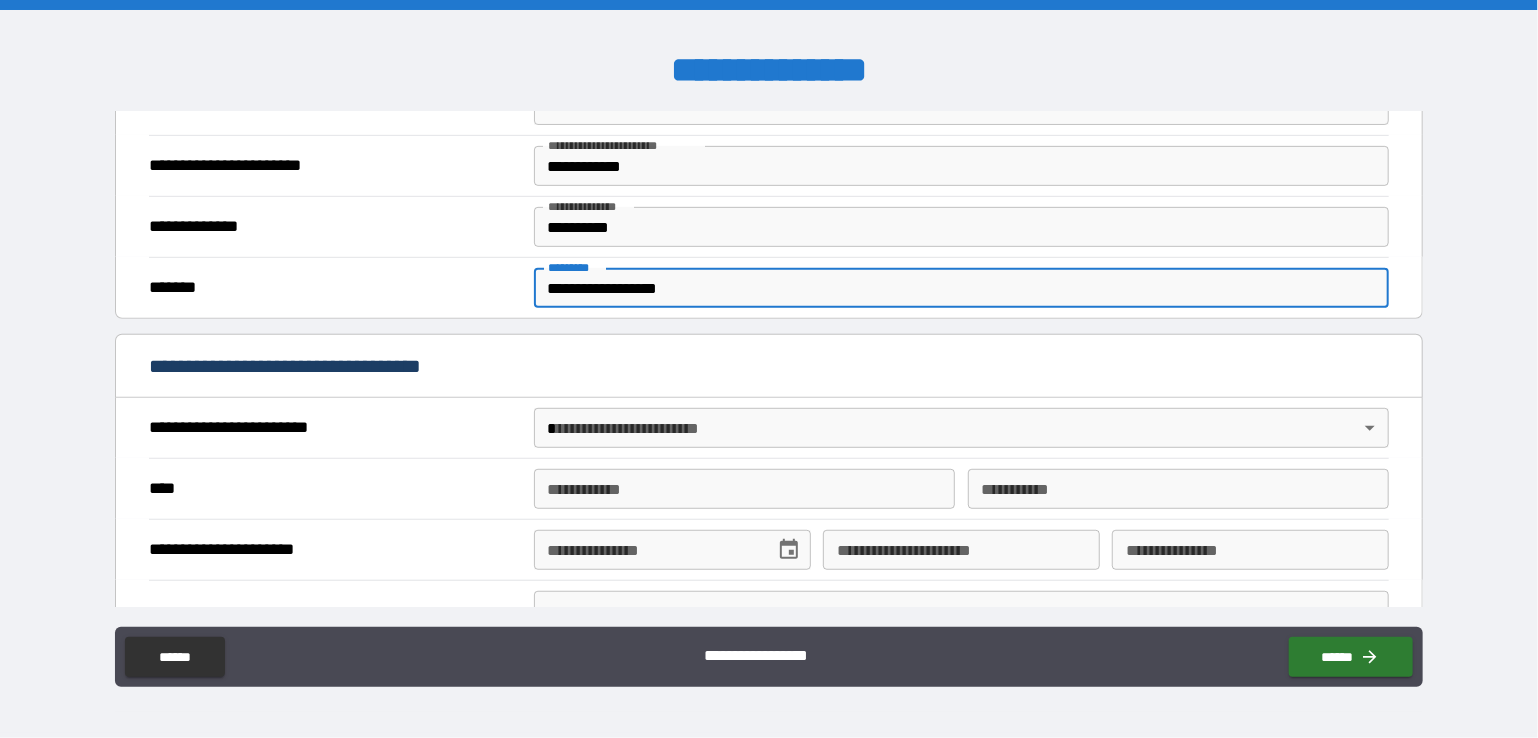scroll, scrollTop: 500, scrollLeft: 0, axis: vertical 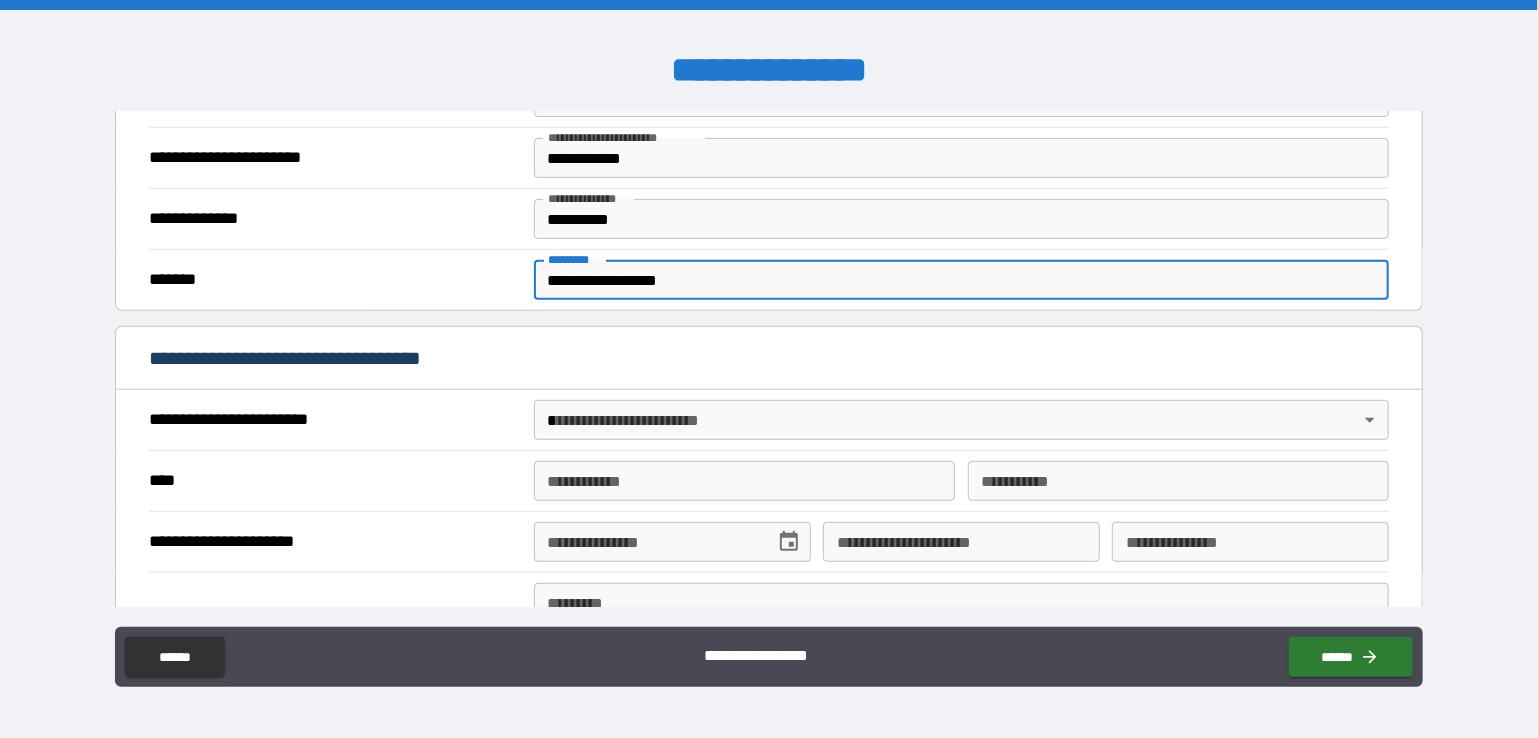 type on "**********" 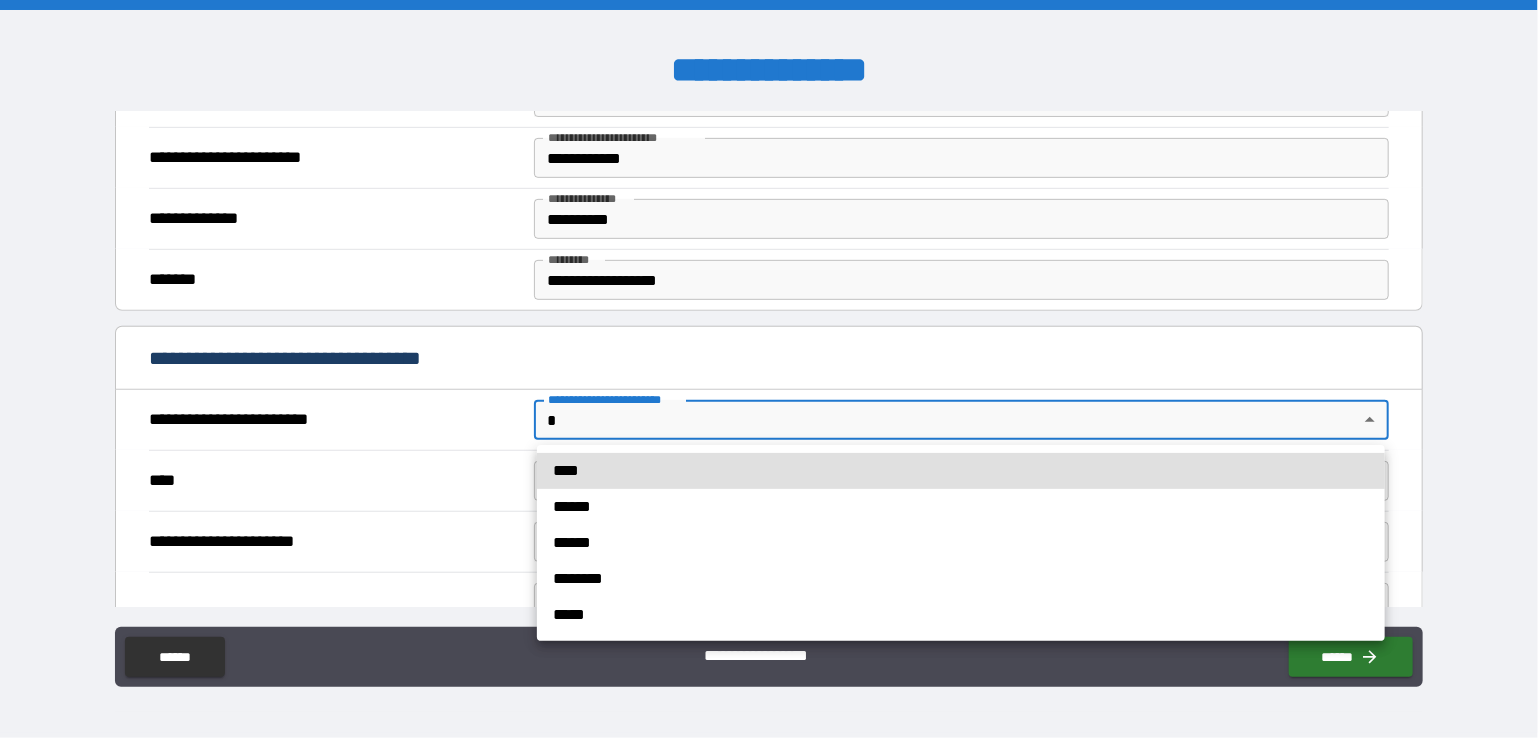 click on "**********" at bounding box center [769, 369] 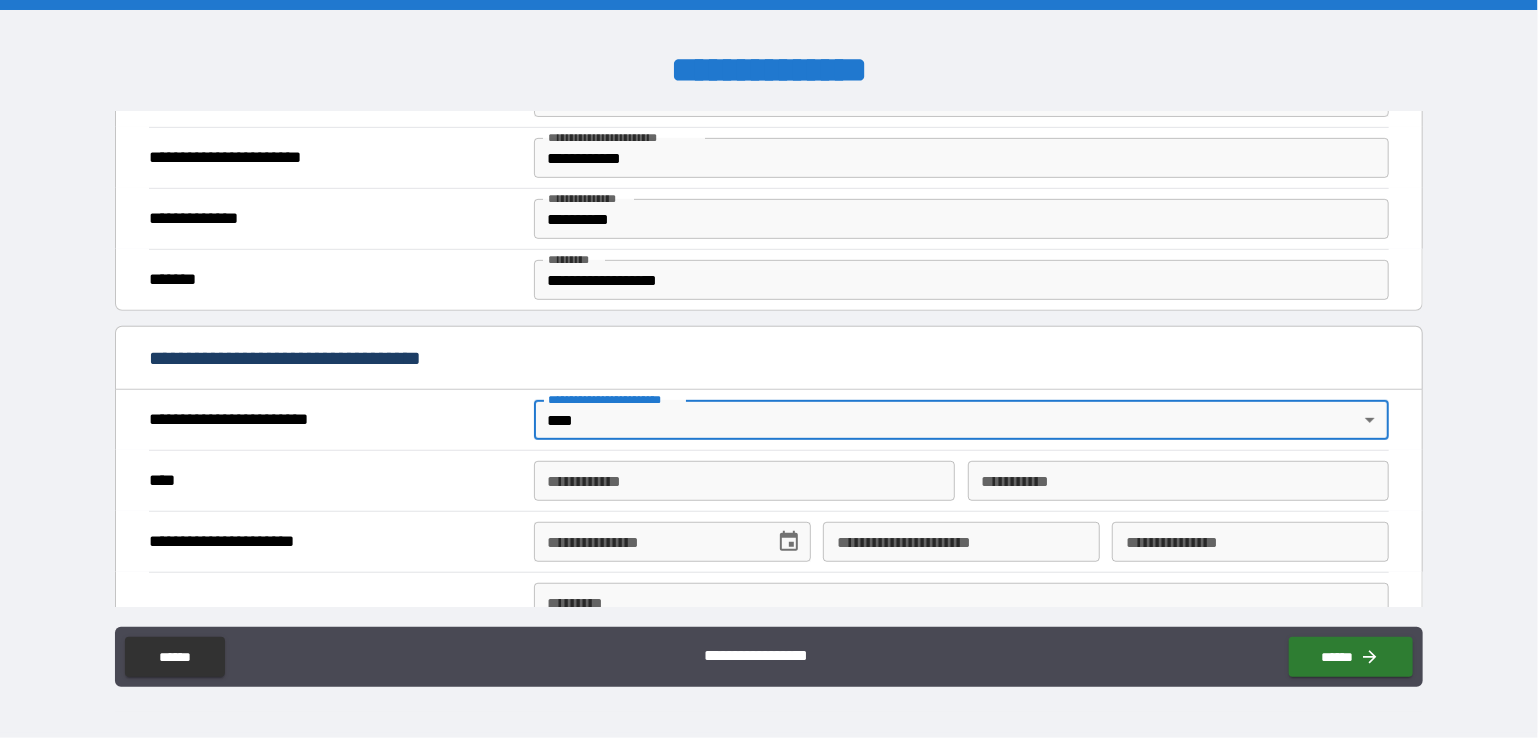click on "**********" at bounding box center (745, 481) 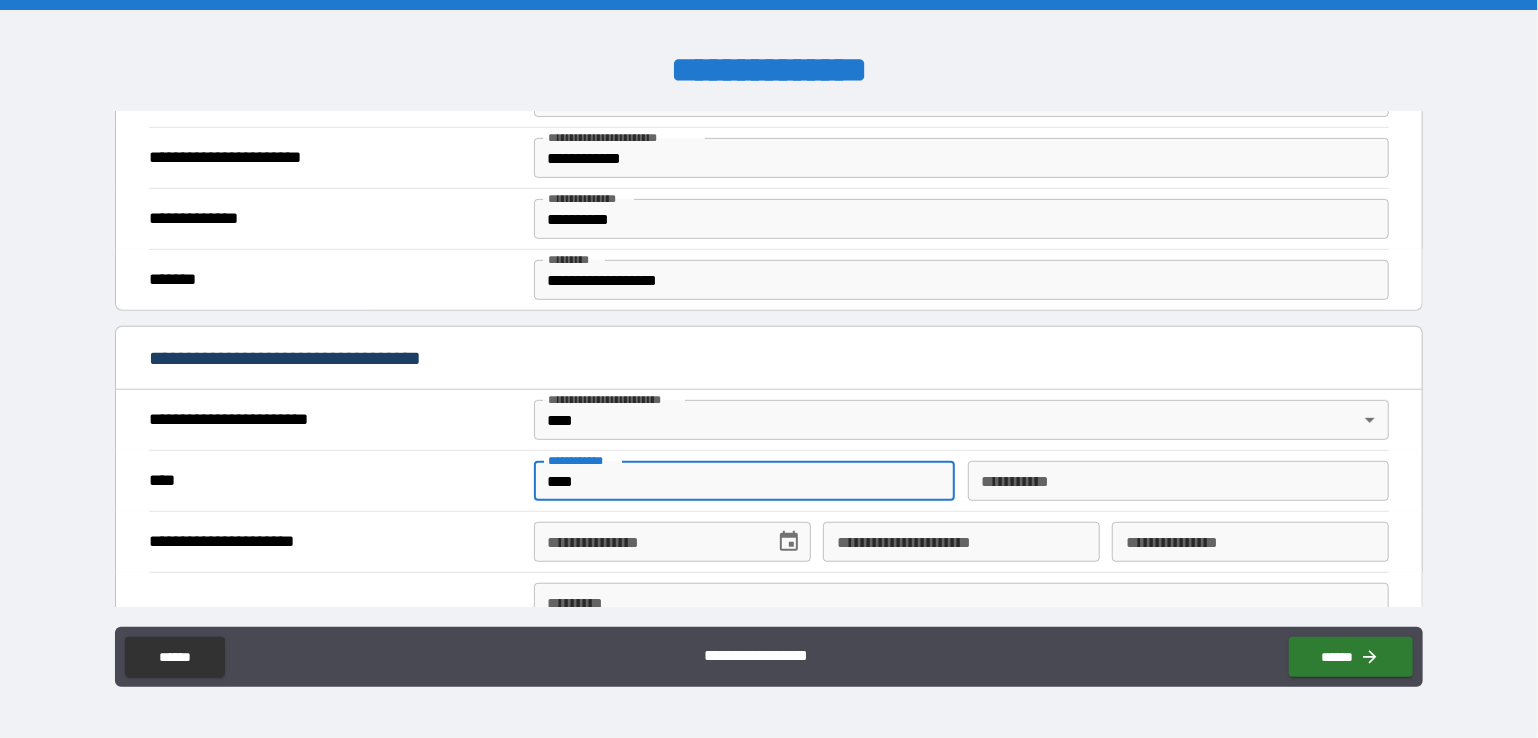 type on "****" 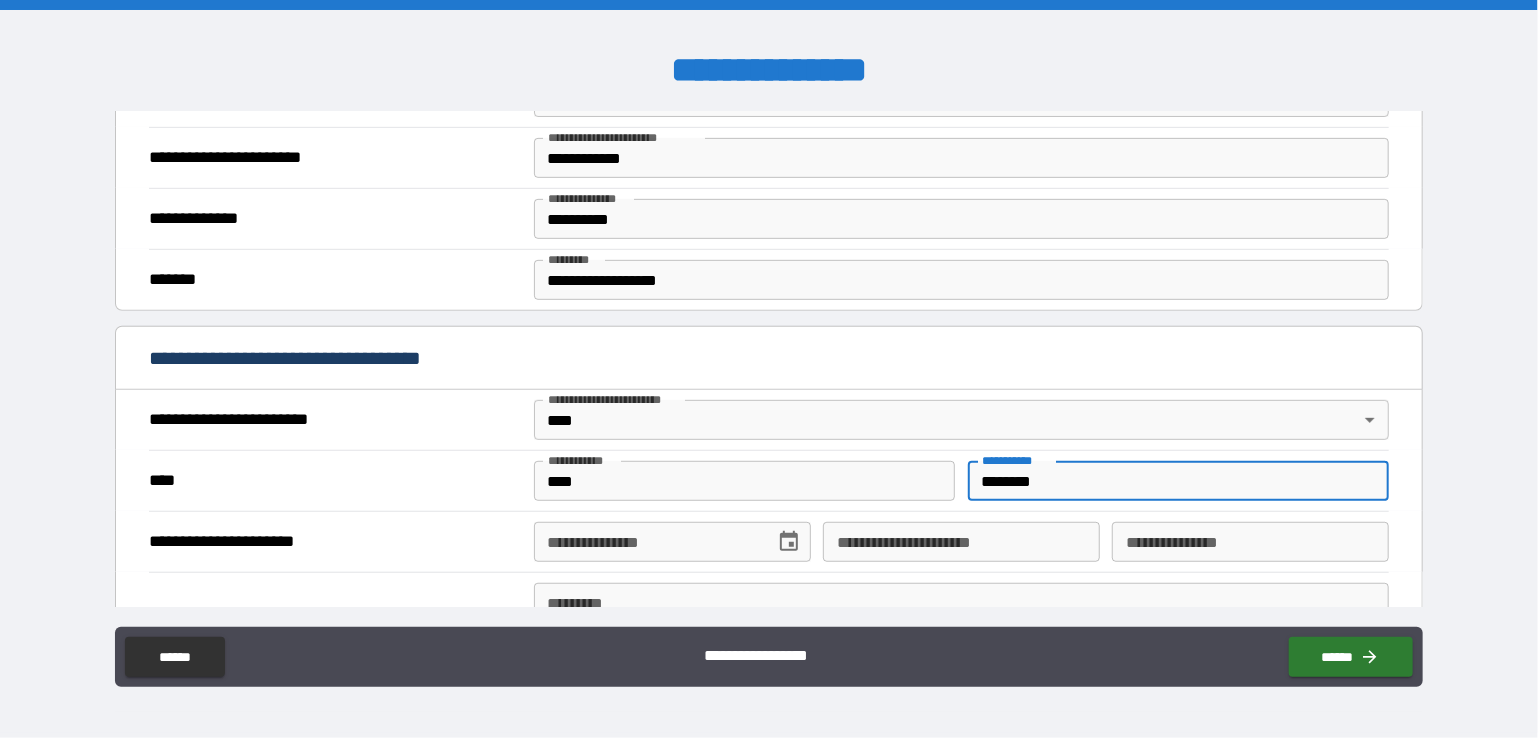 type on "********" 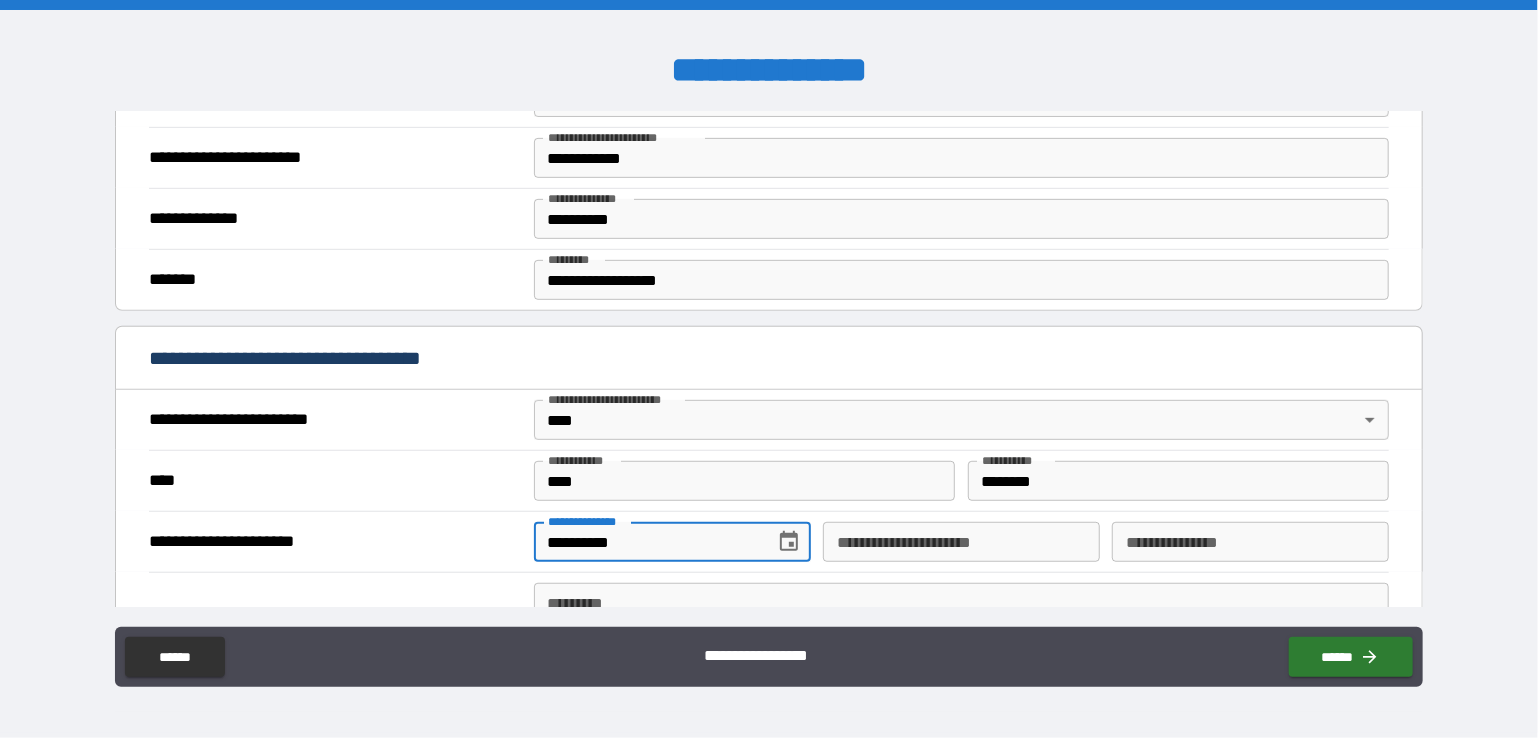 type on "**********" 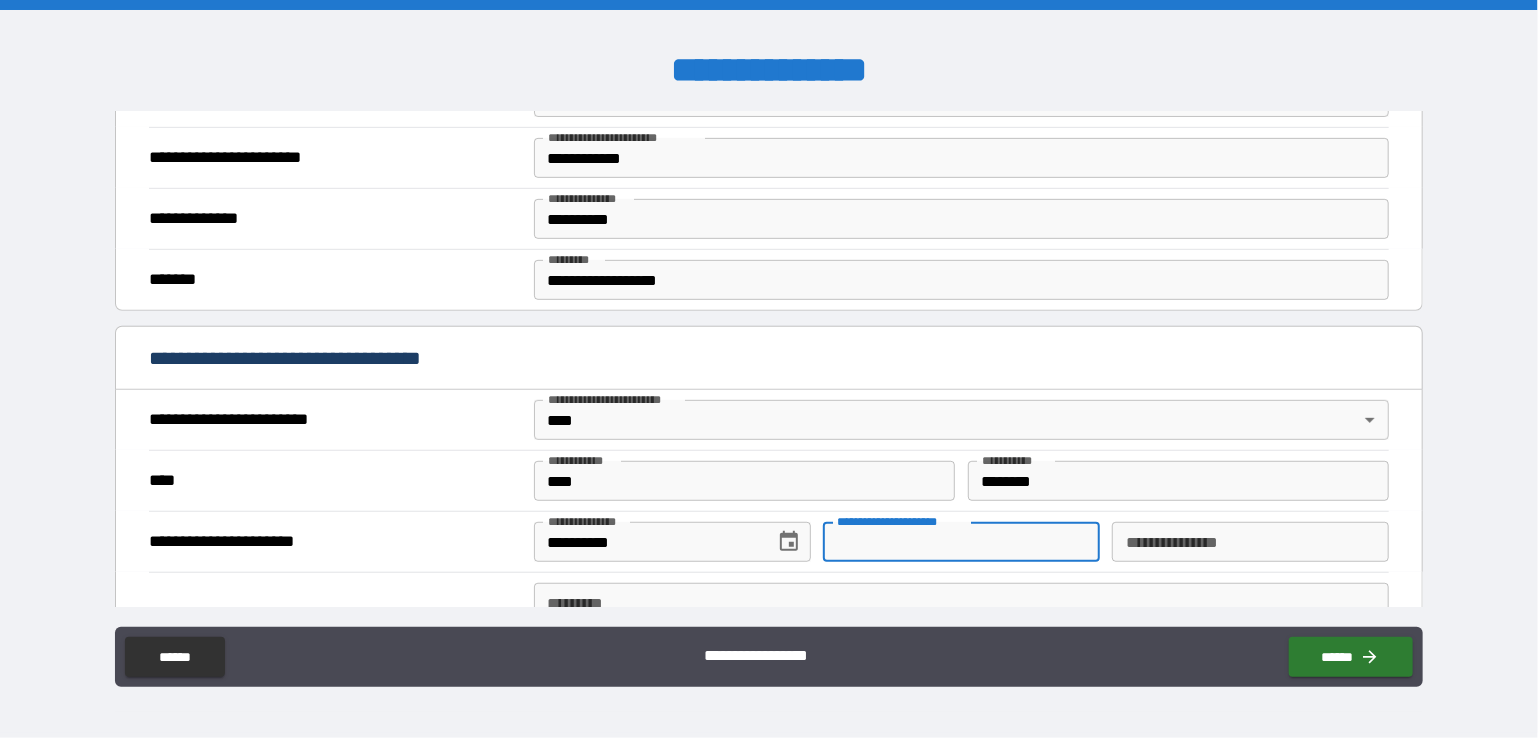 click on "**********" at bounding box center [961, 542] 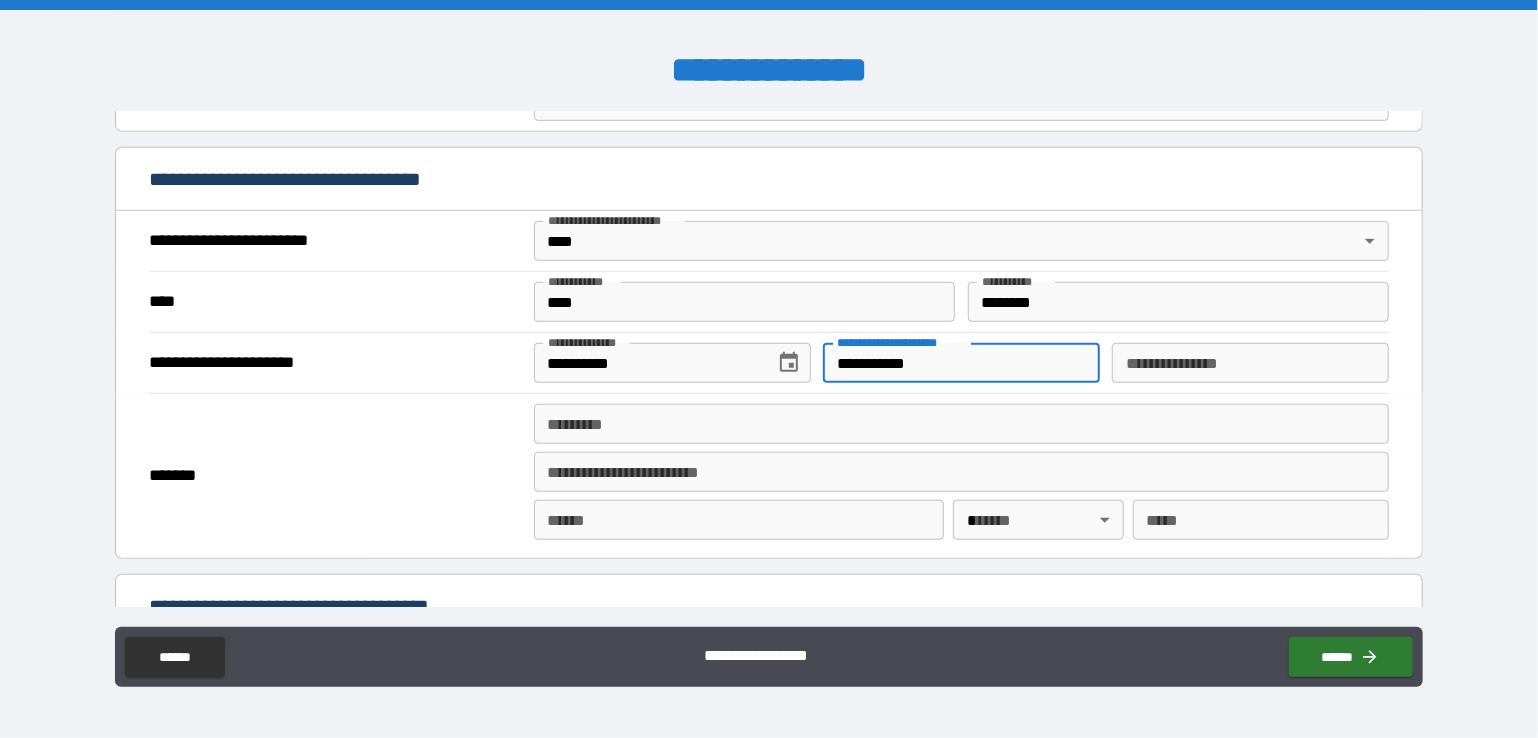 scroll, scrollTop: 700, scrollLeft: 0, axis: vertical 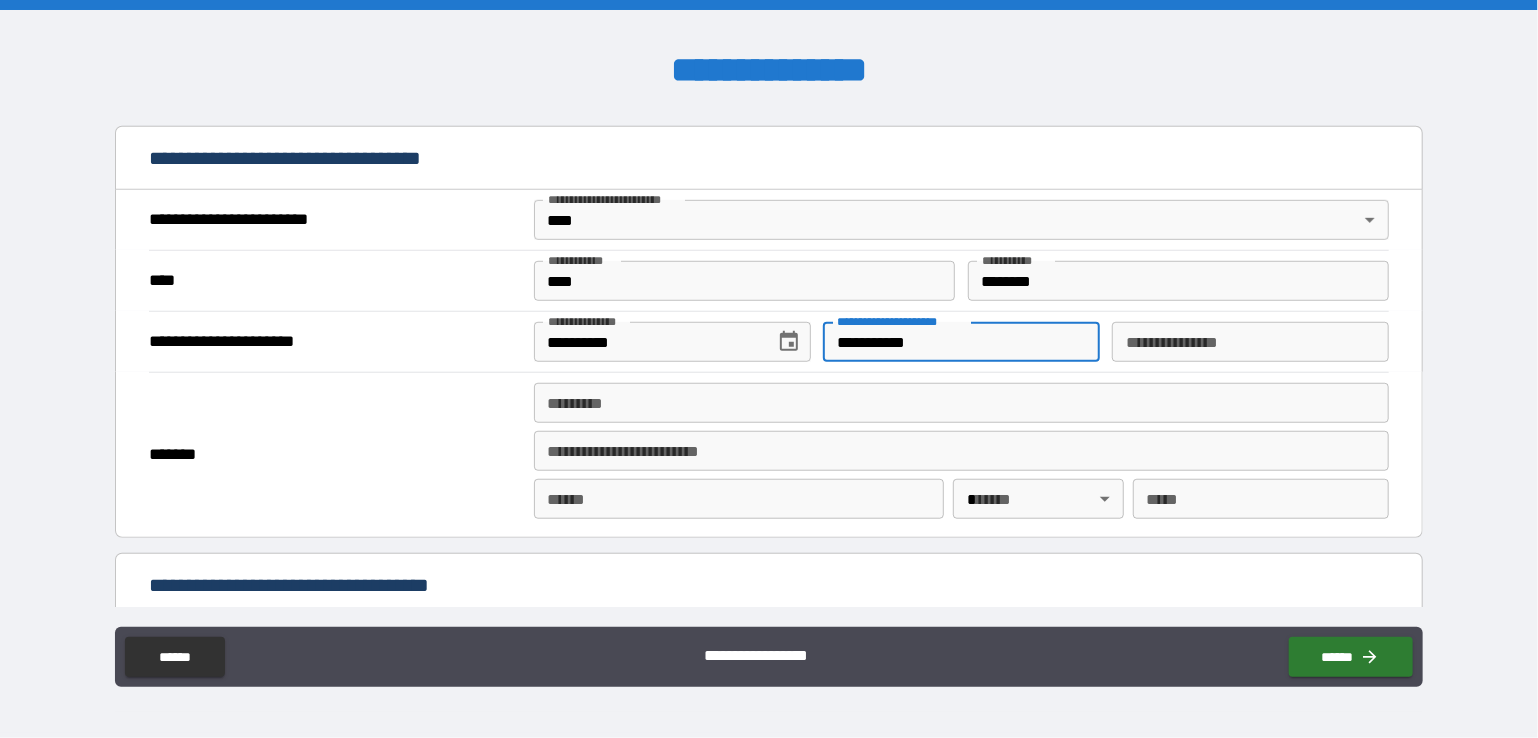 type on "**********" 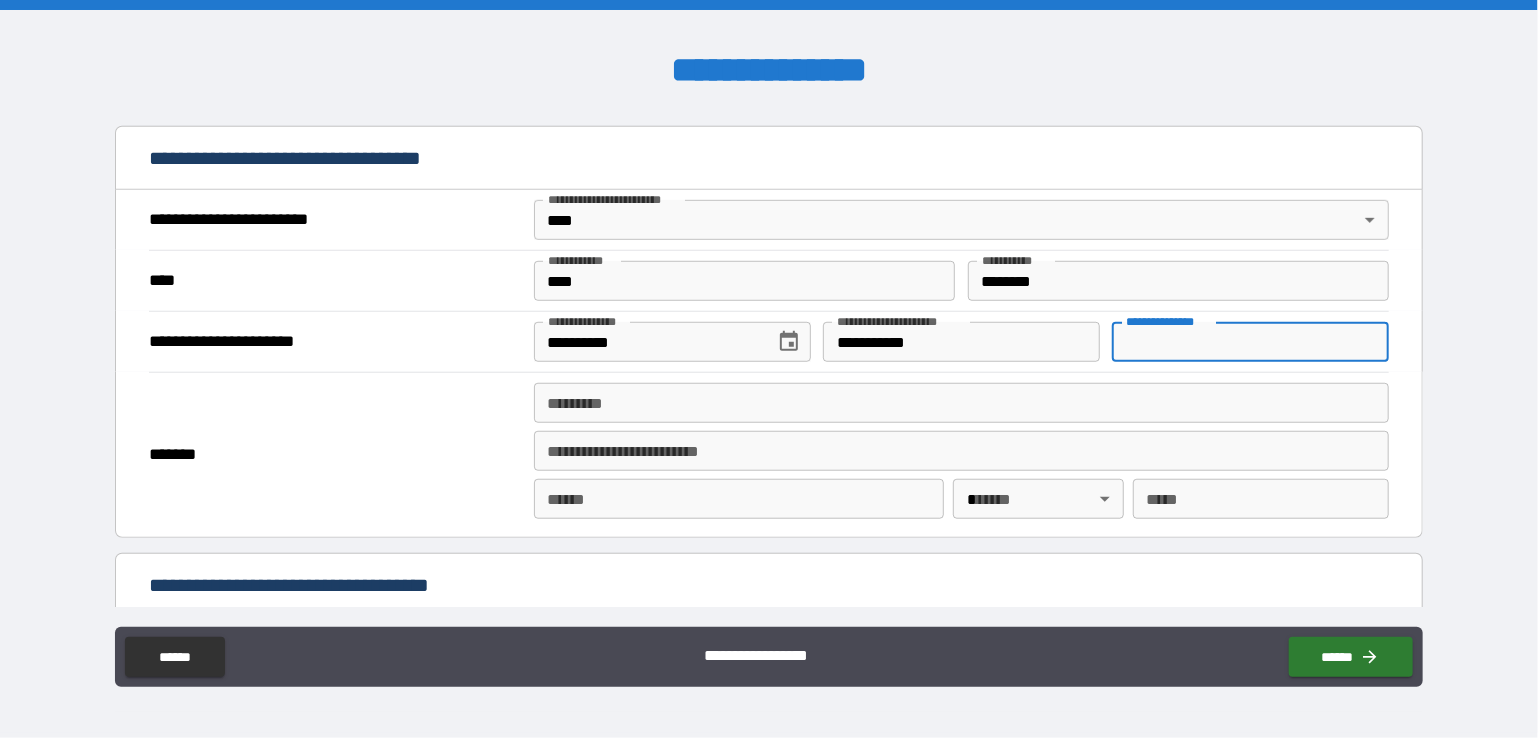 click on "**********" at bounding box center (1250, 342) 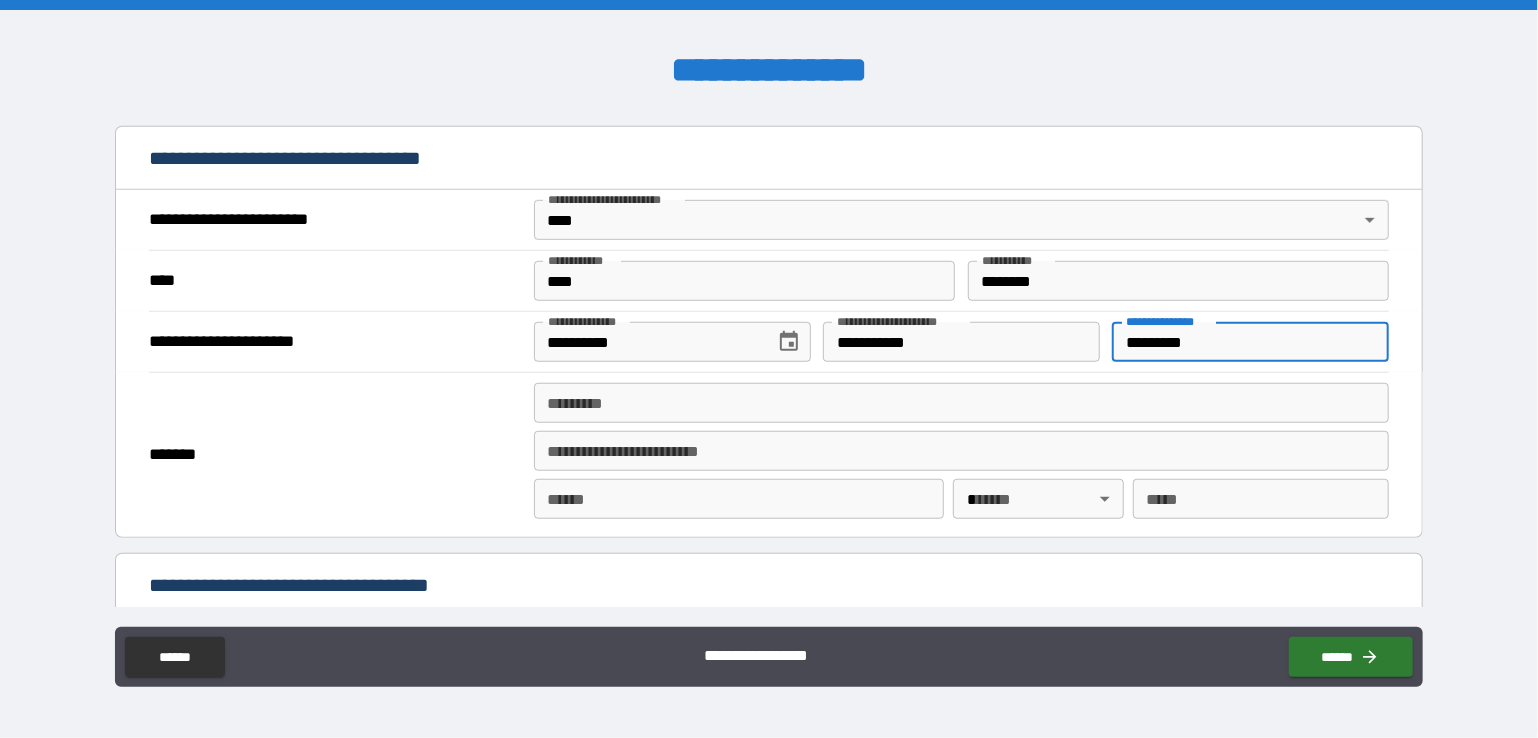 type on "*********" 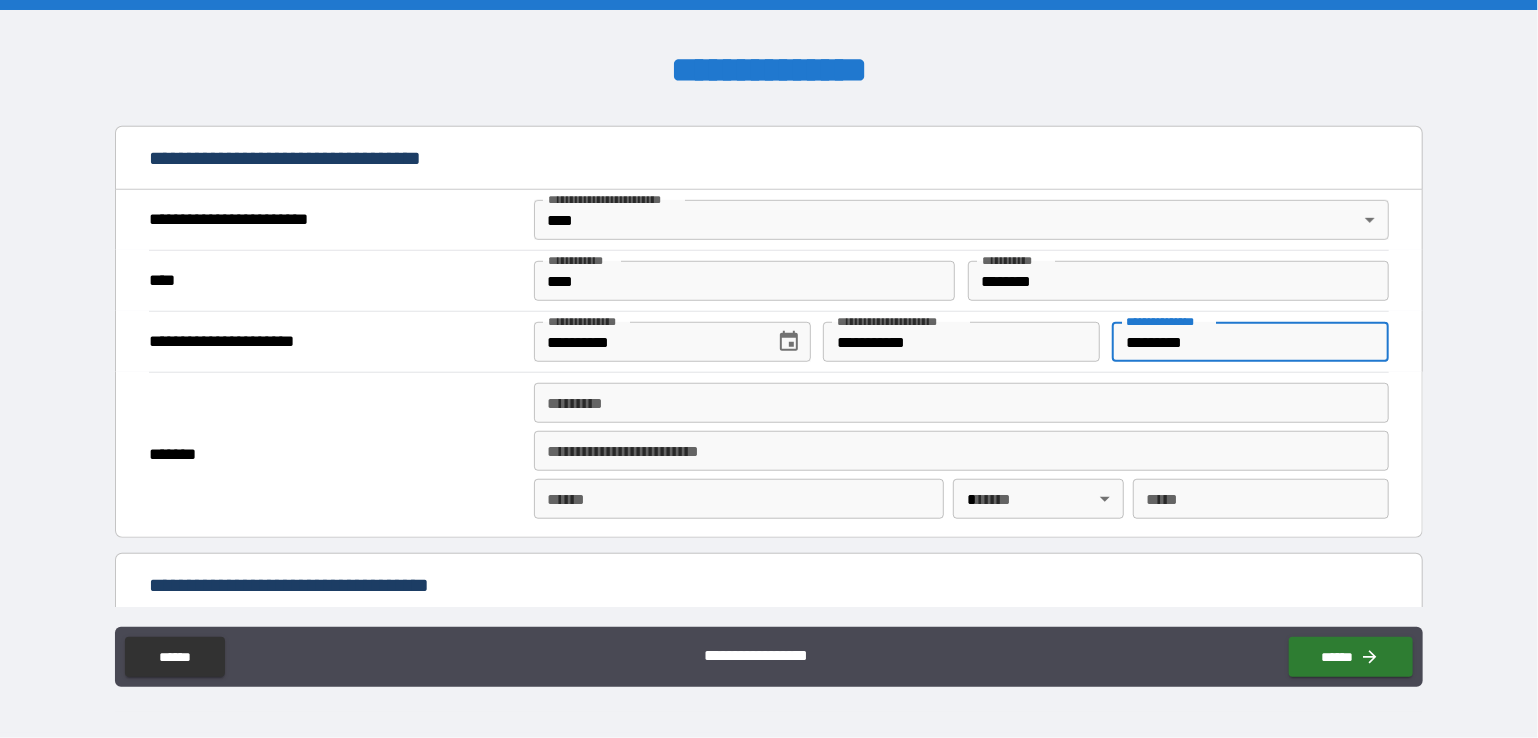 click on "*******   *" at bounding box center (962, 403) 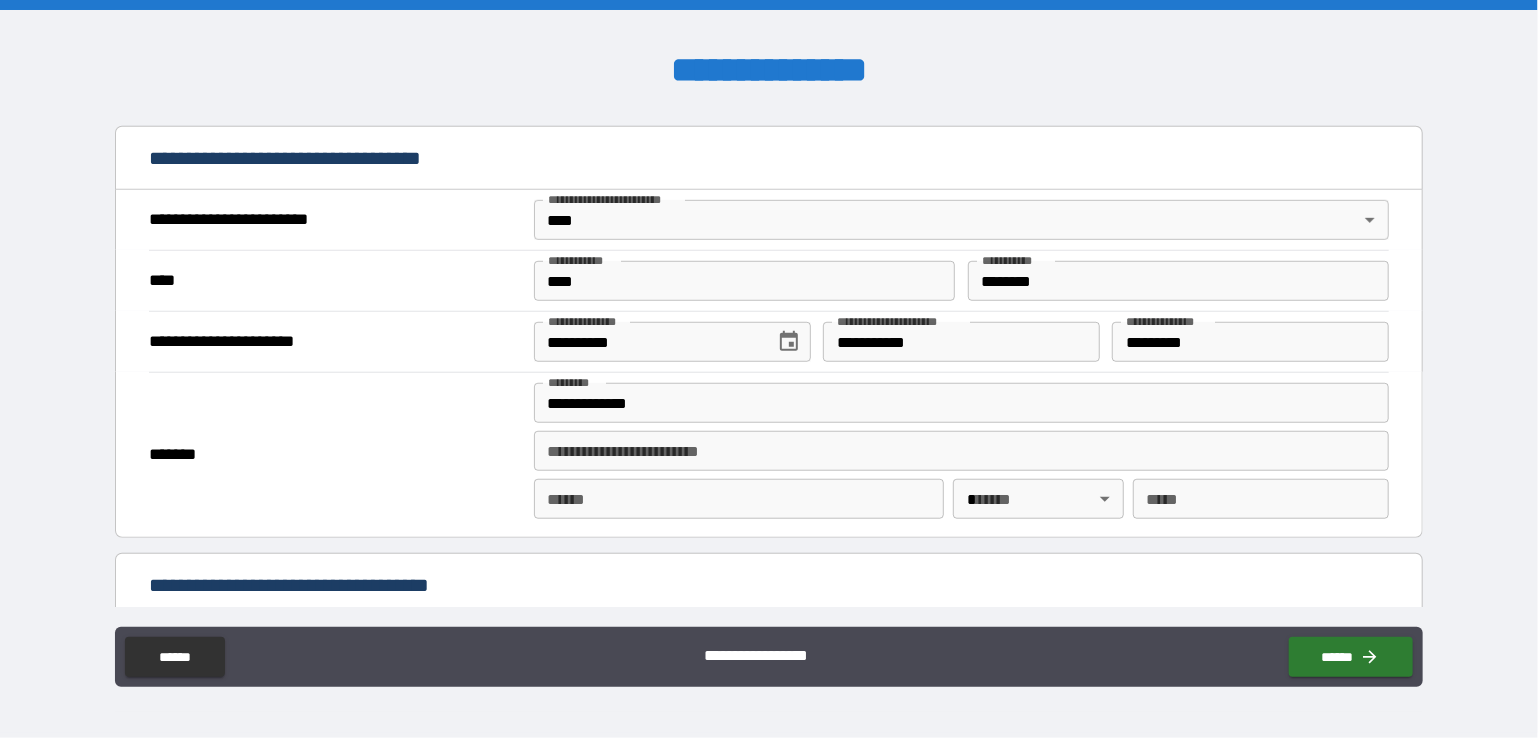 type on "**********" 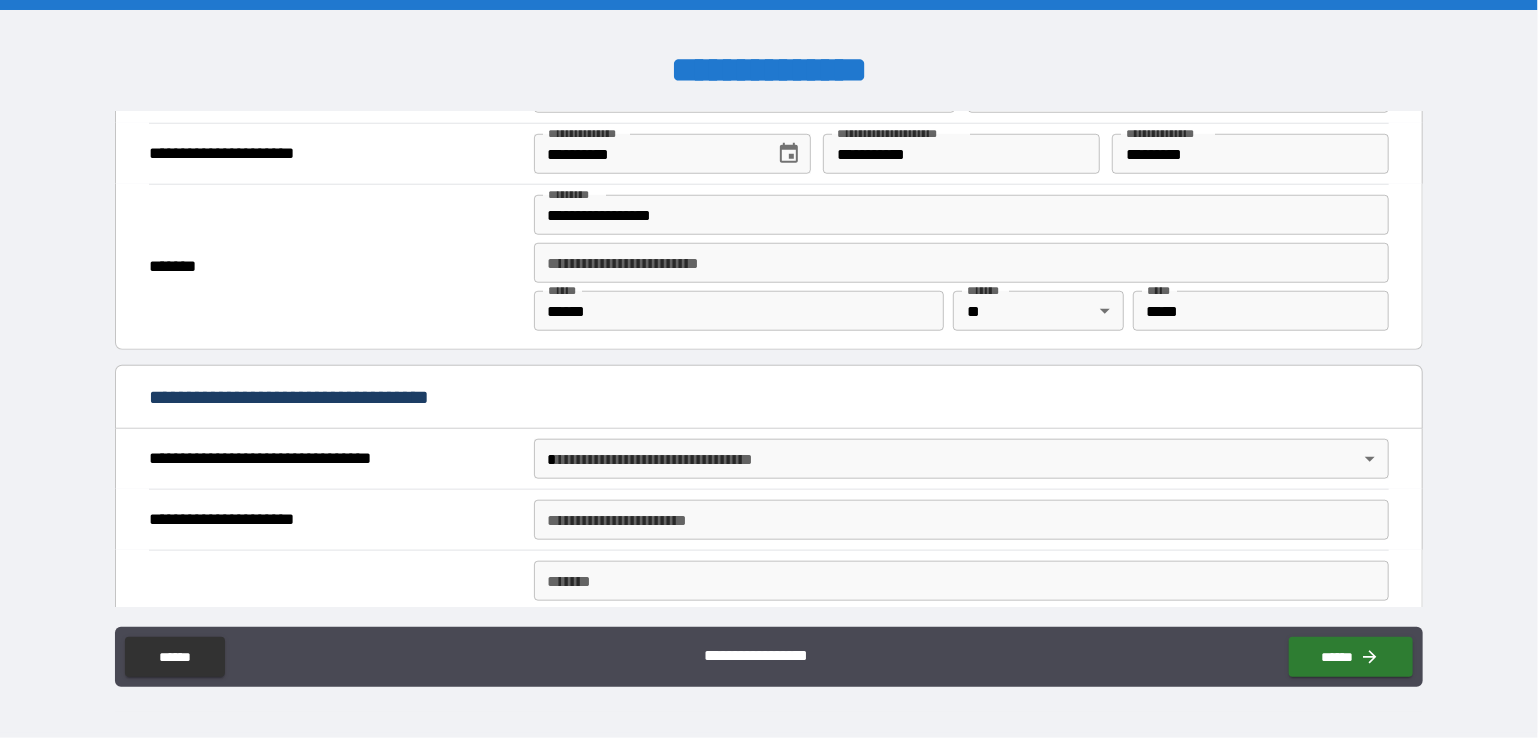 scroll, scrollTop: 900, scrollLeft: 0, axis: vertical 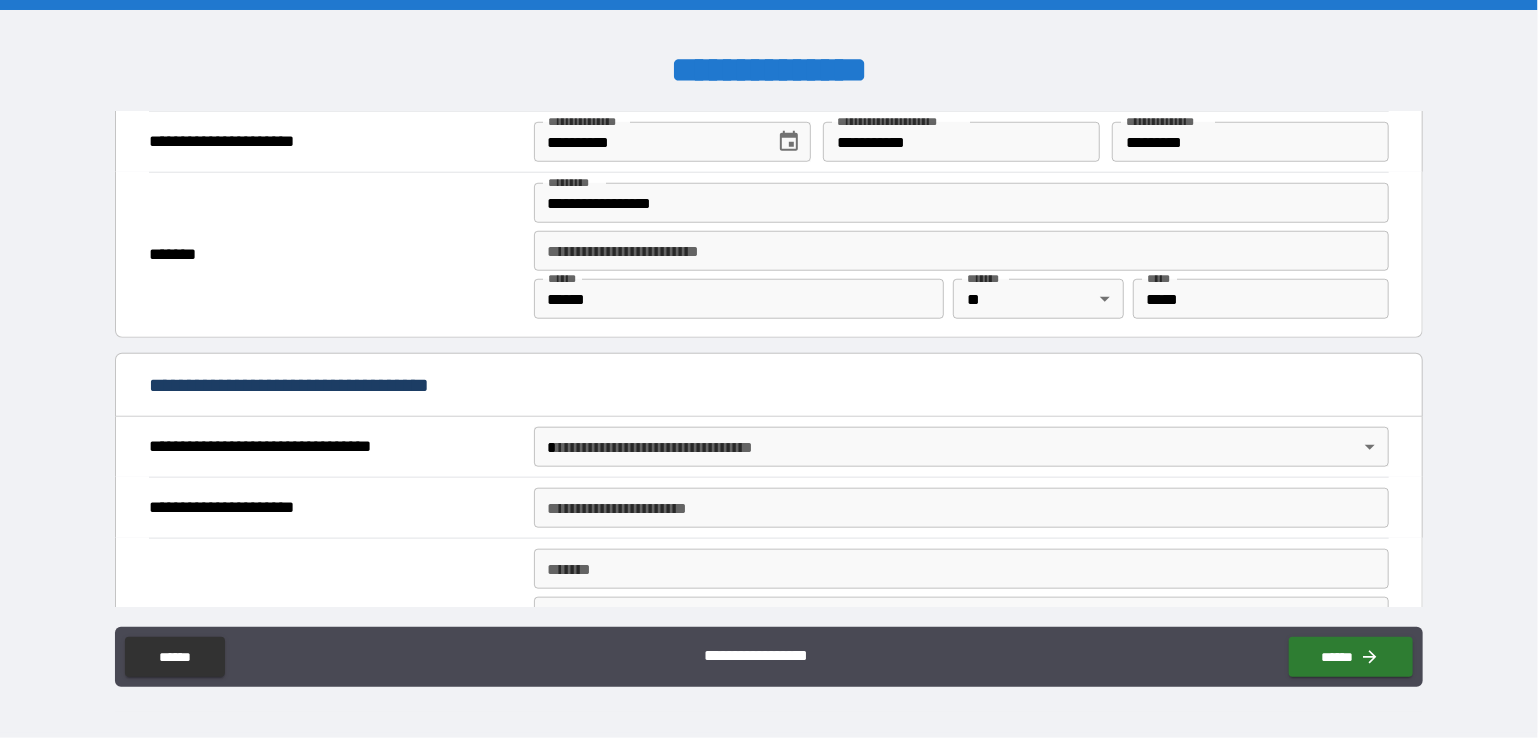click on "**********" at bounding box center [769, 369] 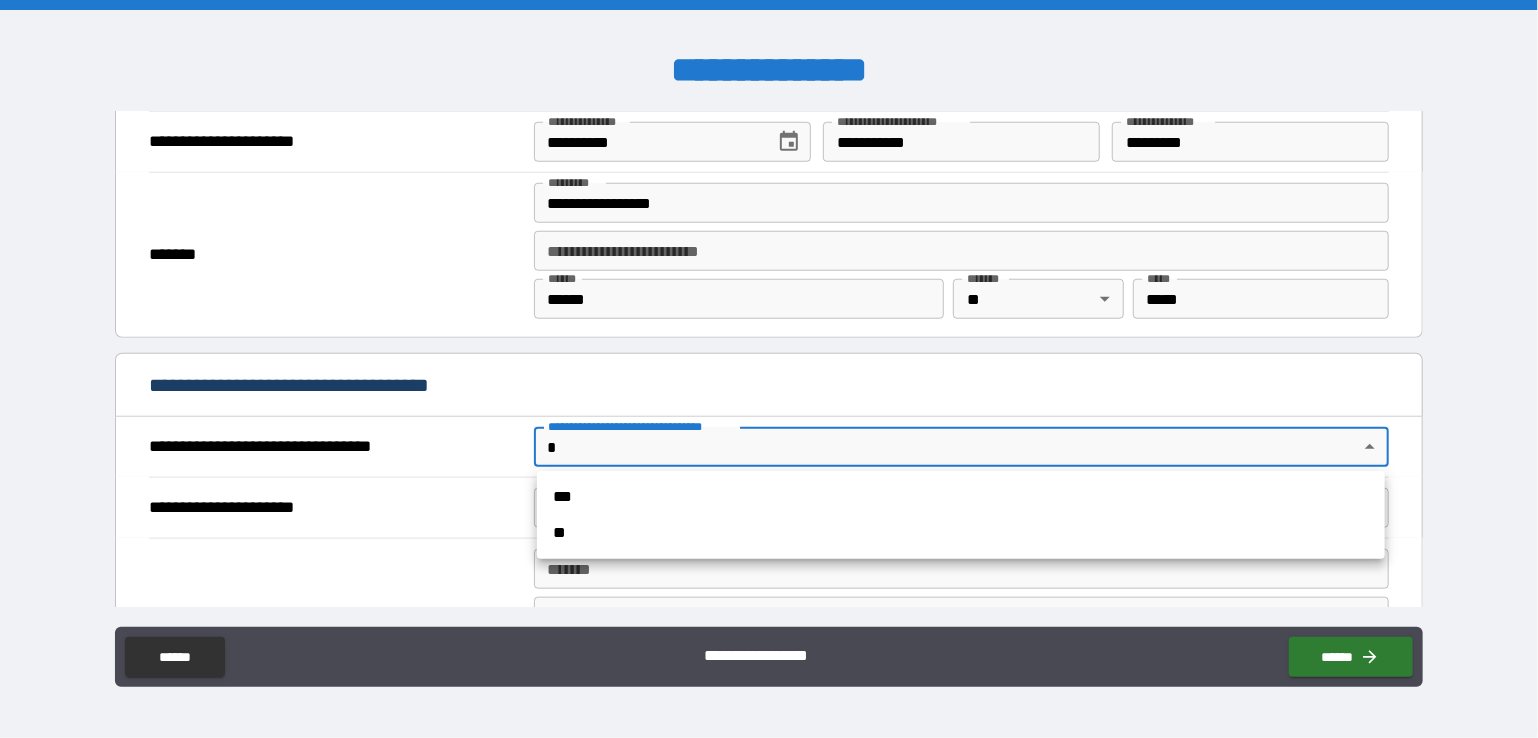 click on "***" at bounding box center (961, 497) 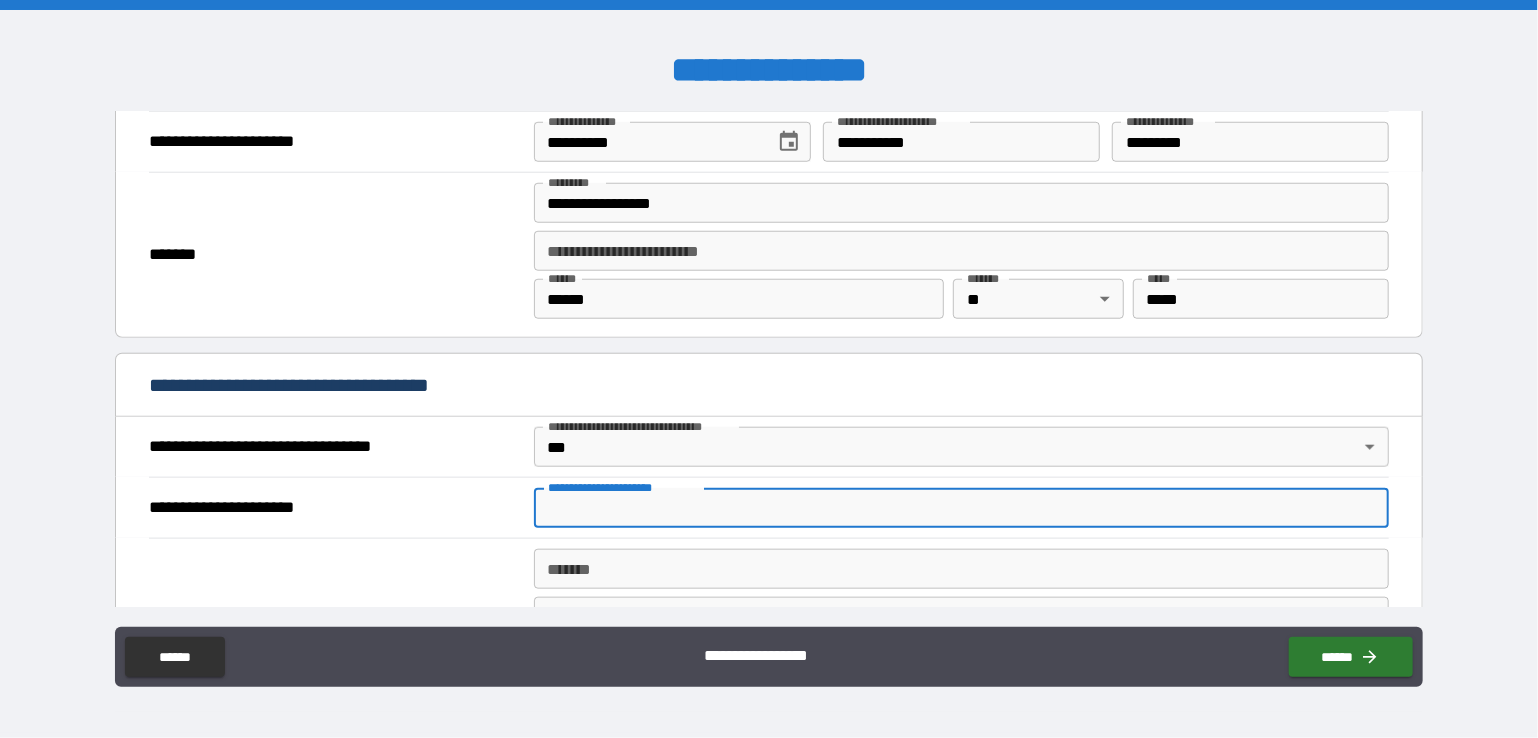 click on "**********" at bounding box center (962, 508) 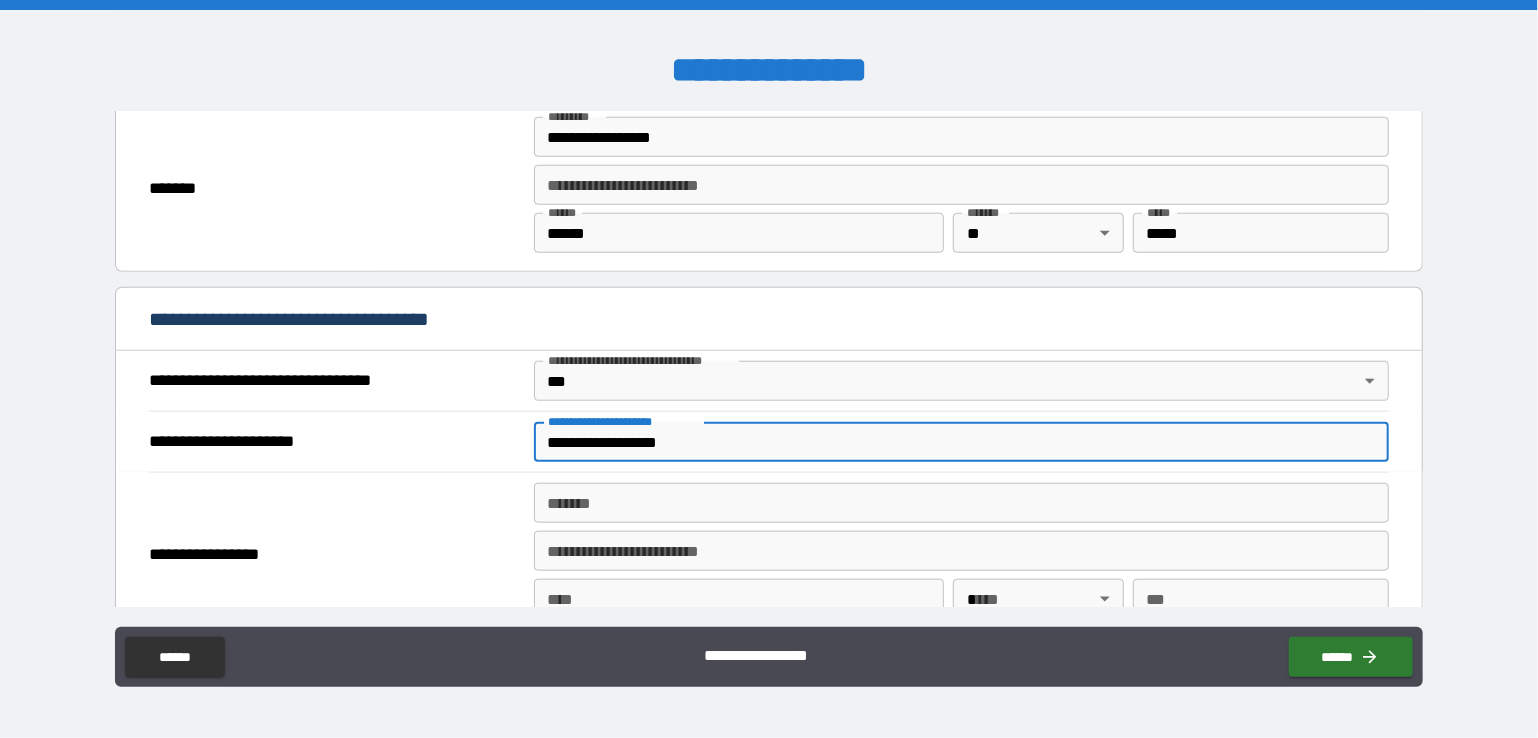 scroll, scrollTop: 1000, scrollLeft: 0, axis: vertical 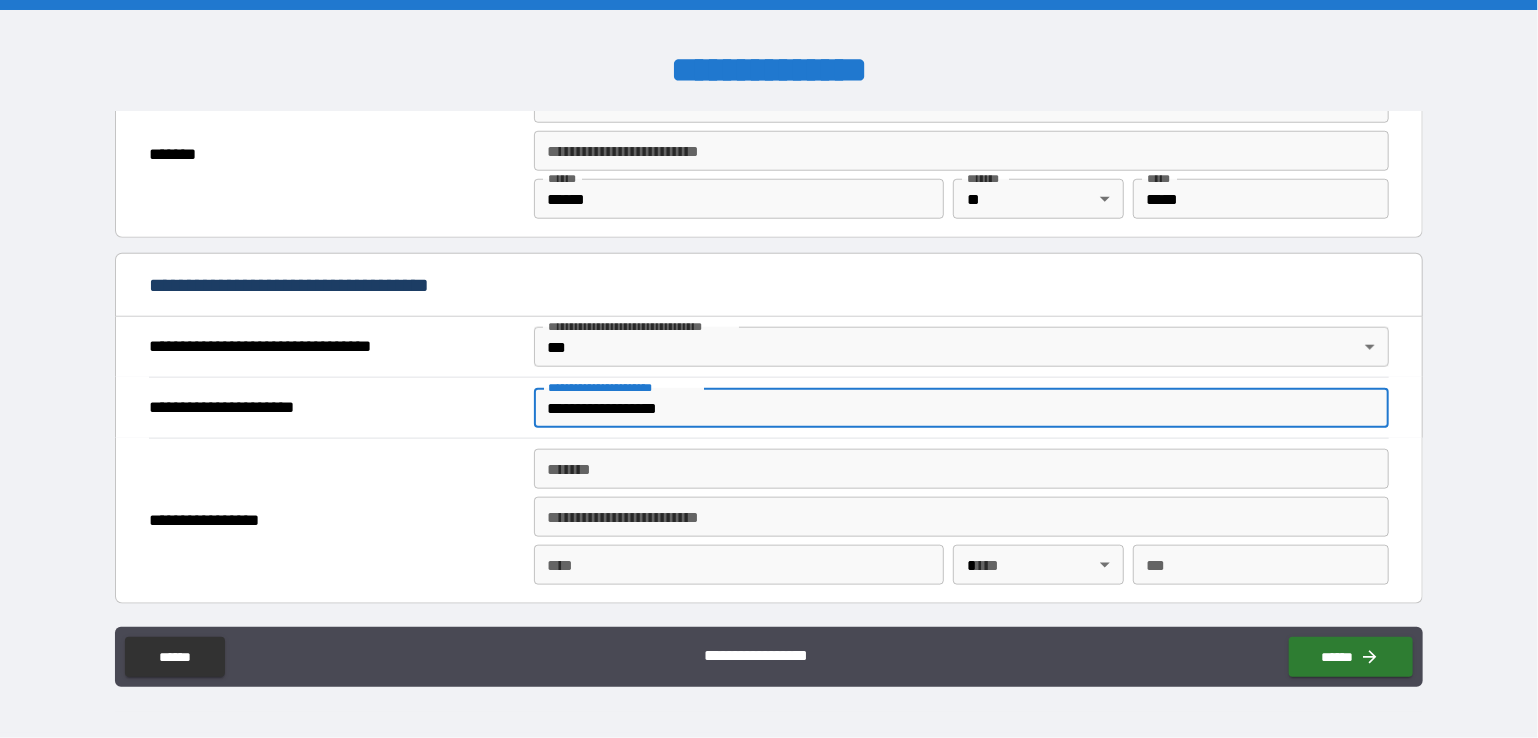 type on "**********" 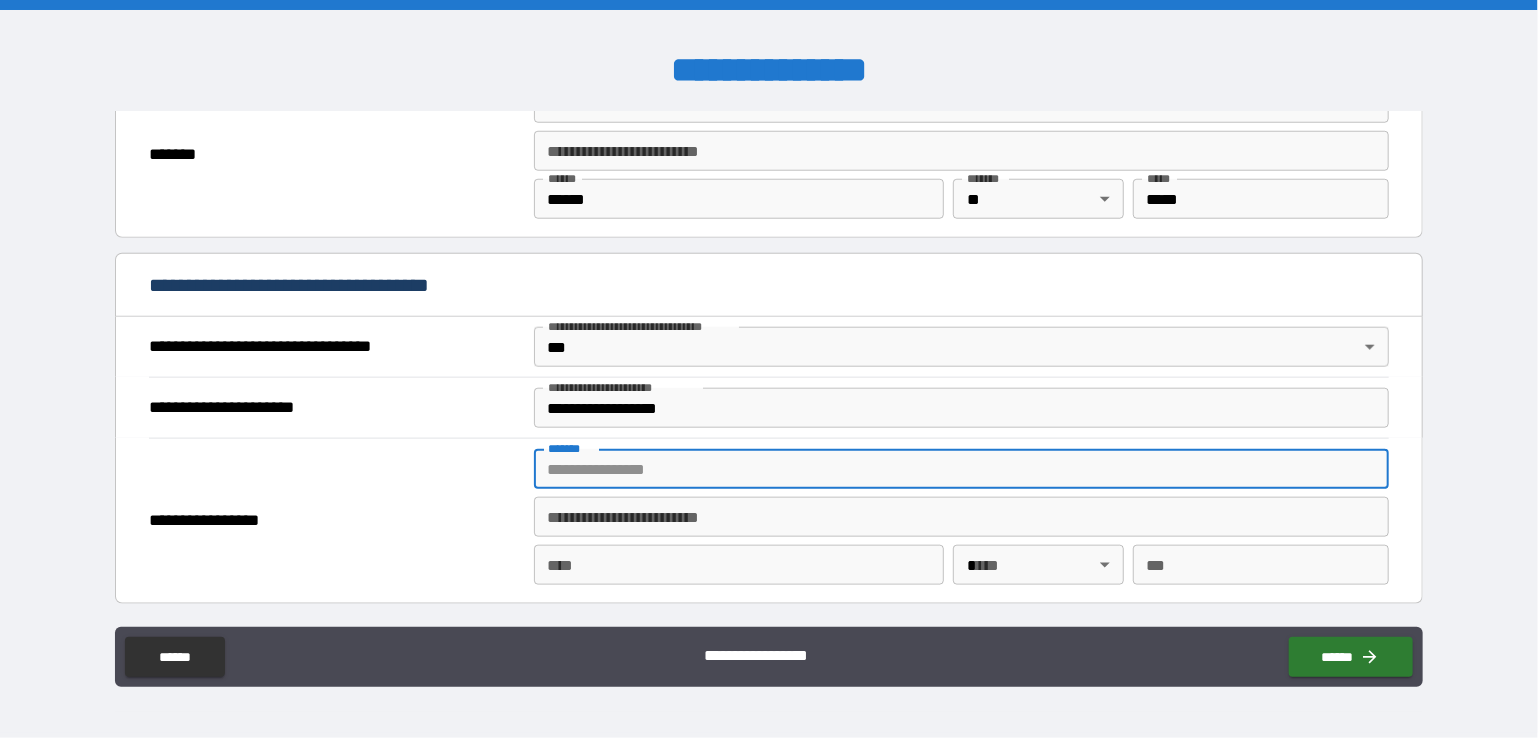 click on "*******" at bounding box center (962, 469) 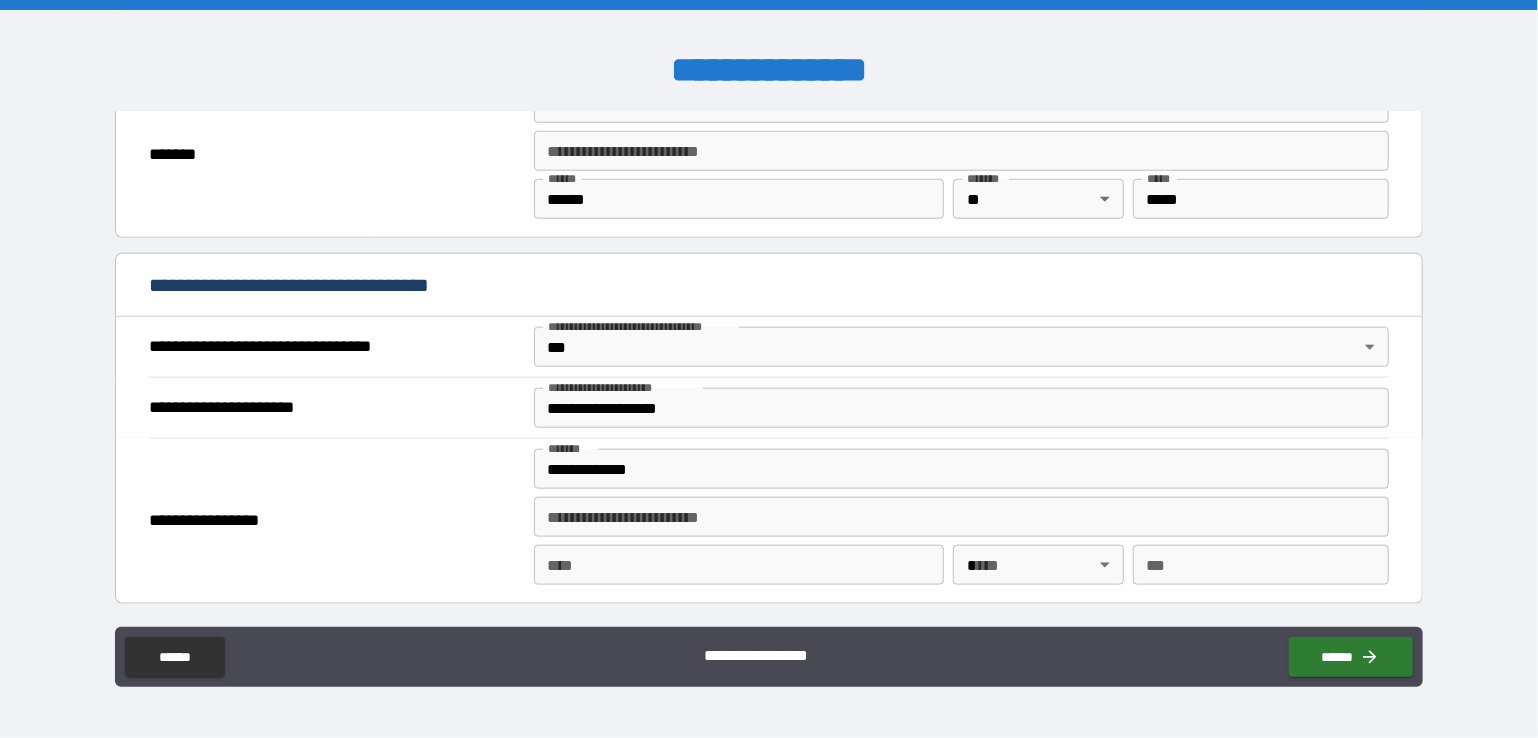type on "**********" 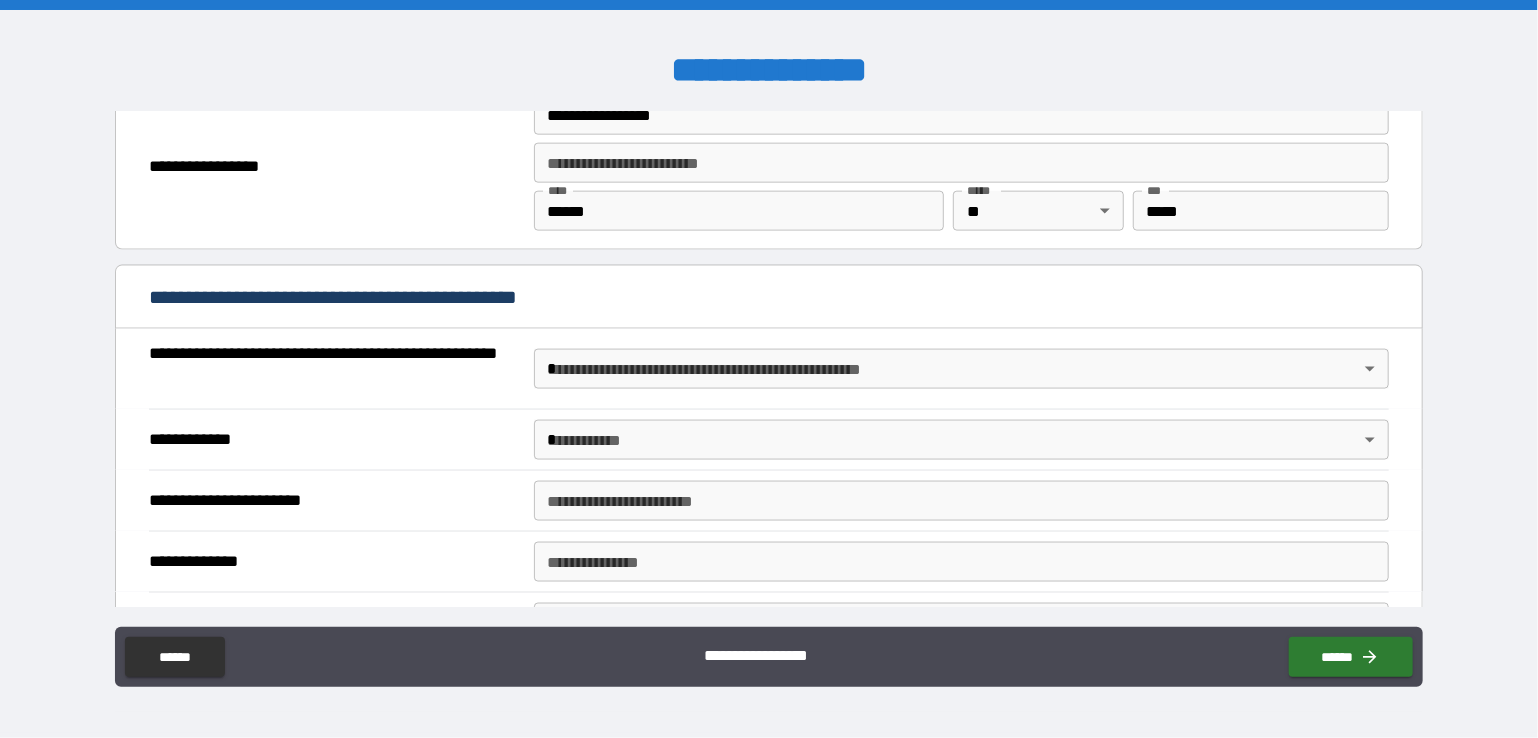 scroll, scrollTop: 1400, scrollLeft: 0, axis: vertical 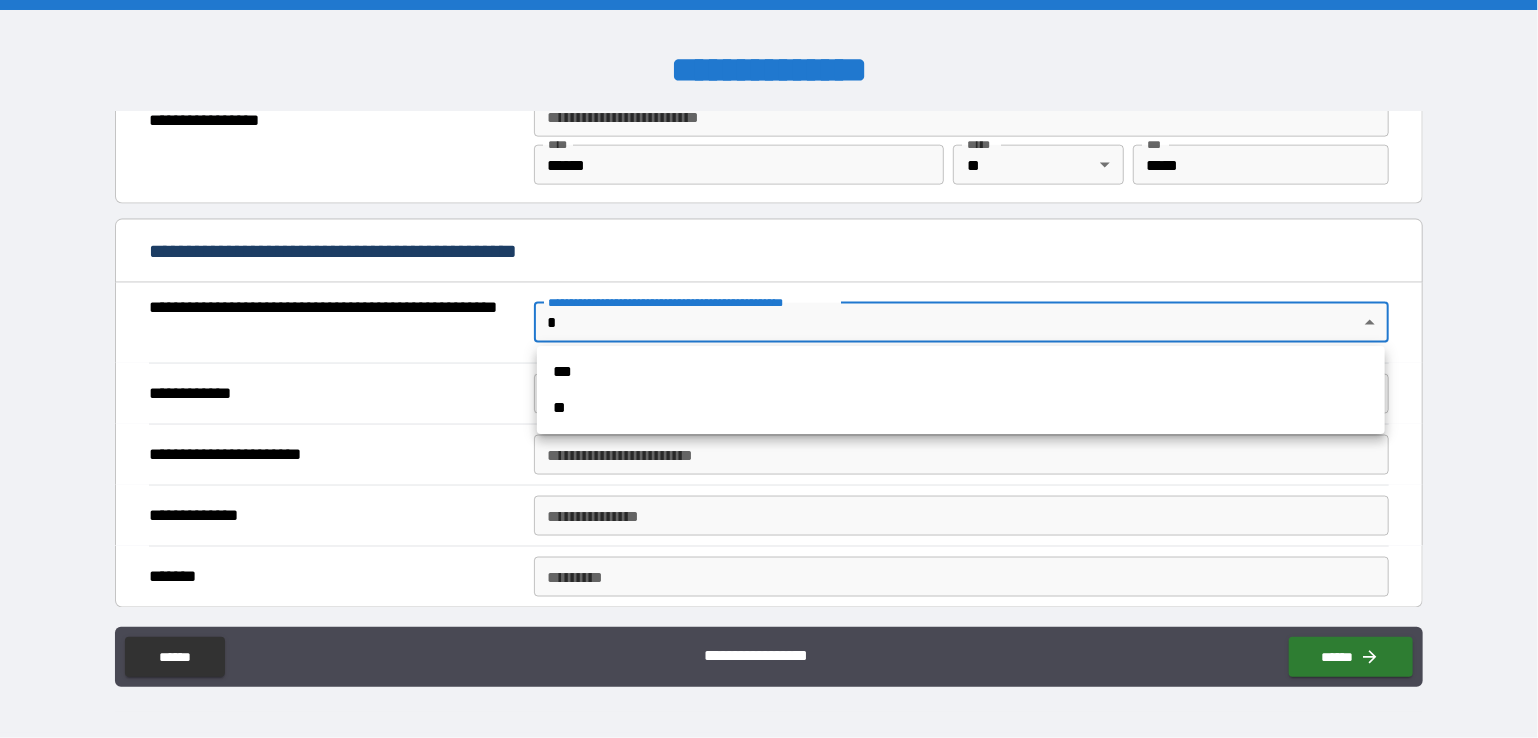 click on "**********" at bounding box center [769, 369] 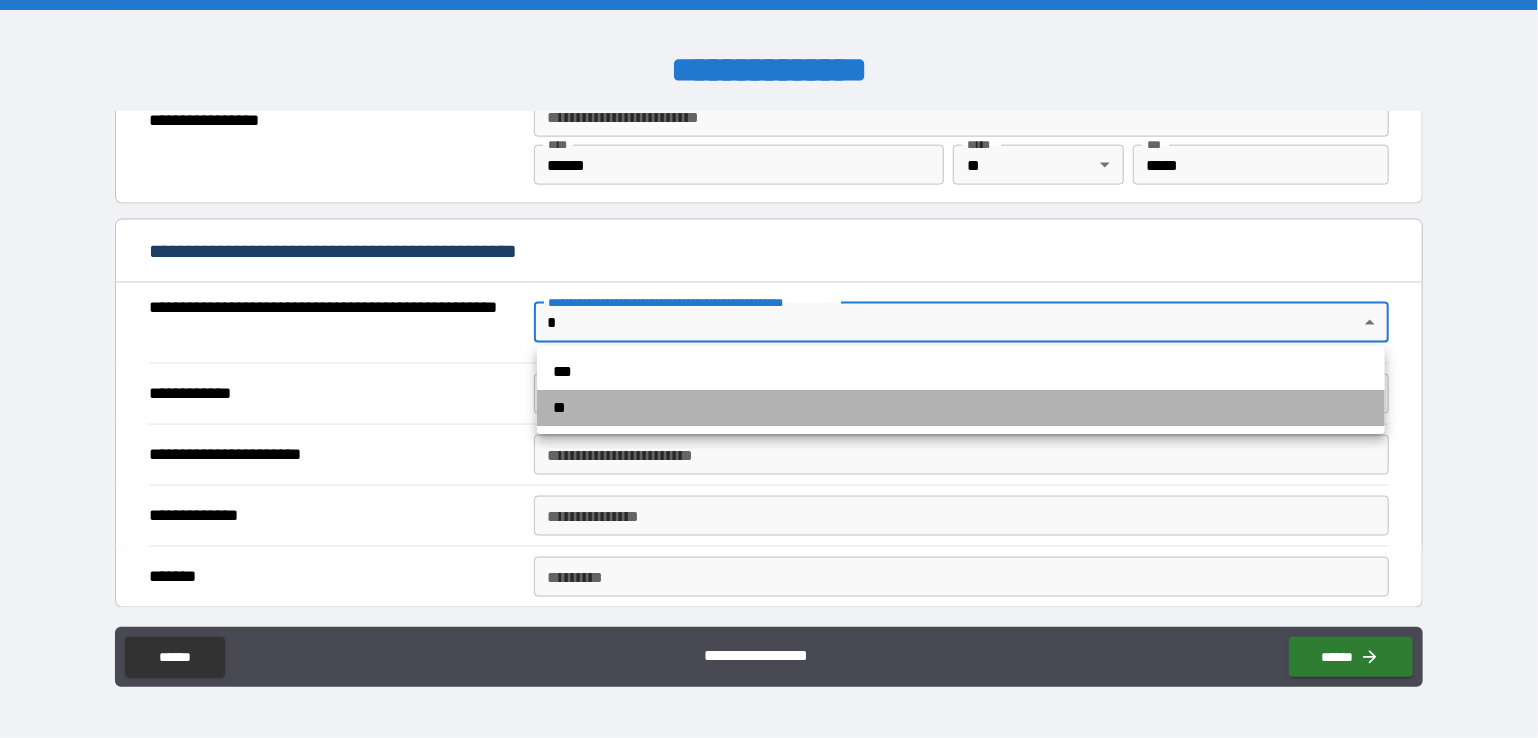 click on "**" at bounding box center (961, 408) 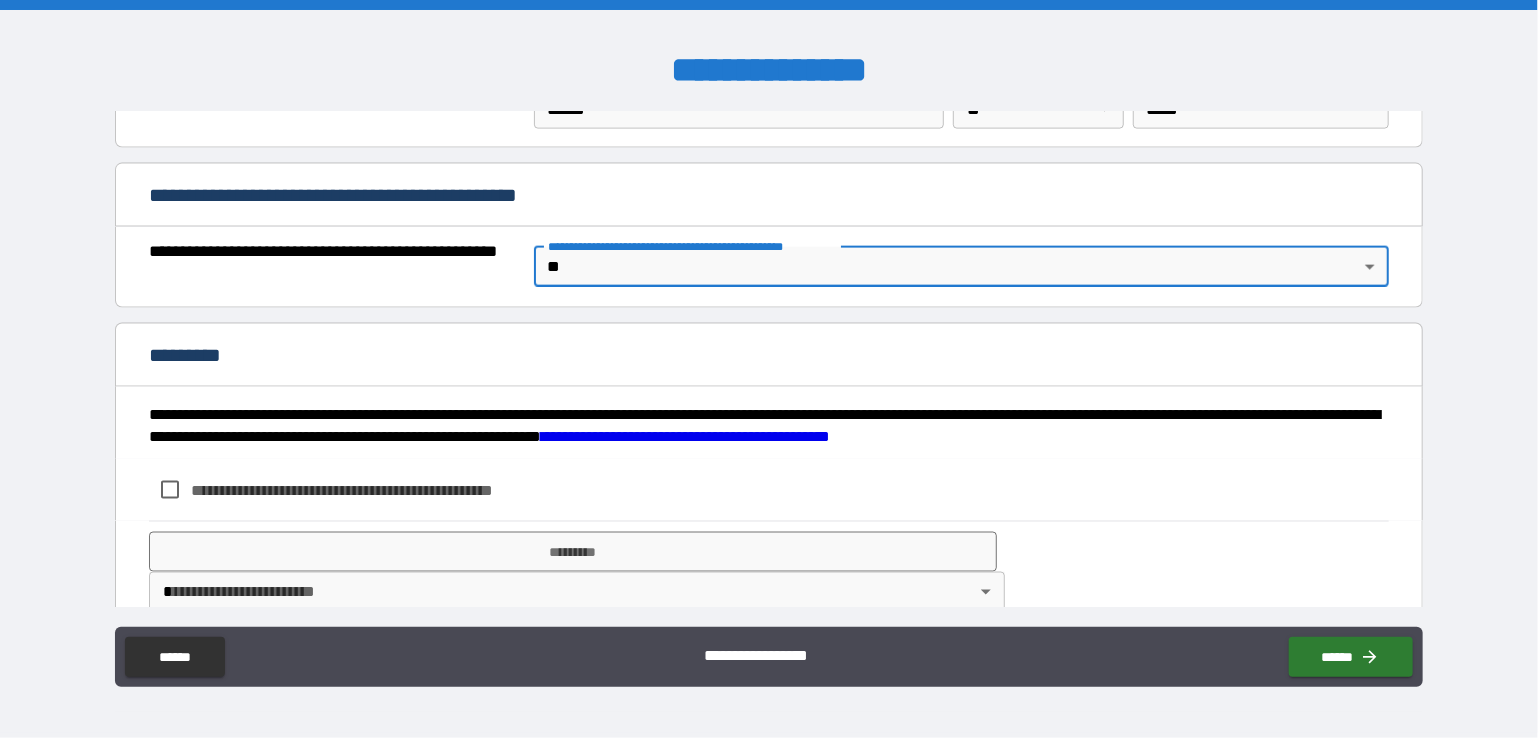 scroll, scrollTop: 1486, scrollLeft: 0, axis: vertical 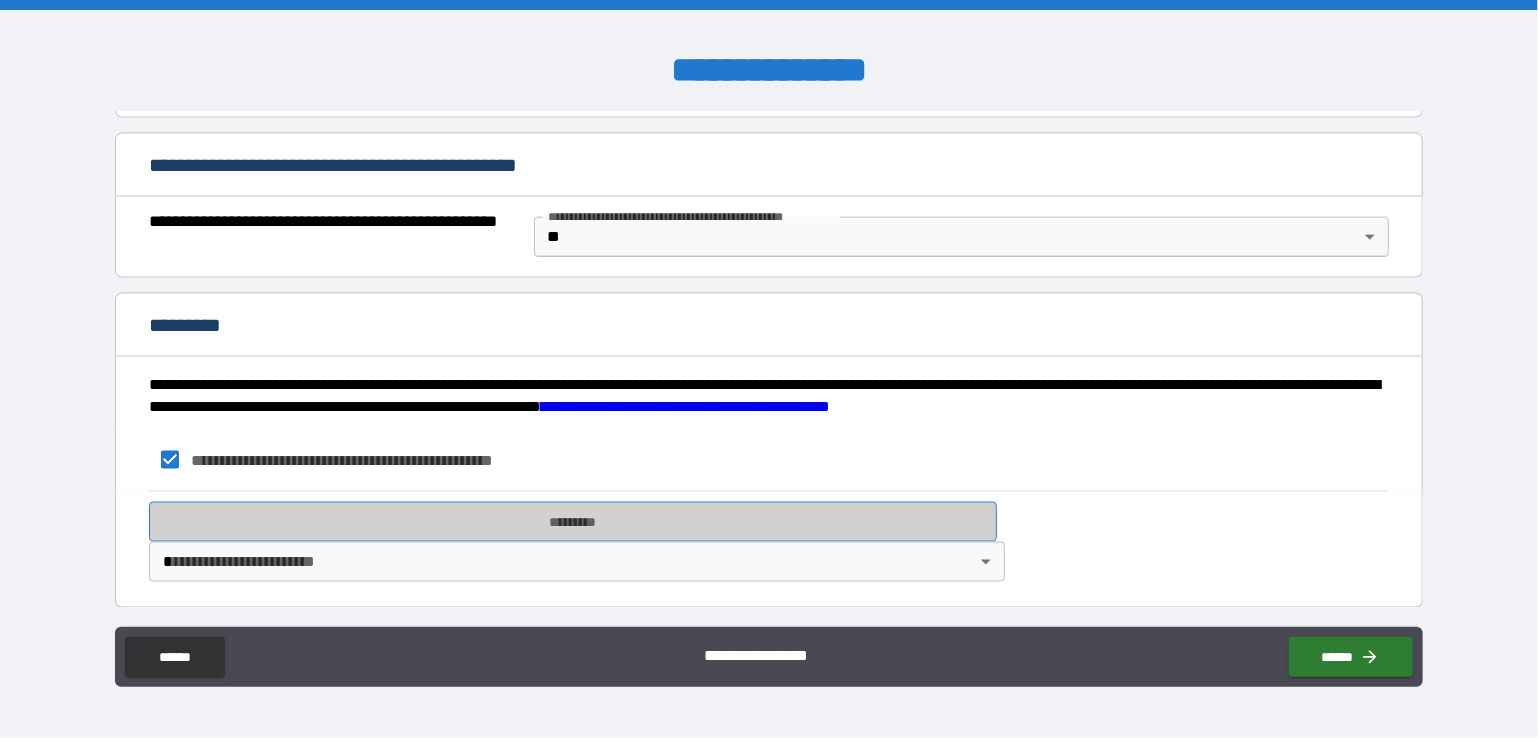 click on "*********" at bounding box center (573, 522) 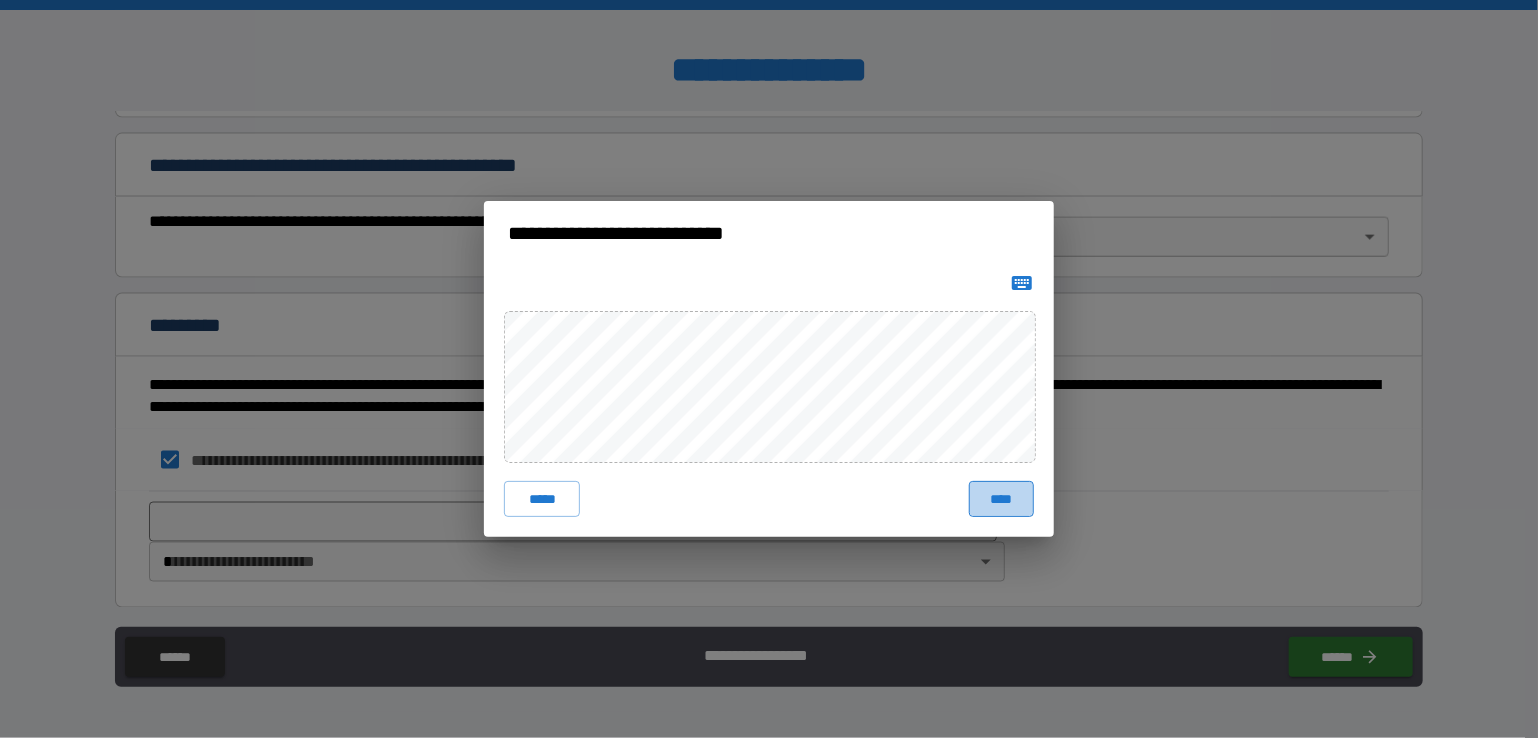 click on "****" at bounding box center (1001, 499) 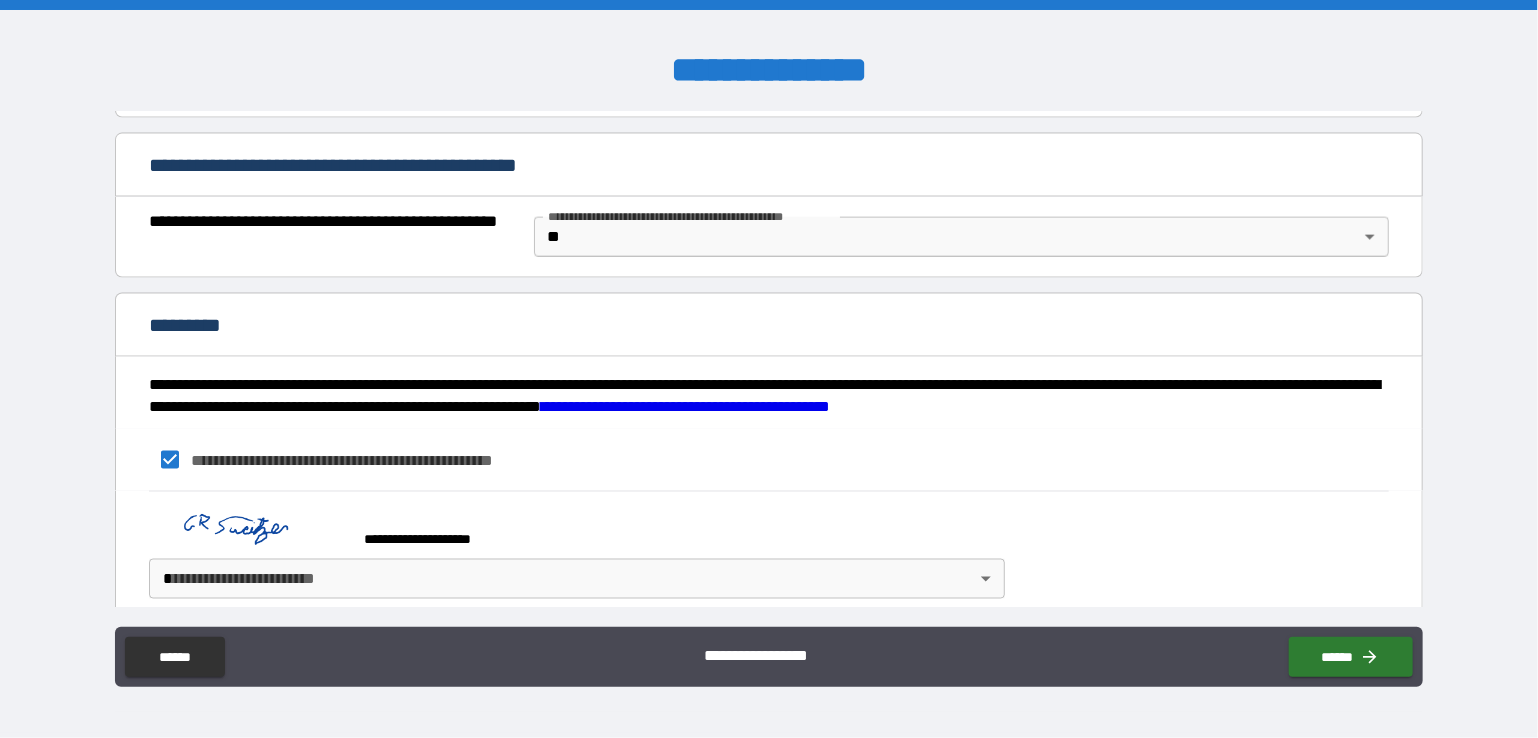 scroll, scrollTop: 1503, scrollLeft: 0, axis: vertical 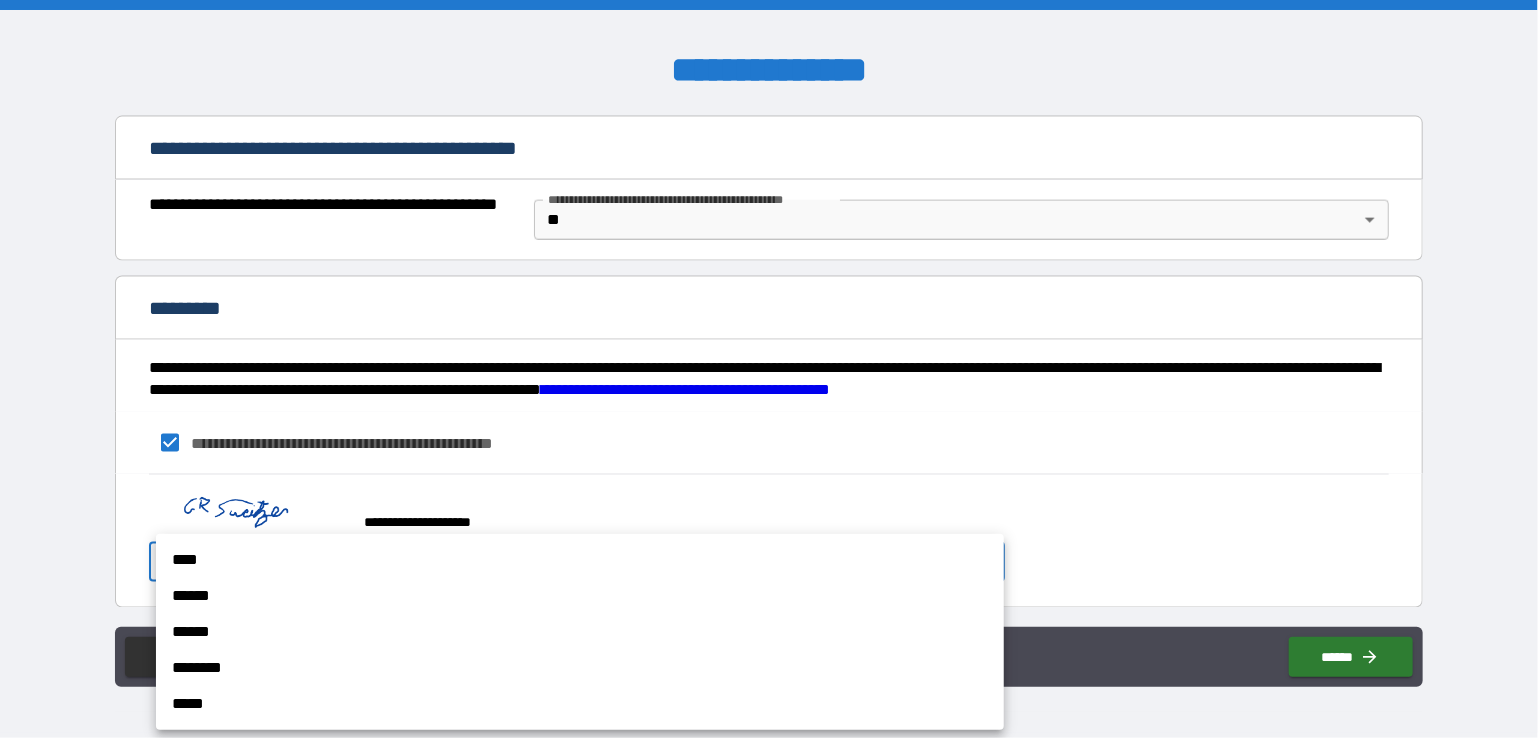 click on "**********" at bounding box center (769, 369) 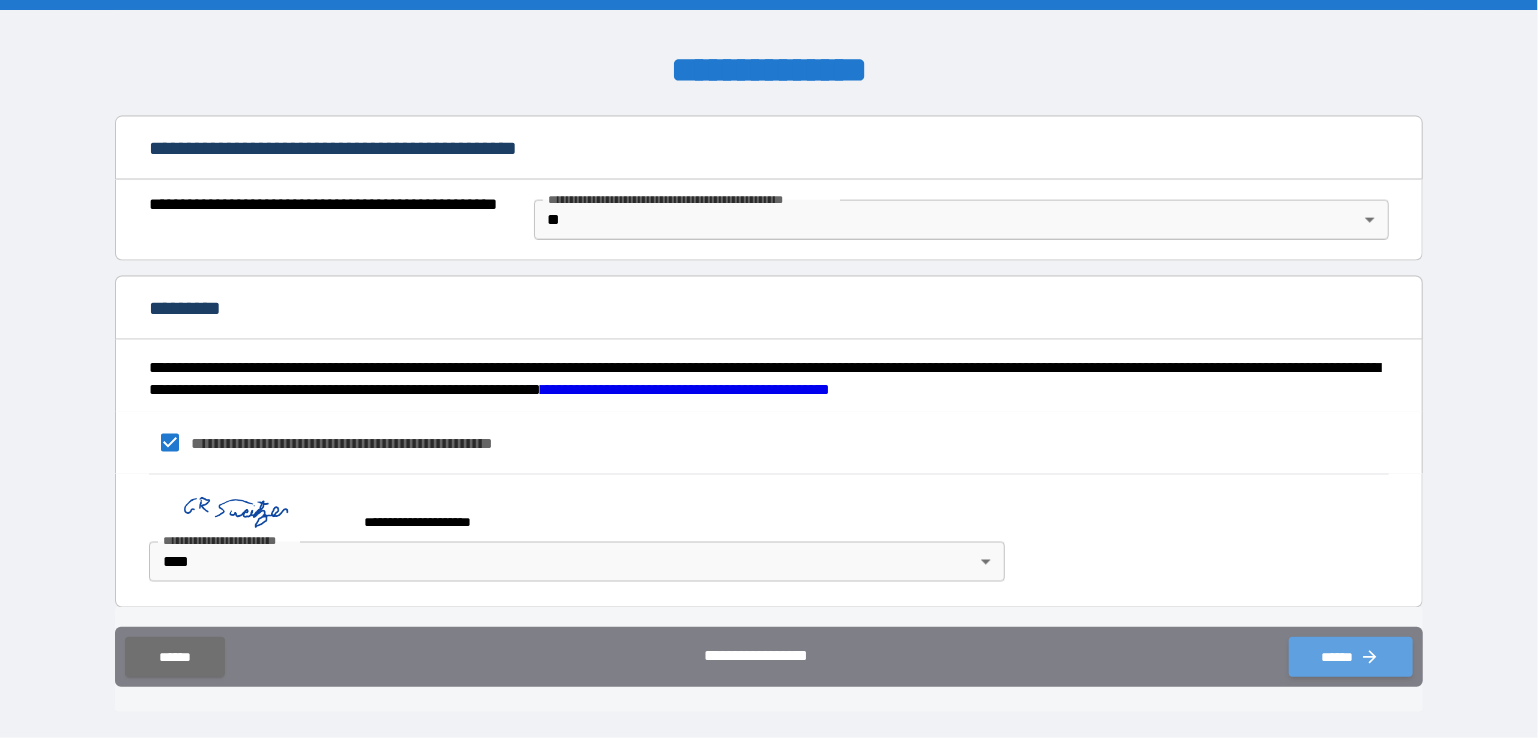 click on "******" at bounding box center (1351, 657) 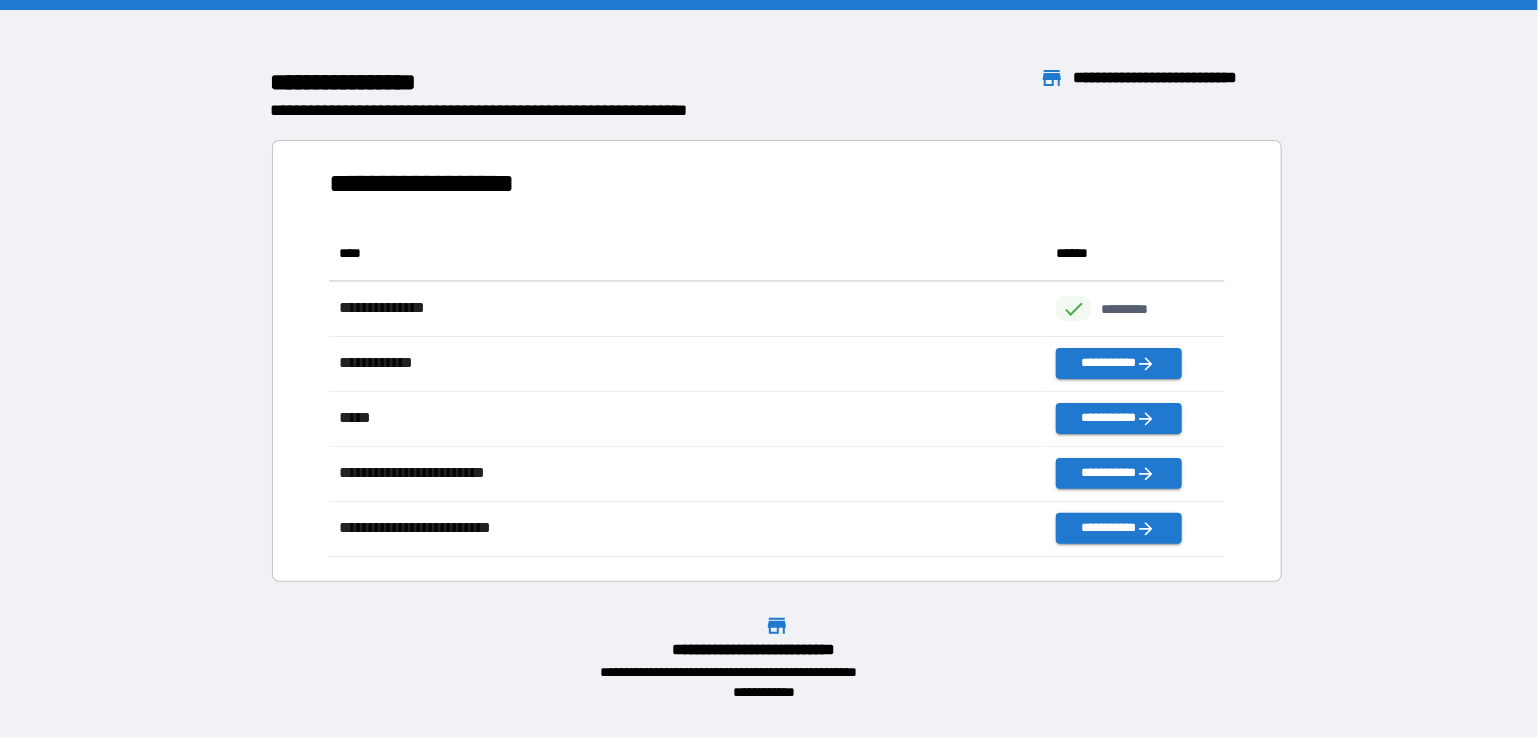 scroll, scrollTop: 16, scrollLeft: 16, axis: both 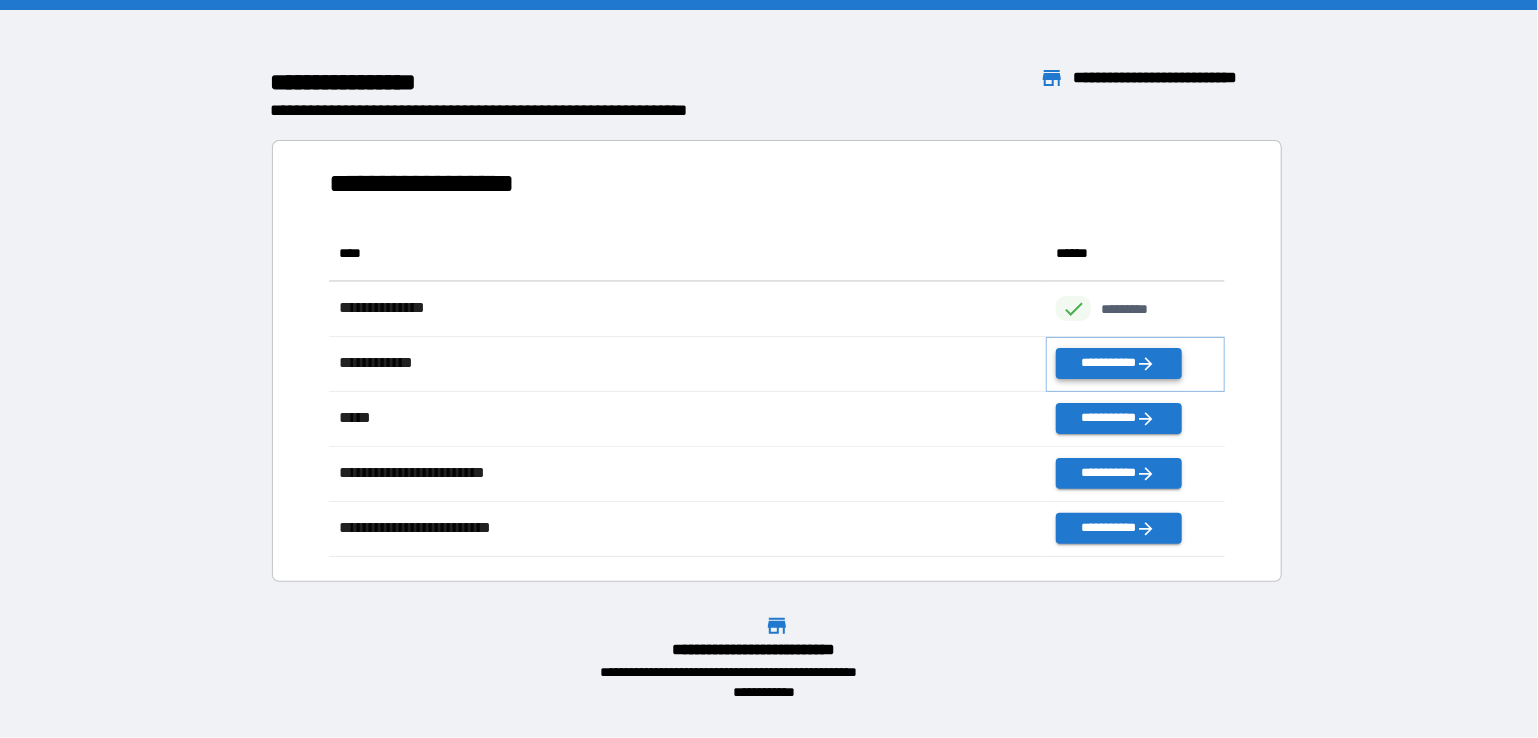 click on "**********" at bounding box center (1118, 363) 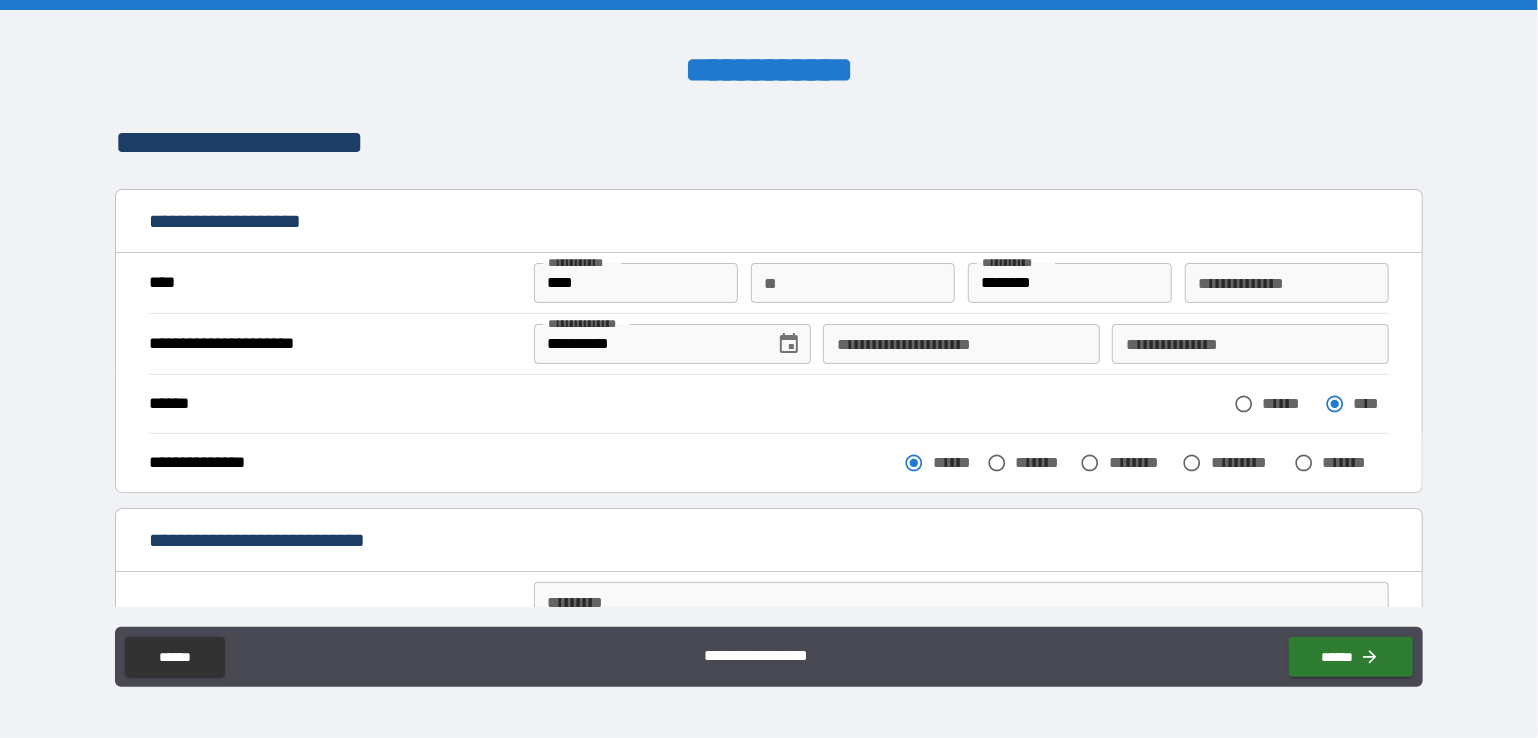 click on "**********" at bounding box center (961, 344) 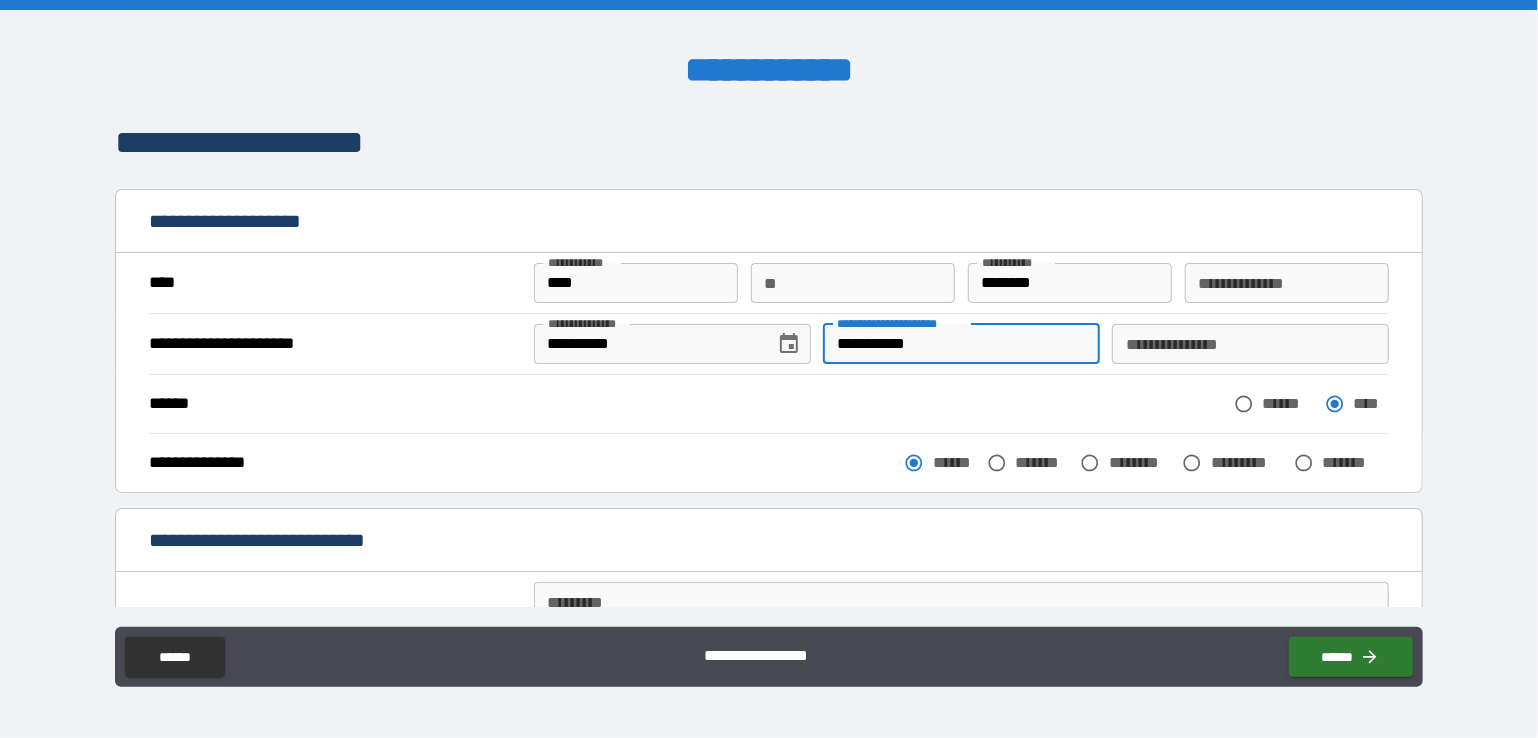 type on "**********" 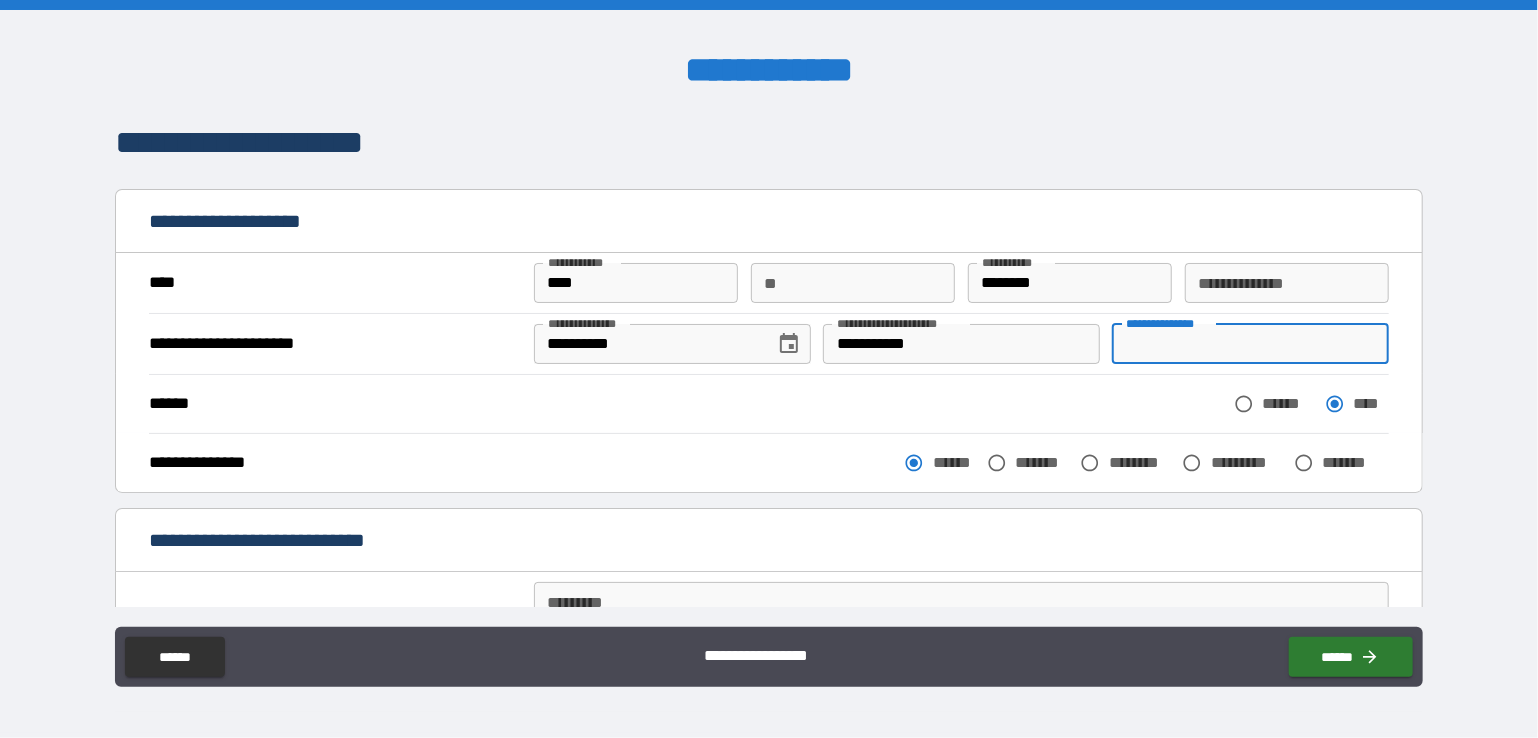 click on "**********" at bounding box center (1250, 344) 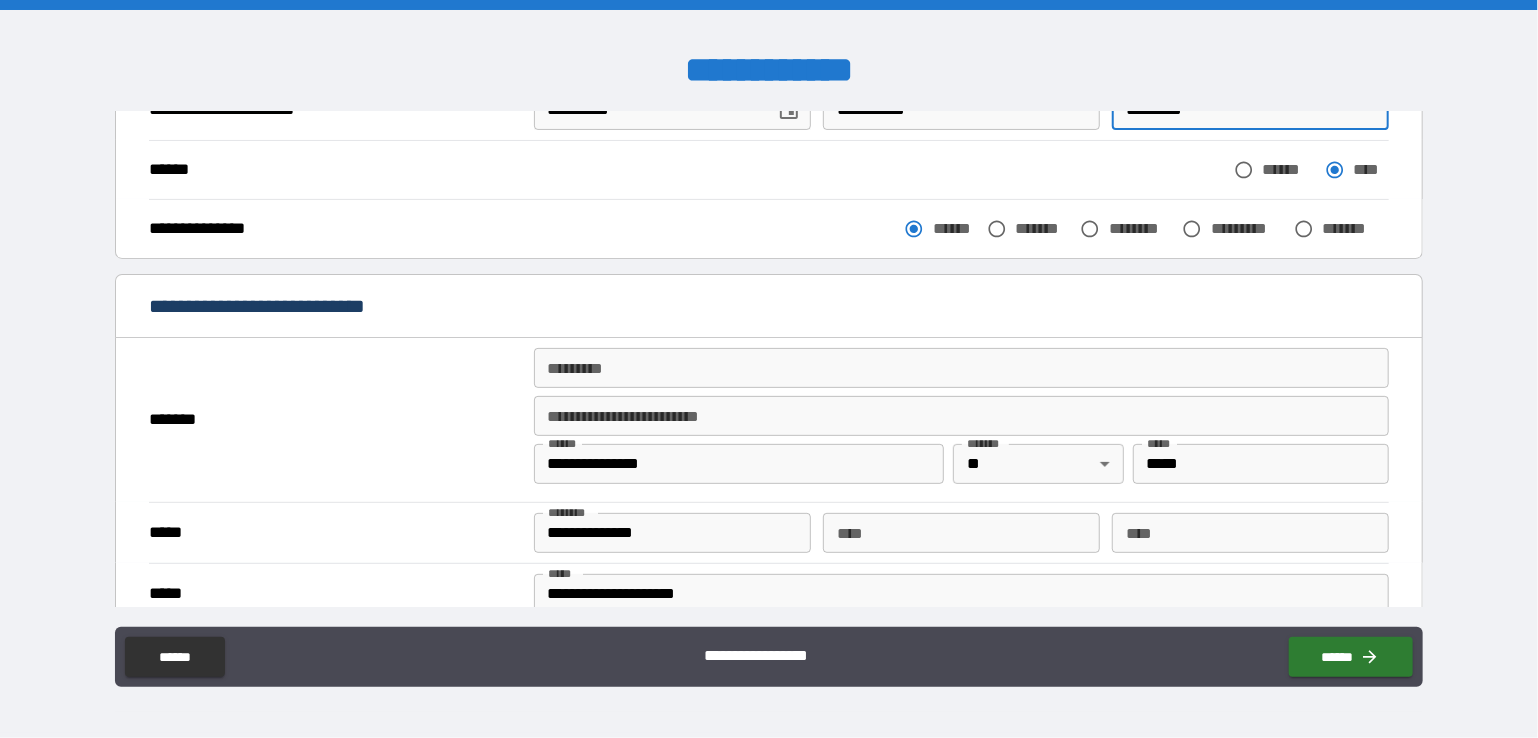scroll, scrollTop: 200, scrollLeft: 0, axis: vertical 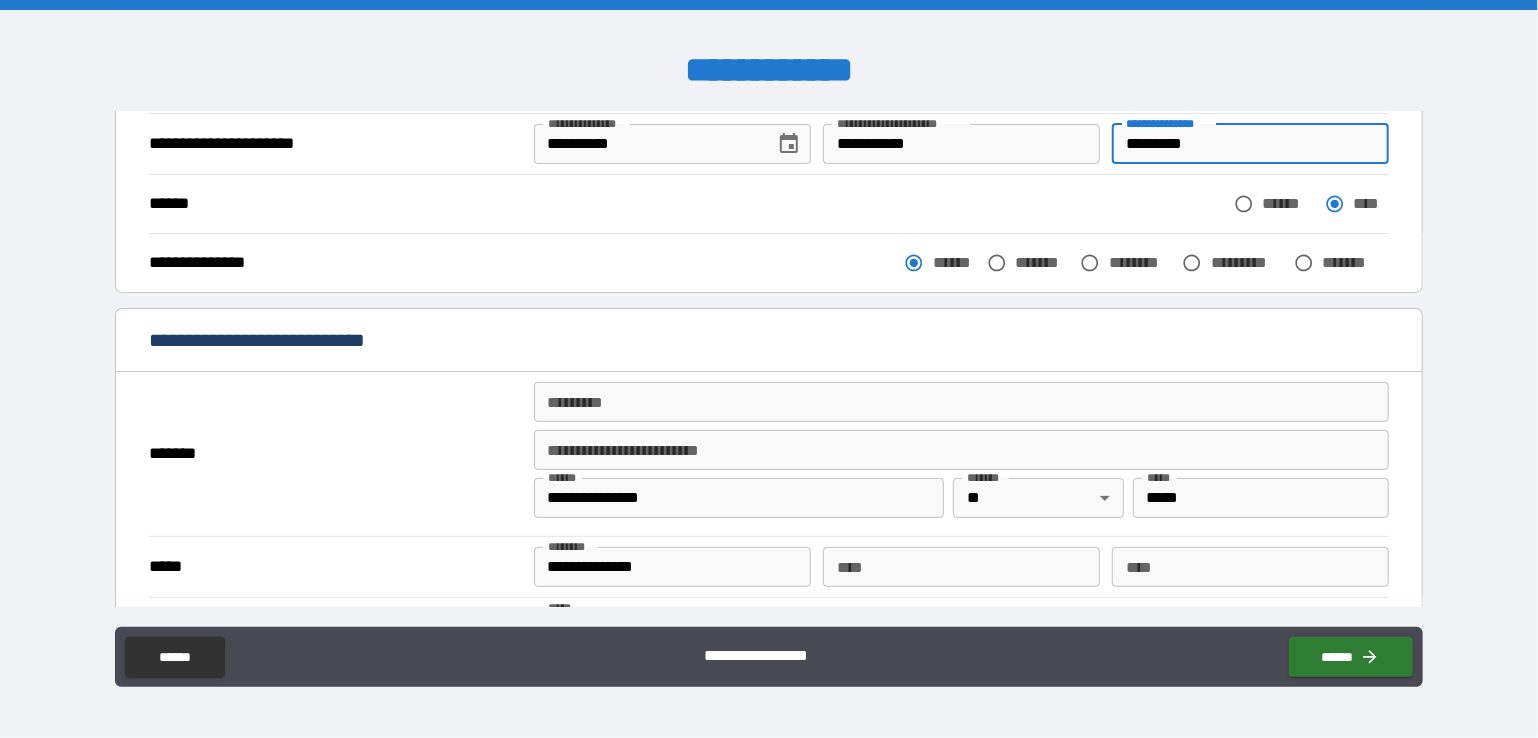 type on "*********" 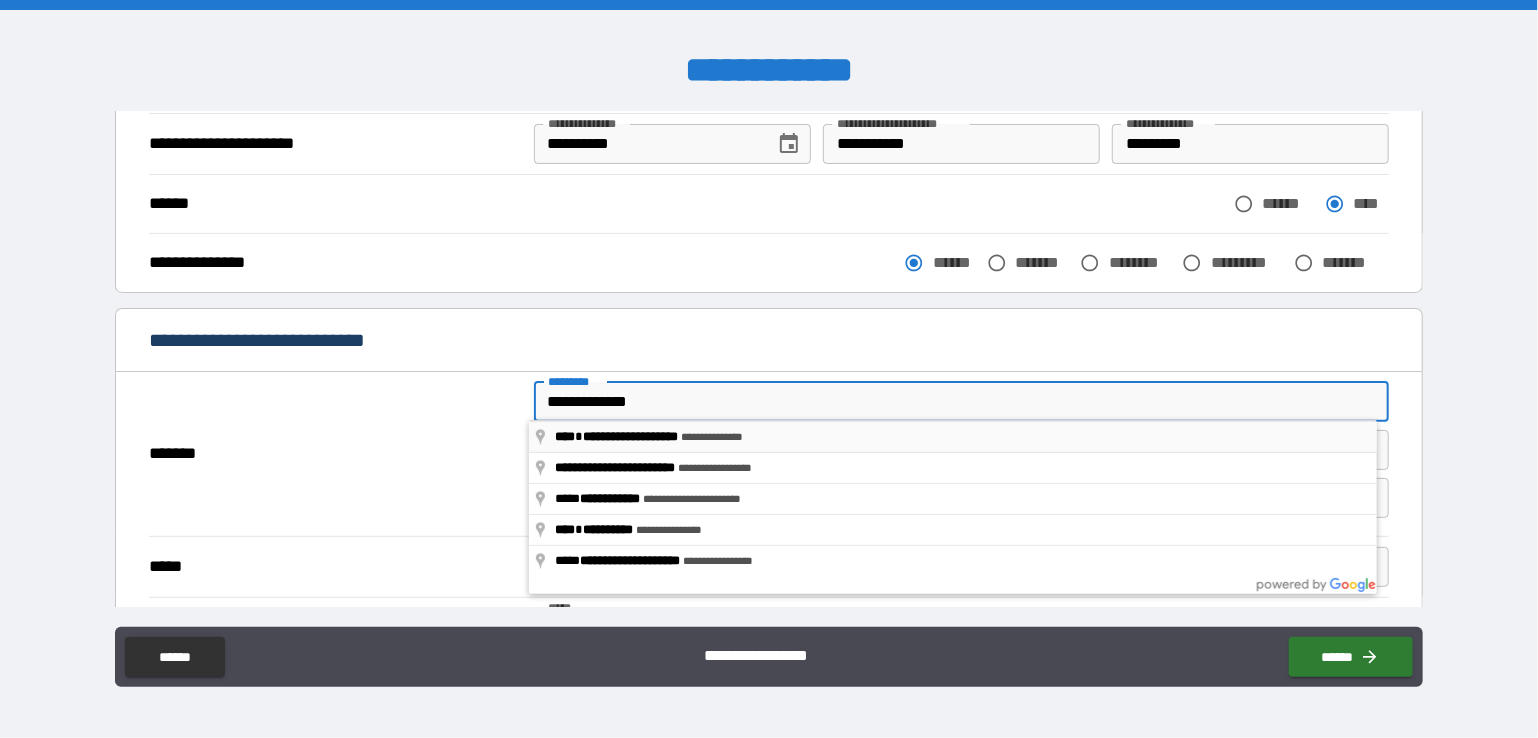 type on "**********" 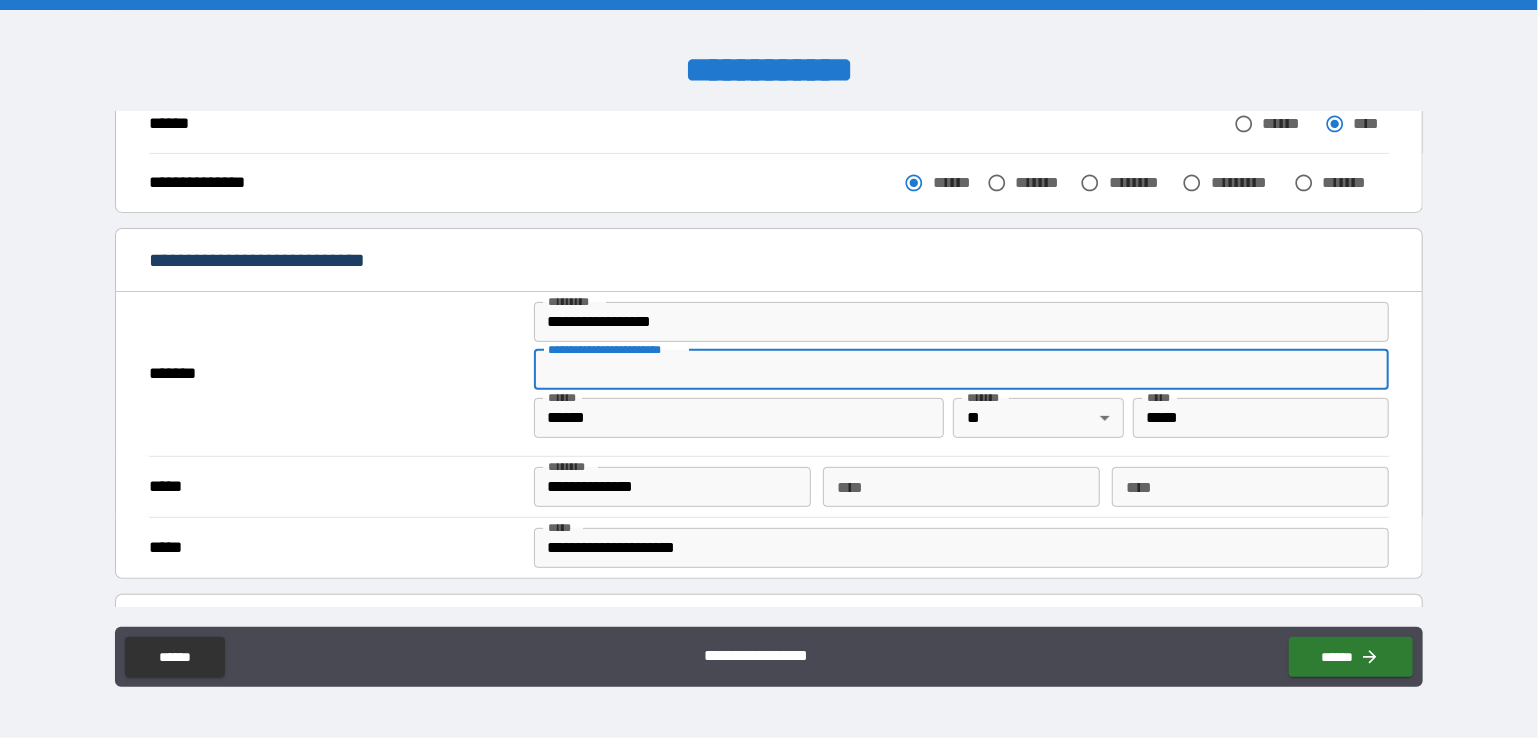 scroll, scrollTop: 400, scrollLeft: 0, axis: vertical 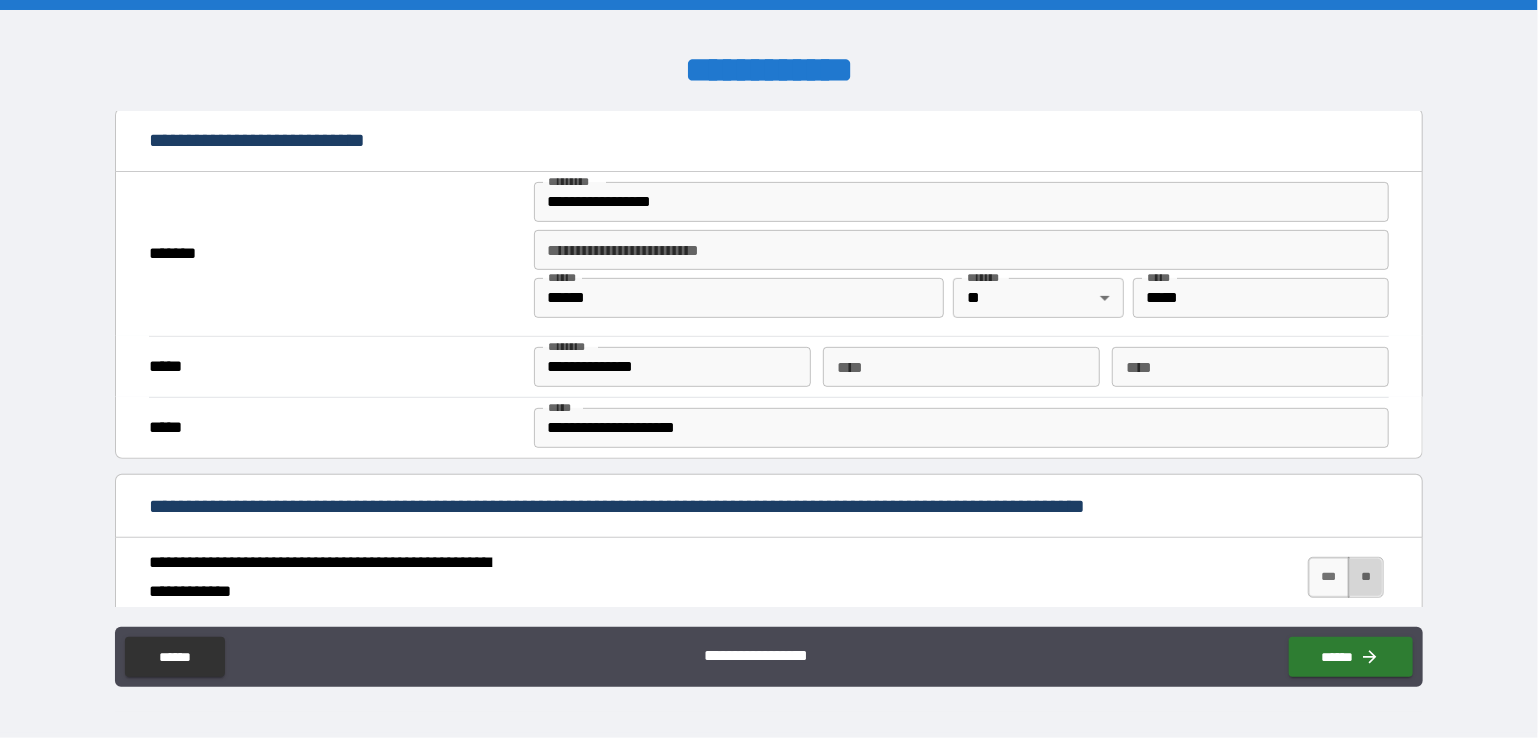 click on "**" at bounding box center (1366, 577) 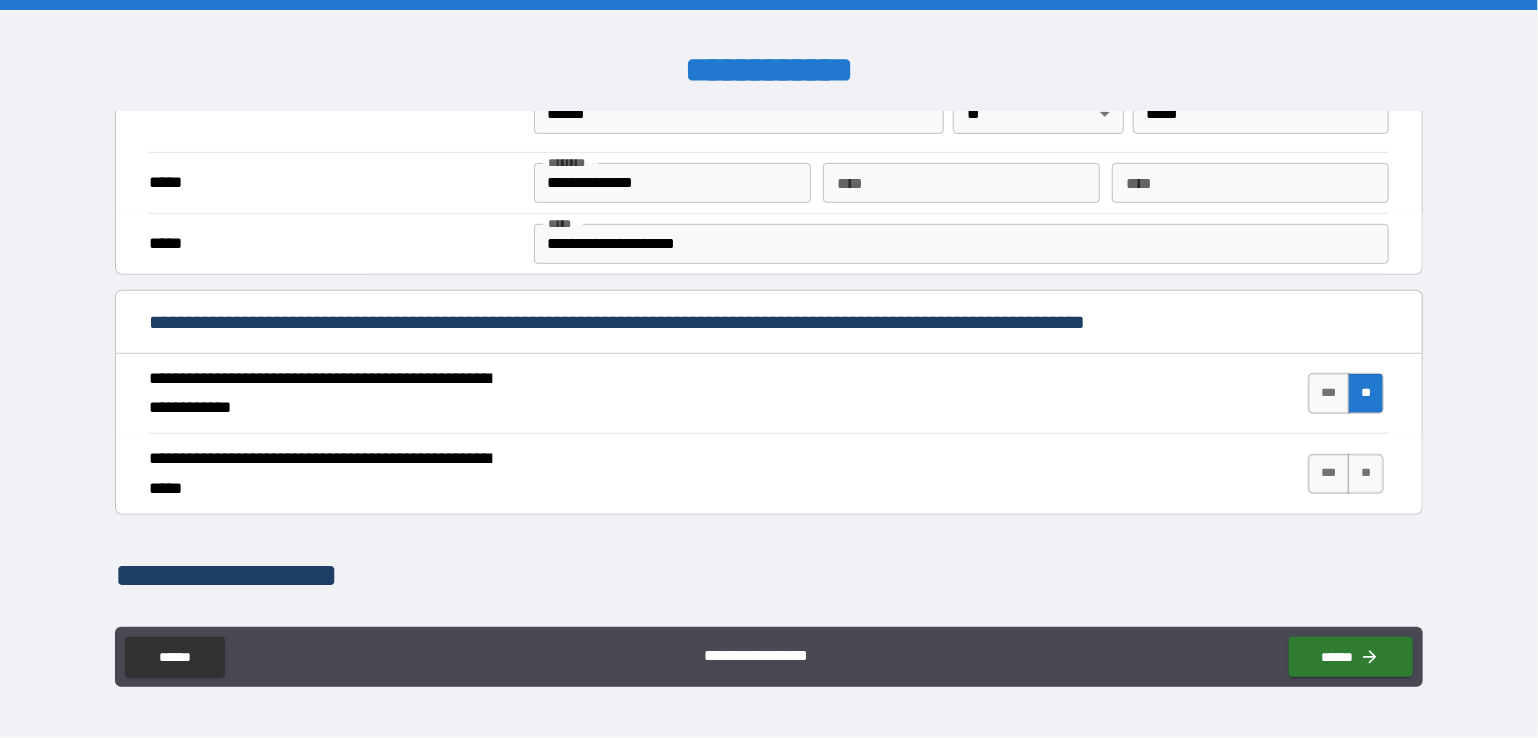 scroll, scrollTop: 600, scrollLeft: 0, axis: vertical 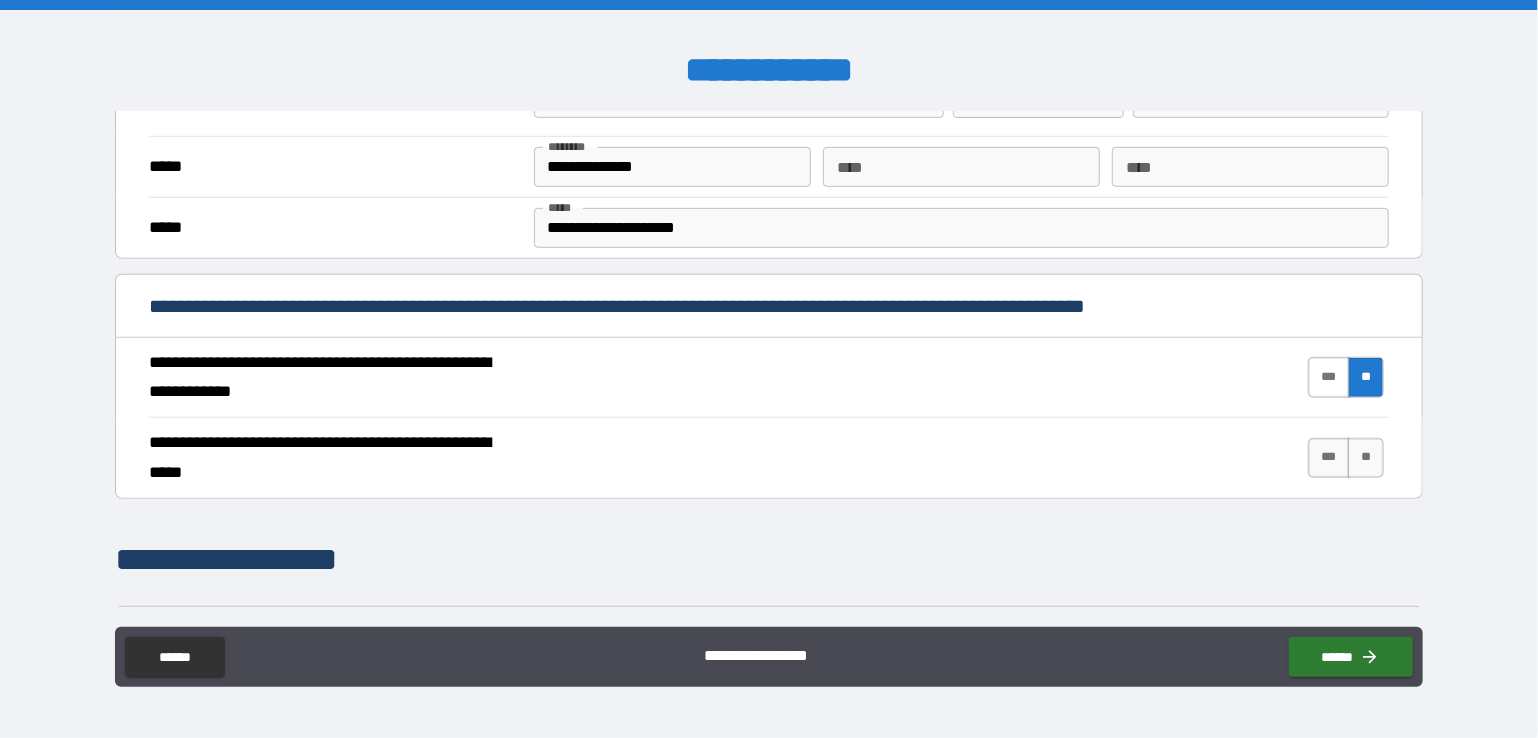 click on "***" at bounding box center [1329, 377] 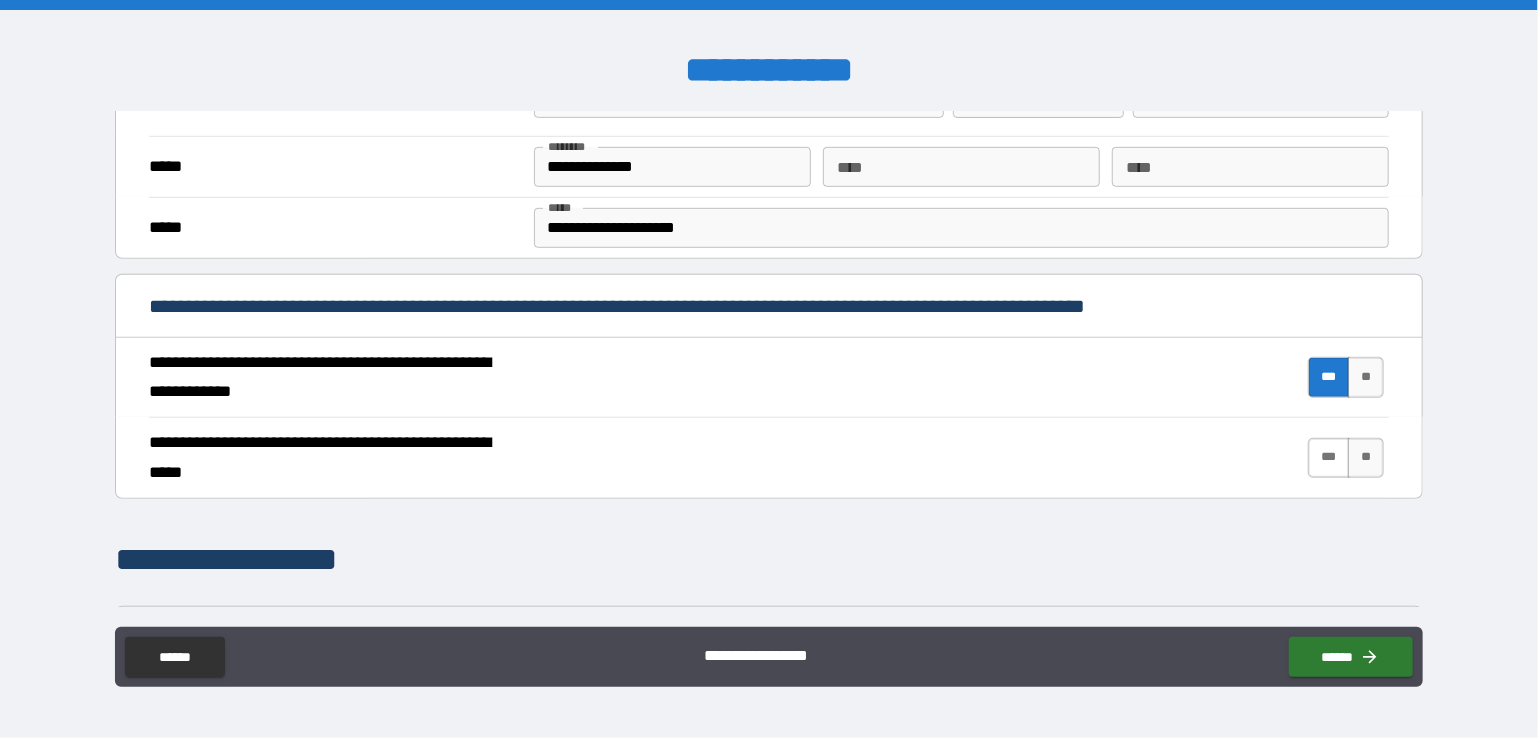 click on "***" at bounding box center [1329, 458] 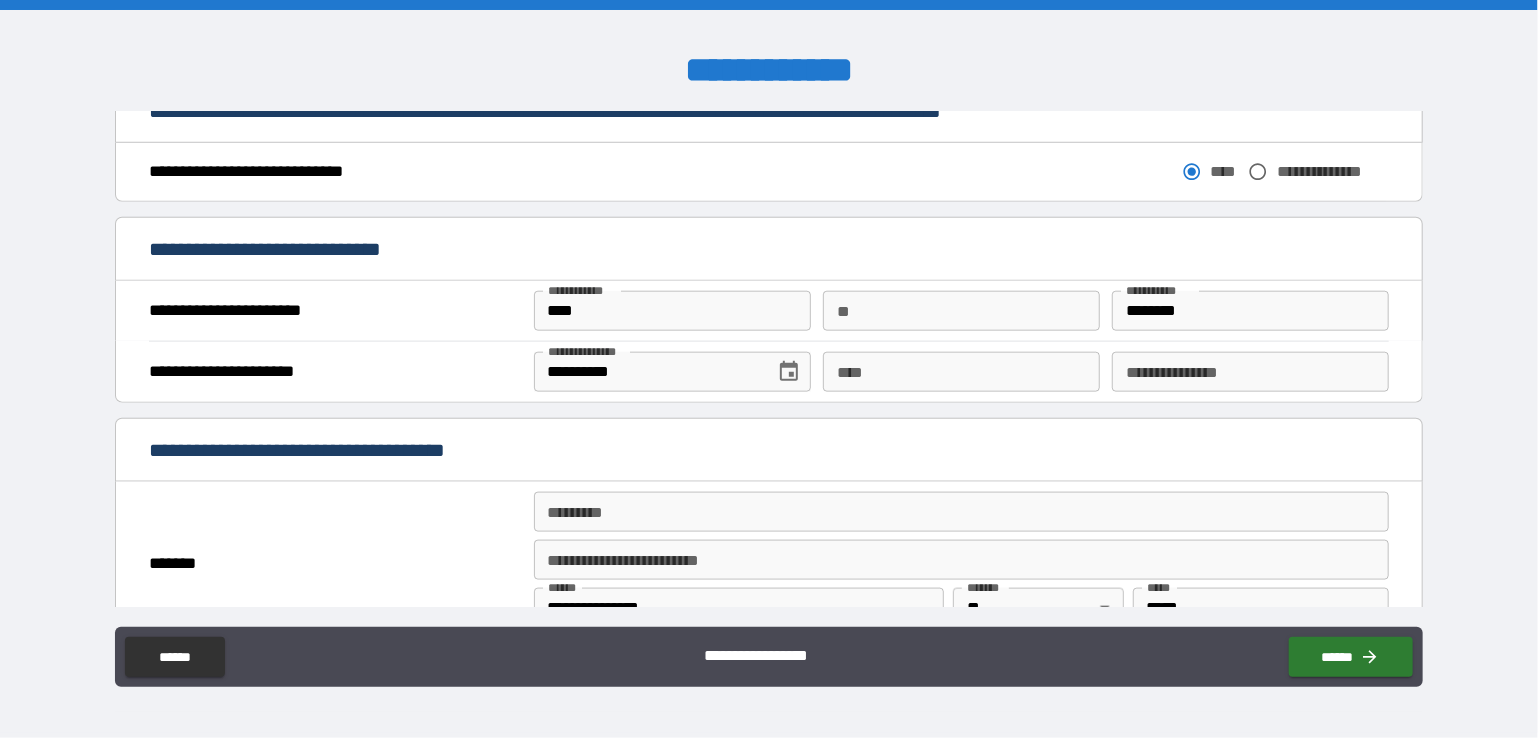 scroll, scrollTop: 1100, scrollLeft: 0, axis: vertical 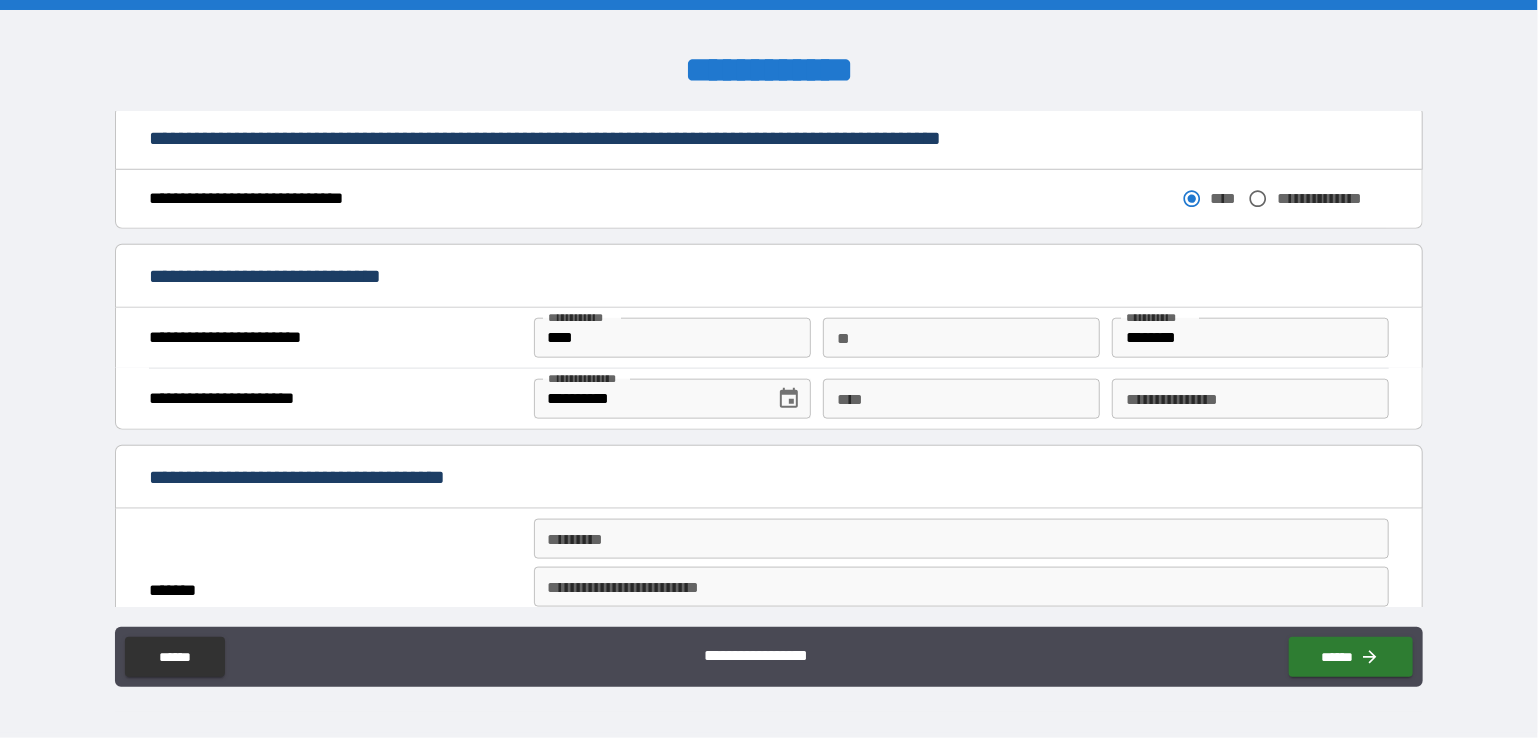 click on "****" at bounding box center (961, 399) 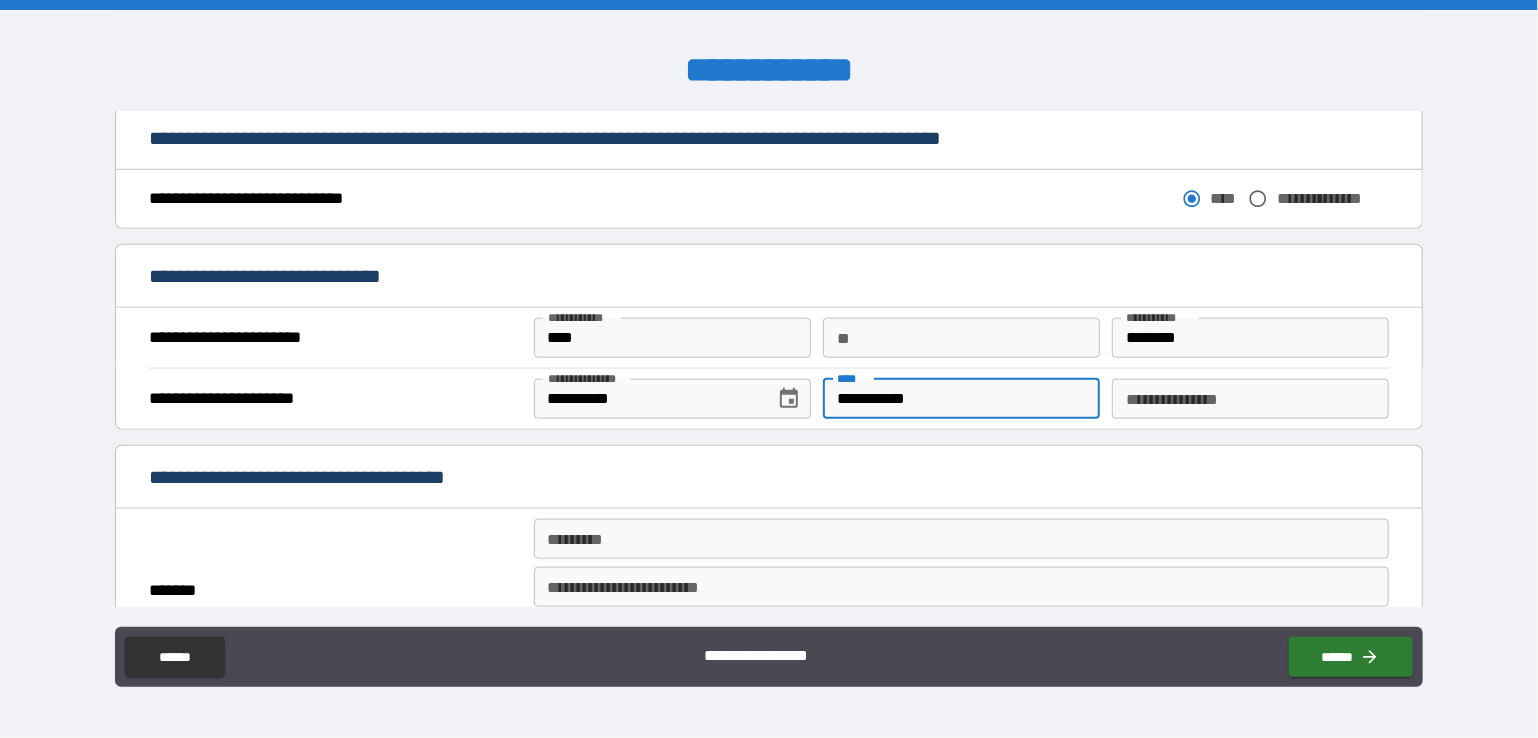 type on "**********" 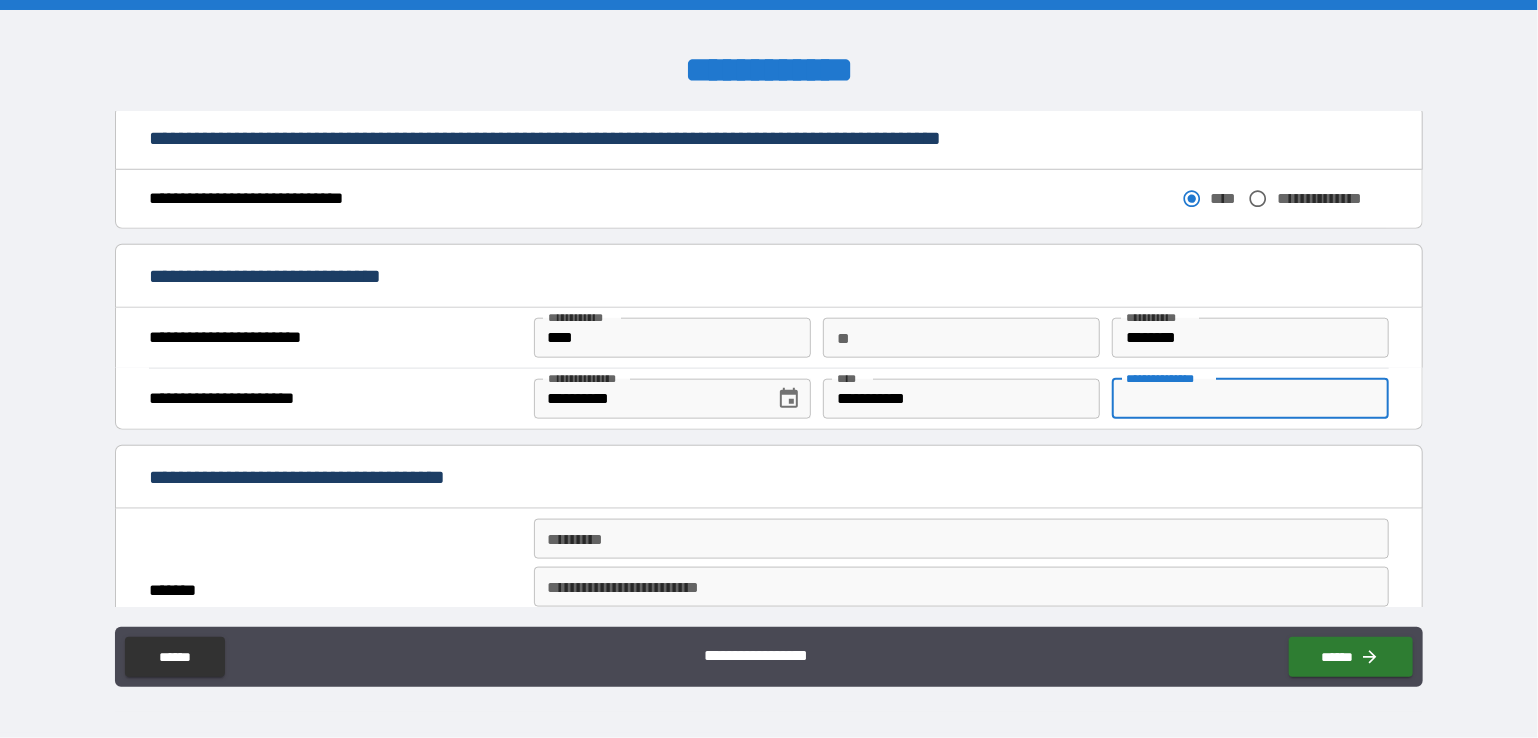 click on "**********" at bounding box center [1250, 399] 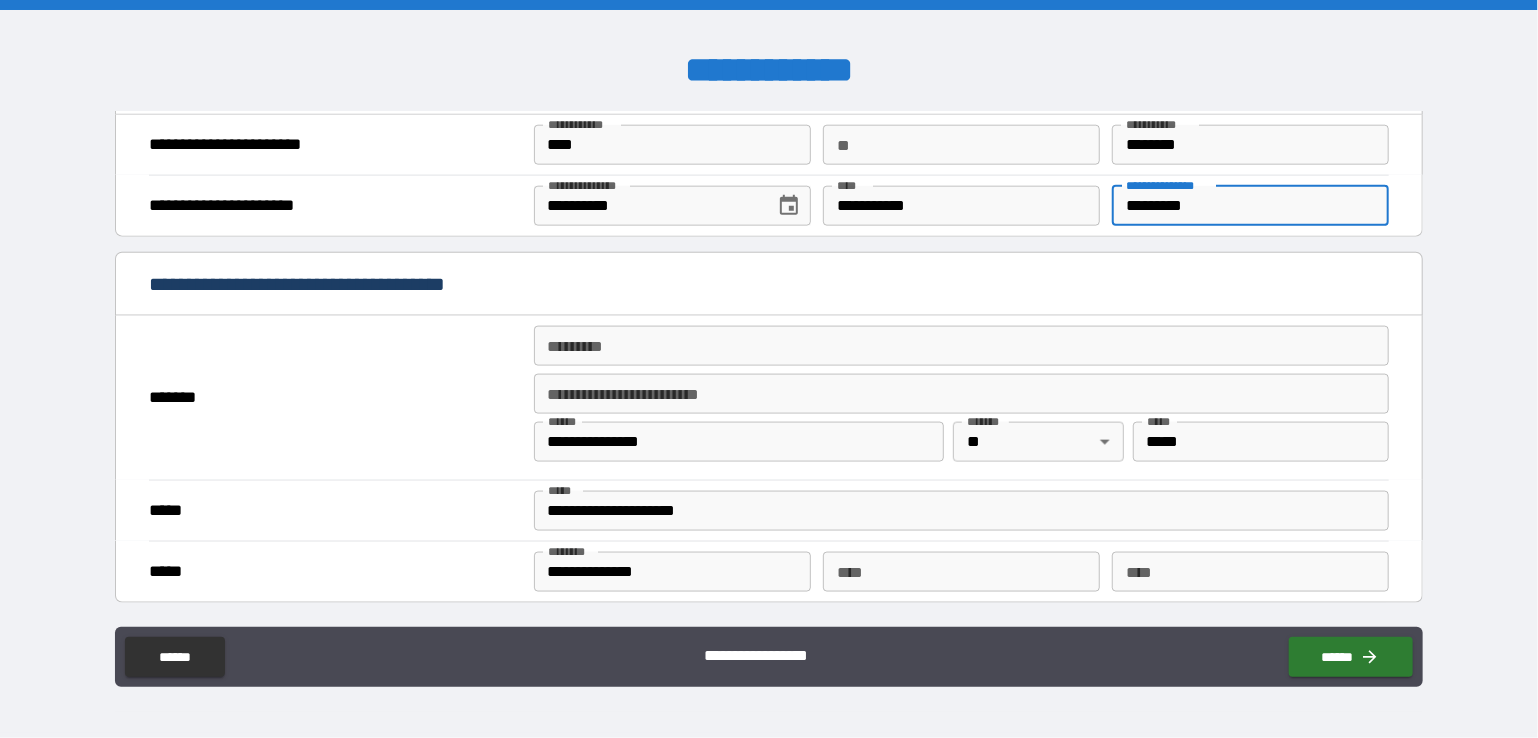 scroll, scrollTop: 1300, scrollLeft: 0, axis: vertical 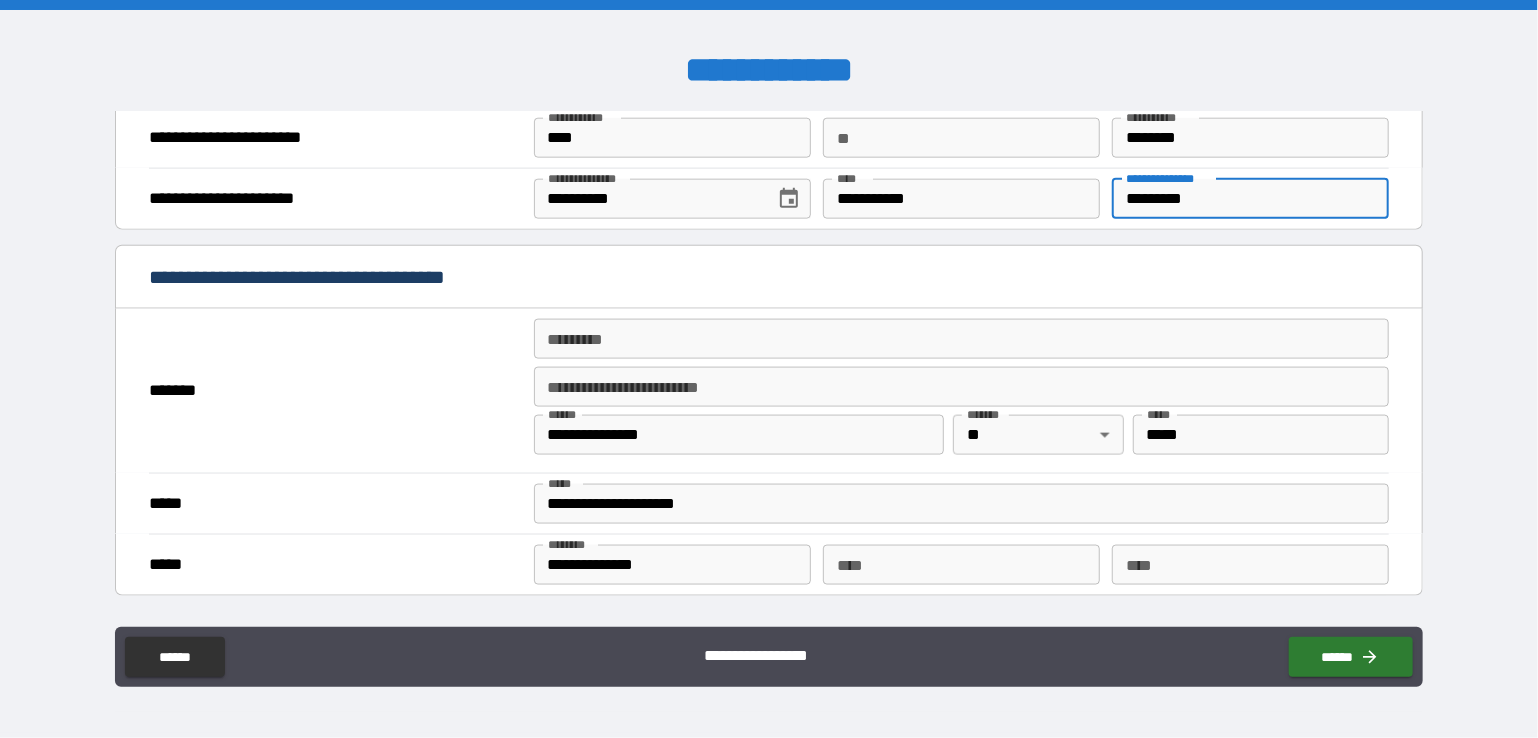 type on "*********" 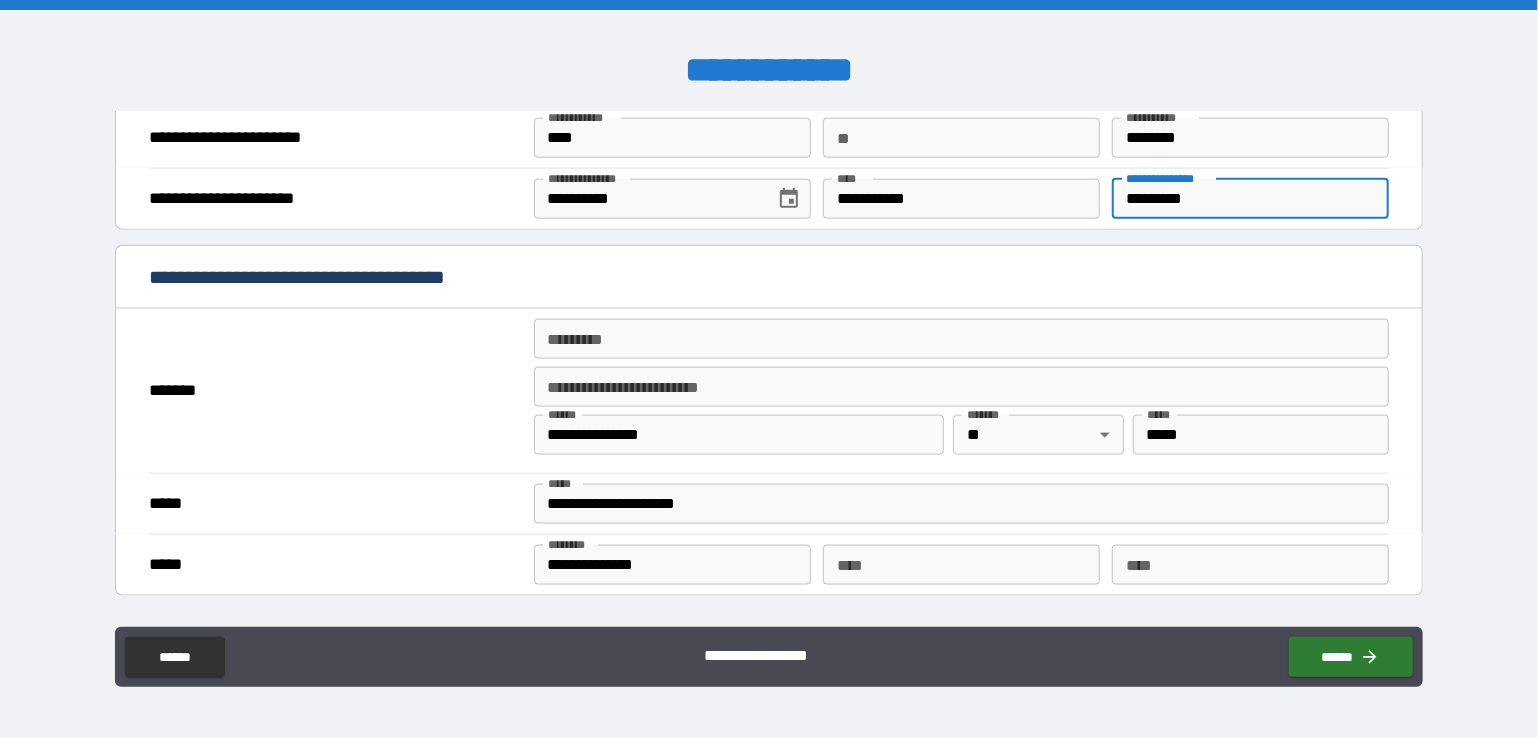 click on "*******   *" at bounding box center [962, 339] 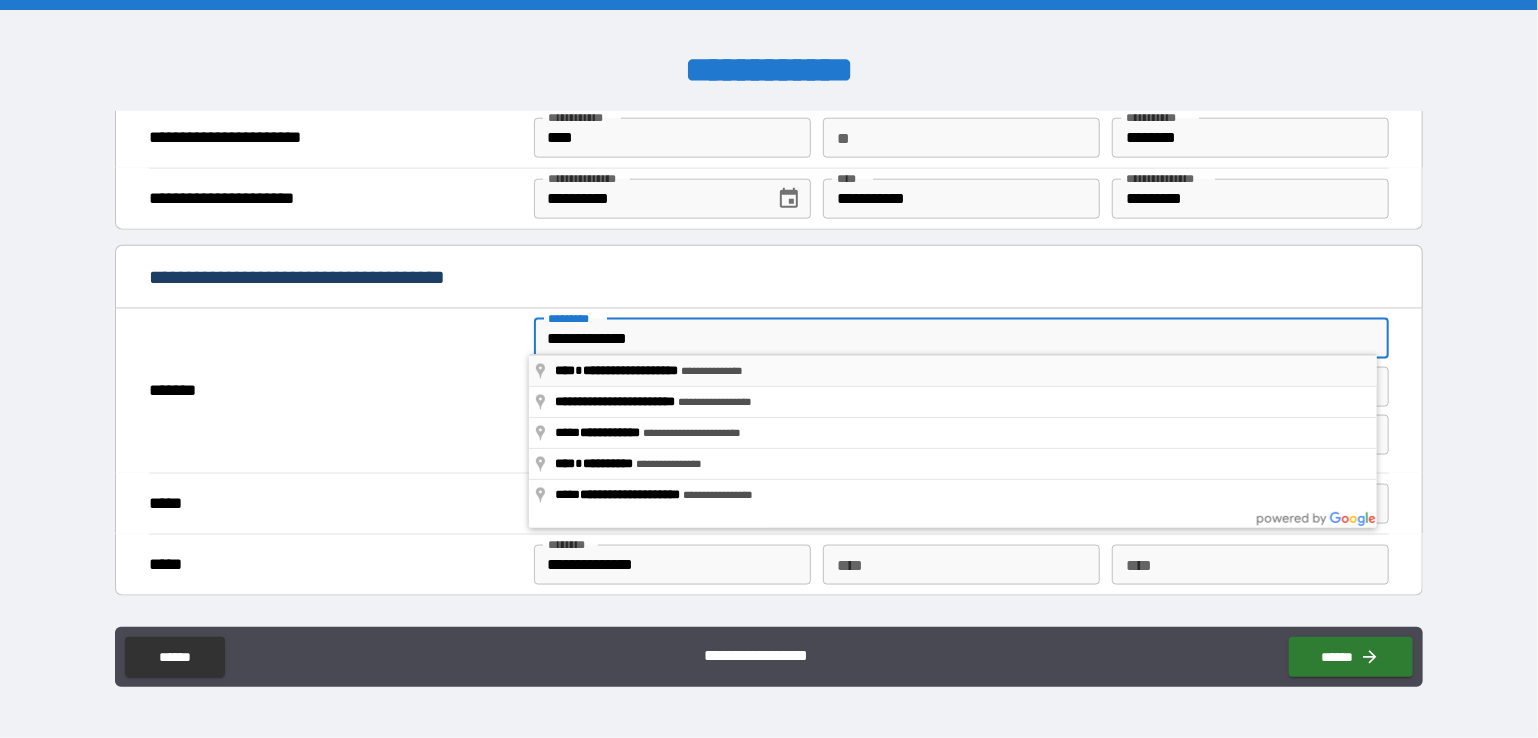 type on "**********" 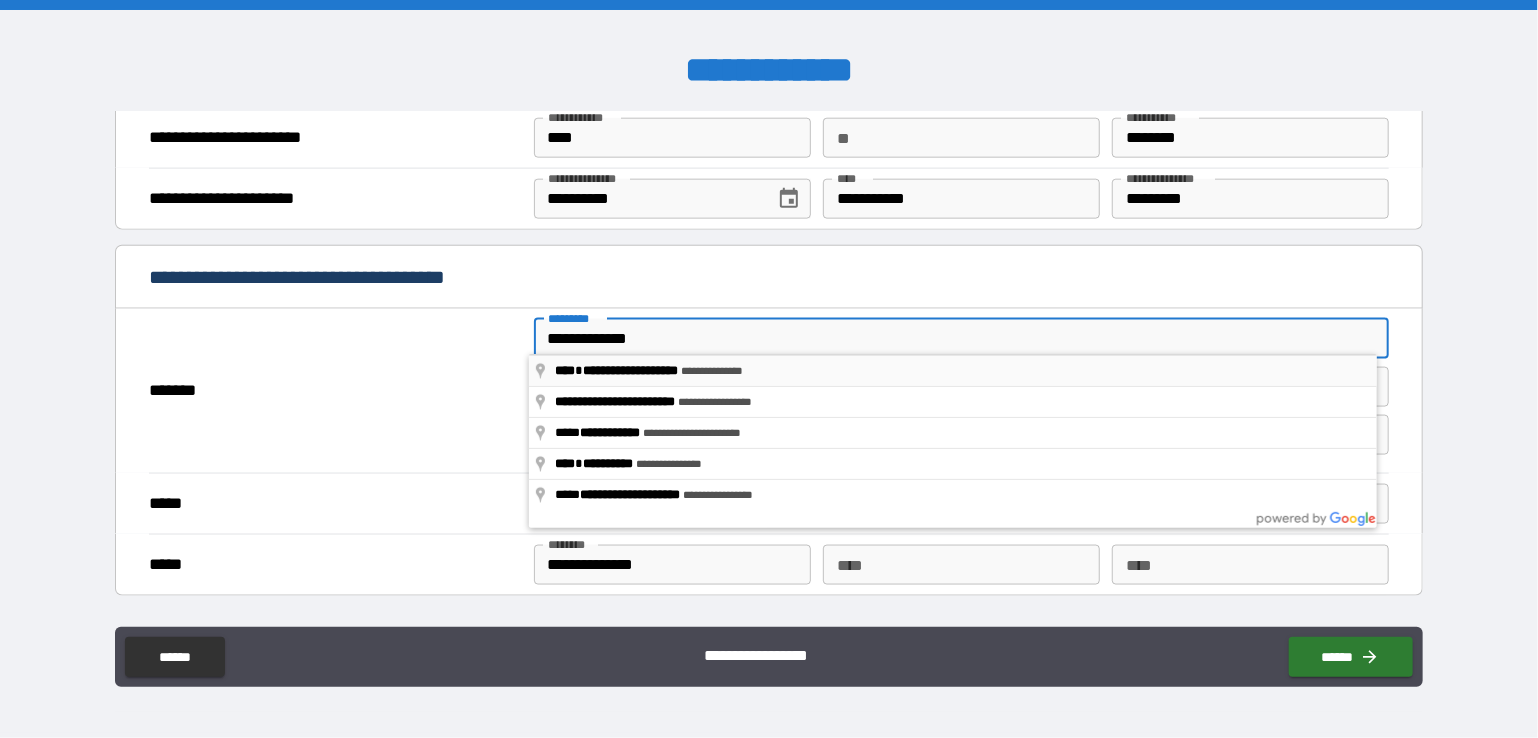 type on "**" 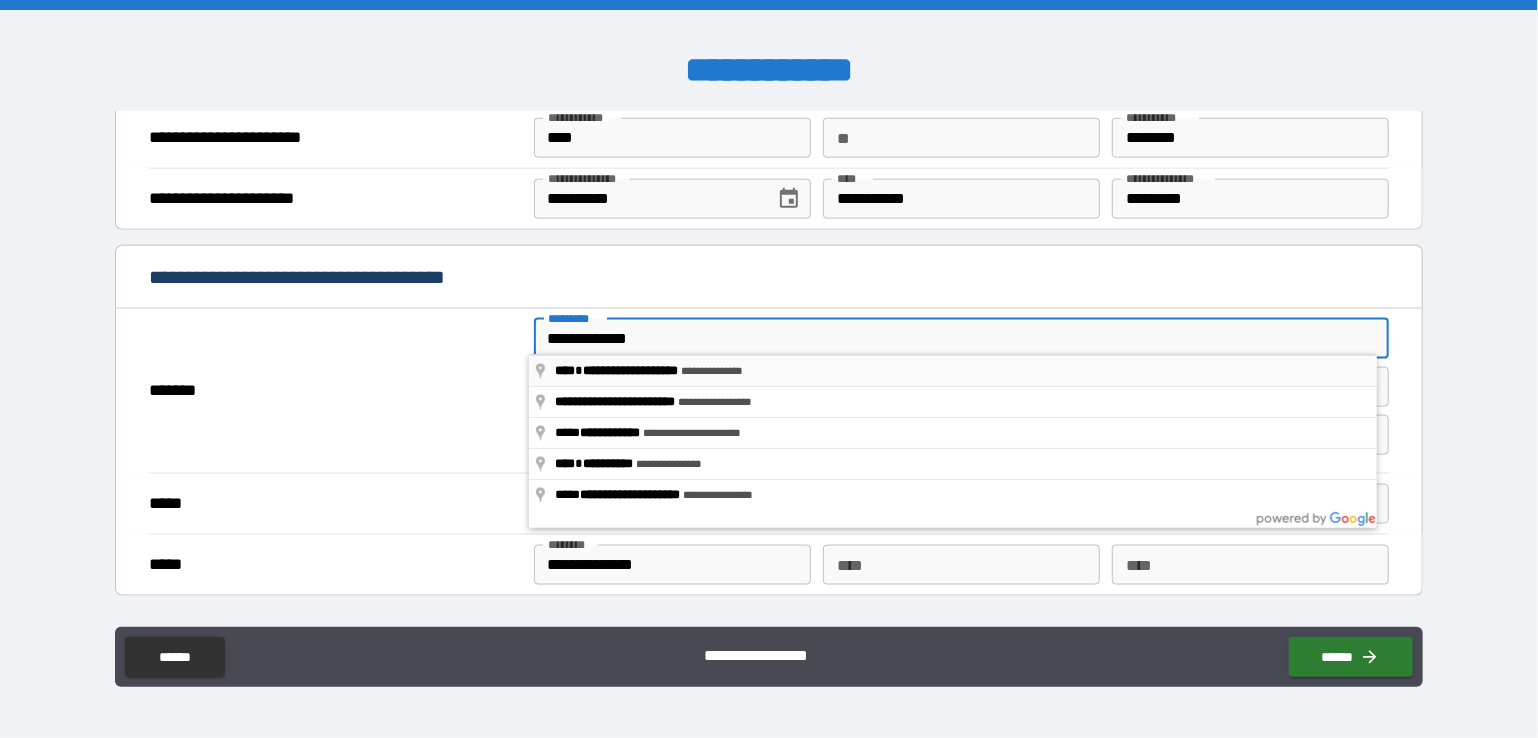 type on "*****" 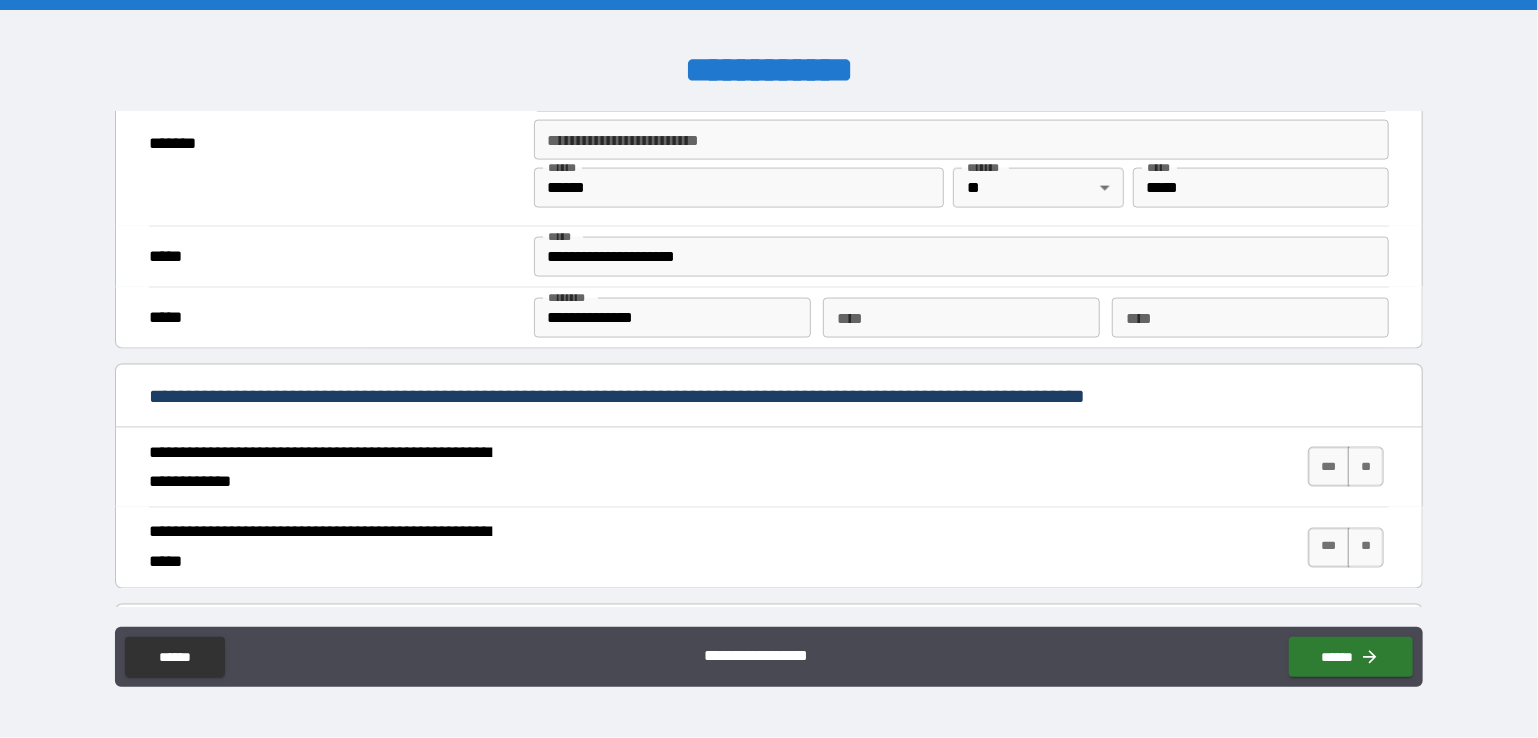 scroll, scrollTop: 1600, scrollLeft: 0, axis: vertical 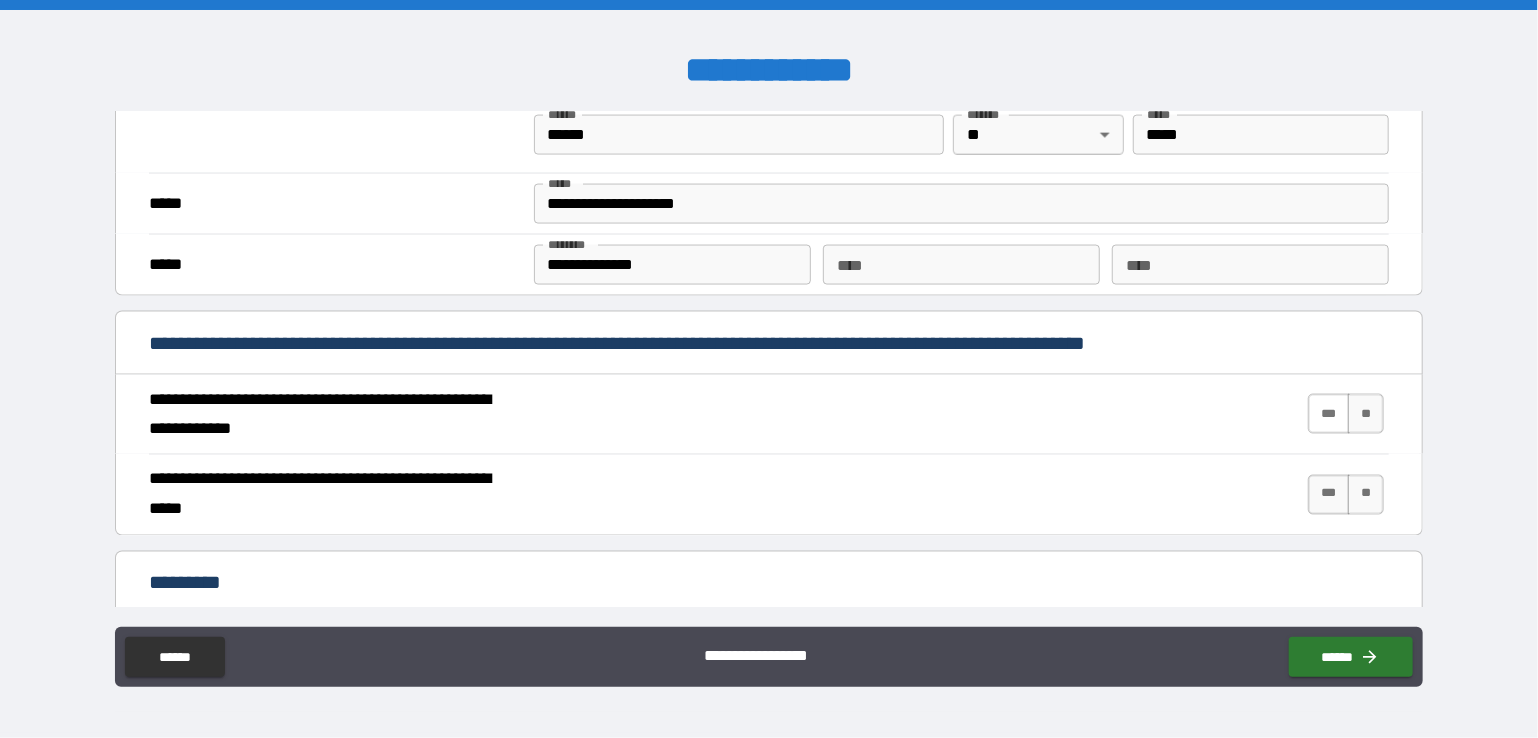 click on "***" at bounding box center [1329, 414] 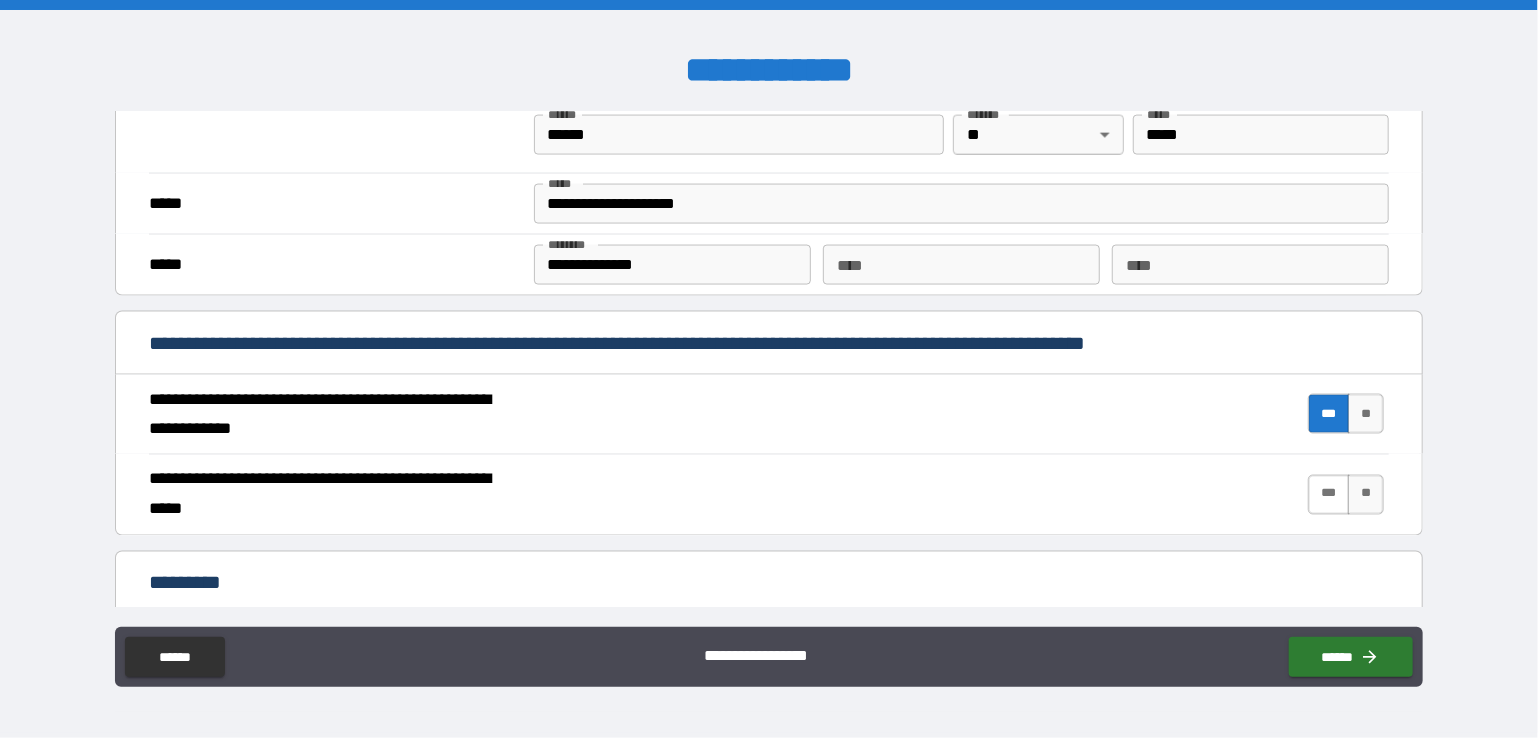 click on "***" at bounding box center (1329, 495) 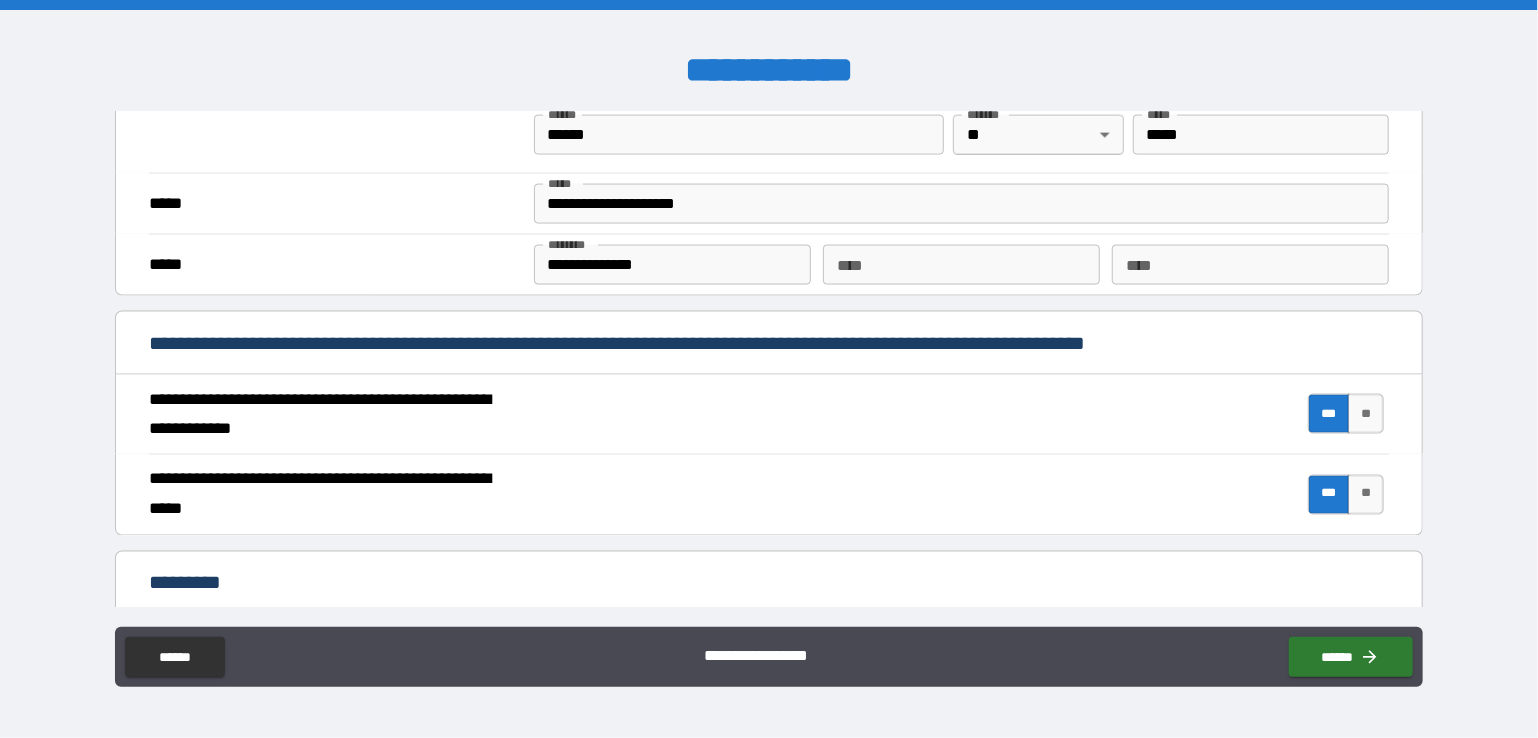 scroll, scrollTop: 1800, scrollLeft: 0, axis: vertical 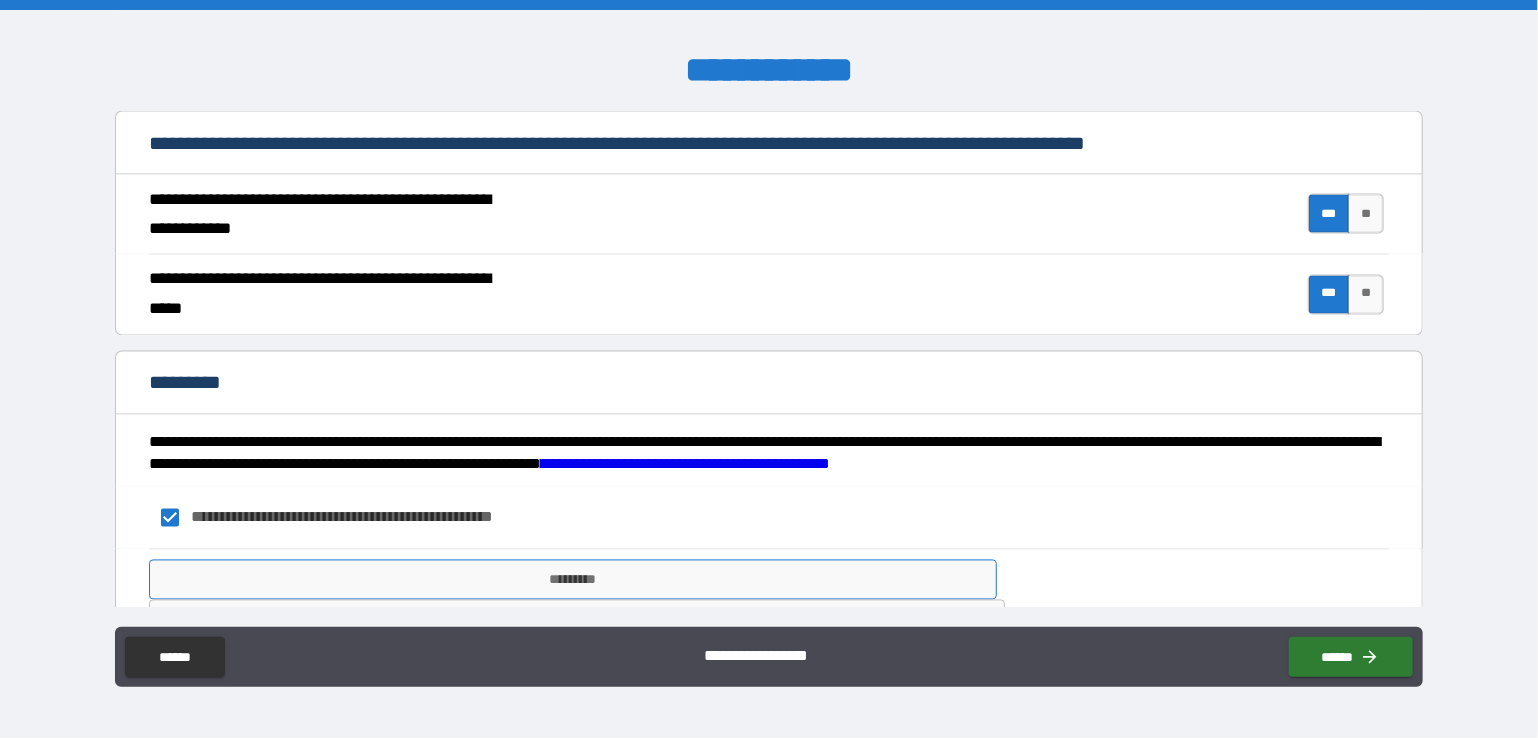 click on "*********" at bounding box center [573, 580] 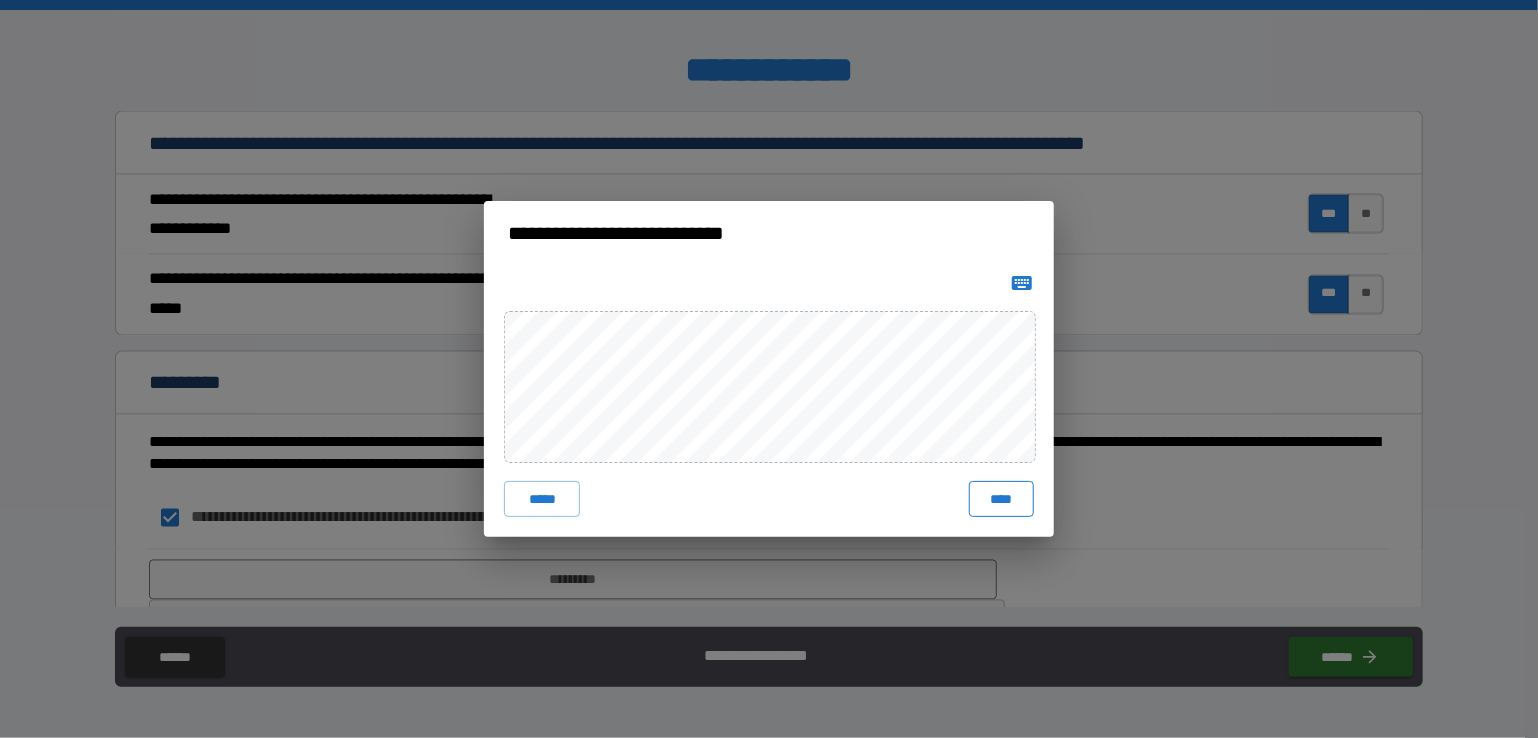 click on "****" at bounding box center [1001, 499] 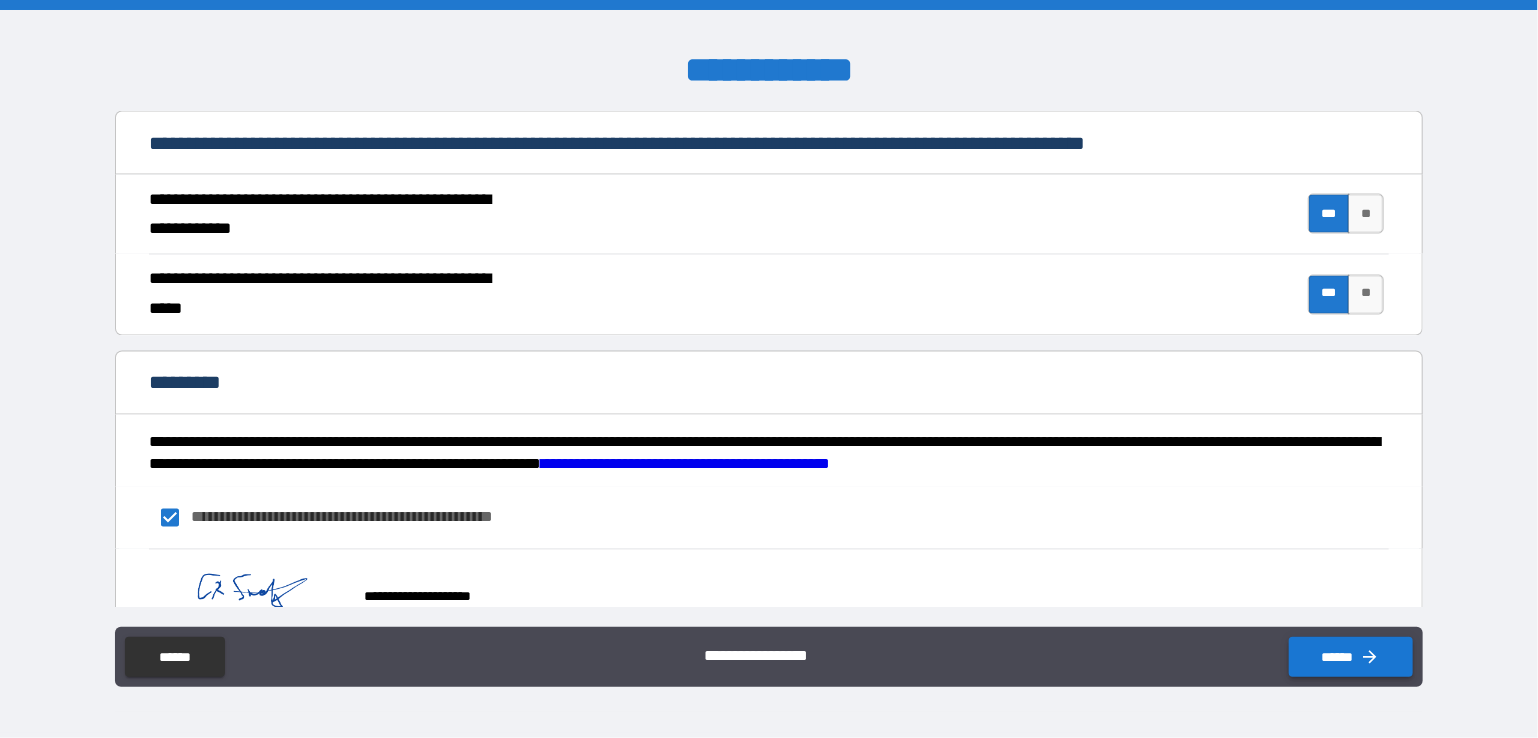click on "******" at bounding box center [1351, 657] 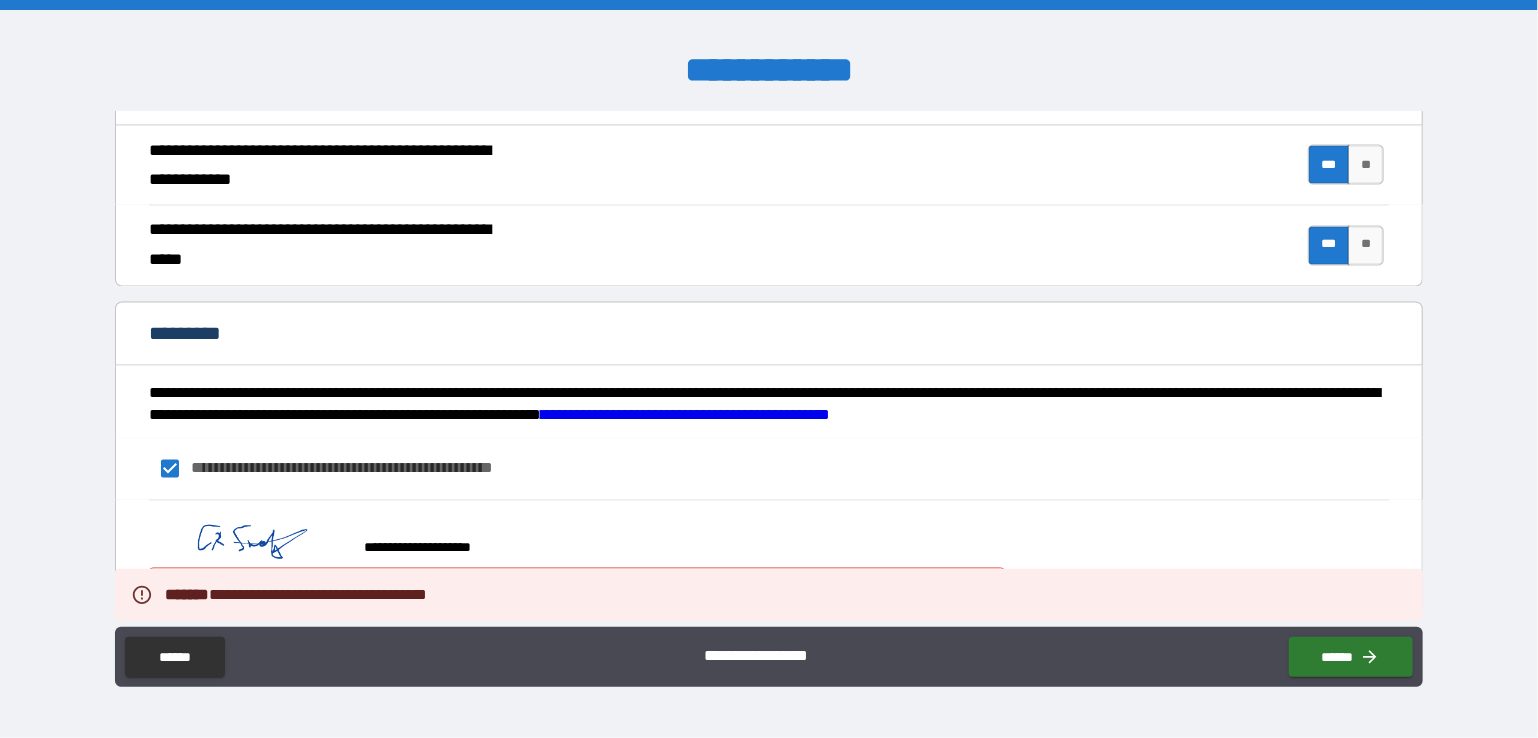 scroll, scrollTop: 1874, scrollLeft: 0, axis: vertical 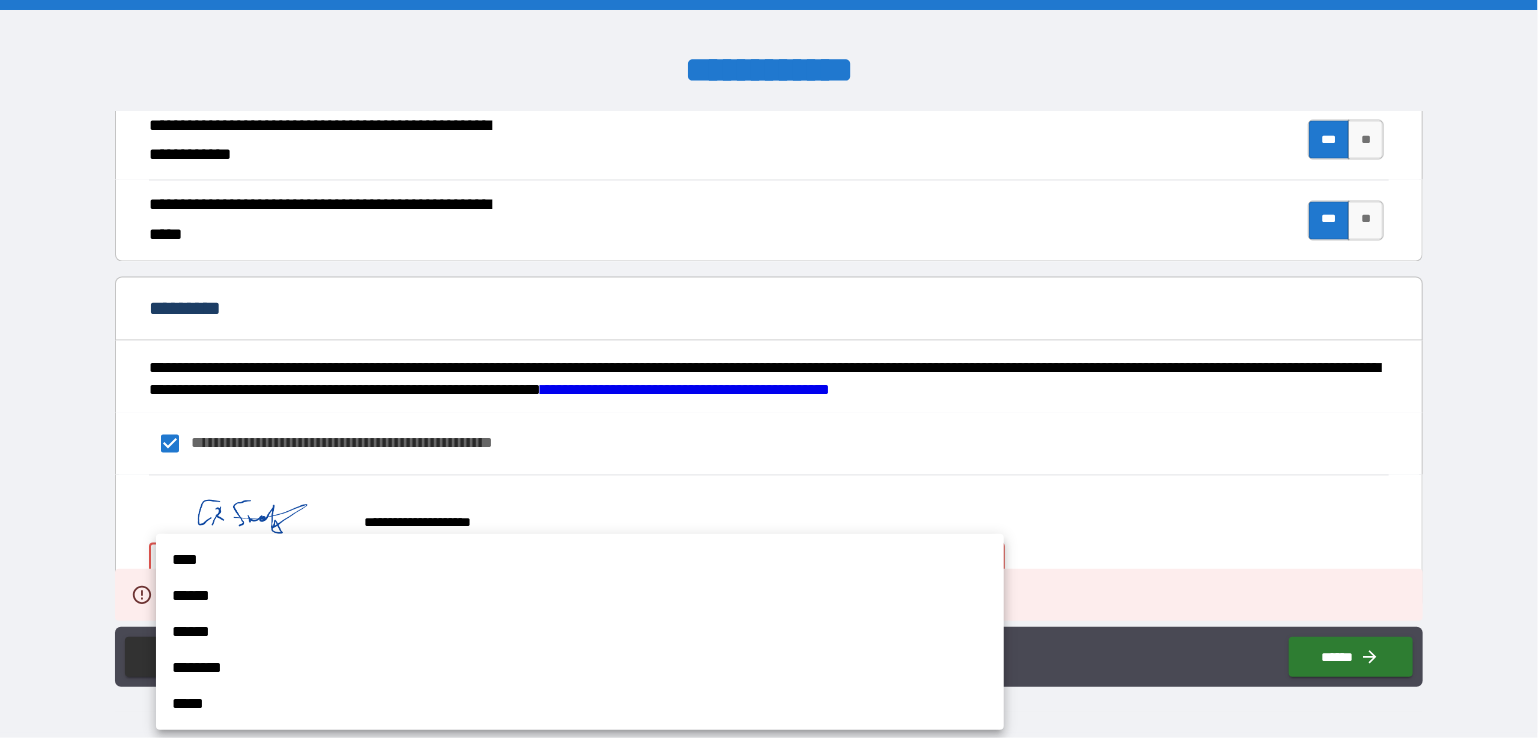 drag, startPoint x: 972, startPoint y: 550, endPoint x: 944, endPoint y: 551, distance: 28.01785 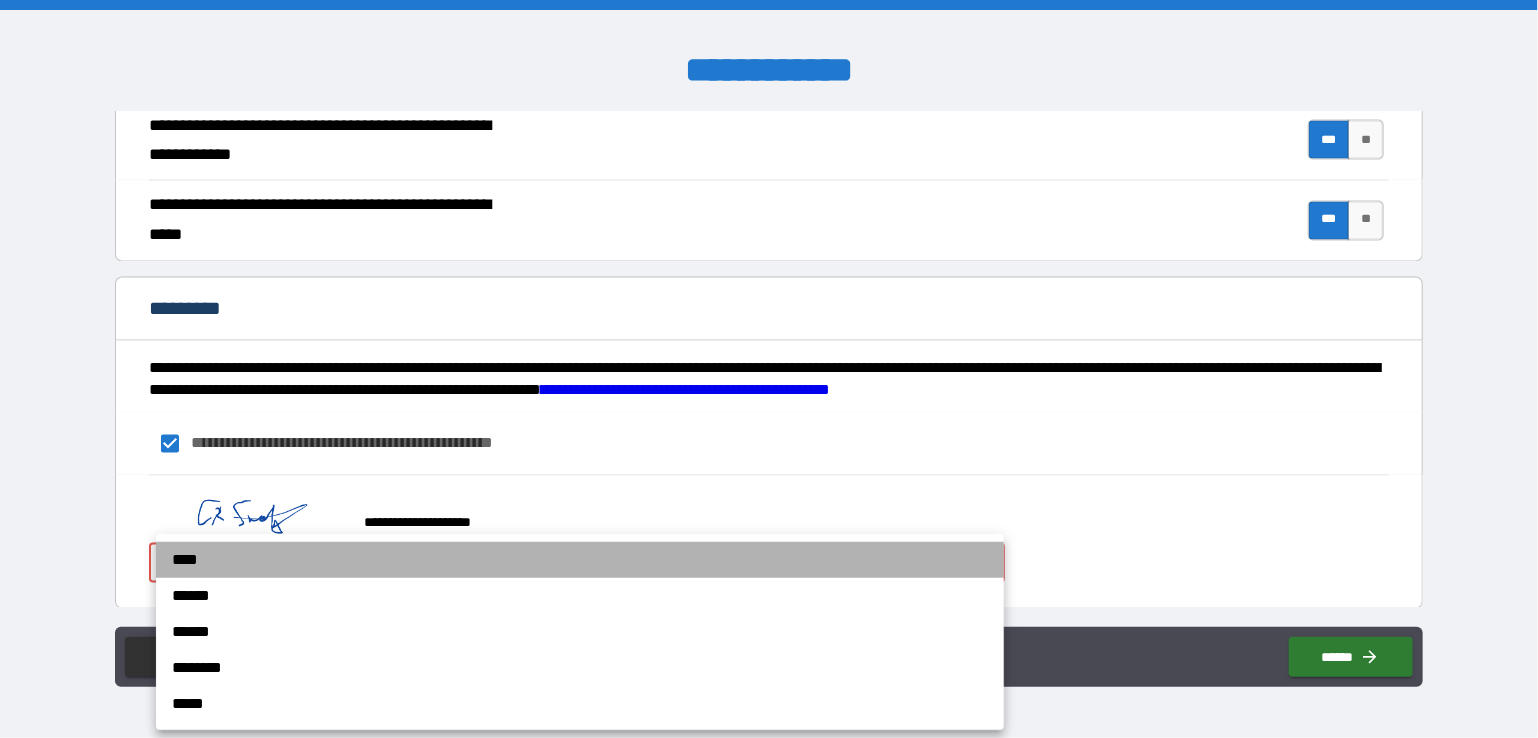 click on "****" at bounding box center (580, 560) 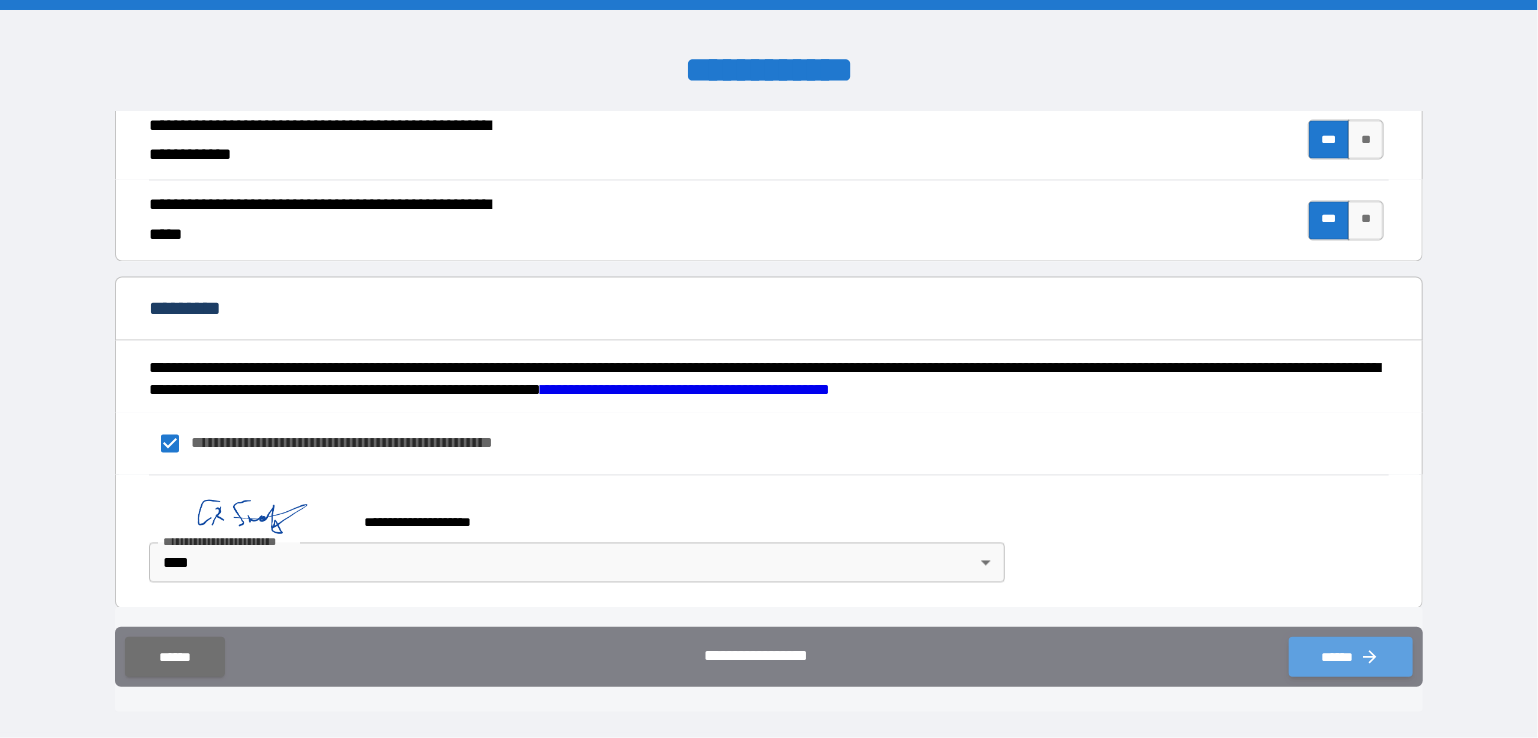 click on "******" at bounding box center (1351, 657) 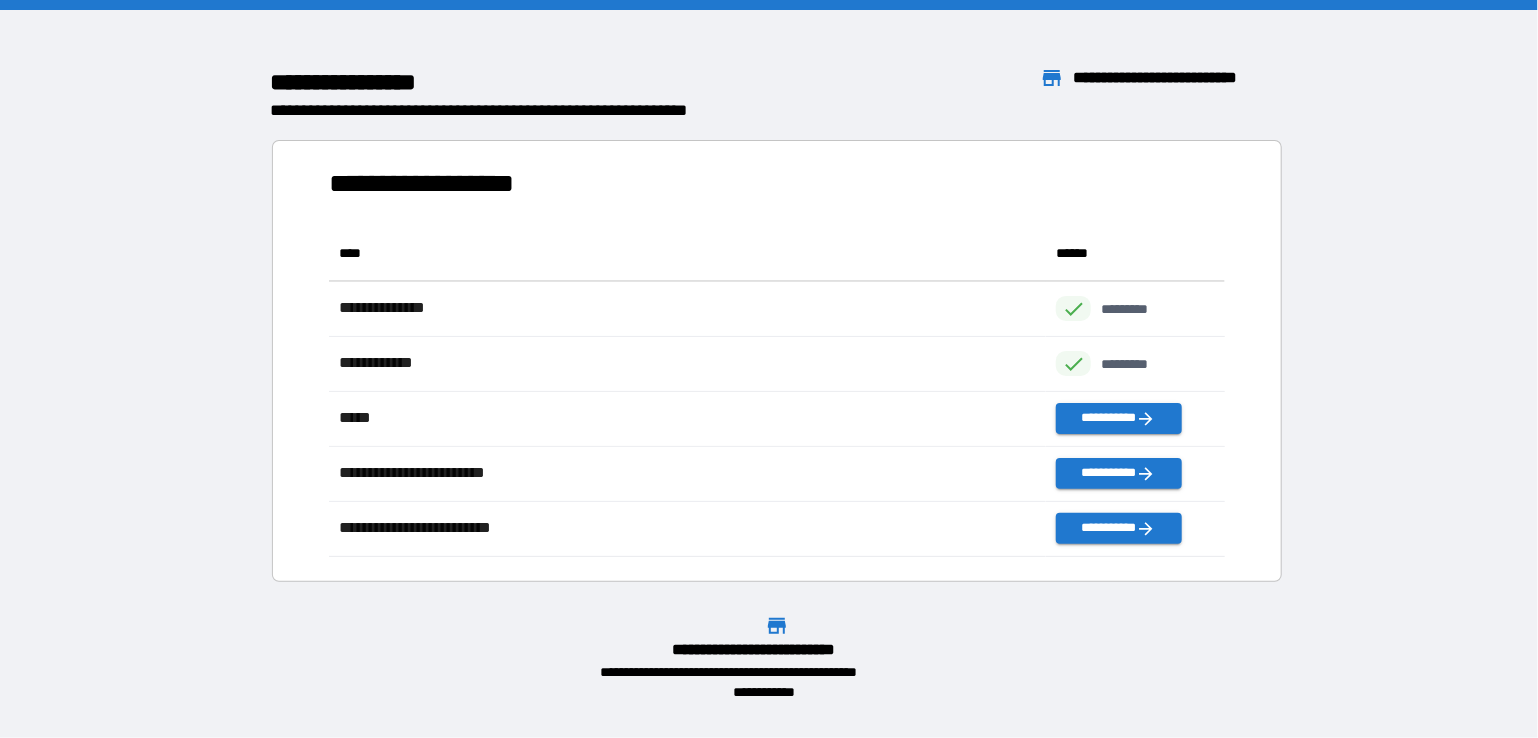 scroll, scrollTop: 16, scrollLeft: 16, axis: both 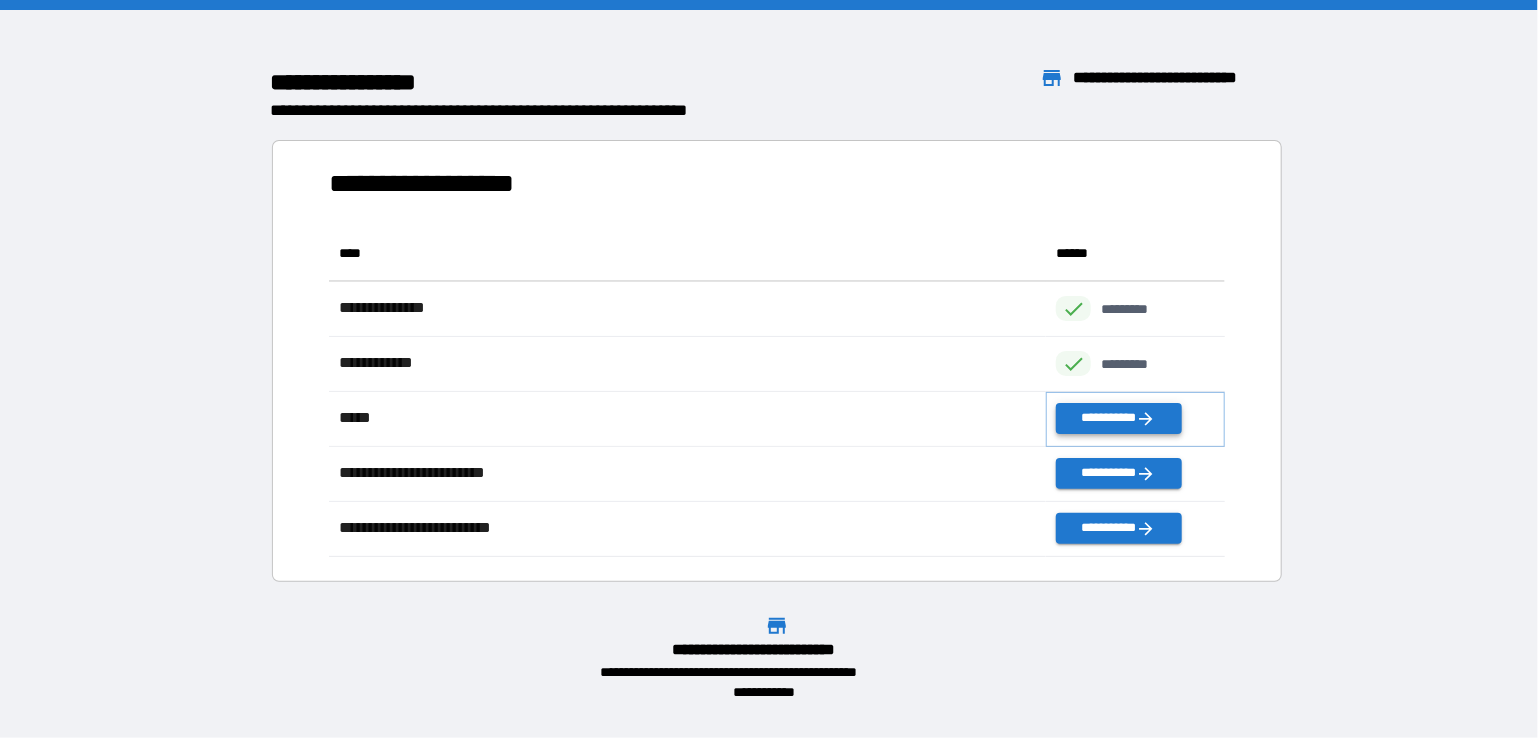 click on "**********" at bounding box center (1118, 418) 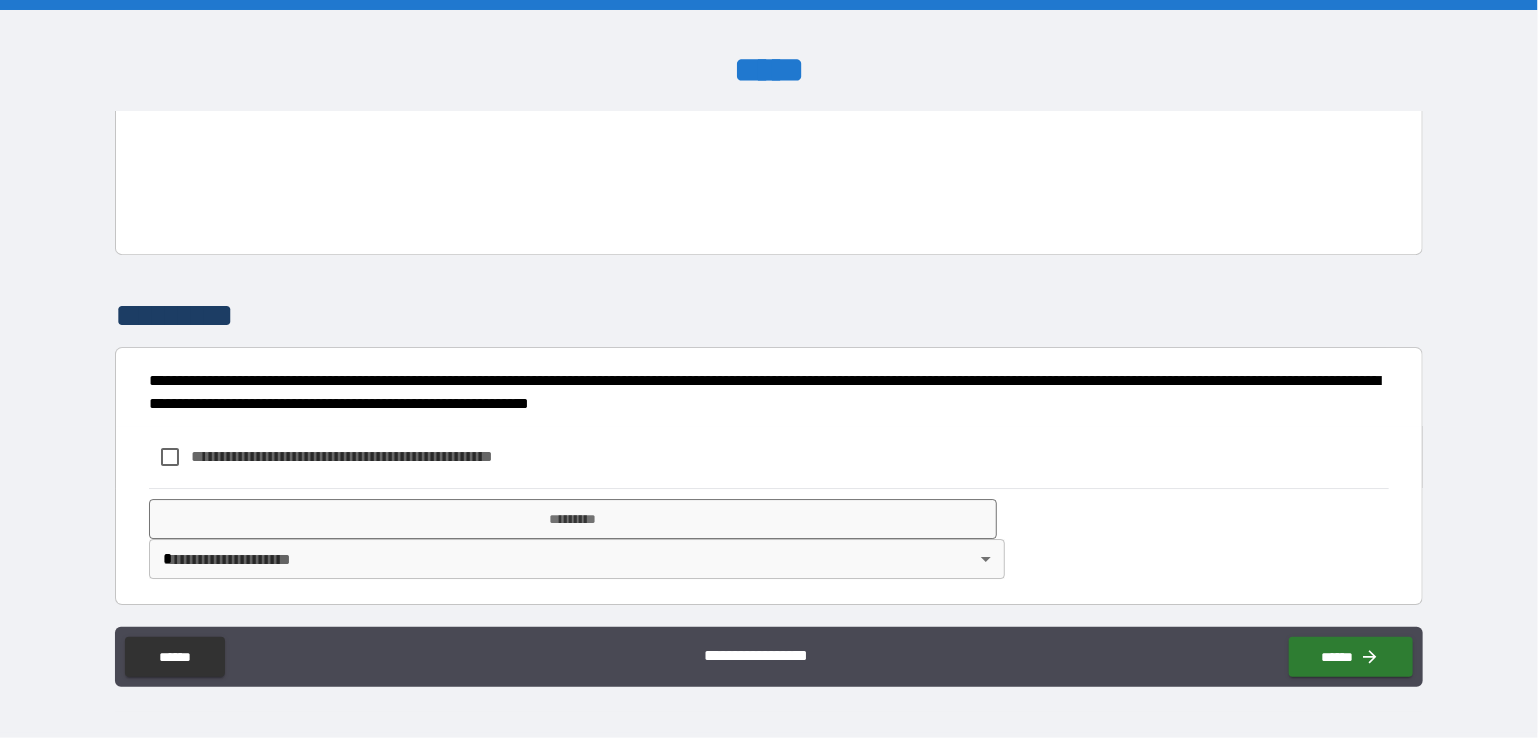 scroll, scrollTop: 3211, scrollLeft: 0, axis: vertical 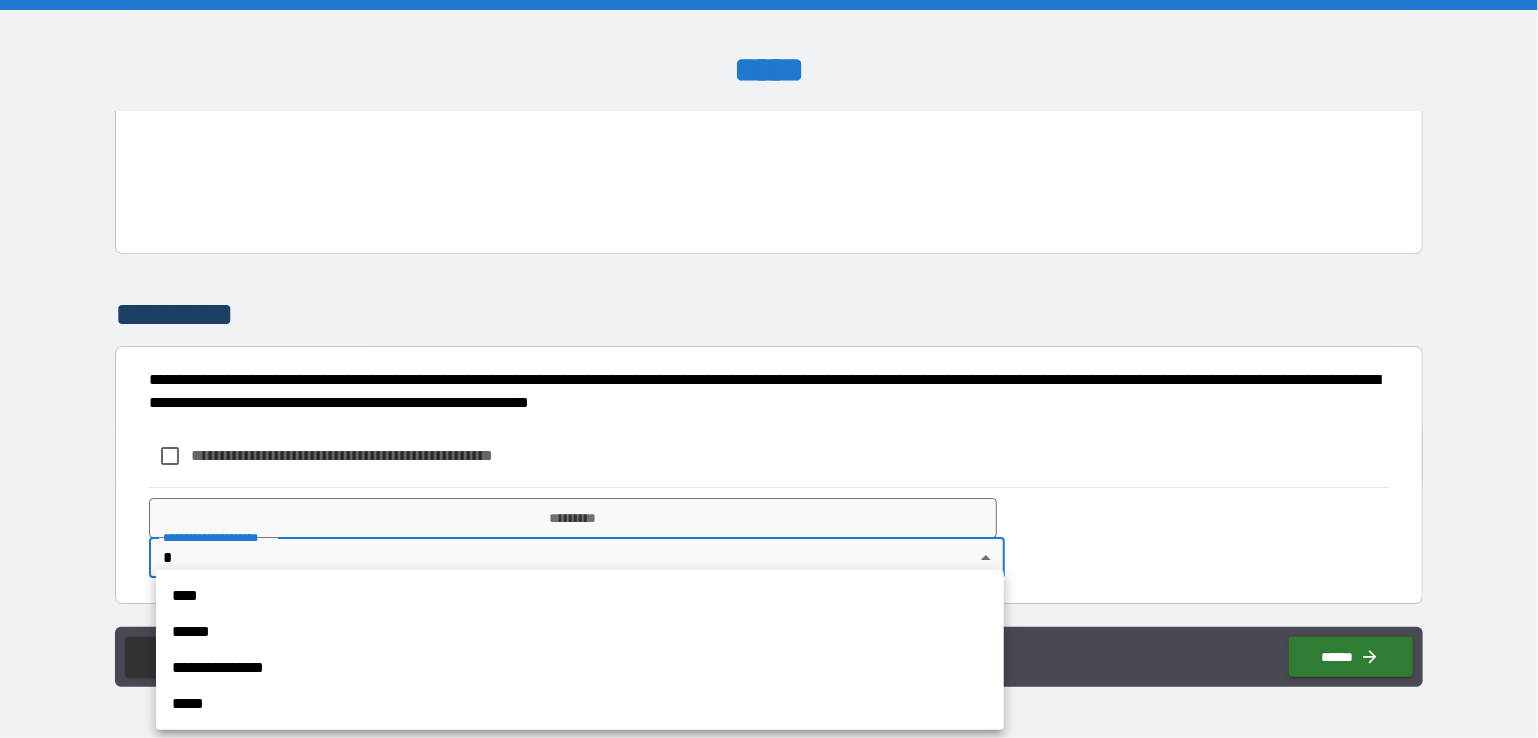 click on "**********" at bounding box center (769, 369) 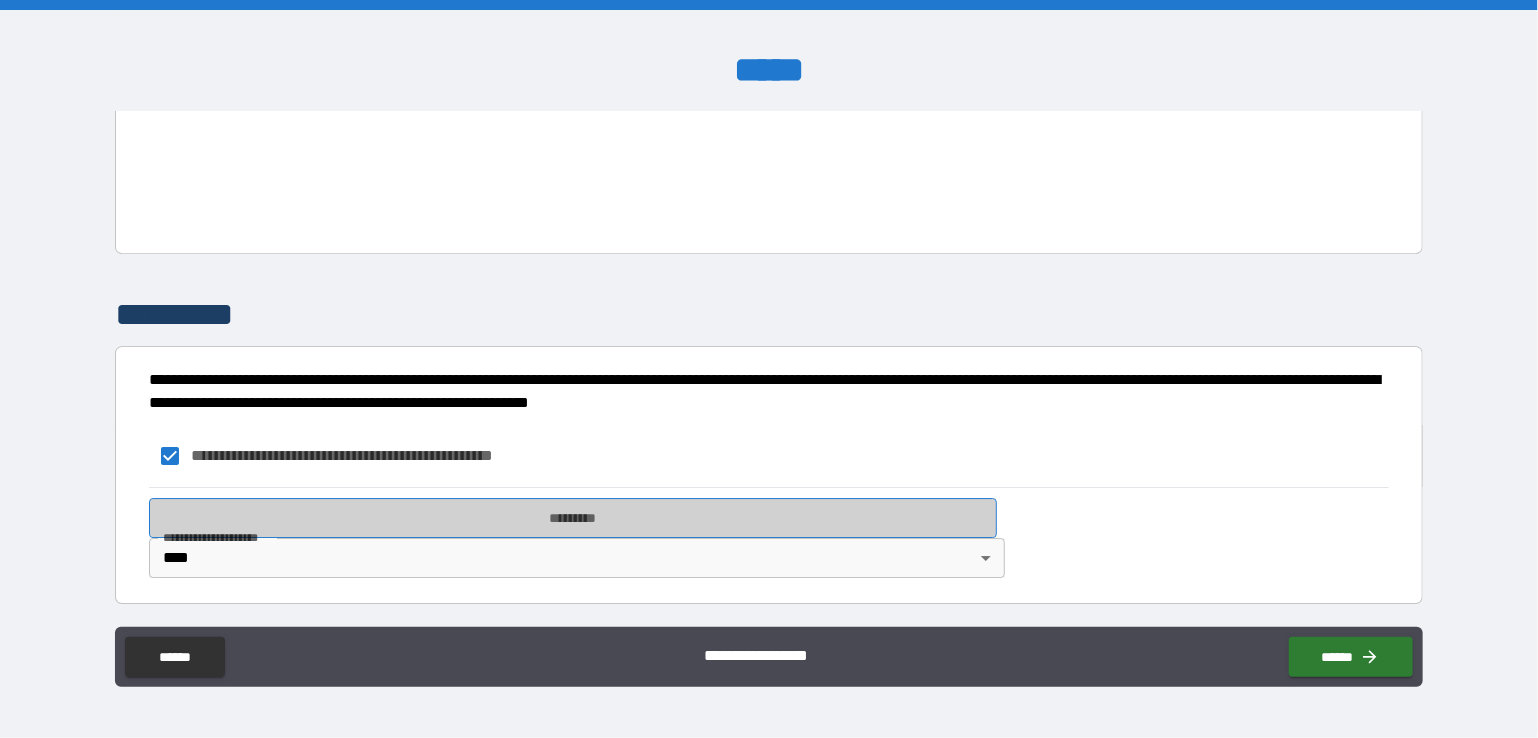 click on "*********" at bounding box center (573, 518) 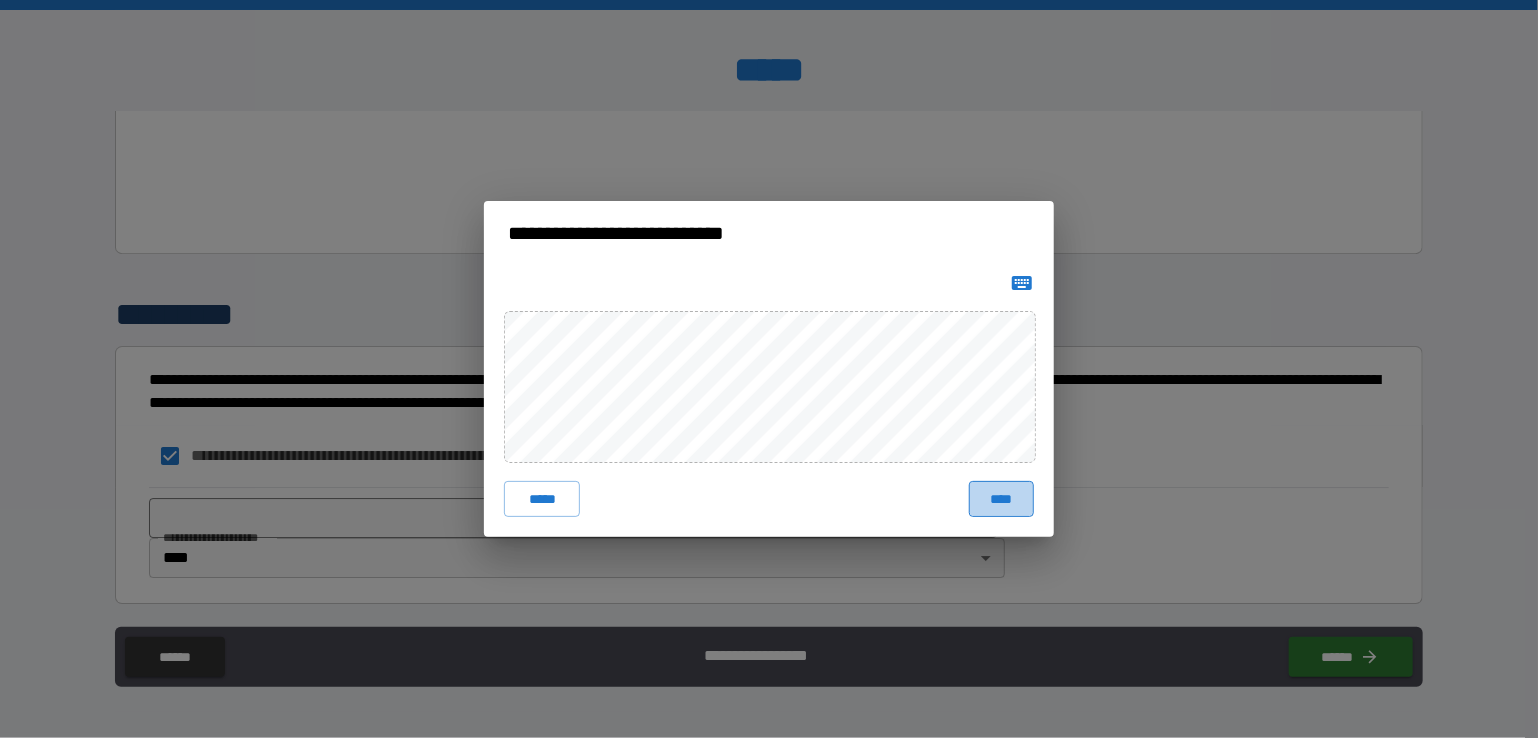 click on "****" at bounding box center (1001, 499) 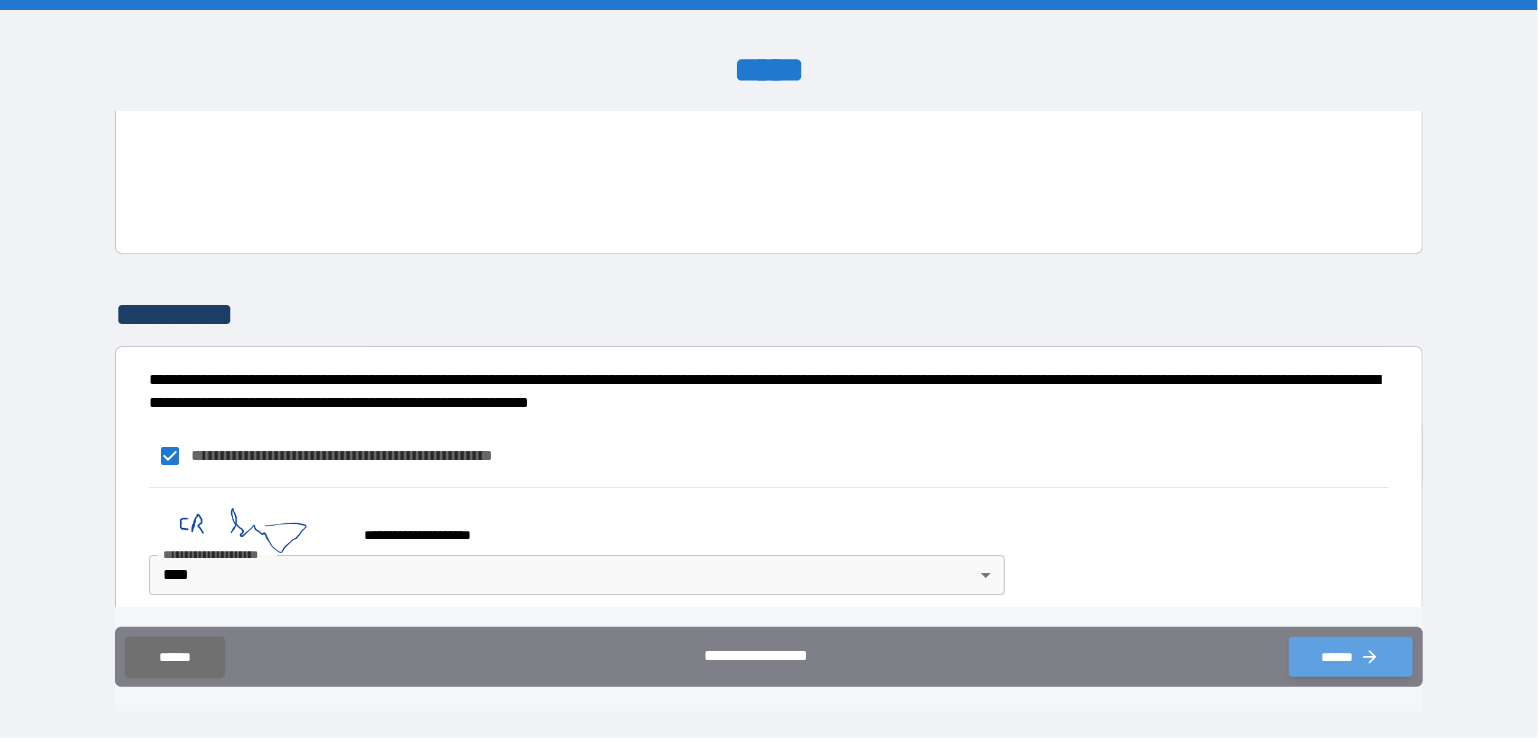 click 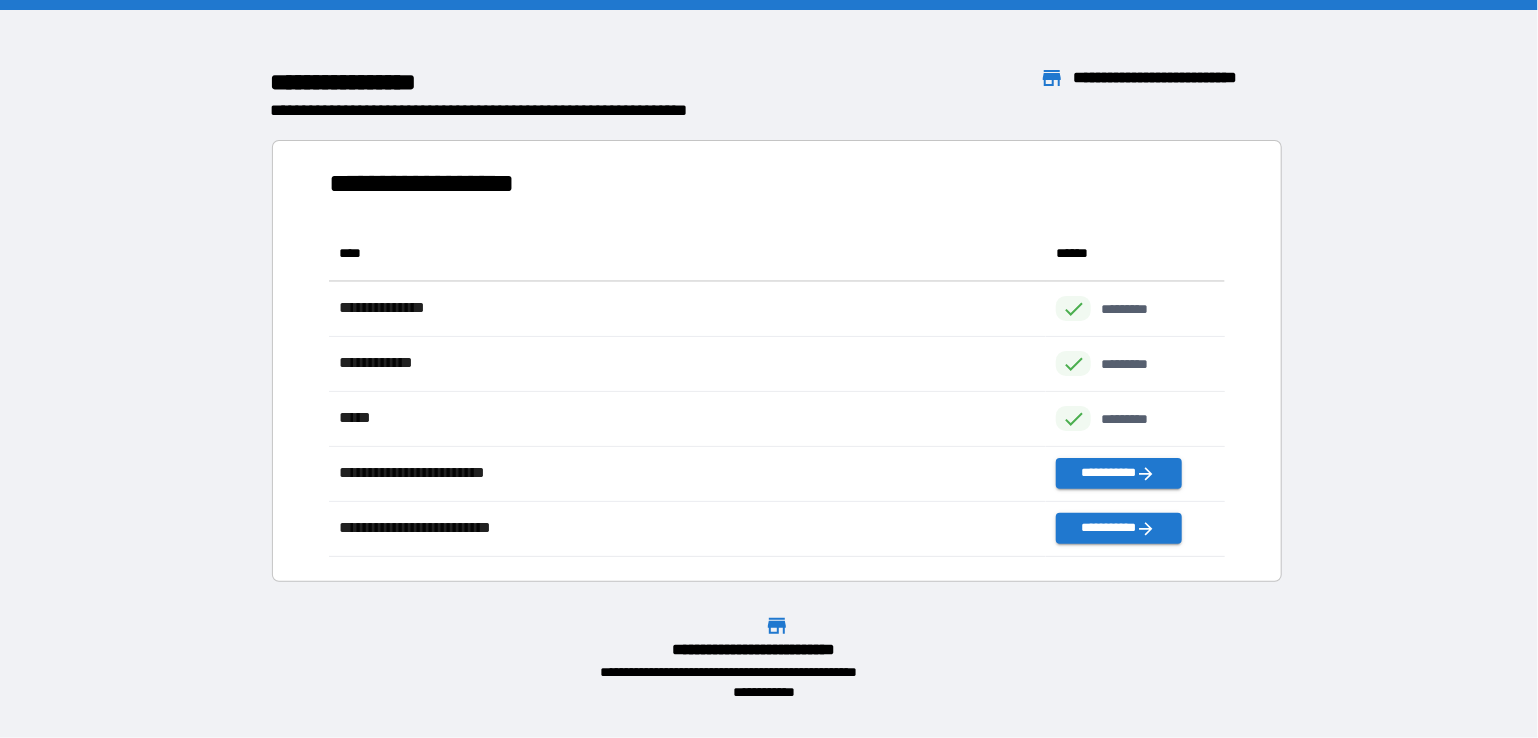 scroll, scrollTop: 16, scrollLeft: 16, axis: both 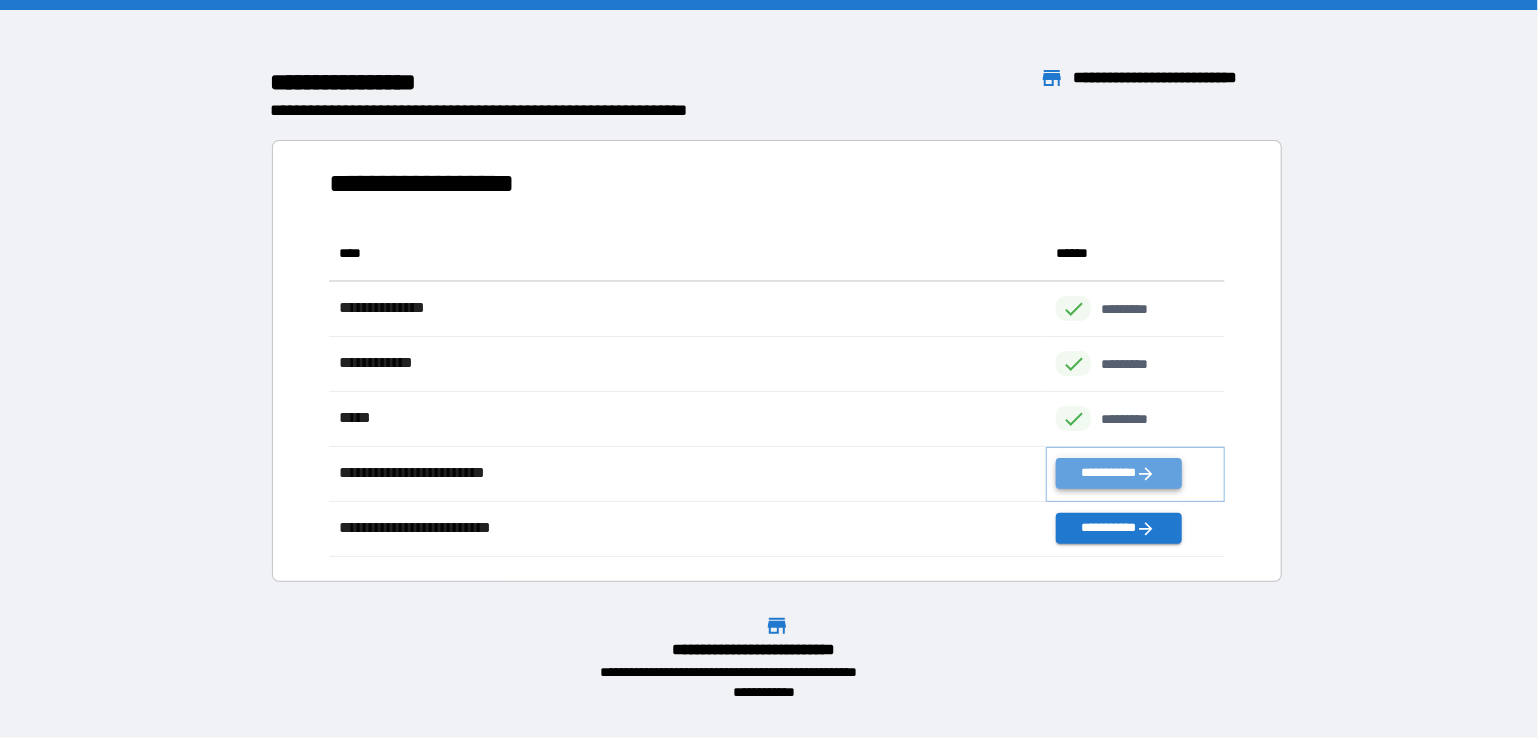 click on "**********" at bounding box center [1118, 473] 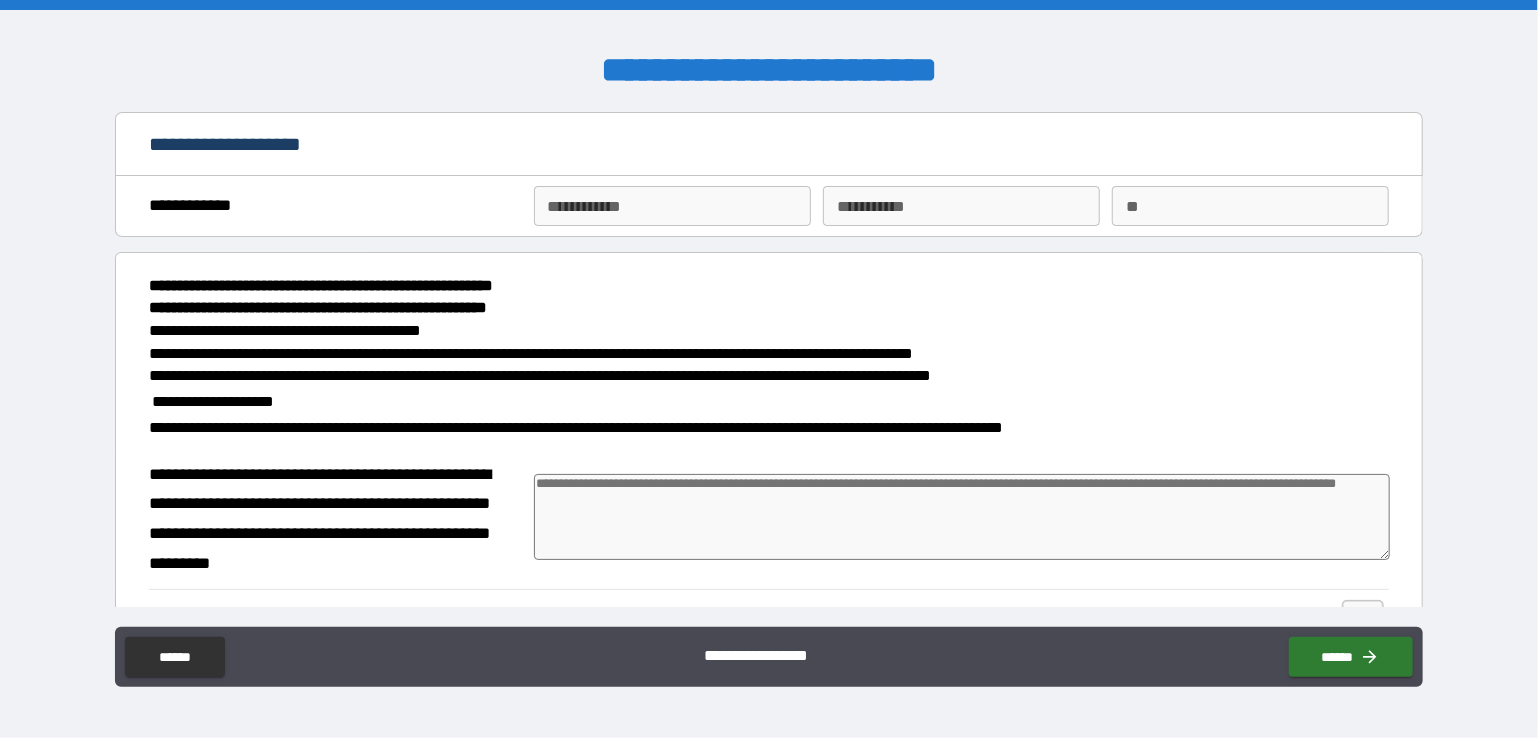 type on "*" 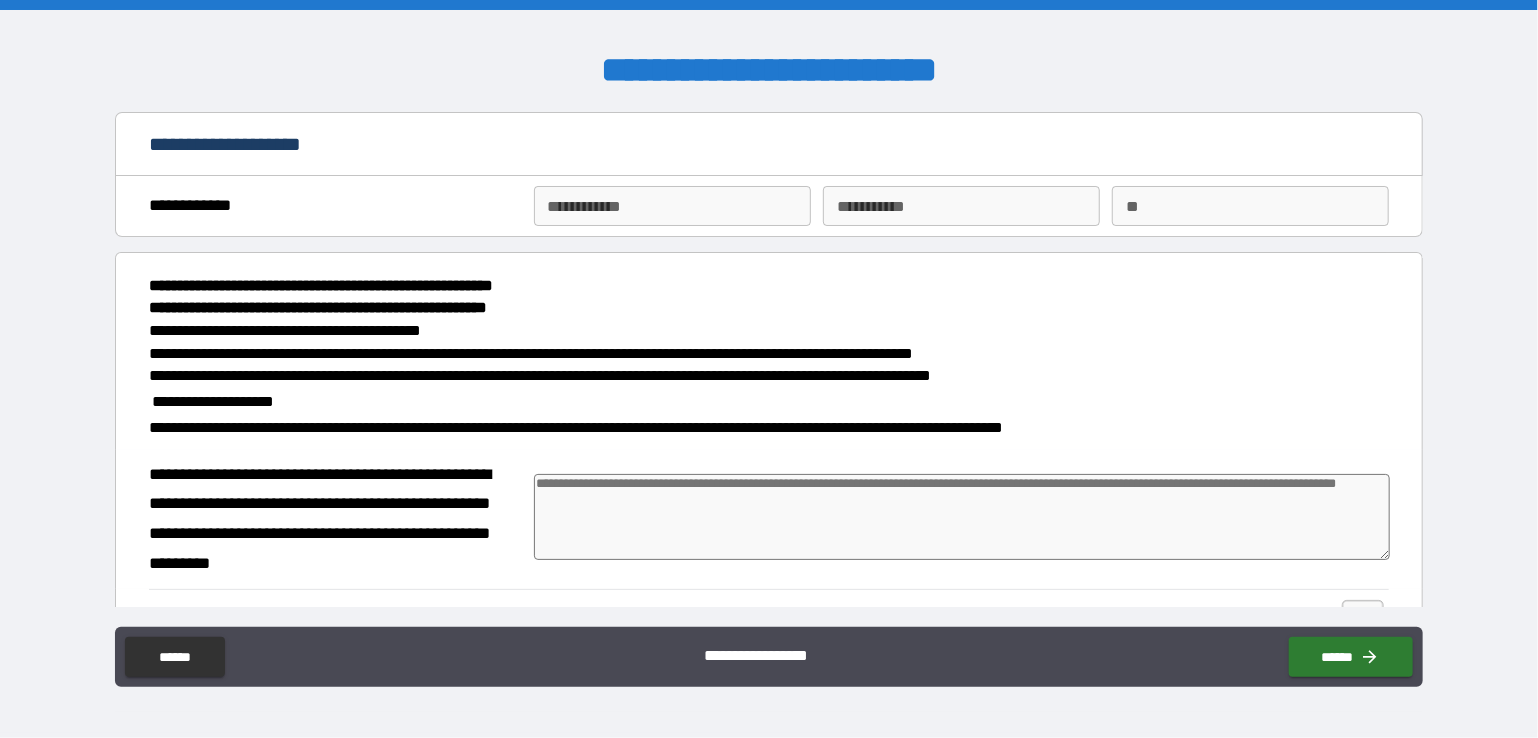 click on "**********" at bounding box center [672, 206] 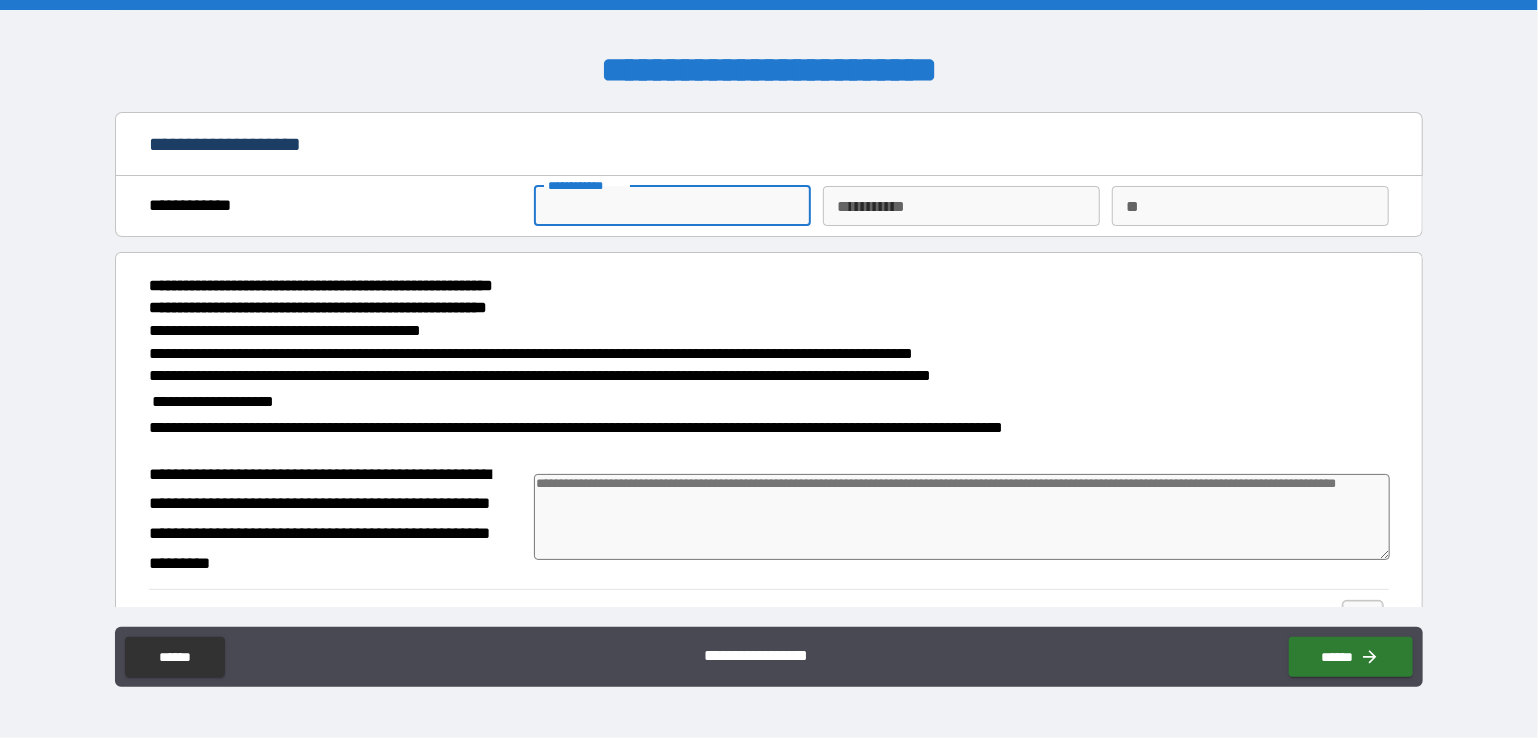 type on "*" 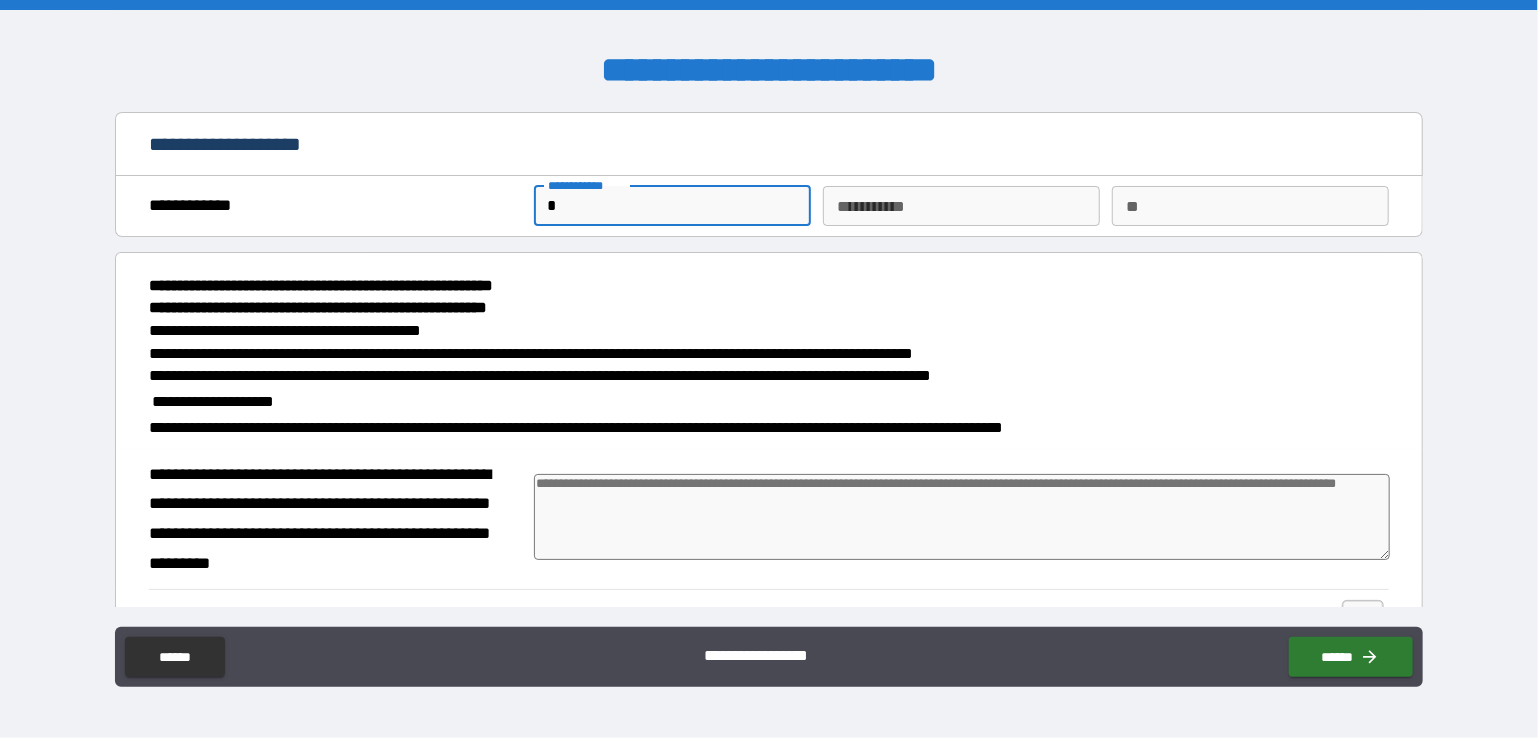 type on "*" 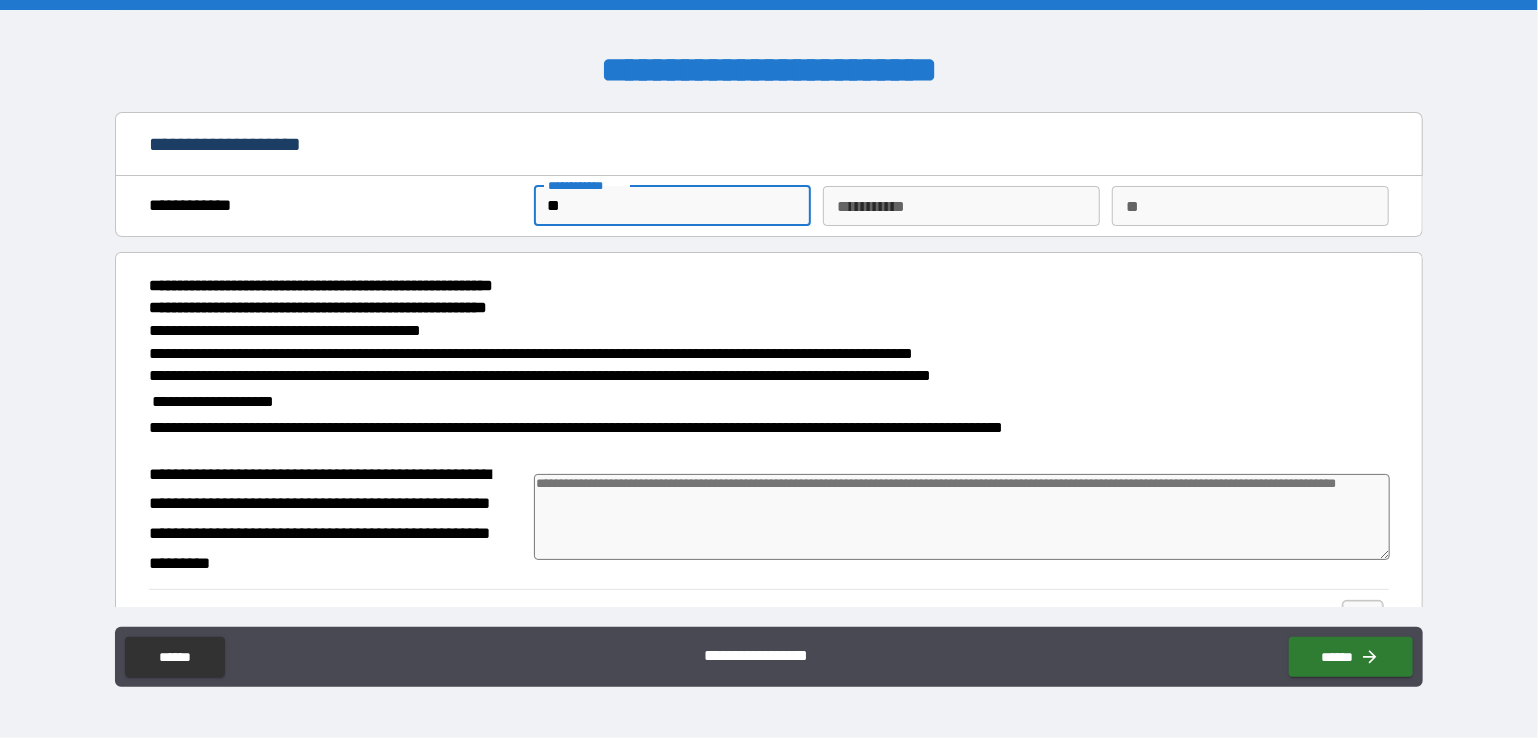 type on "*" 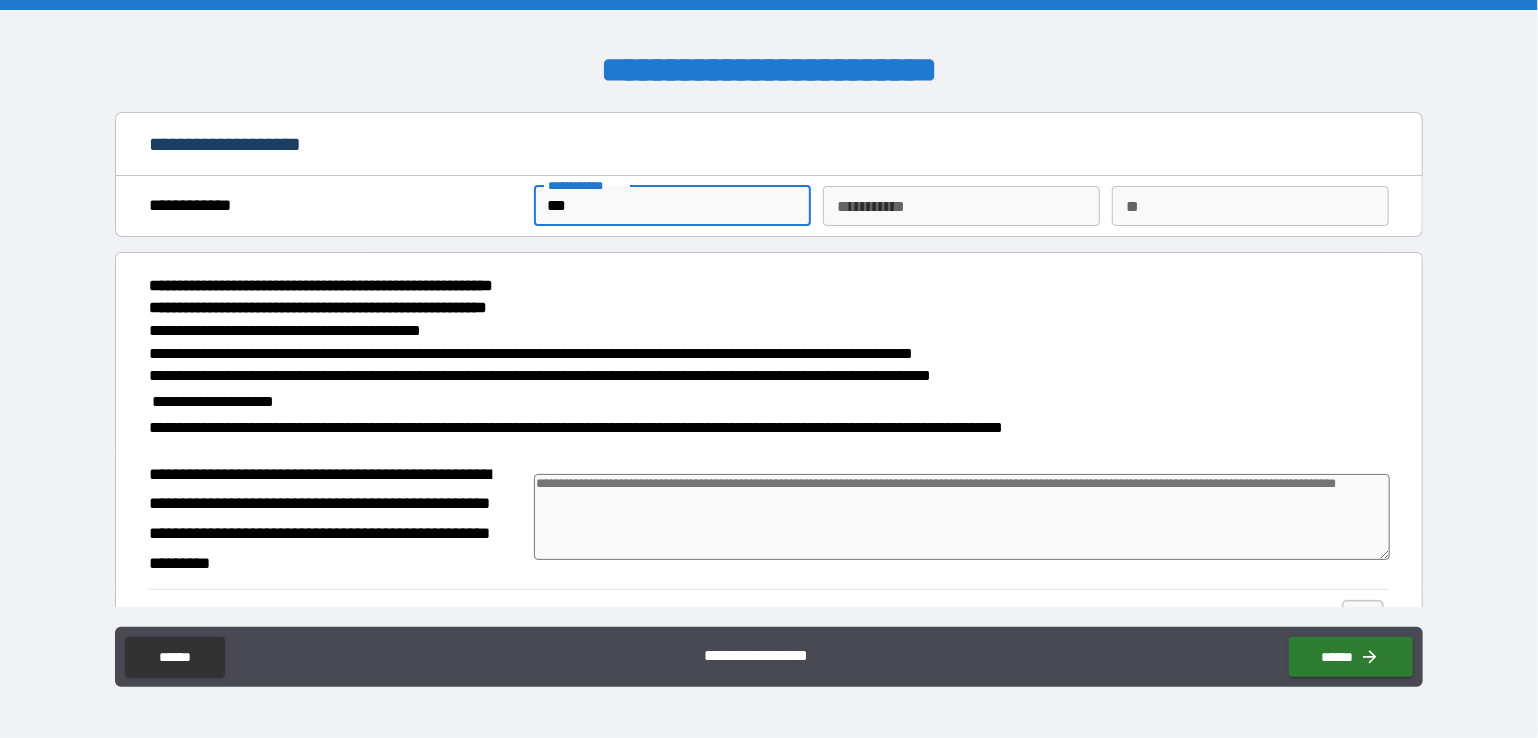 type on "*" 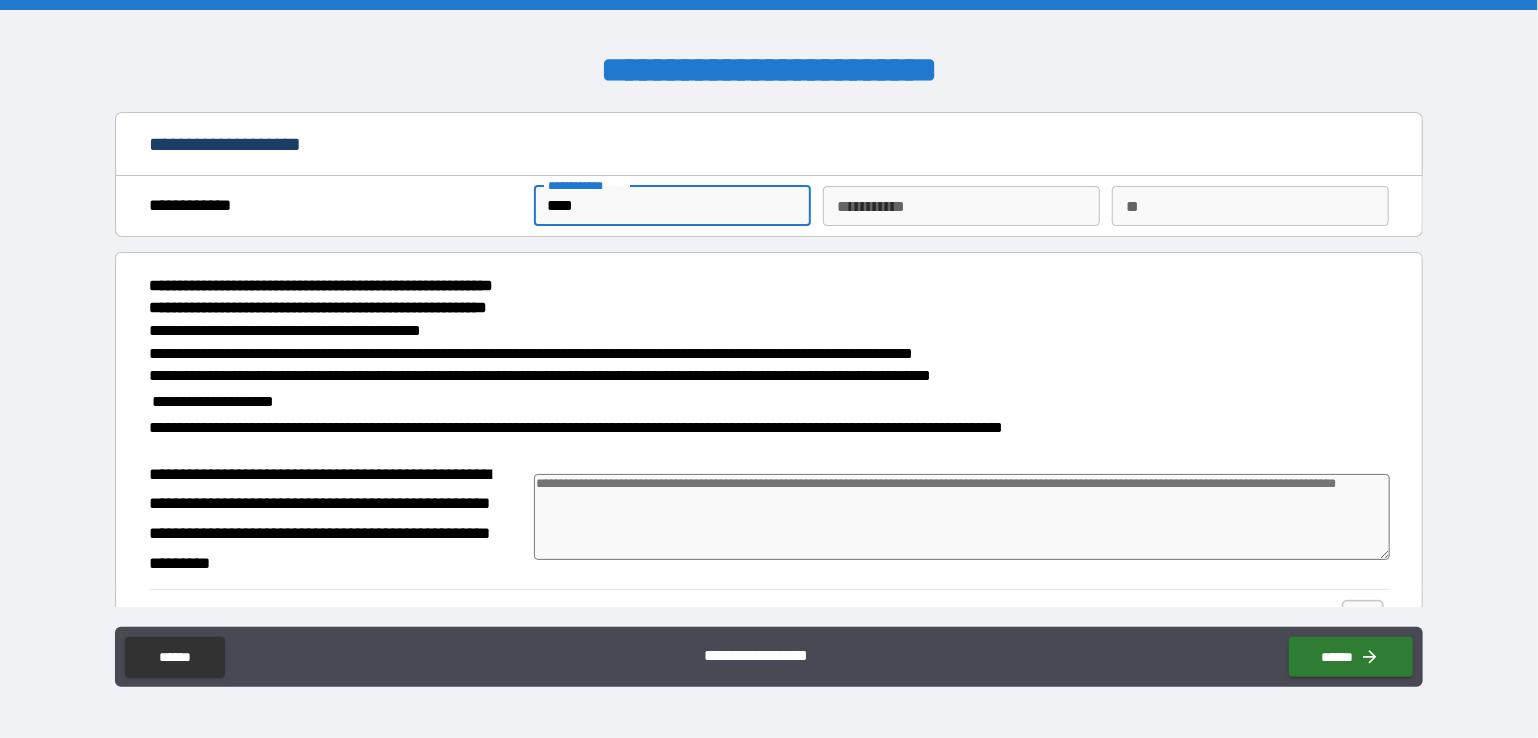 type on "*" 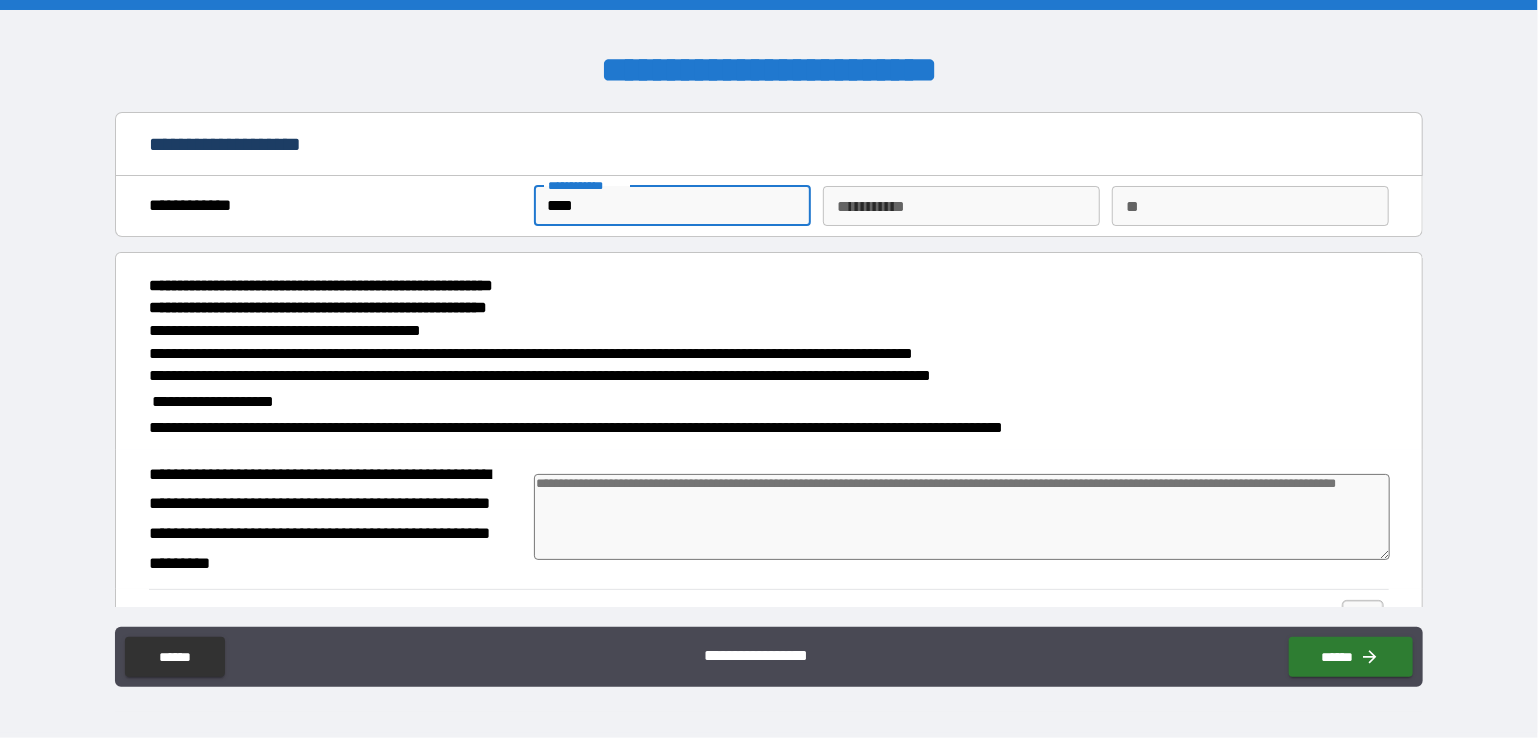 type on "****" 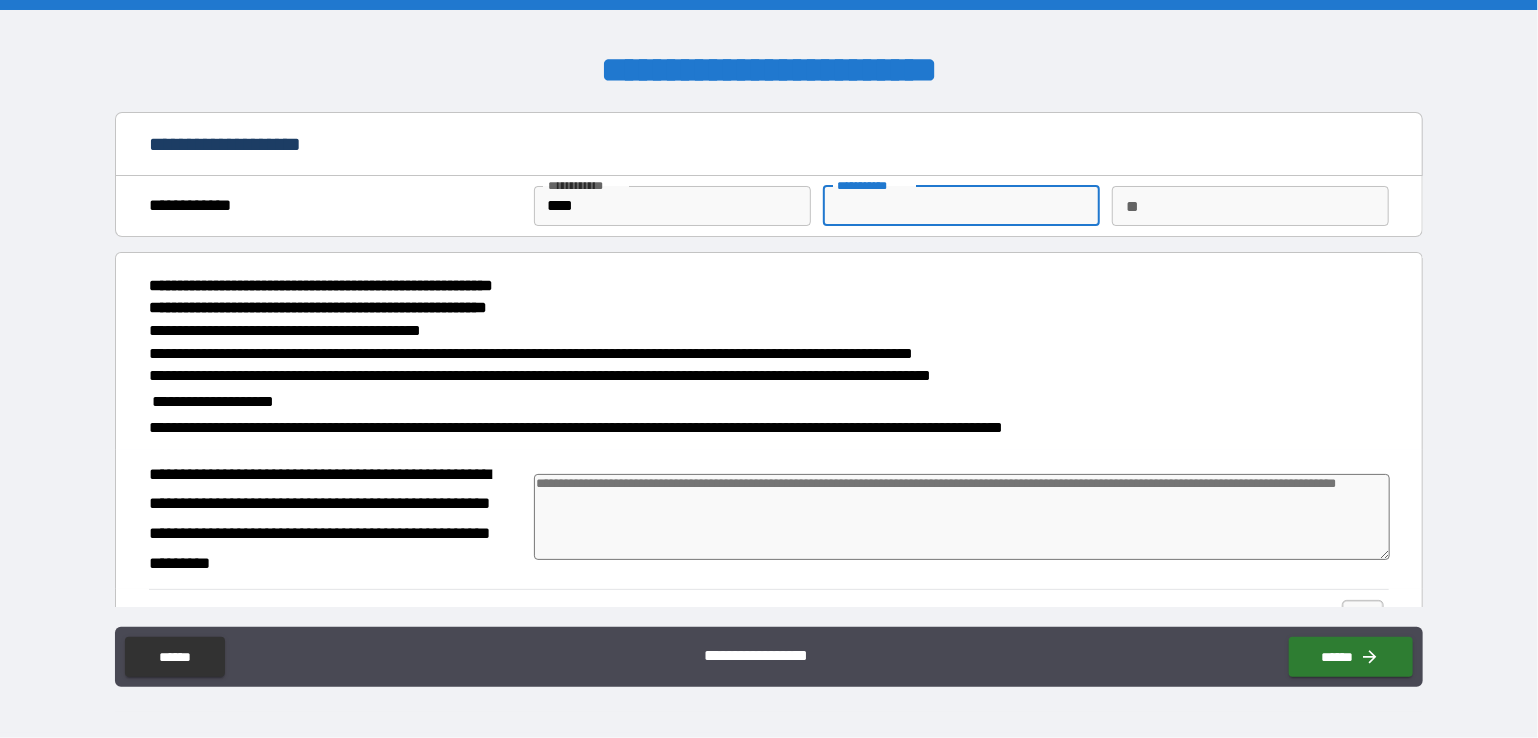 click on "*********   *" at bounding box center [961, 206] 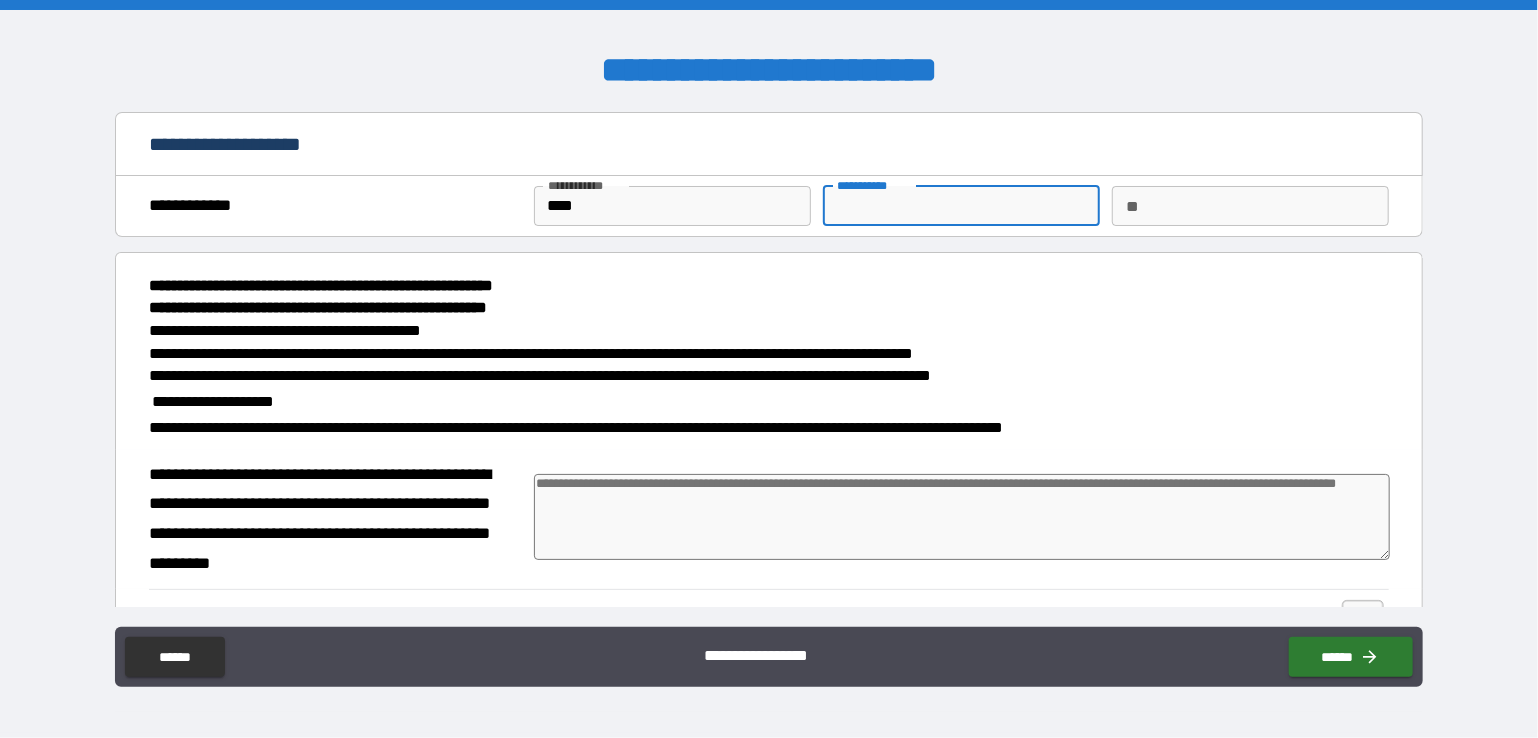 type on "*" 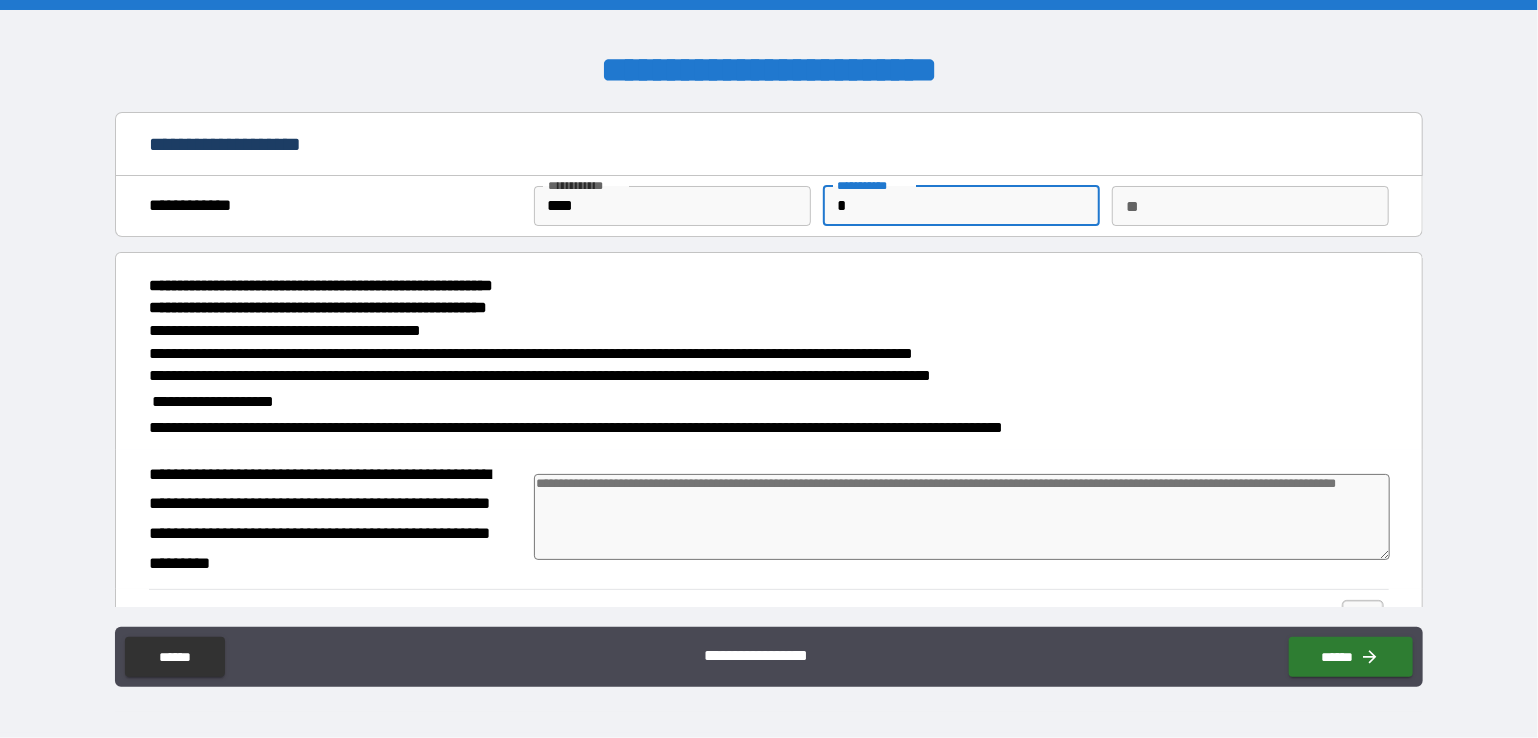 type on "*" 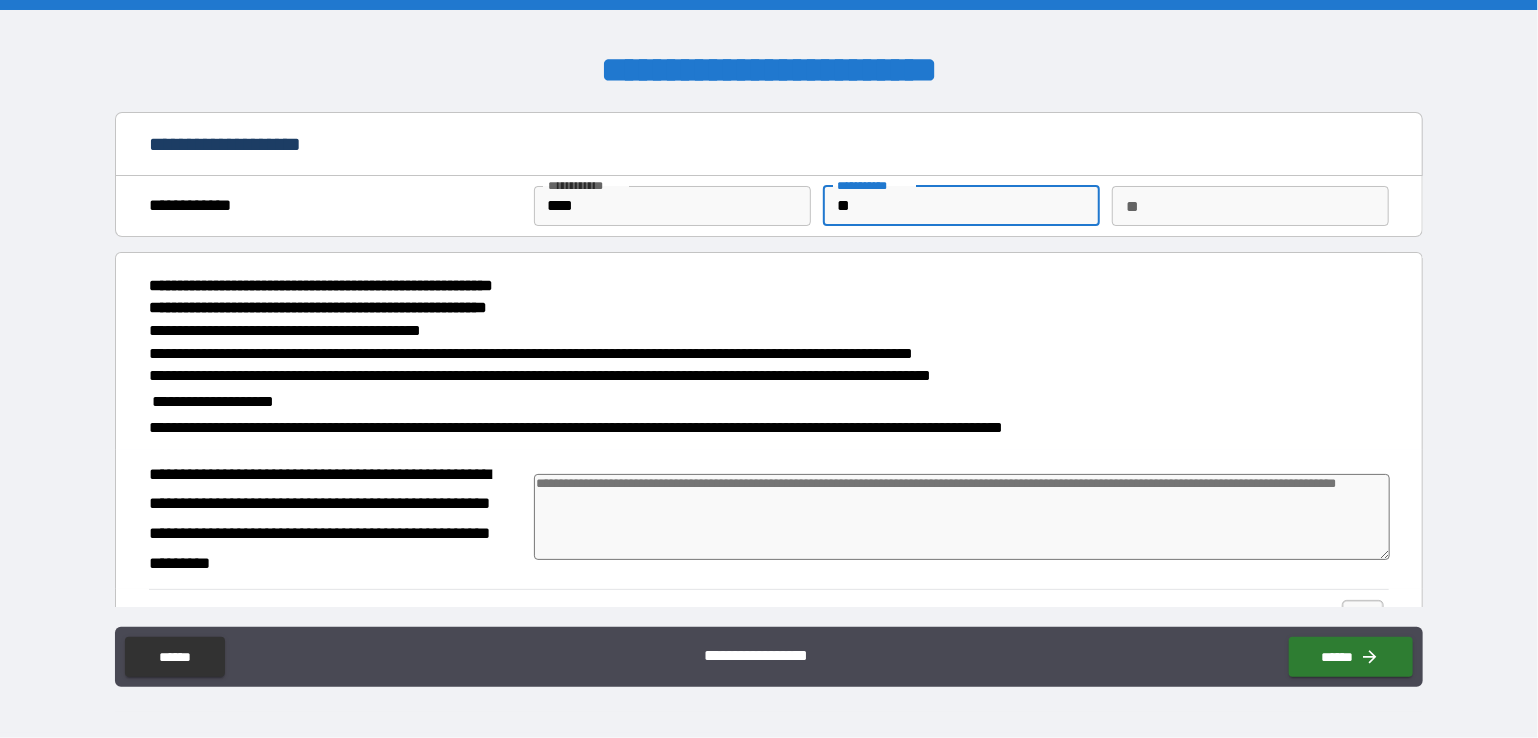 type on "*" 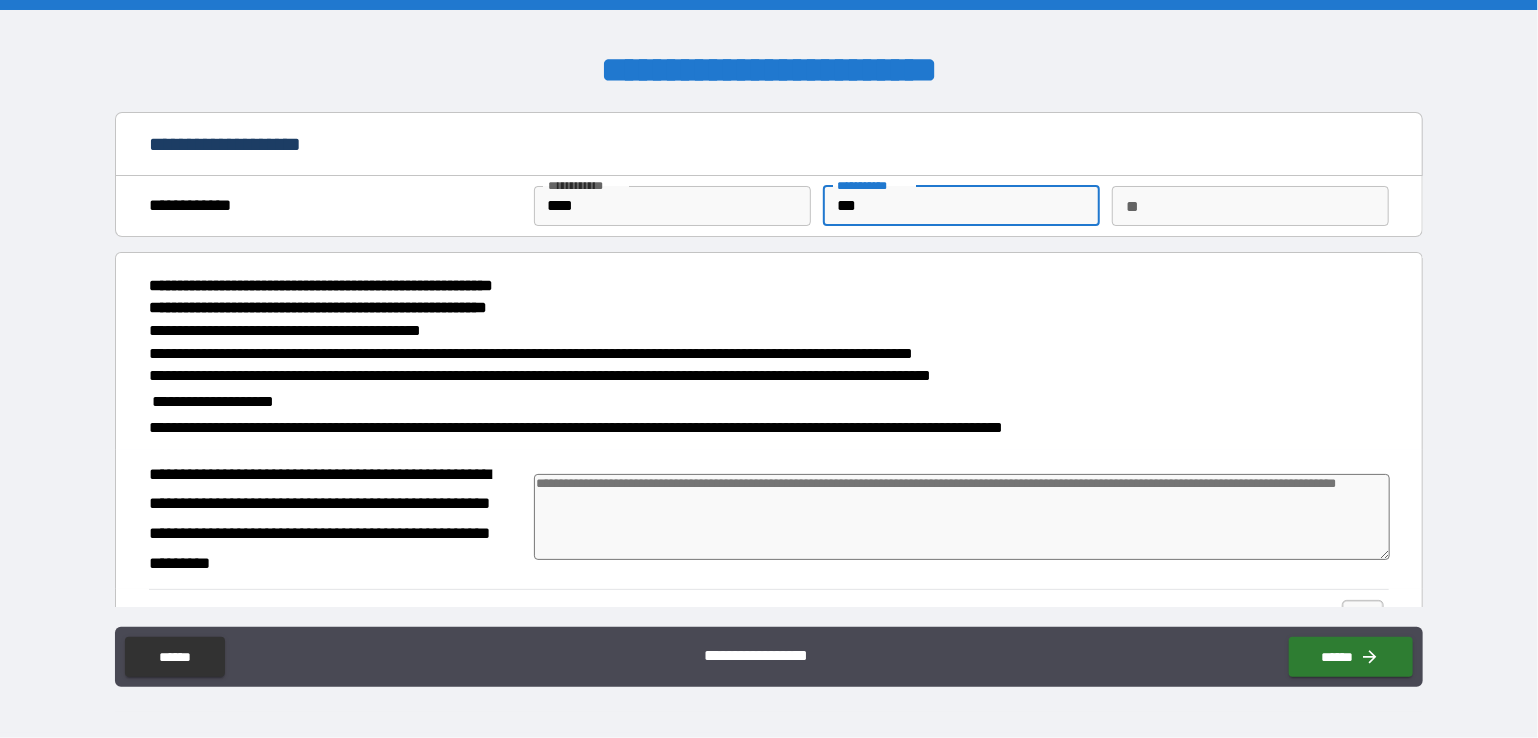 type on "*" 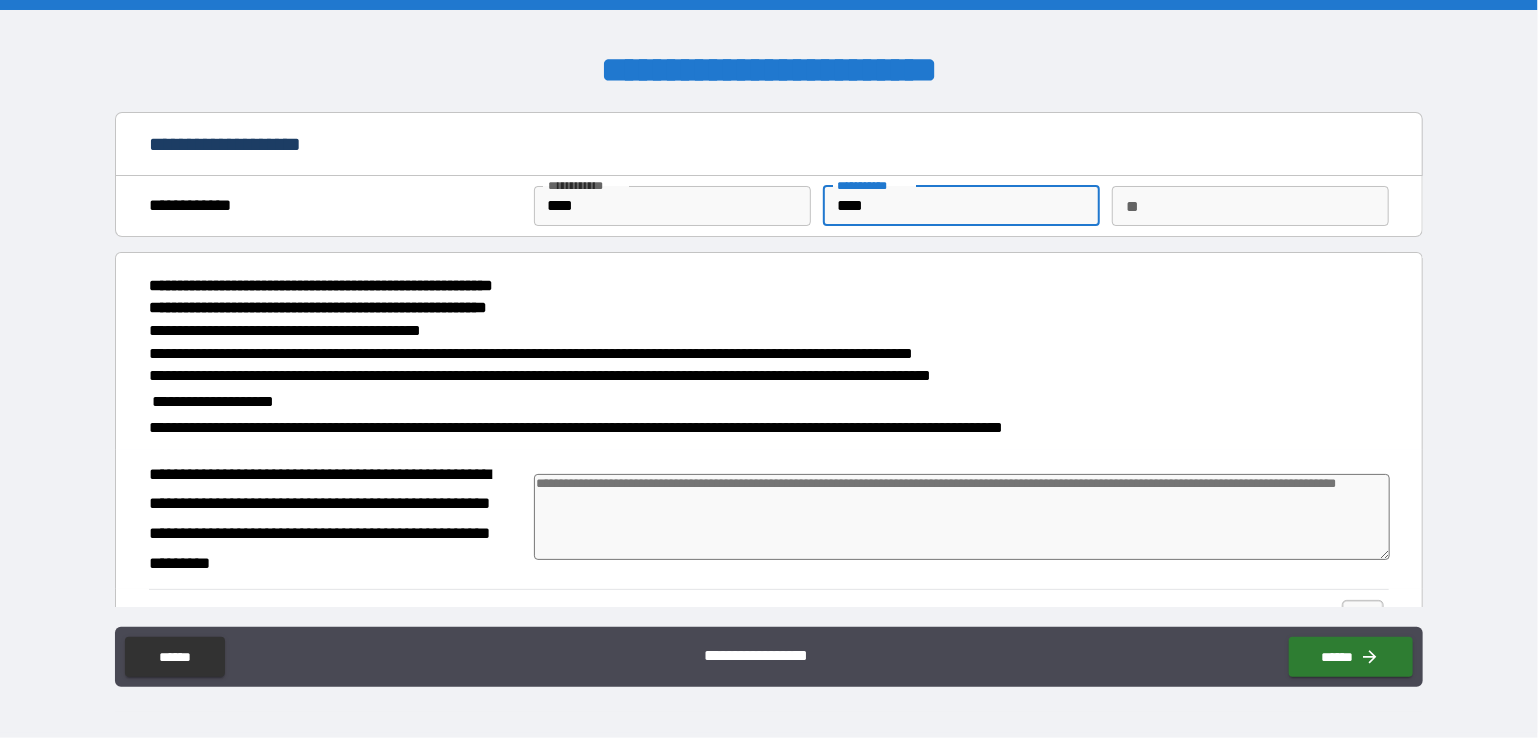 type on "*" 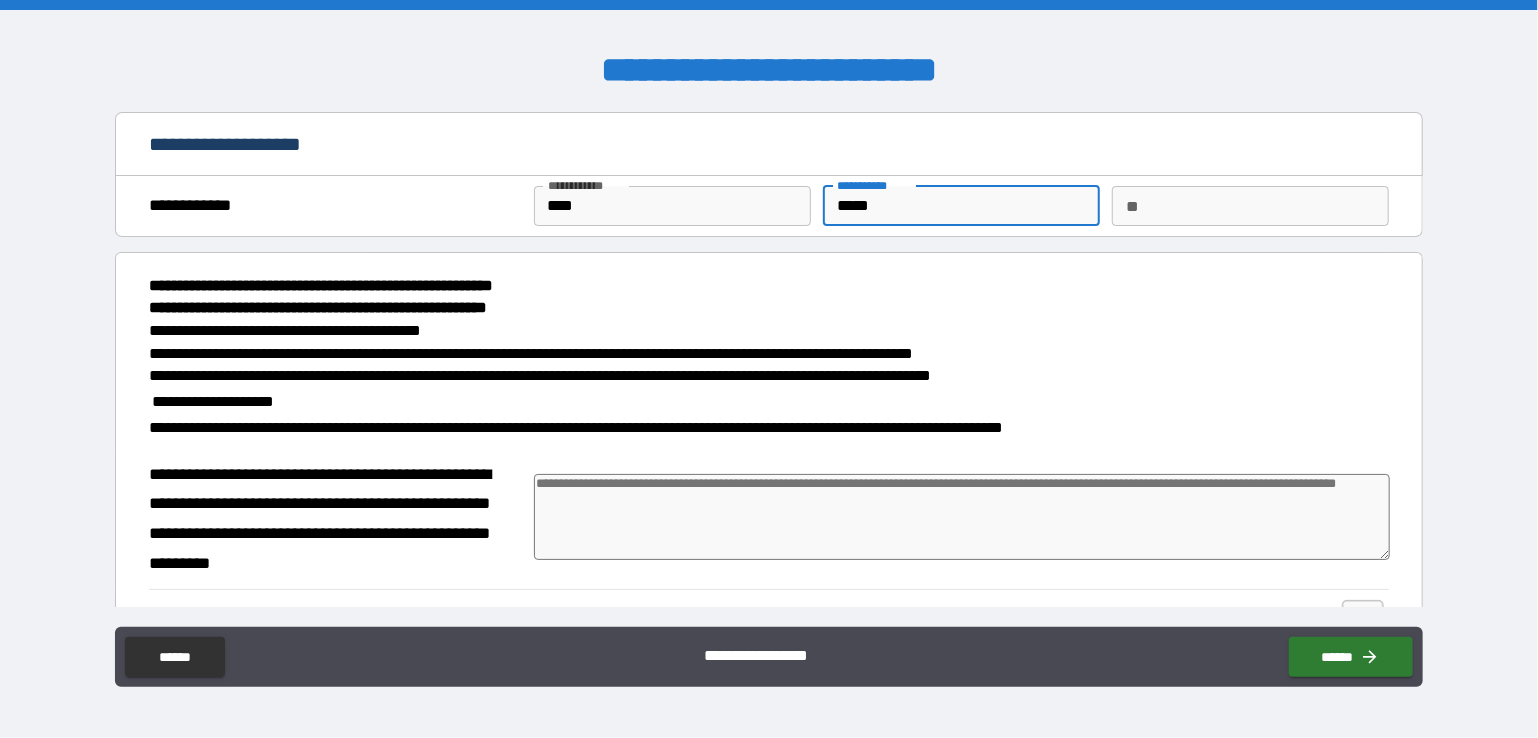 type on "*" 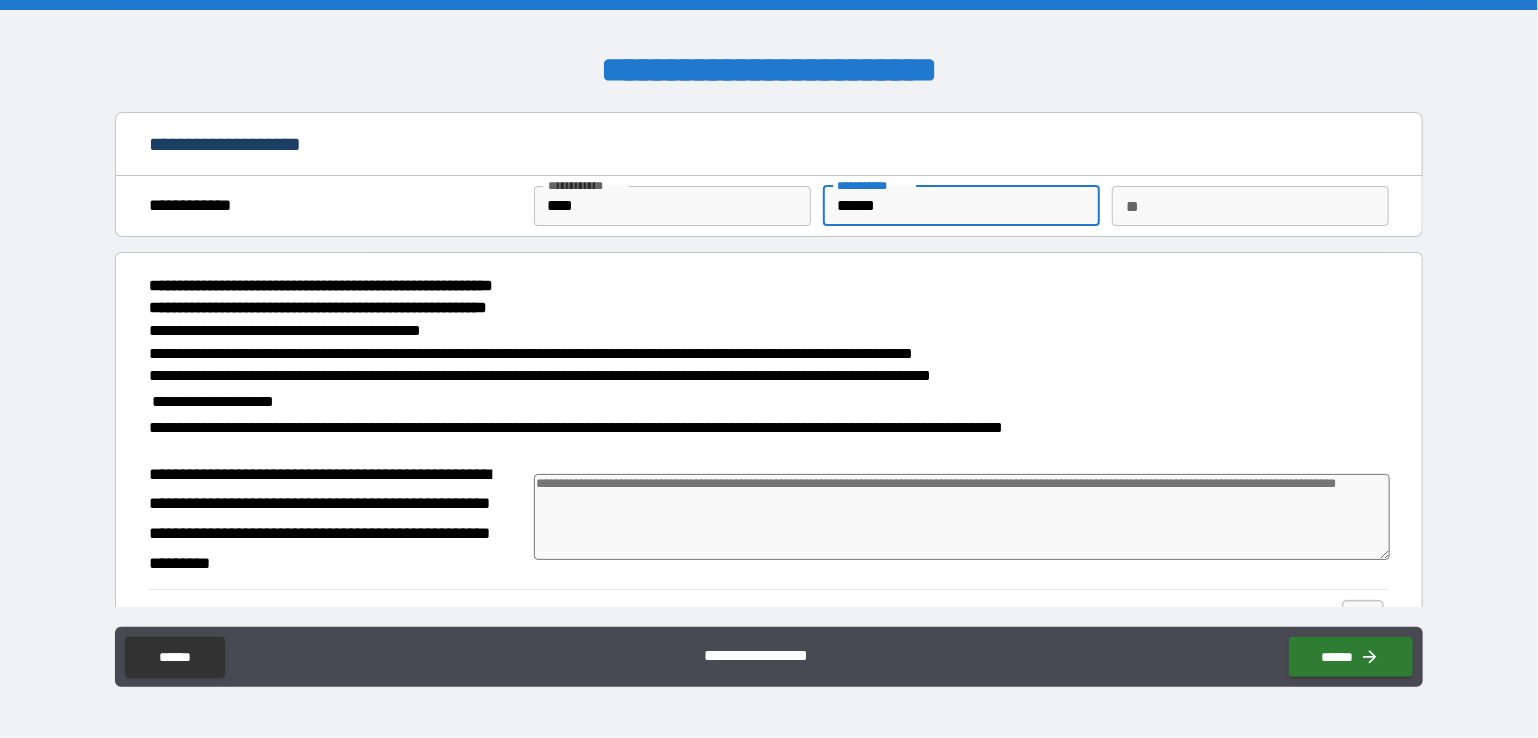 type on "*" 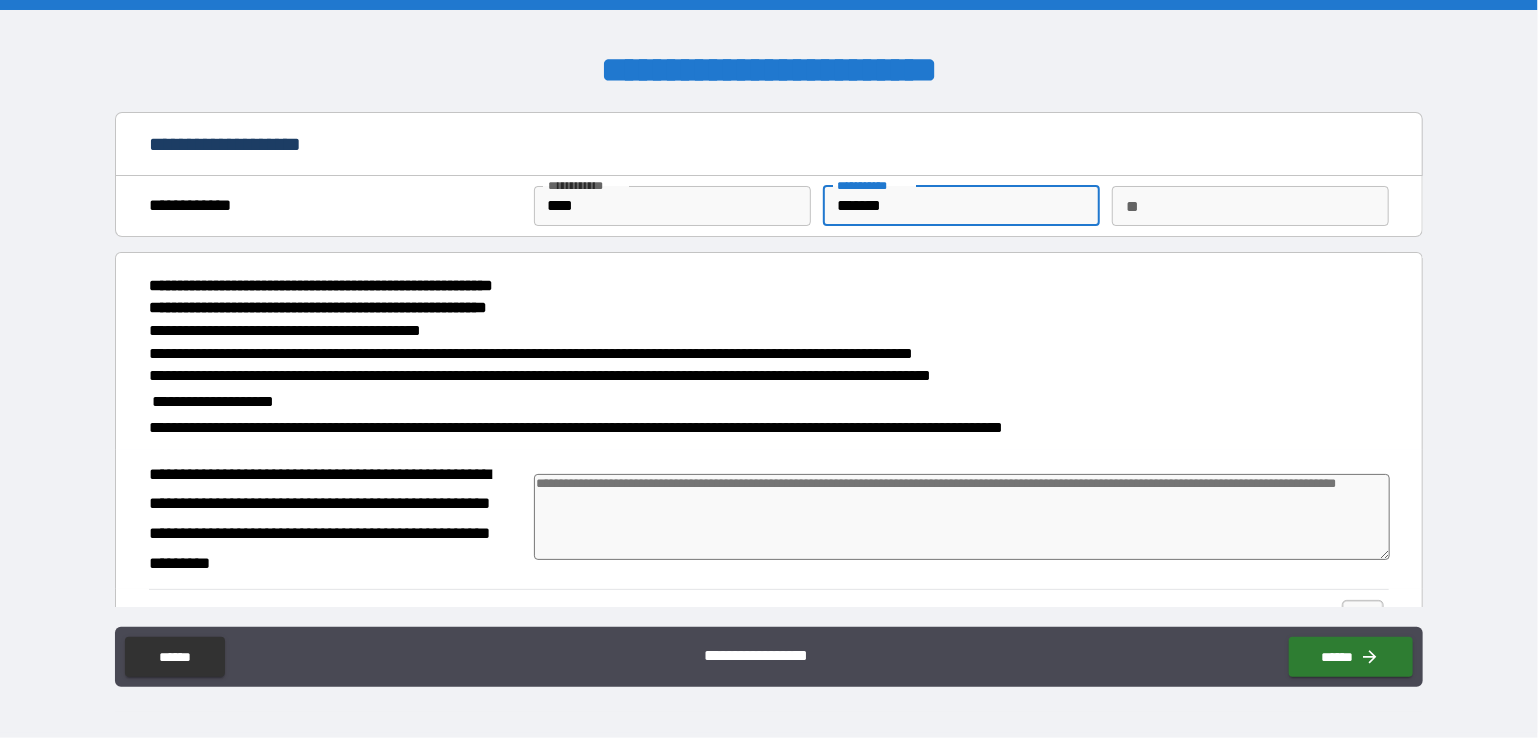 type on "*" 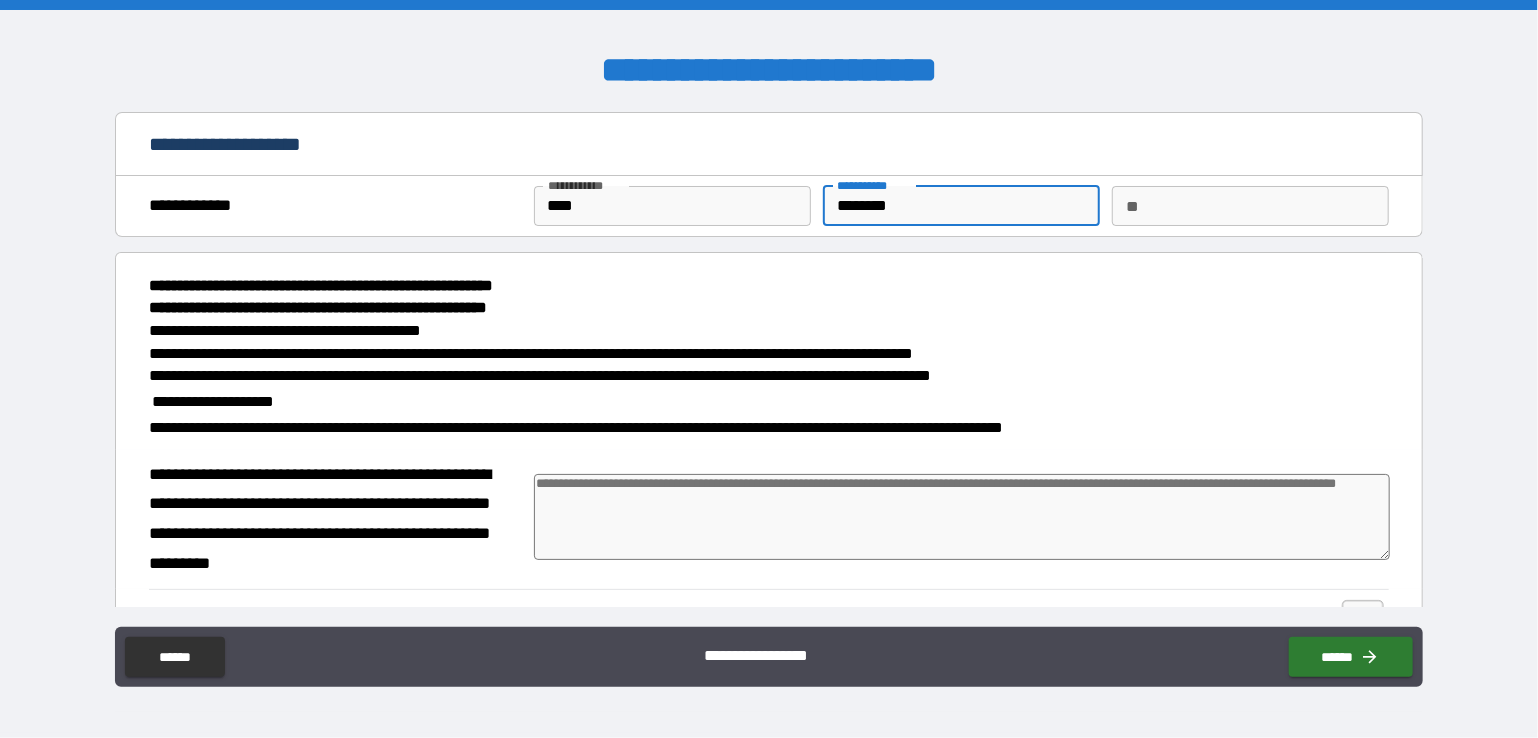 type on "*" 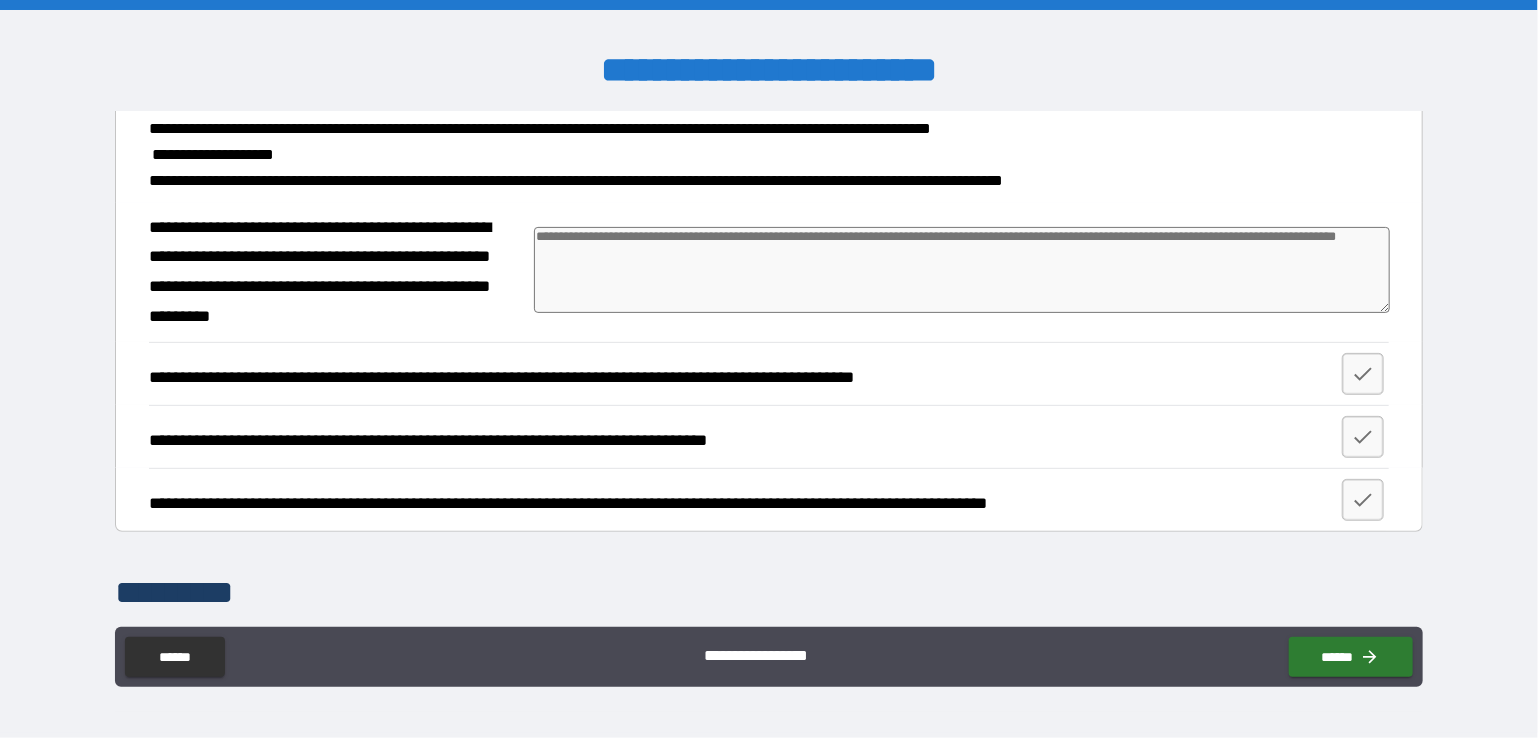 scroll, scrollTop: 300, scrollLeft: 0, axis: vertical 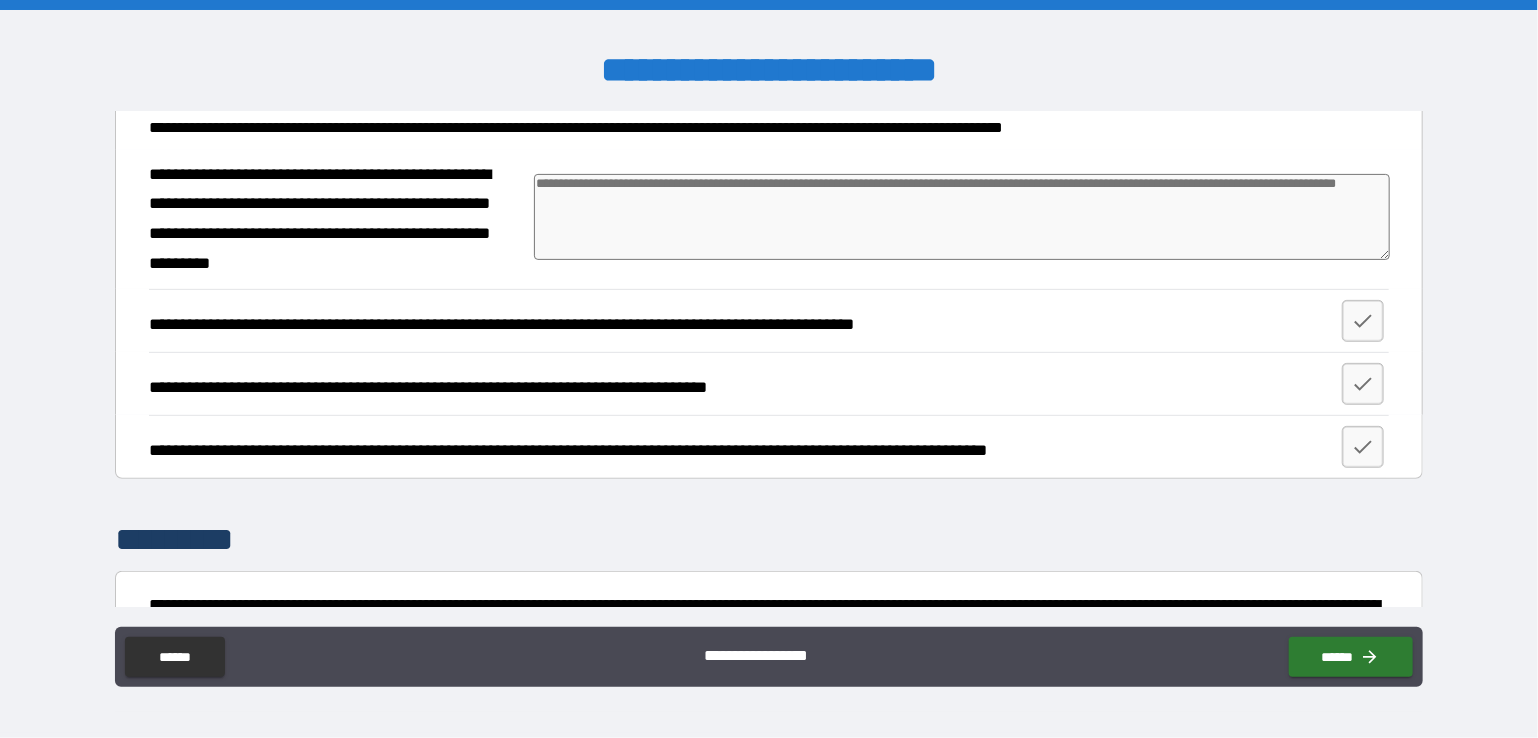 type on "********" 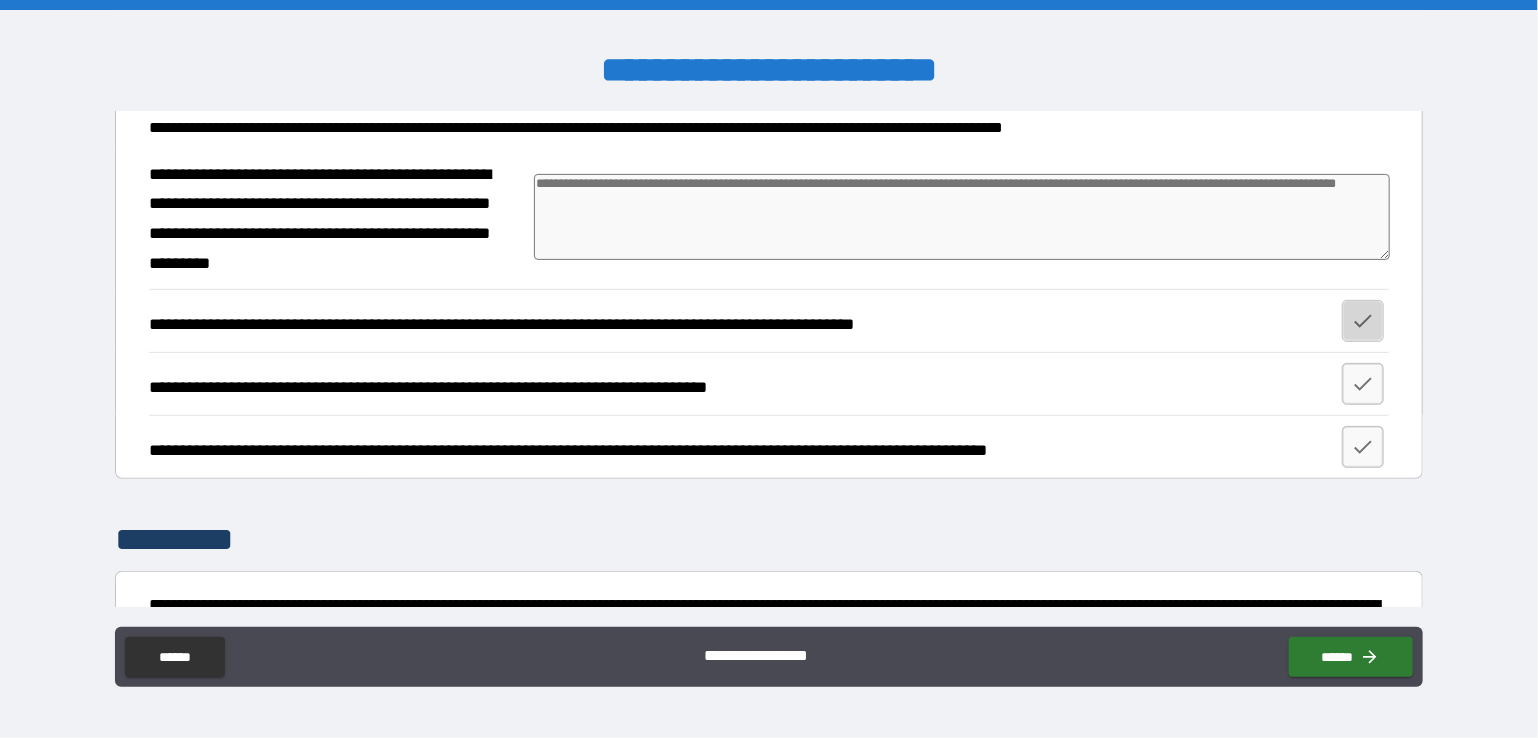 click 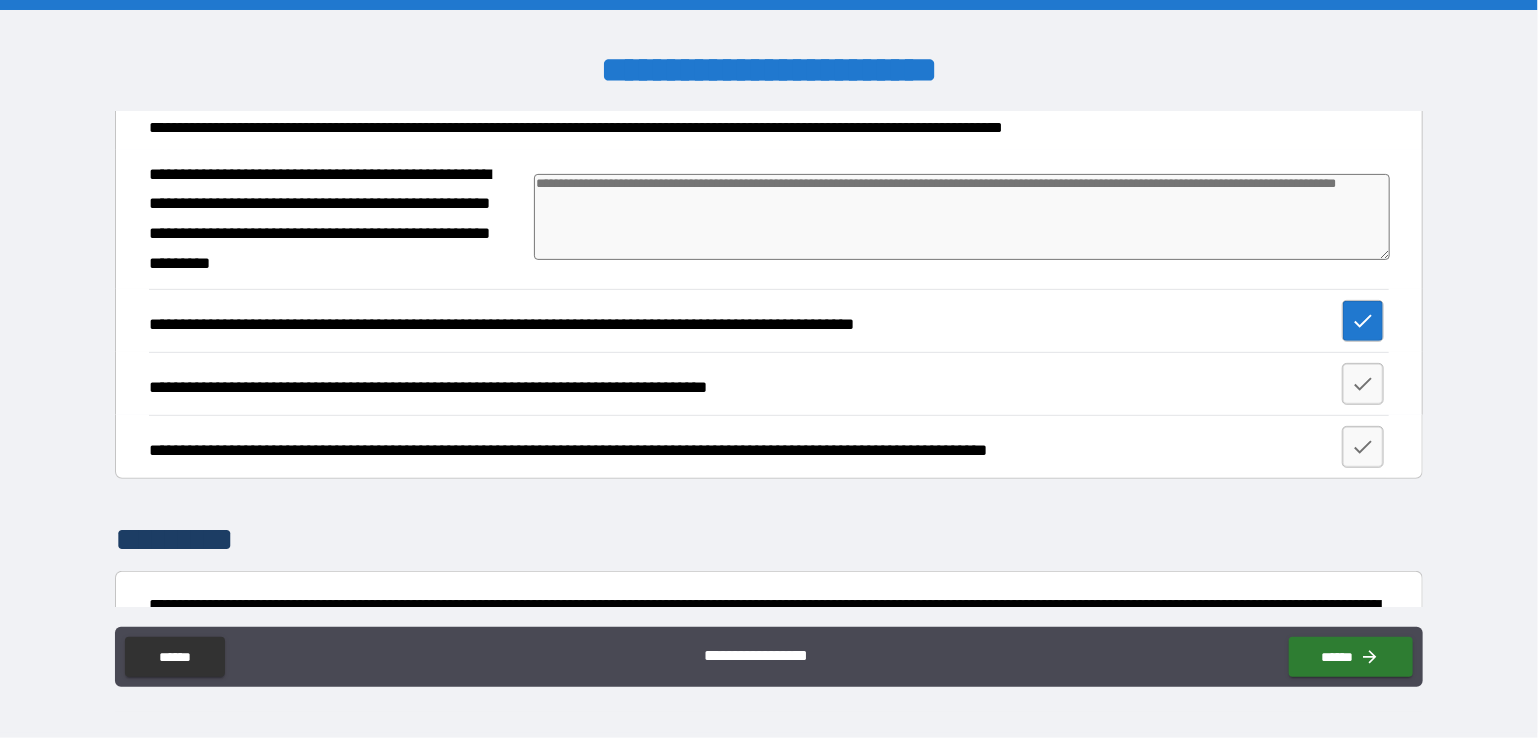 click at bounding box center [962, 217] 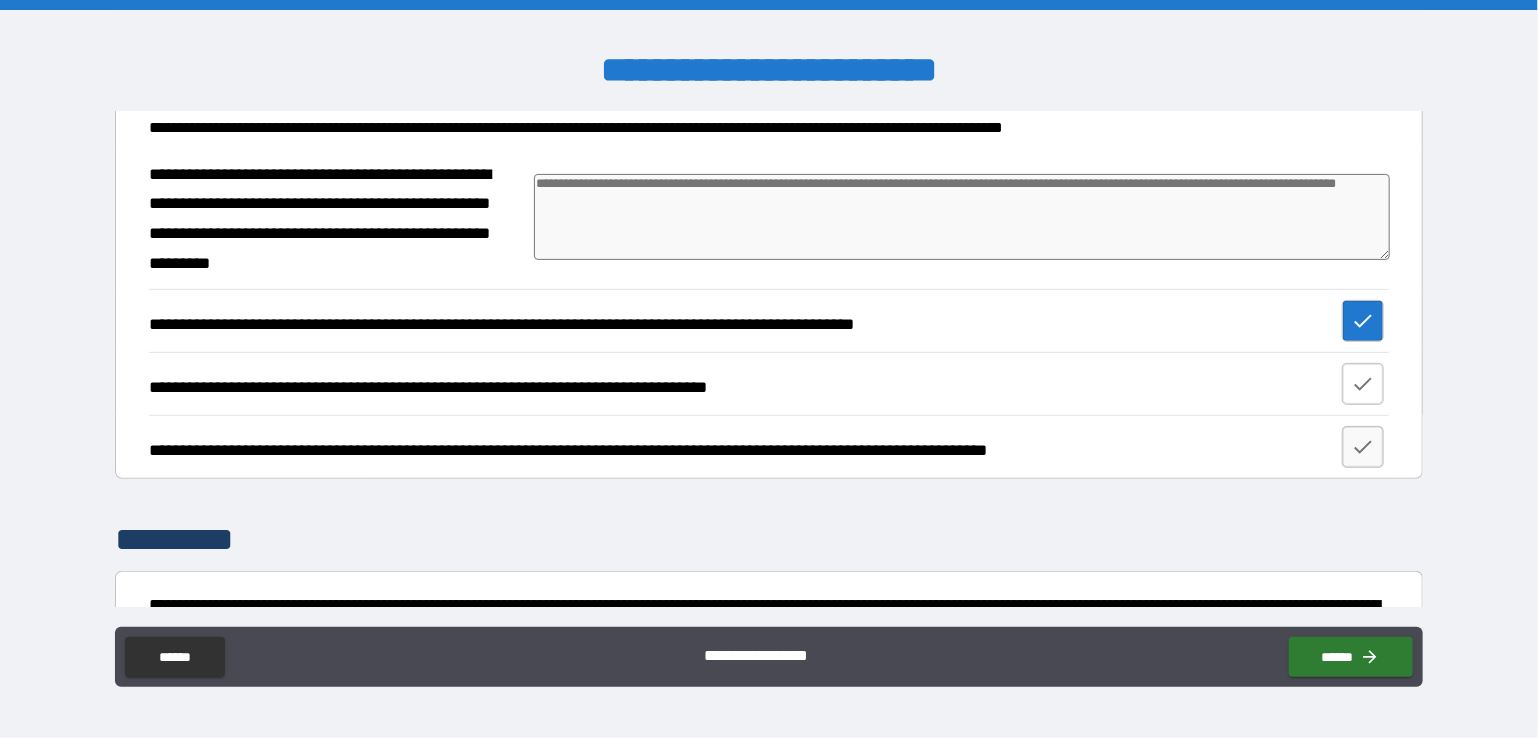 click 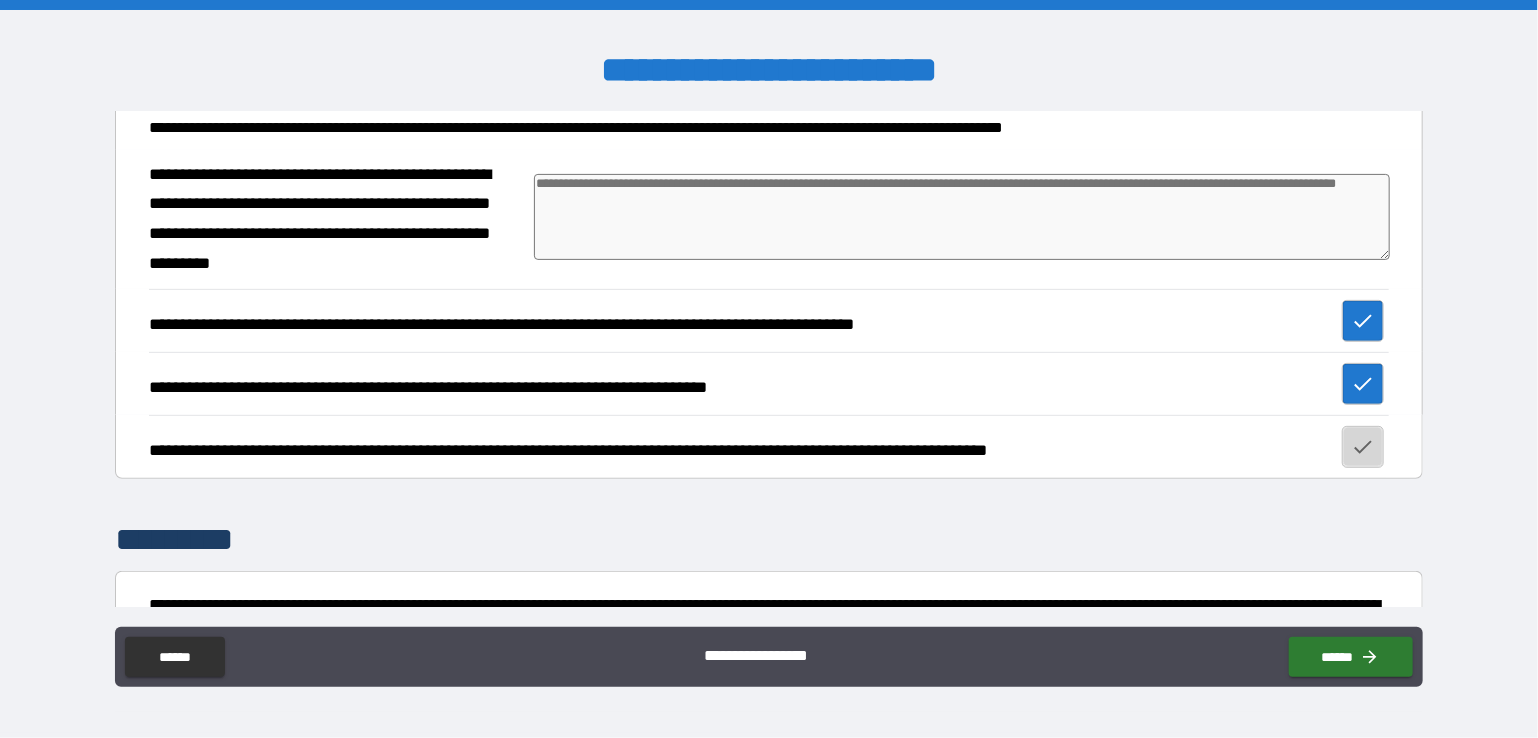 click at bounding box center [1363, 447] 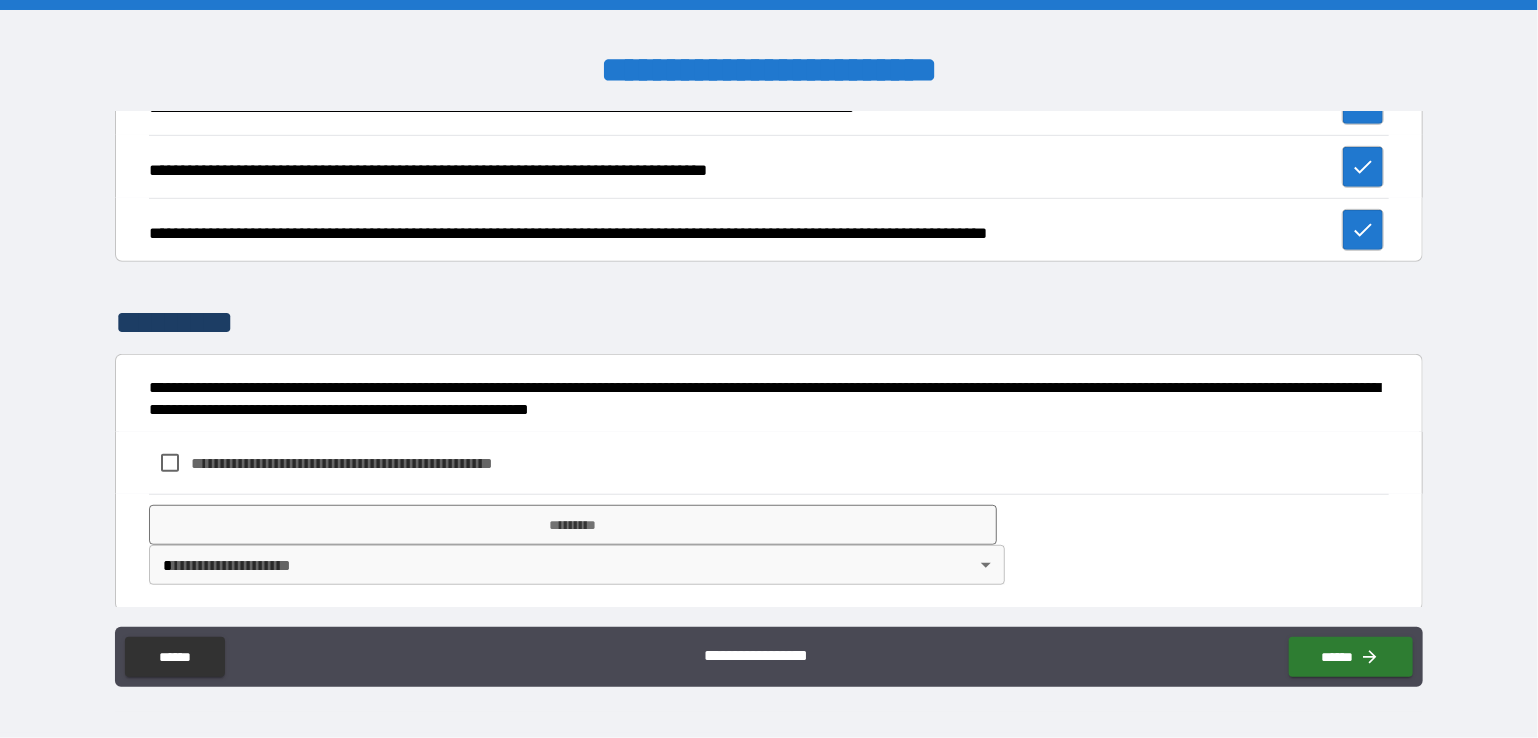 scroll, scrollTop: 522, scrollLeft: 0, axis: vertical 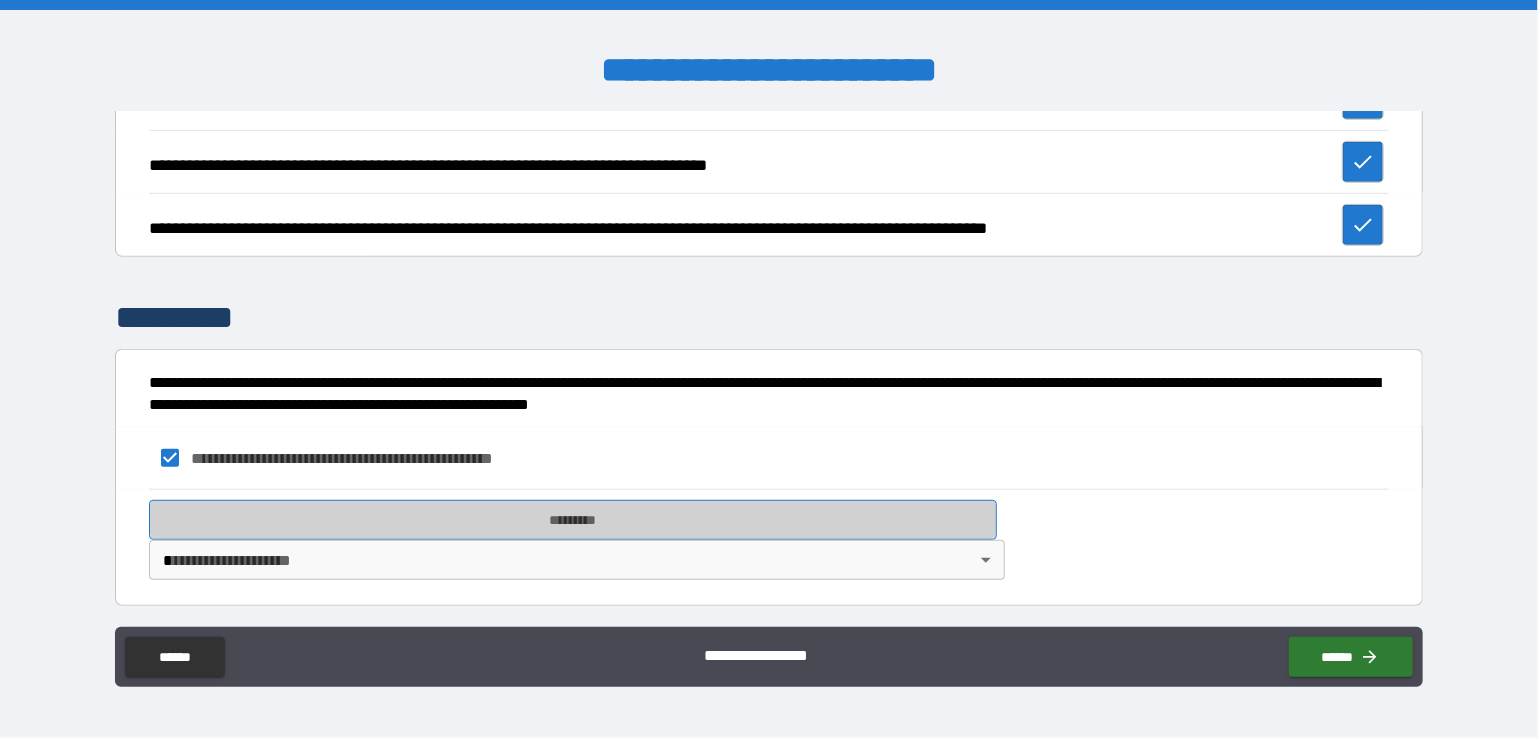 click on "*********" at bounding box center [573, 520] 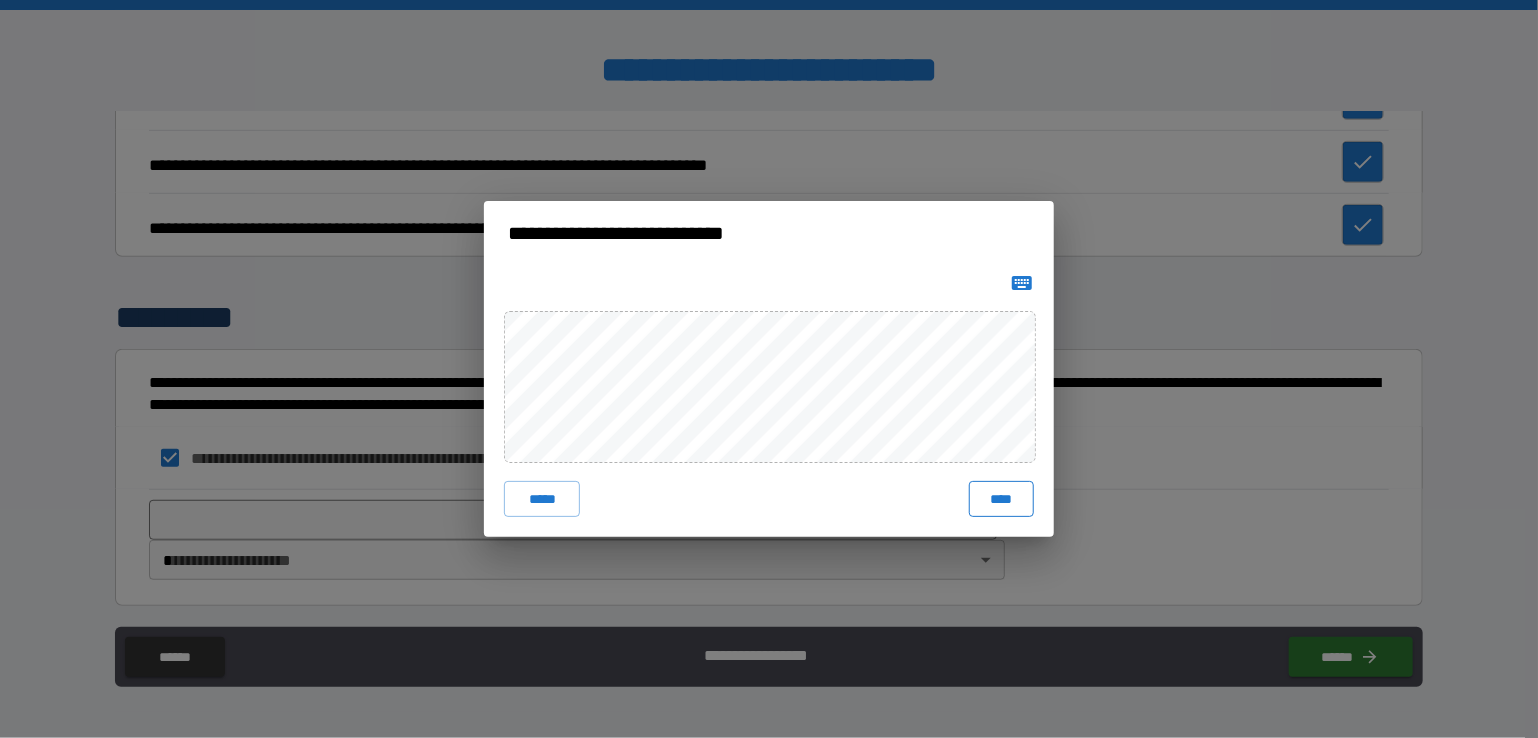 click on "****" at bounding box center [1001, 499] 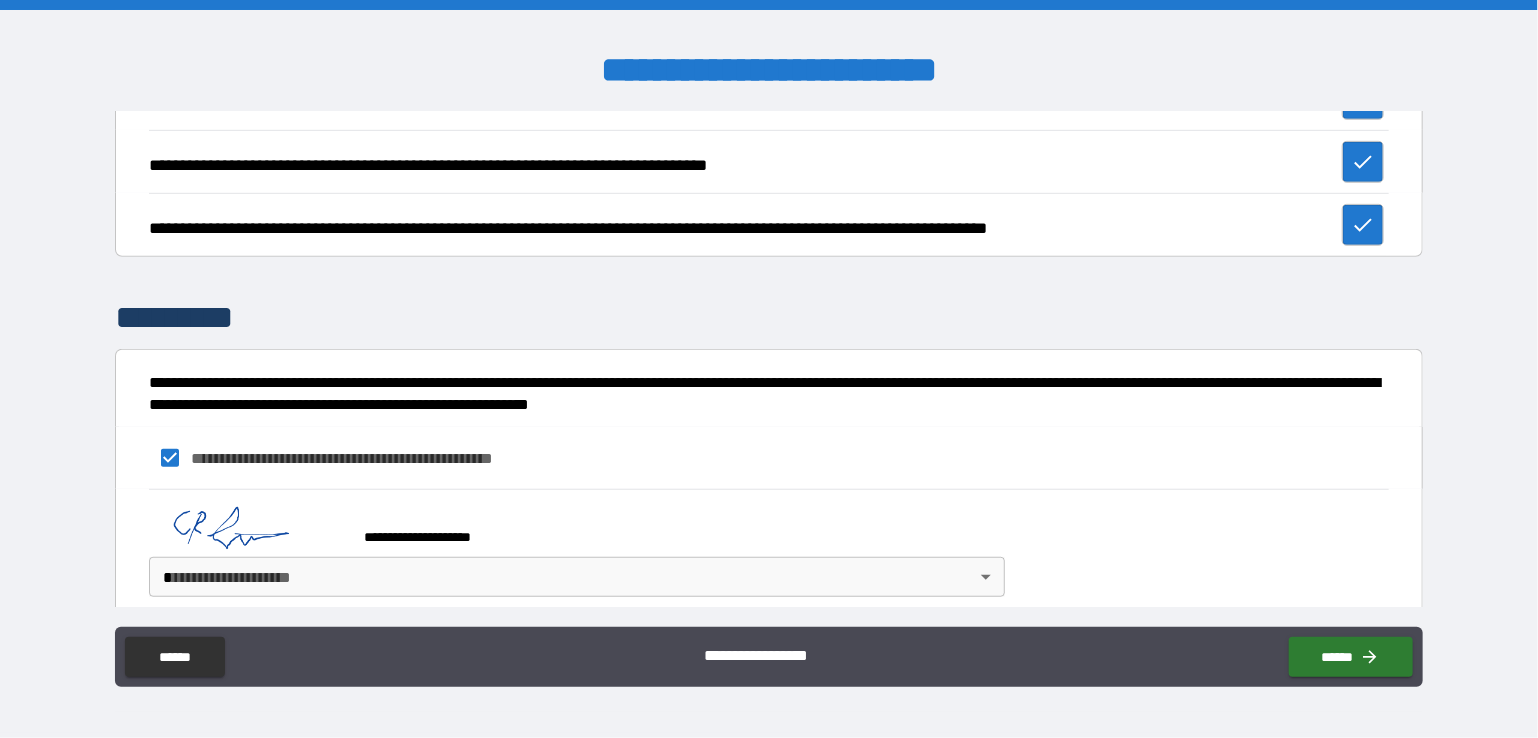 click on "**********" at bounding box center (769, 369) 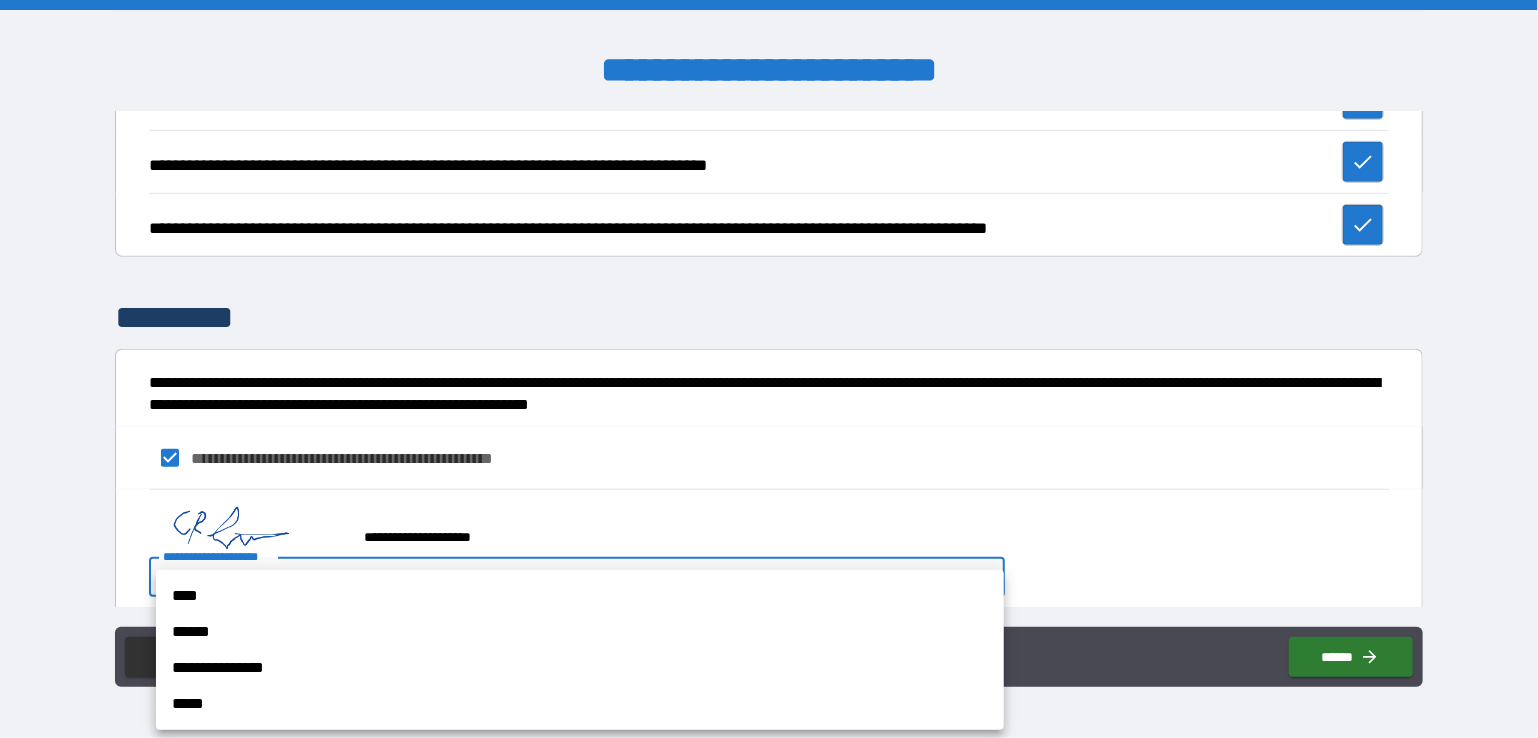 click on "****" at bounding box center [580, 596] 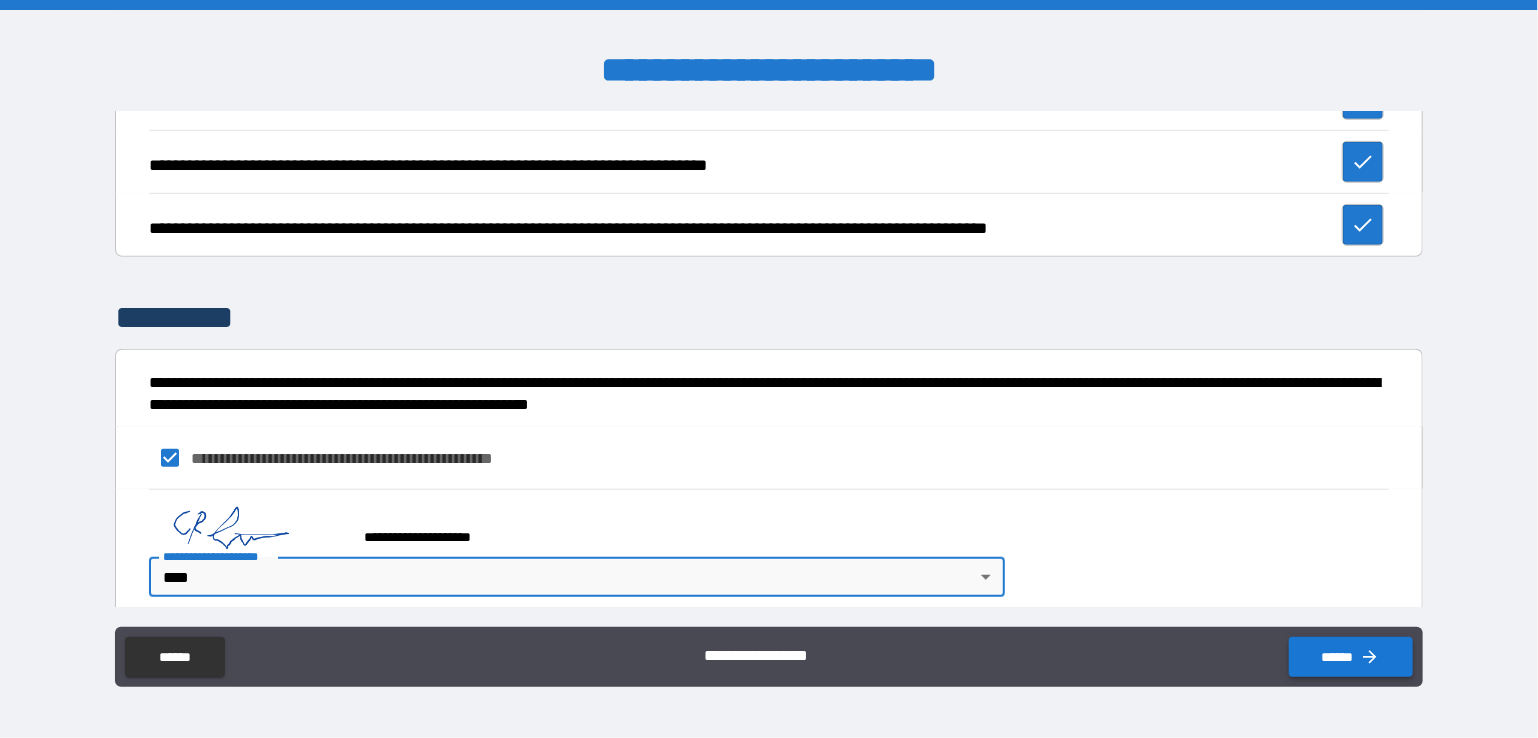 click on "******" at bounding box center (1351, 657) 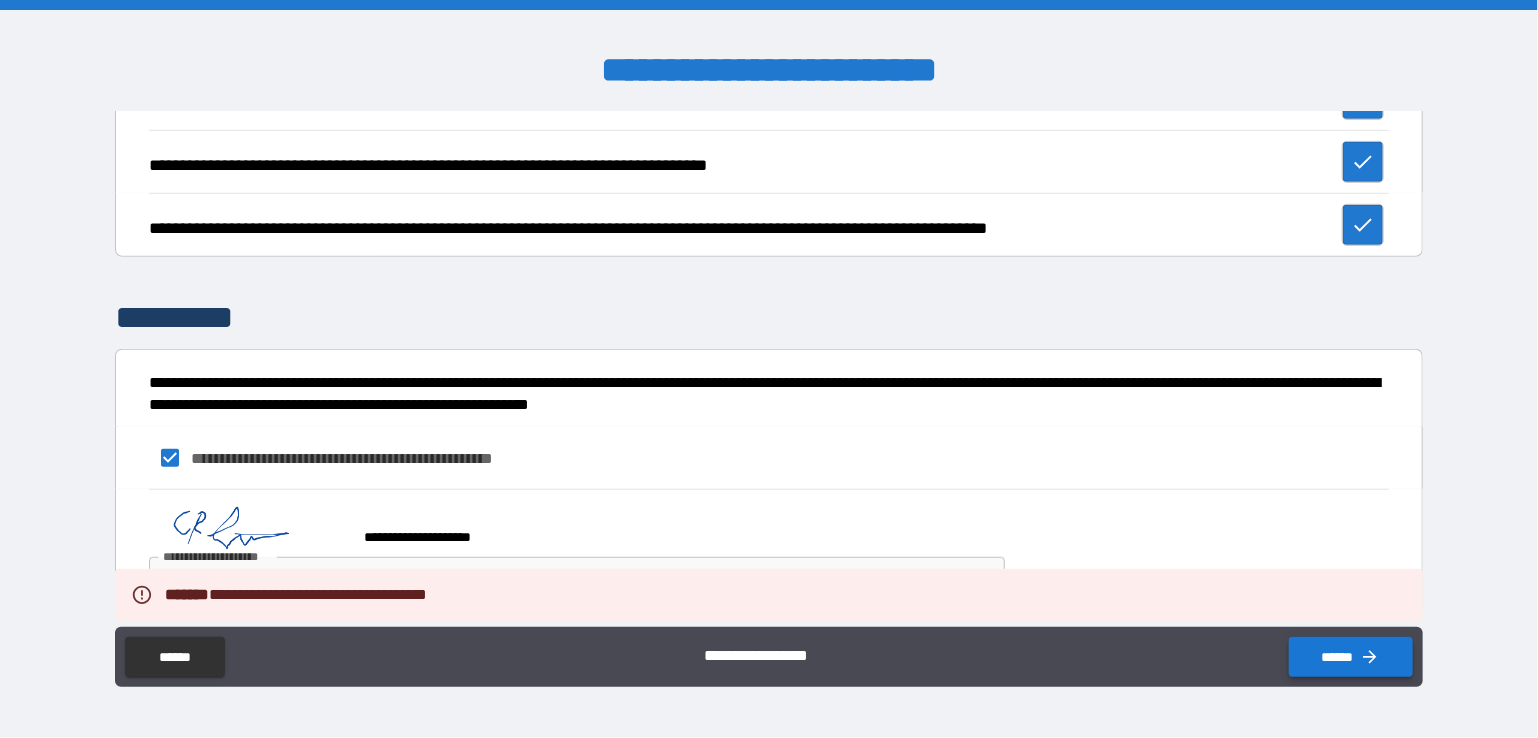 type on "*" 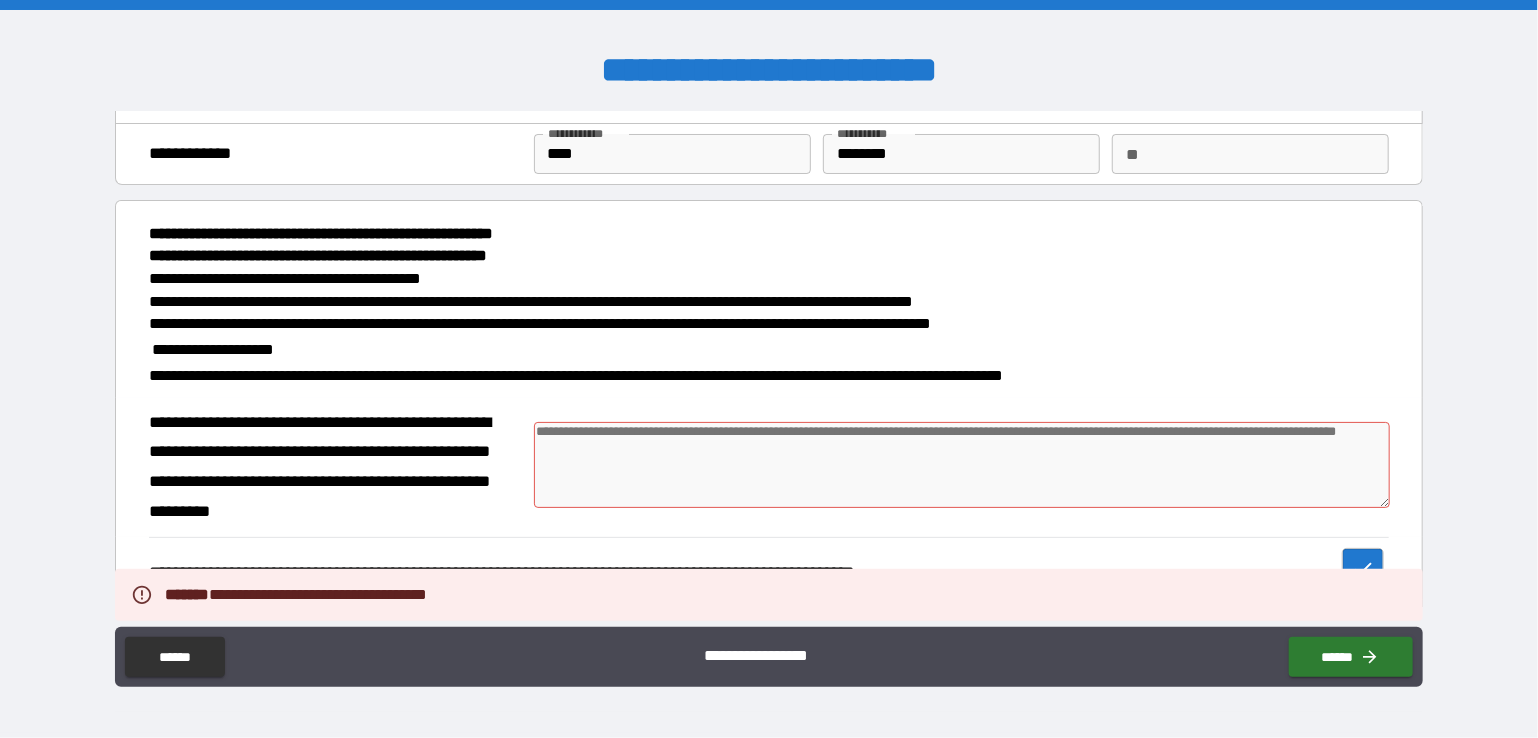 scroll, scrollTop: 22, scrollLeft: 0, axis: vertical 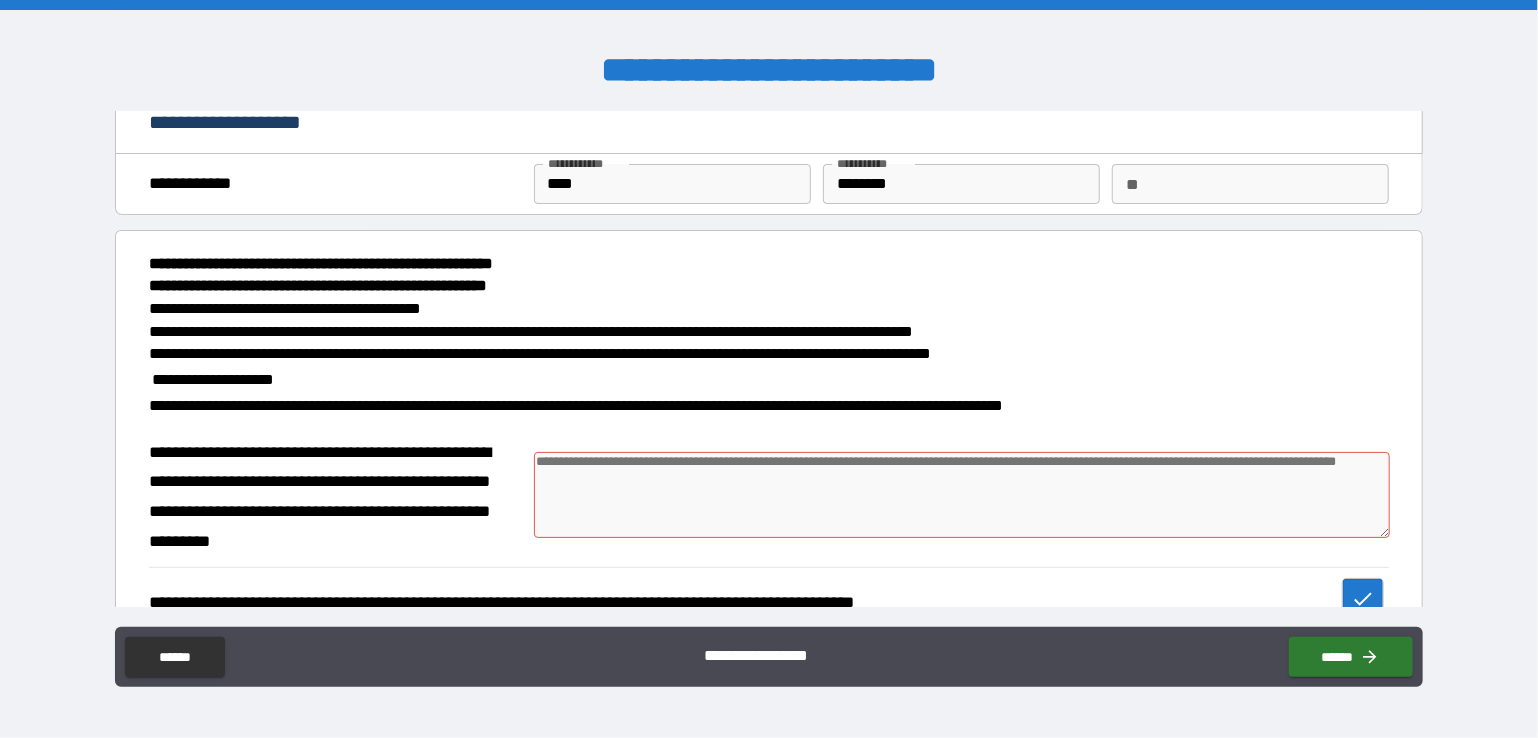 click at bounding box center [962, 495] 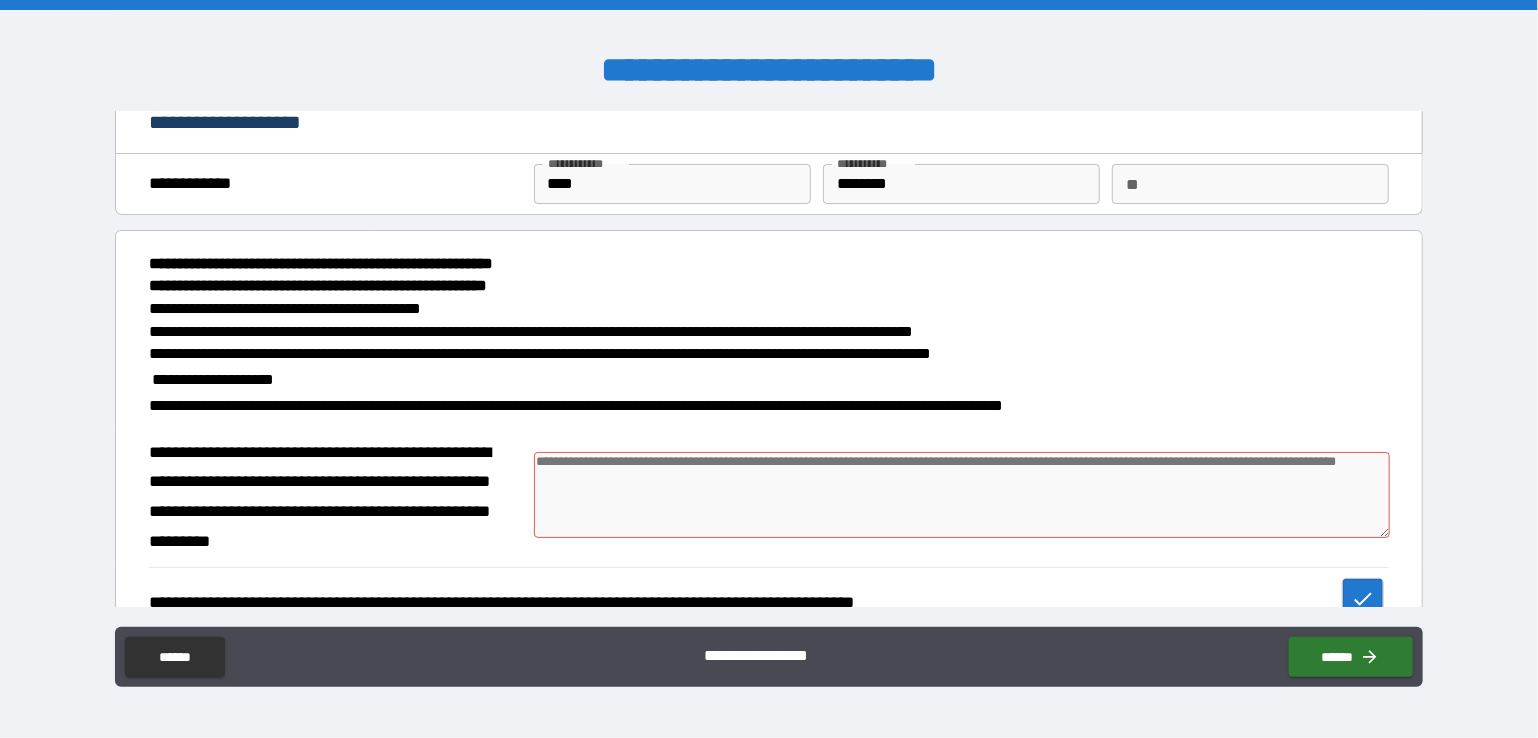 type on "*" 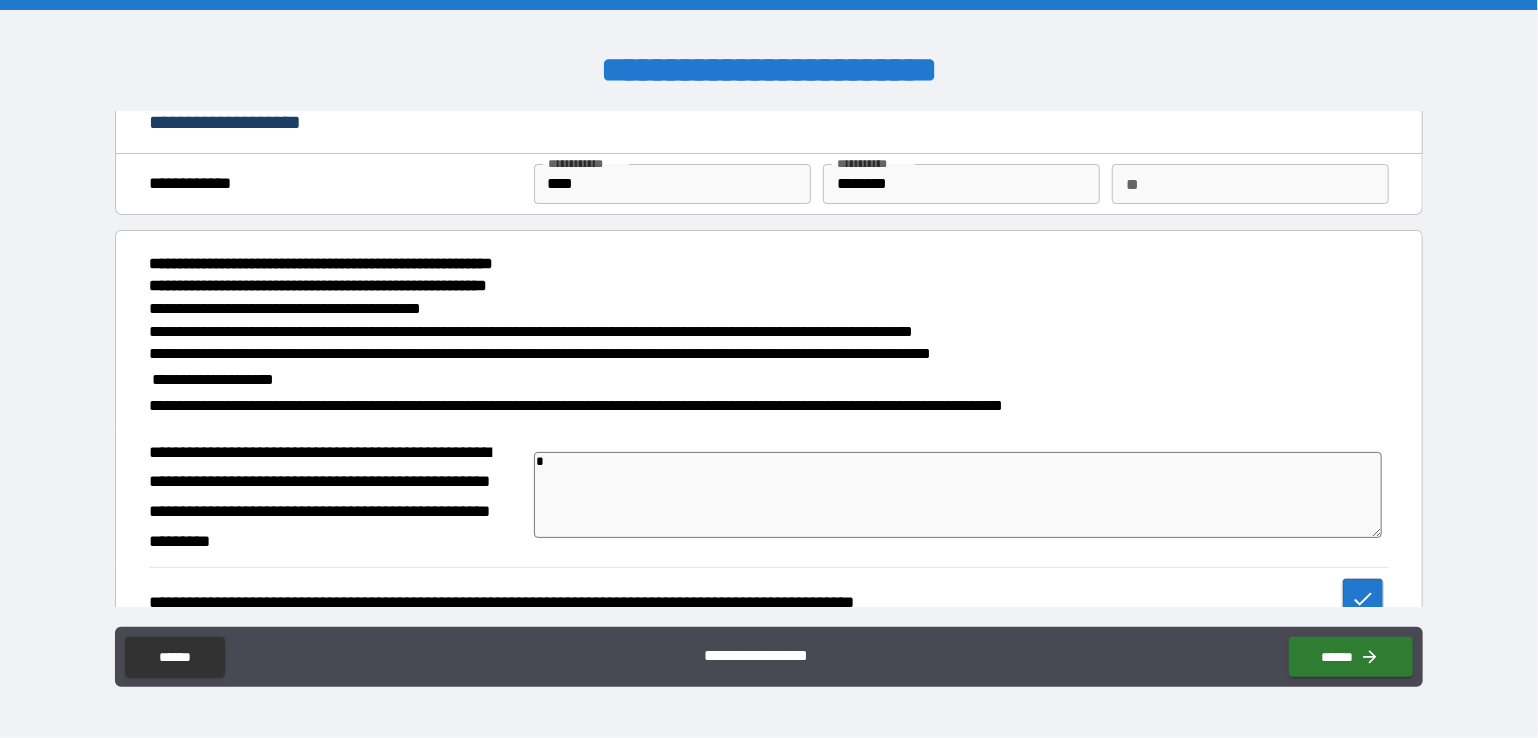 type on "*" 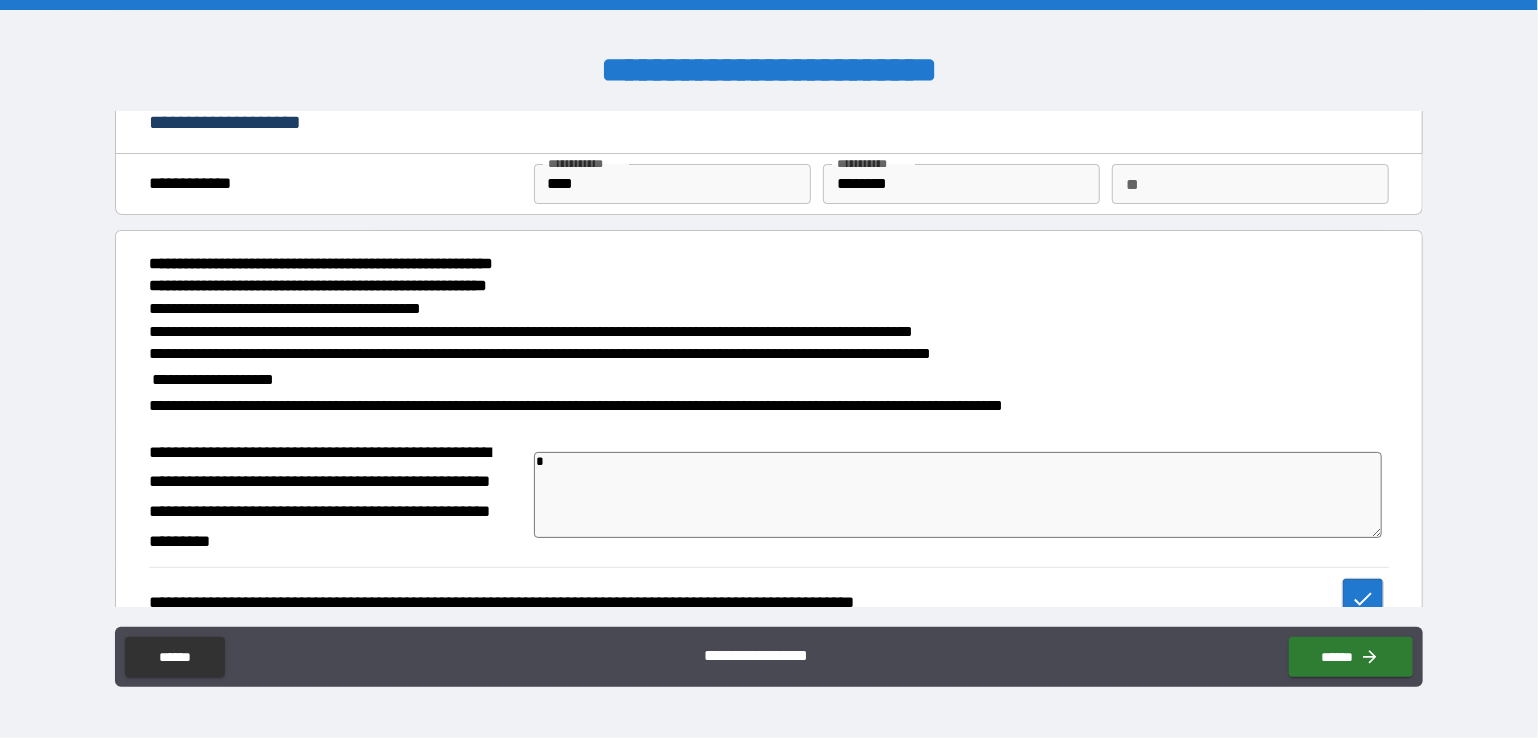 type on "**" 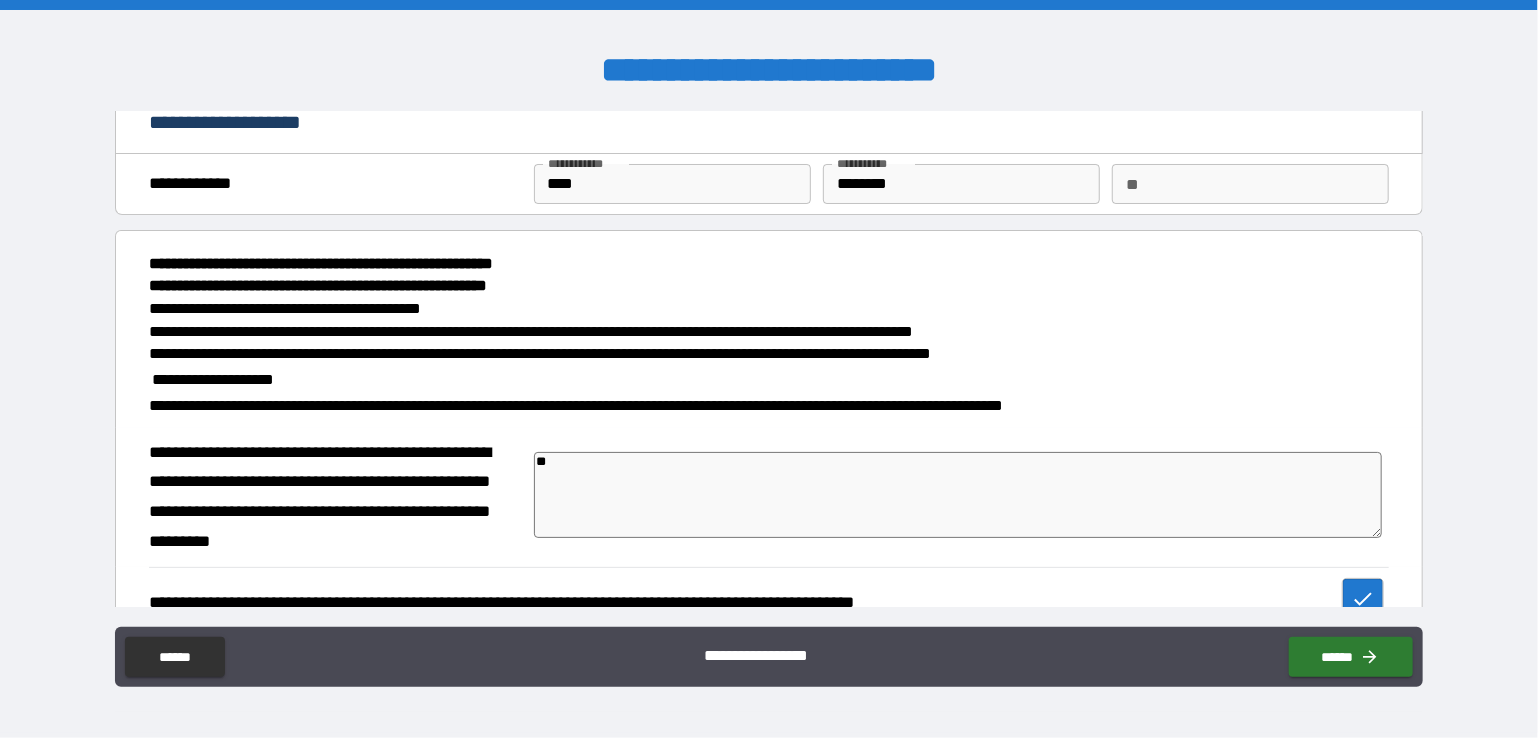 type on "*" 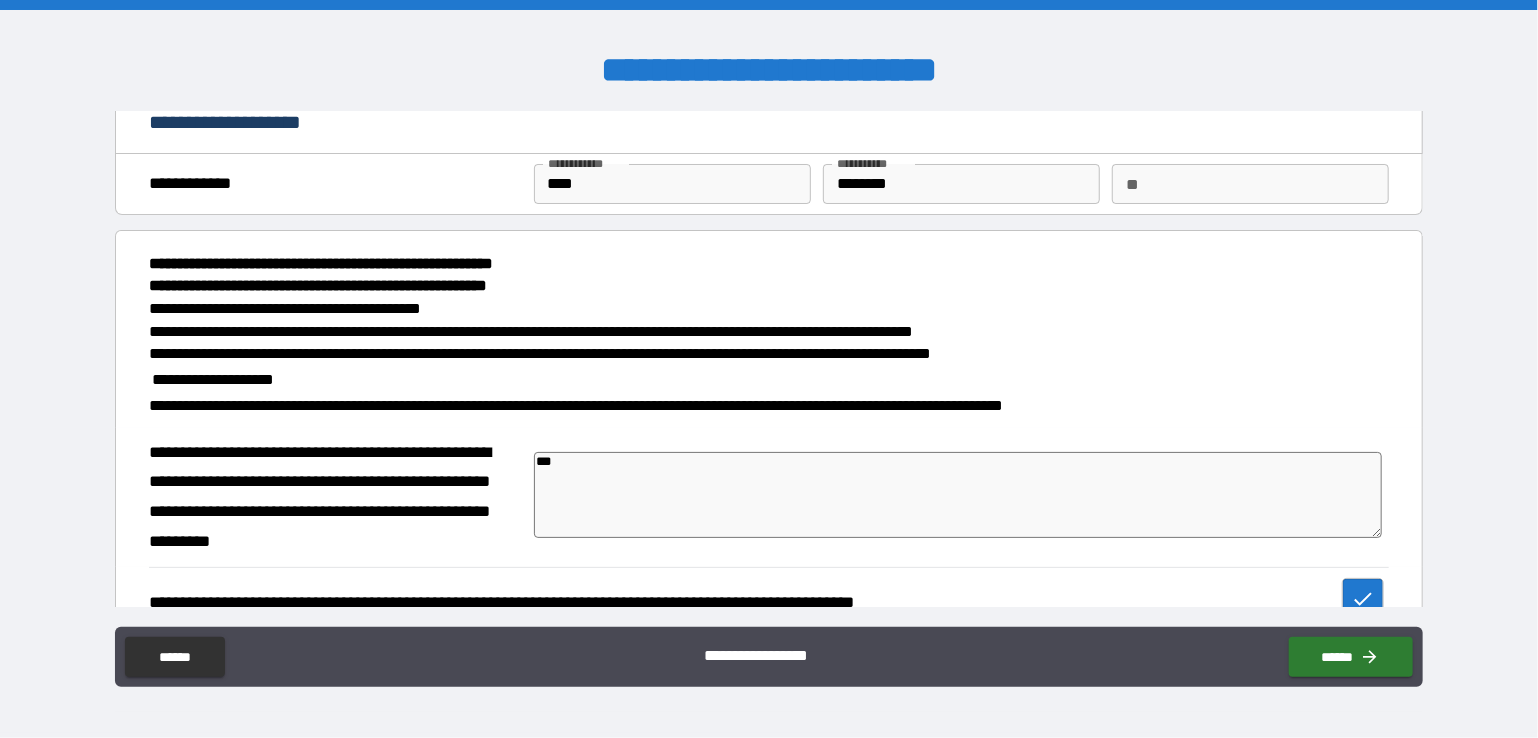 type on "*" 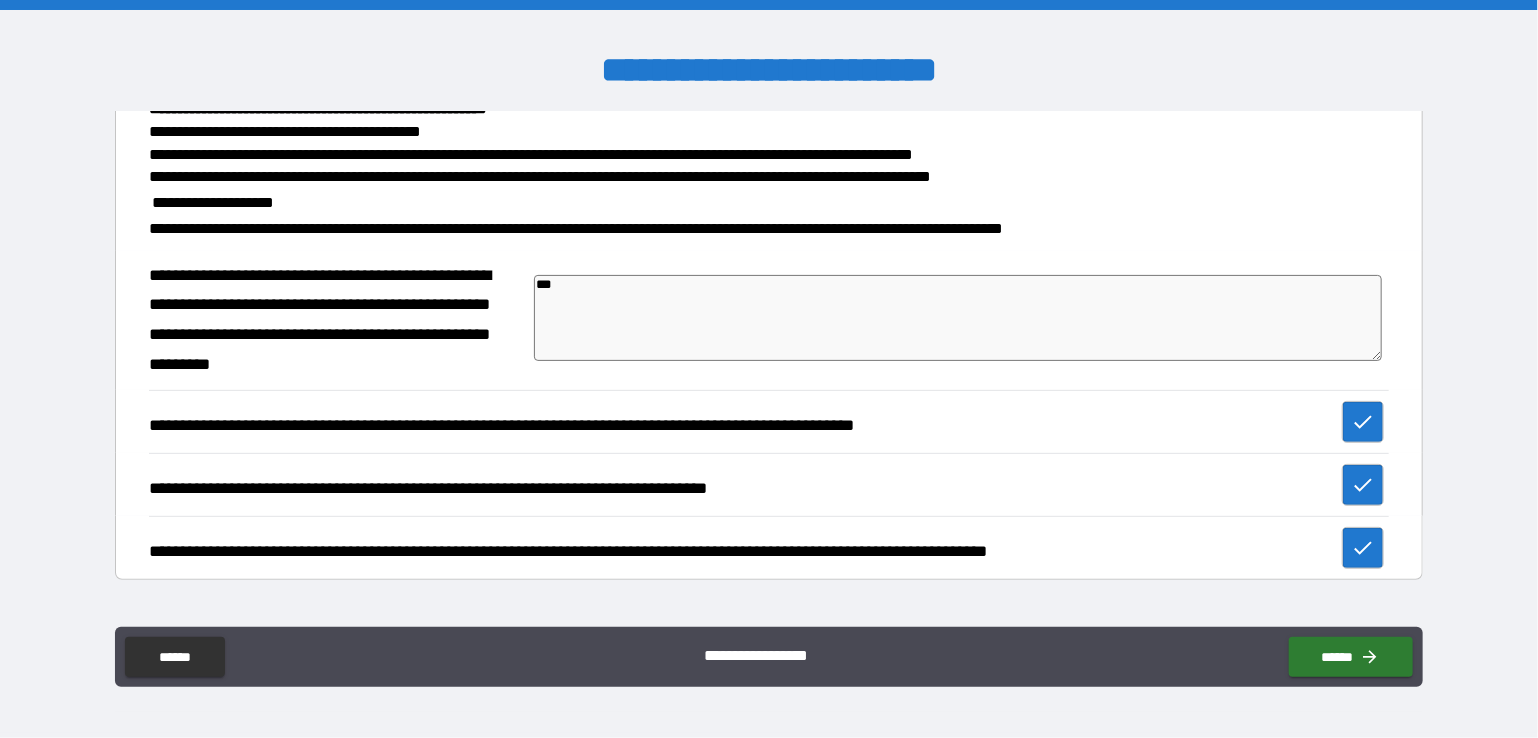 scroll, scrollTop: 539, scrollLeft: 0, axis: vertical 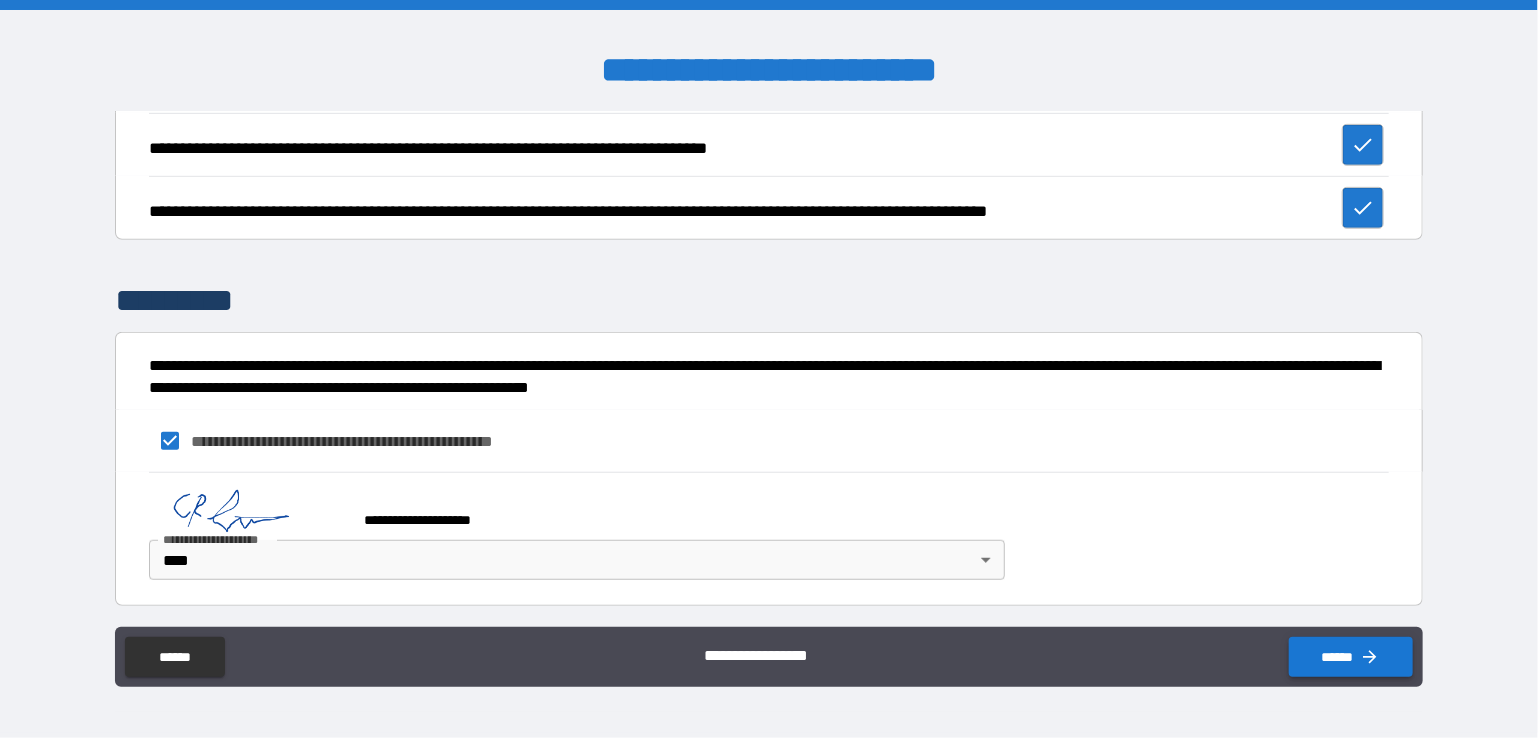 type on "***" 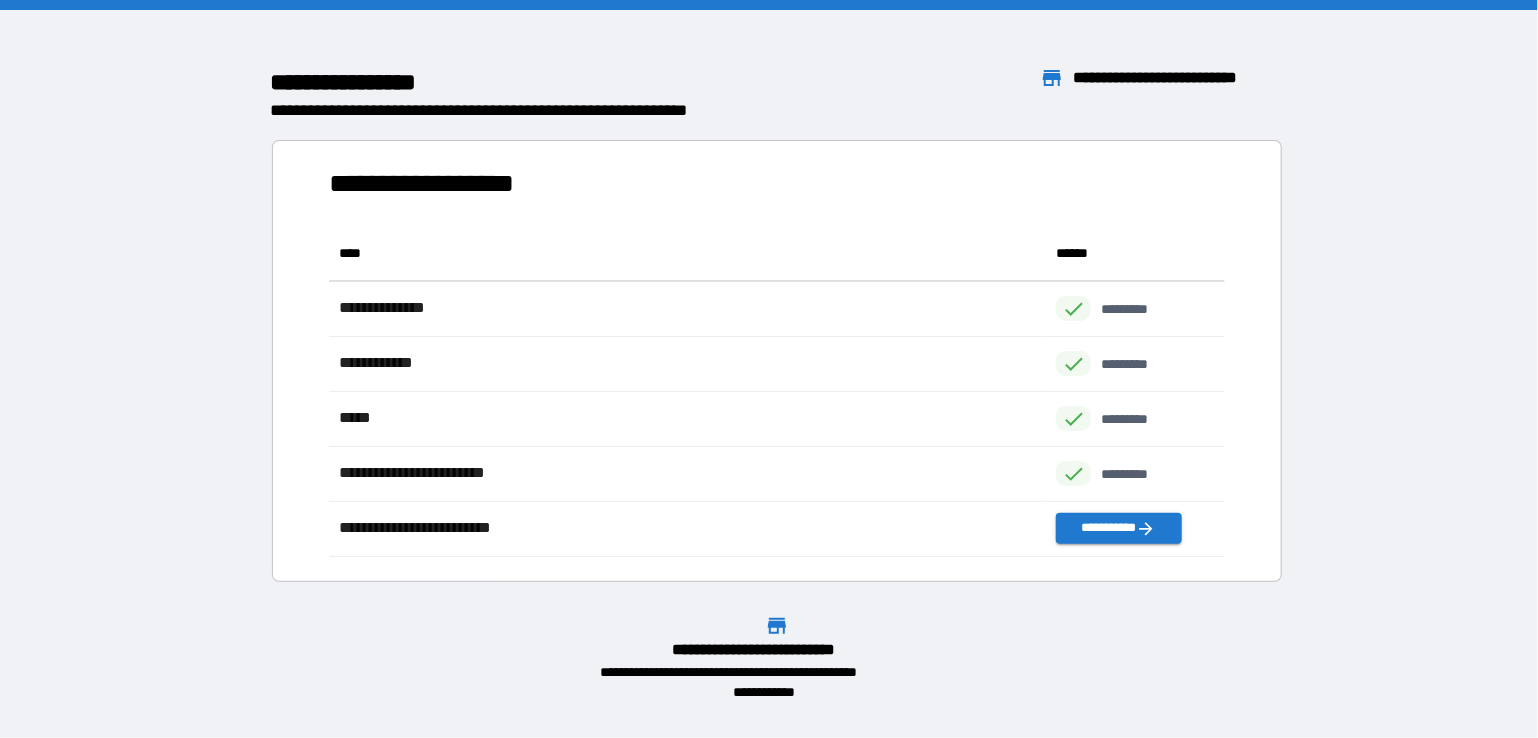 scroll, scrollTop: 16, scrollLeft: 16, axis: both 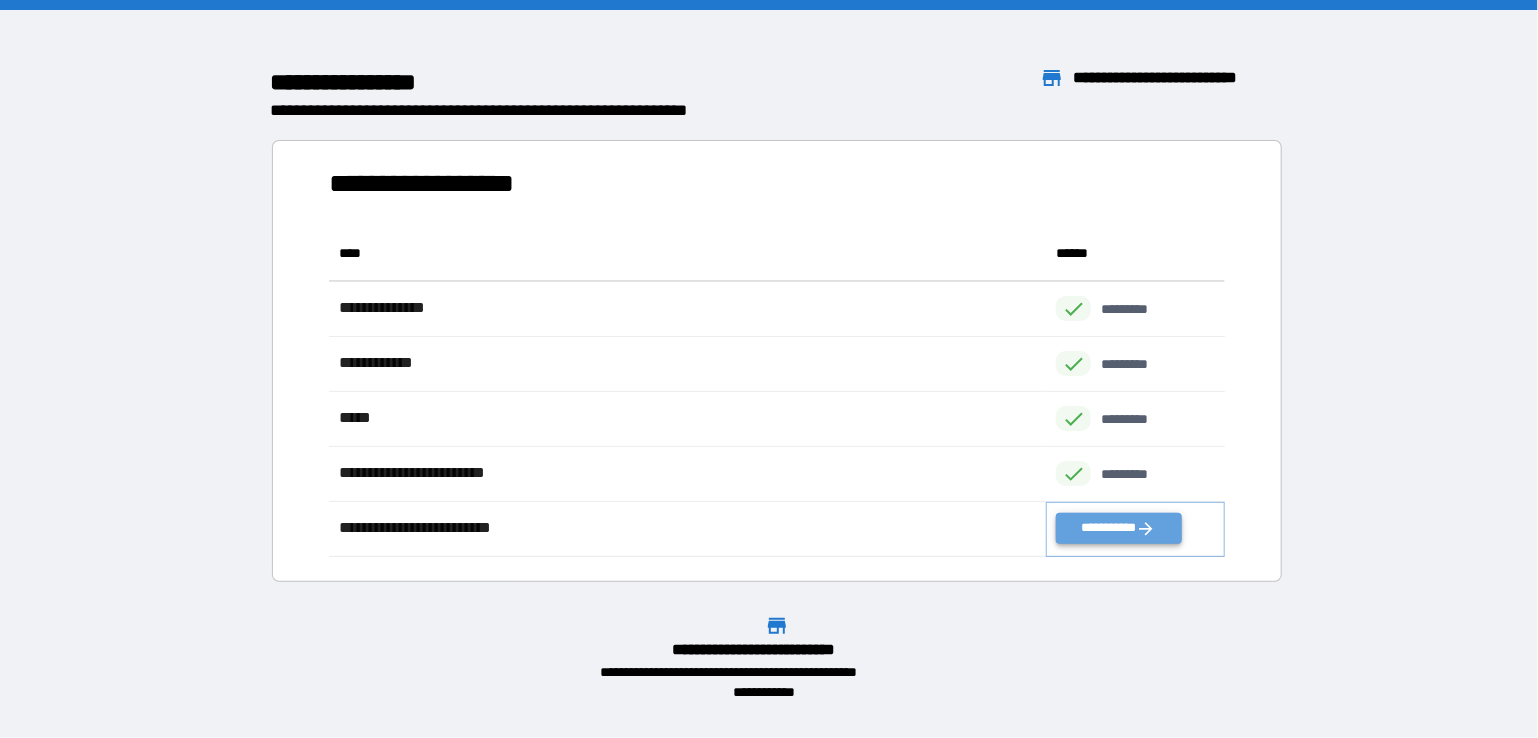 click on "**********" at bounding box center (1118, 528) 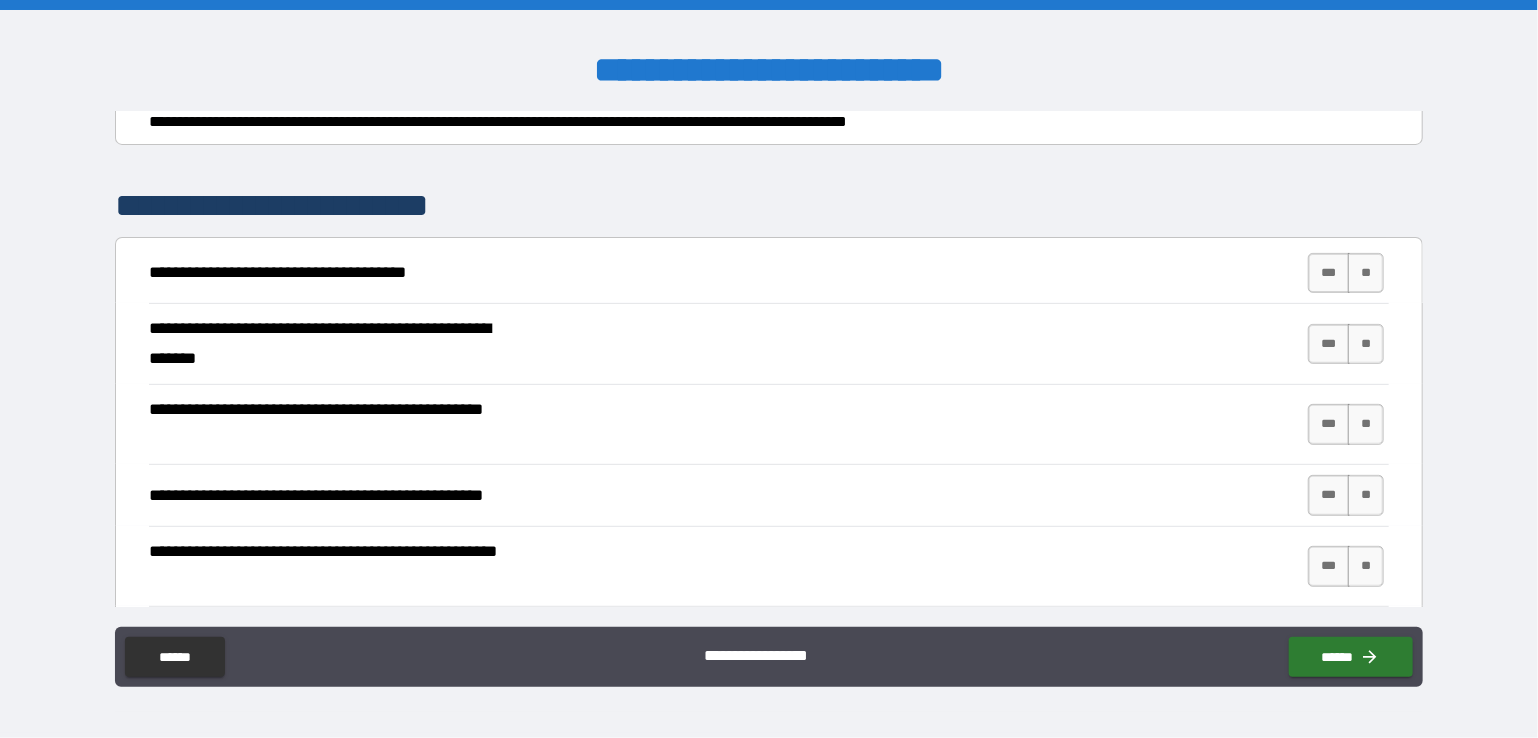 scroll, scrollTop: 300, scrollLeft: 0, axis: vertical 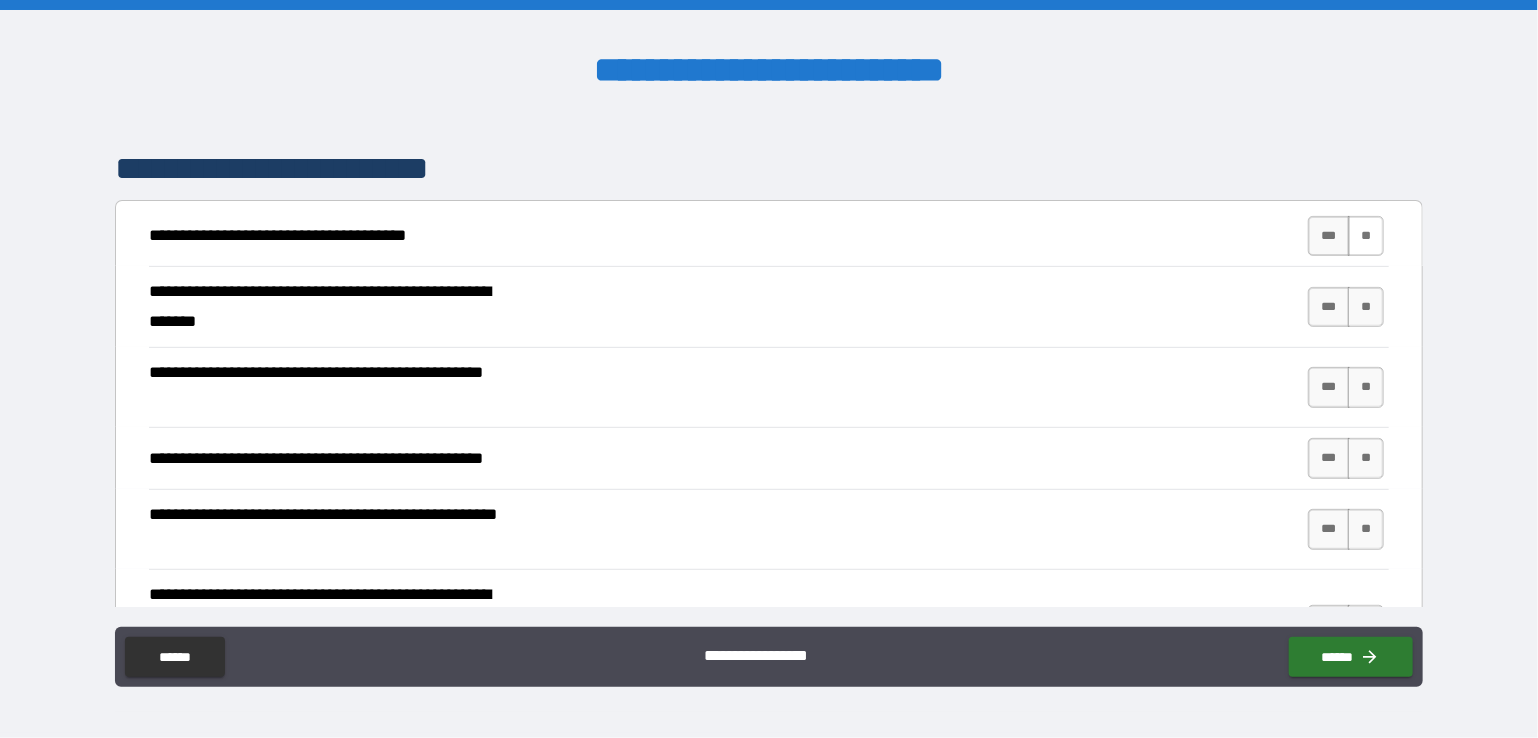 click on "**" at bounding box center (1366, 236) 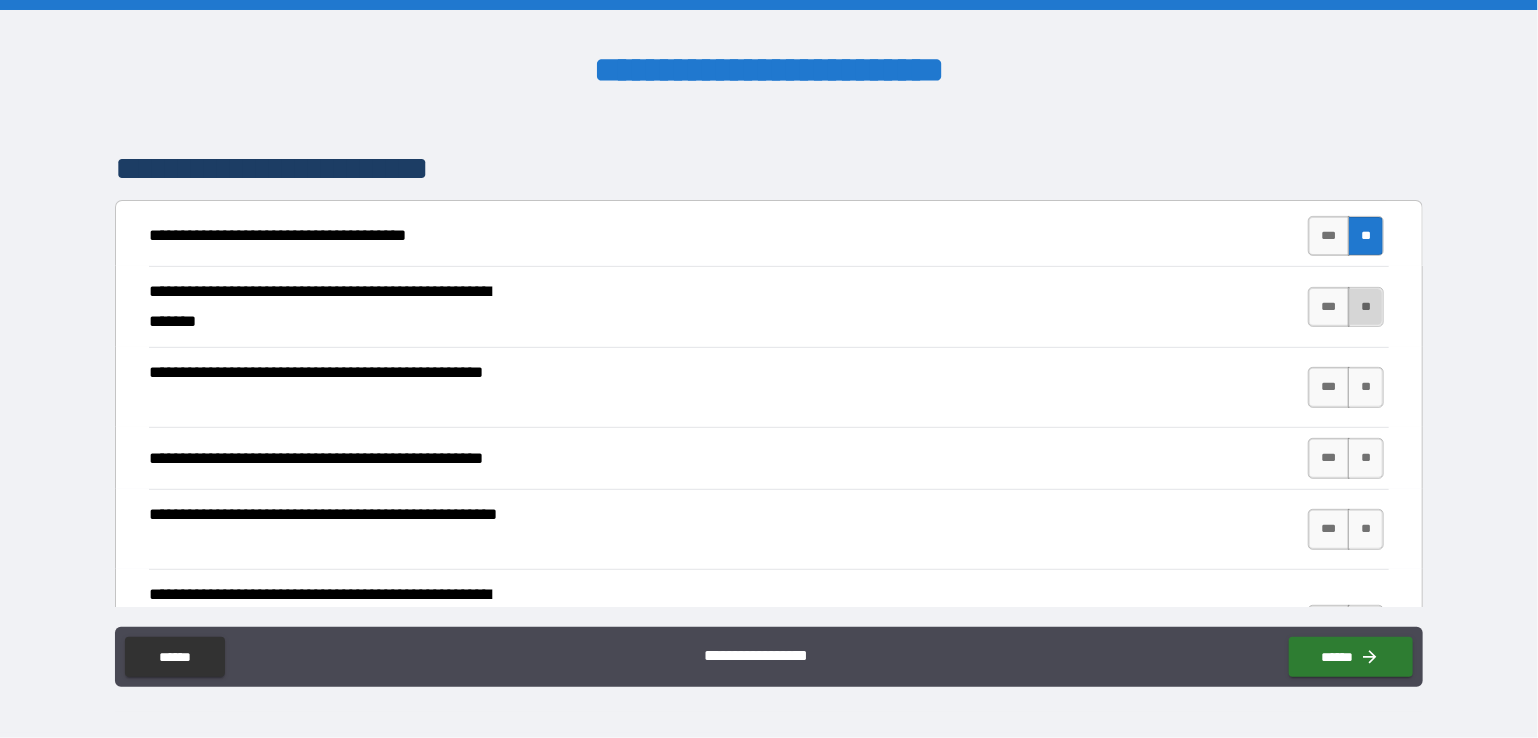 click on "**" at bounding box center [1366, 307] 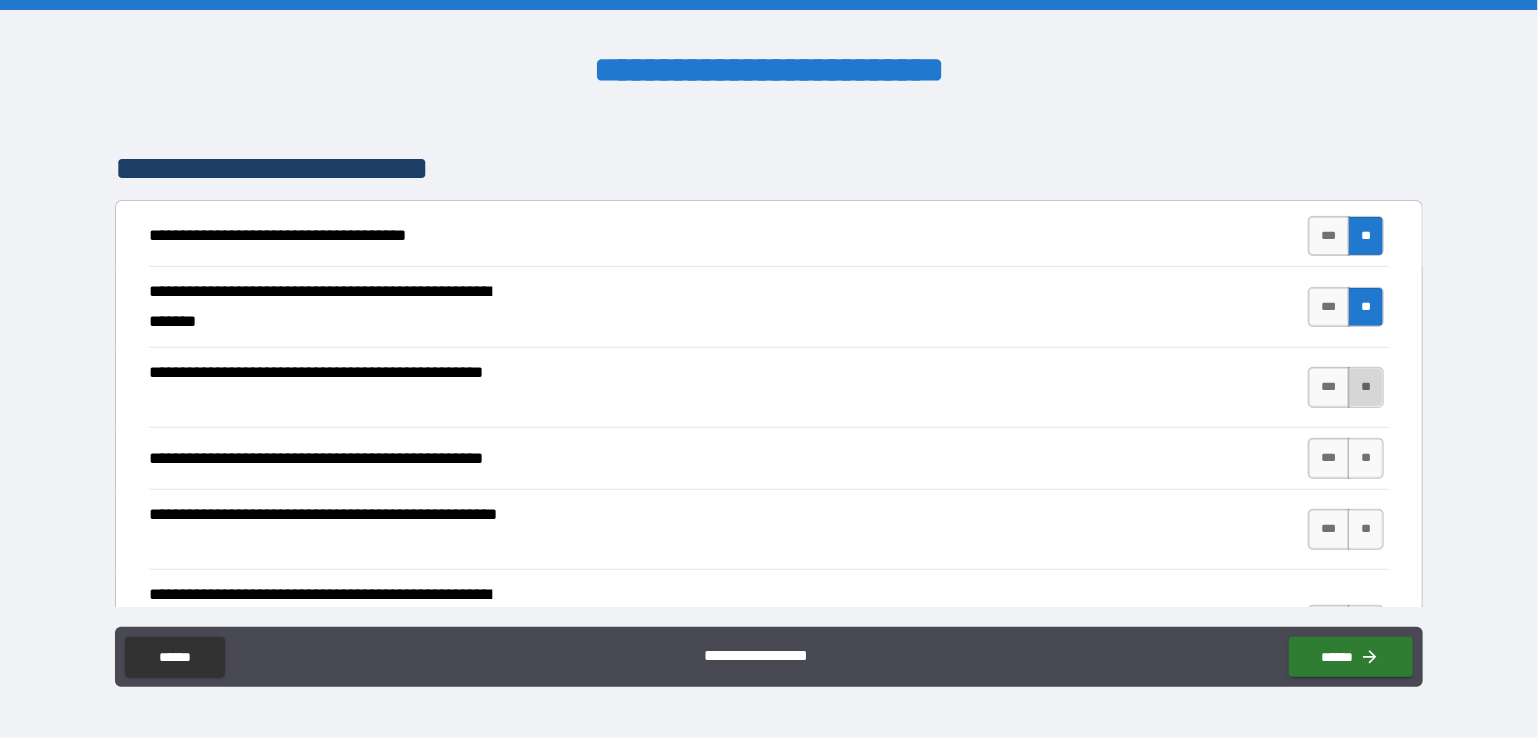 click on "**" at bounding box center (1366, 387) 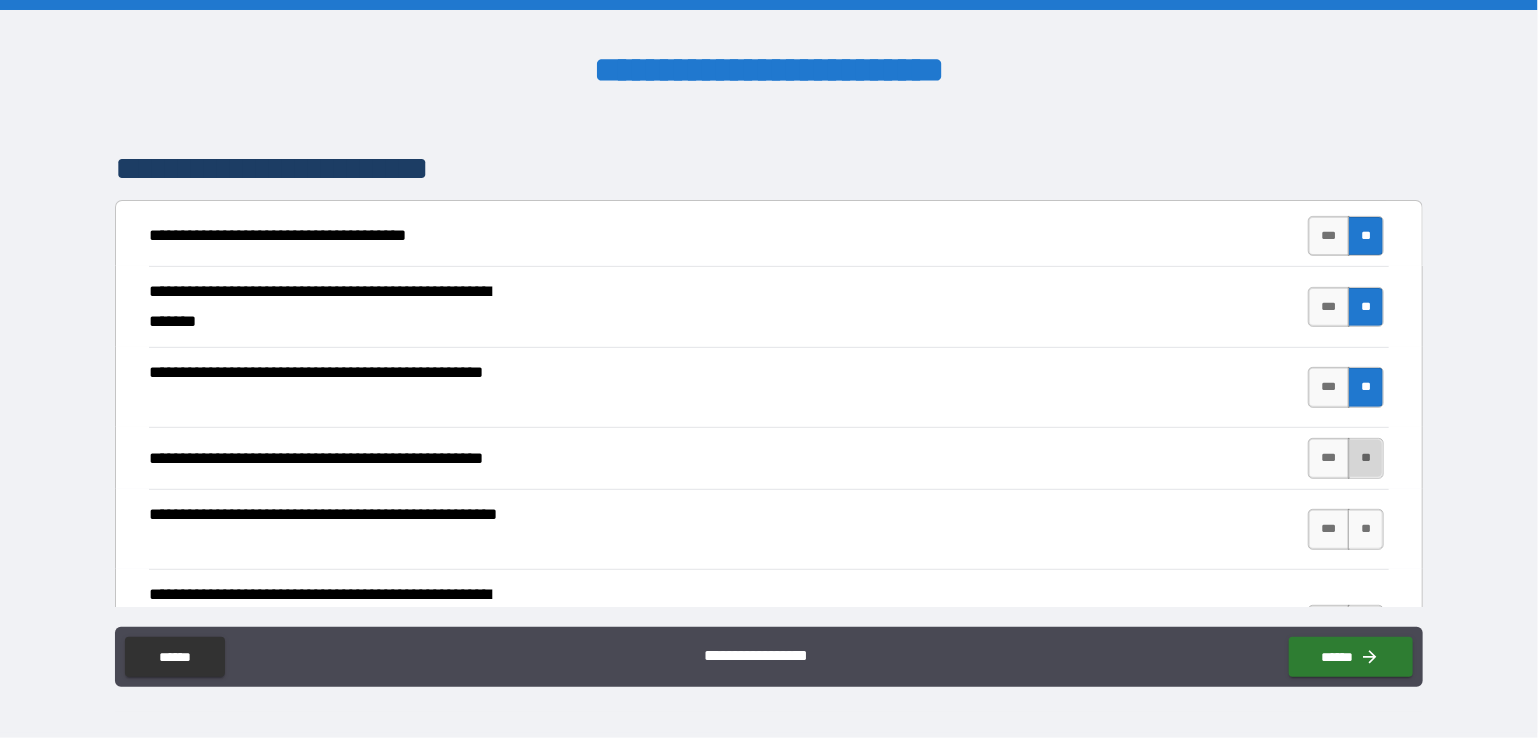 click on "**" at bounding box center [1366, 458] 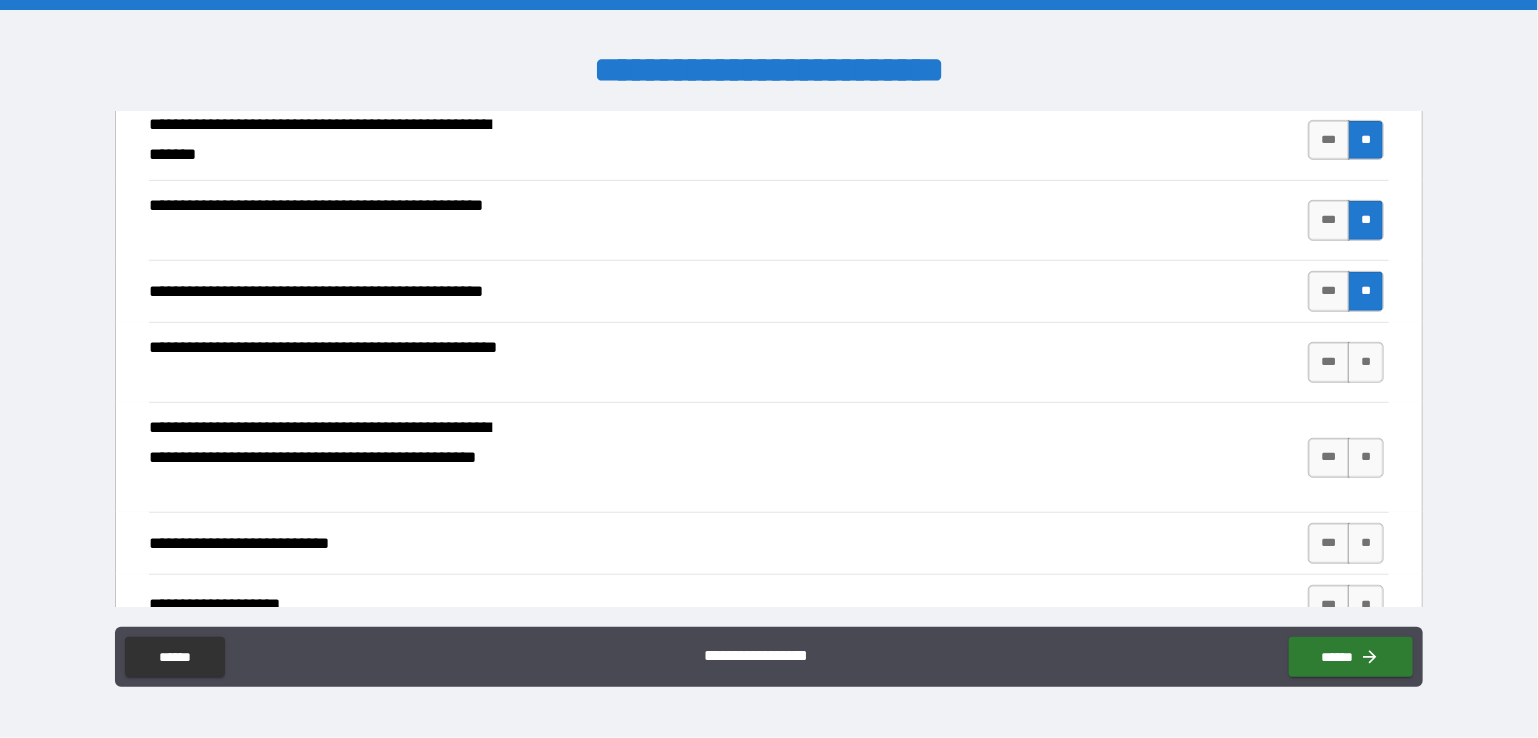 scroll, scrollTop: 500, scrollLeft: 0, axis: vertical 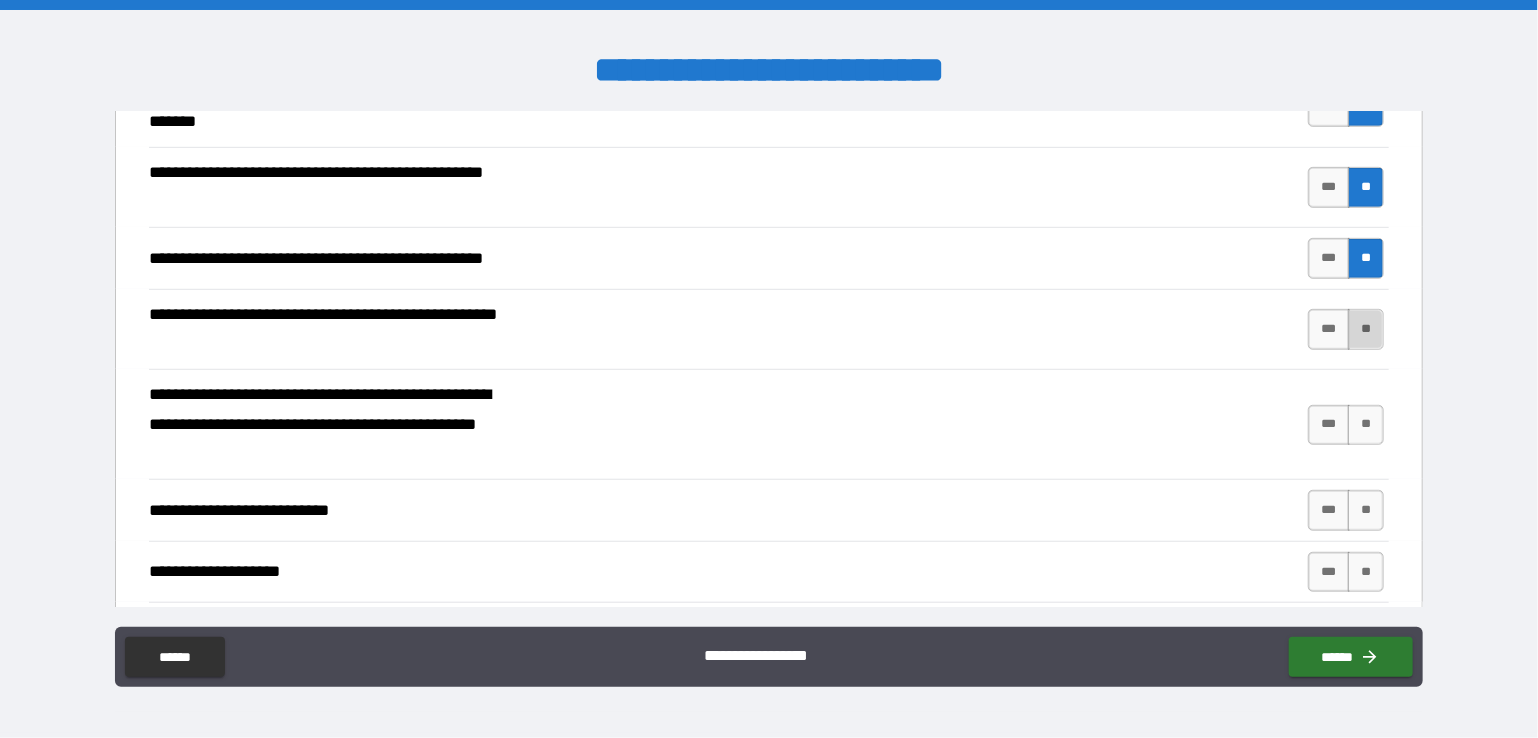 click on "**" at bounding box center [1366, 329] 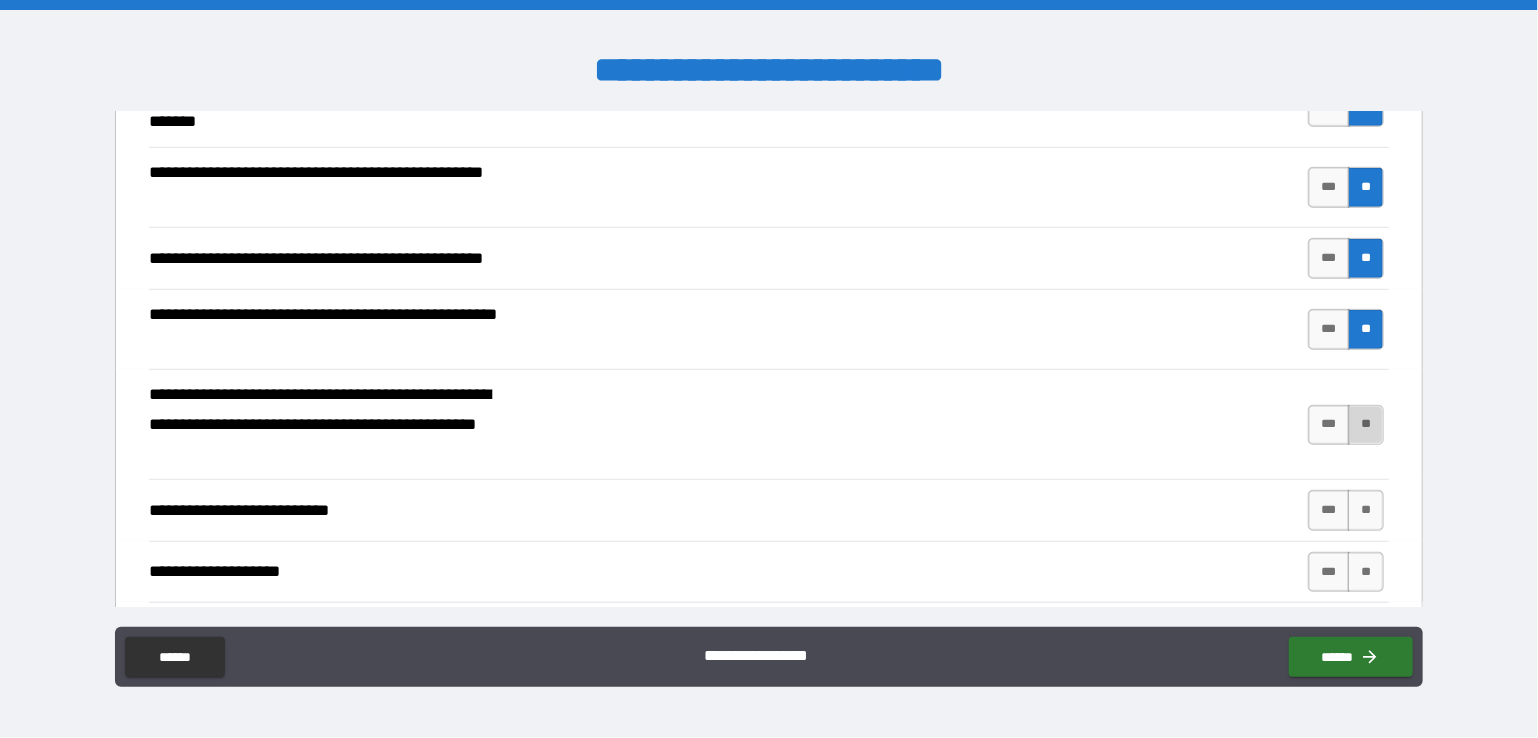 click on "**" at bounding box center (1366, 425) 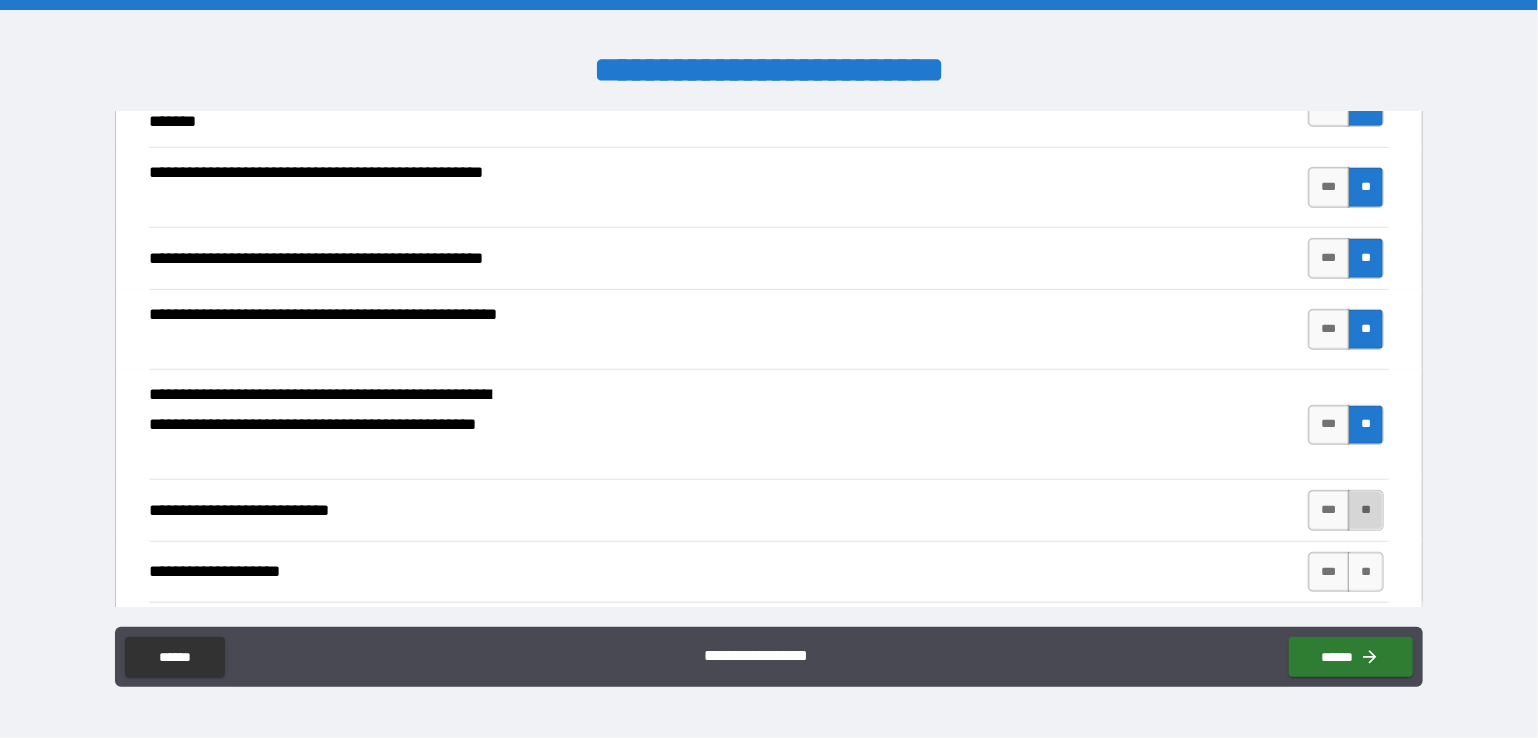 click on "**" at bounding box center (1366, 510) 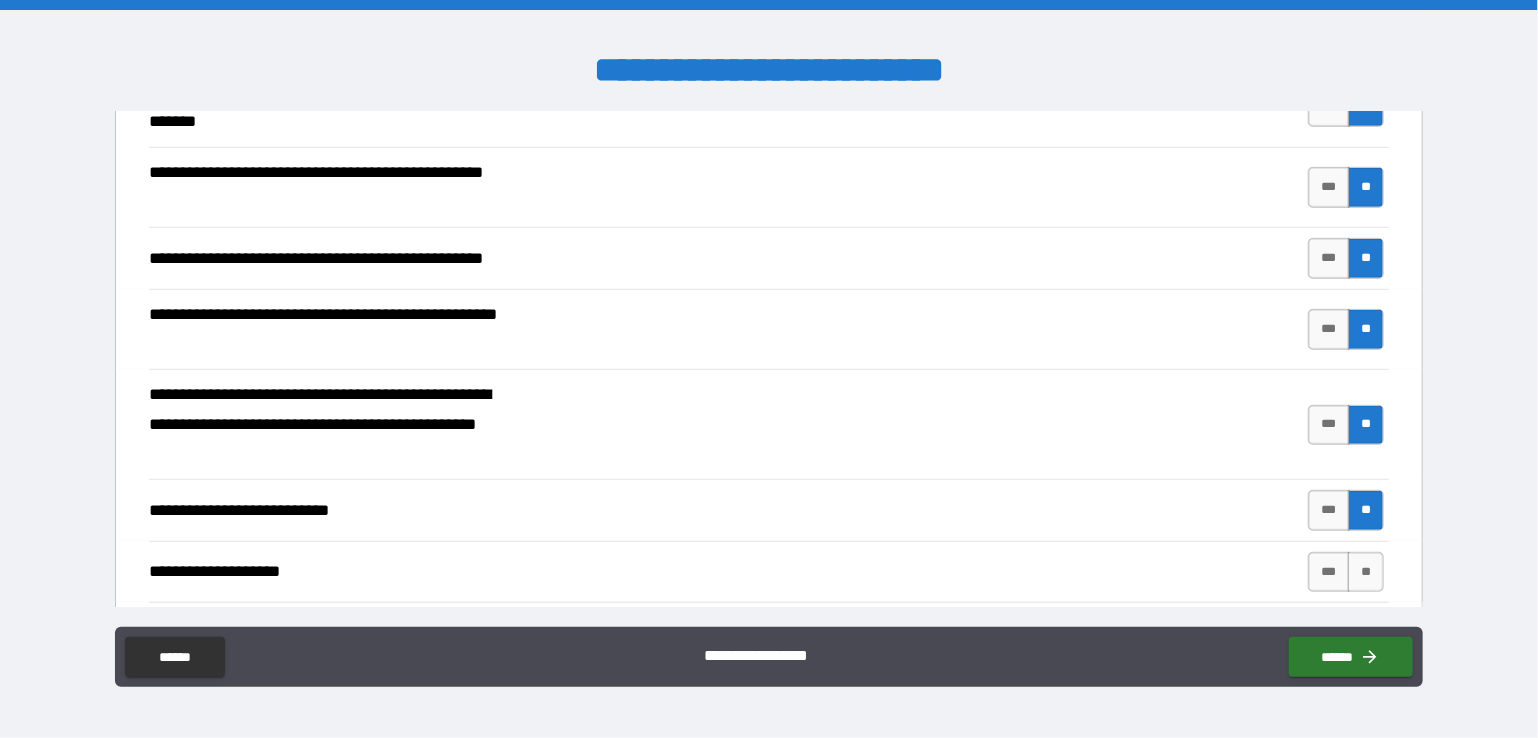 scroll, scrollTop: 600, scrollLeft: 0, axis: vertical 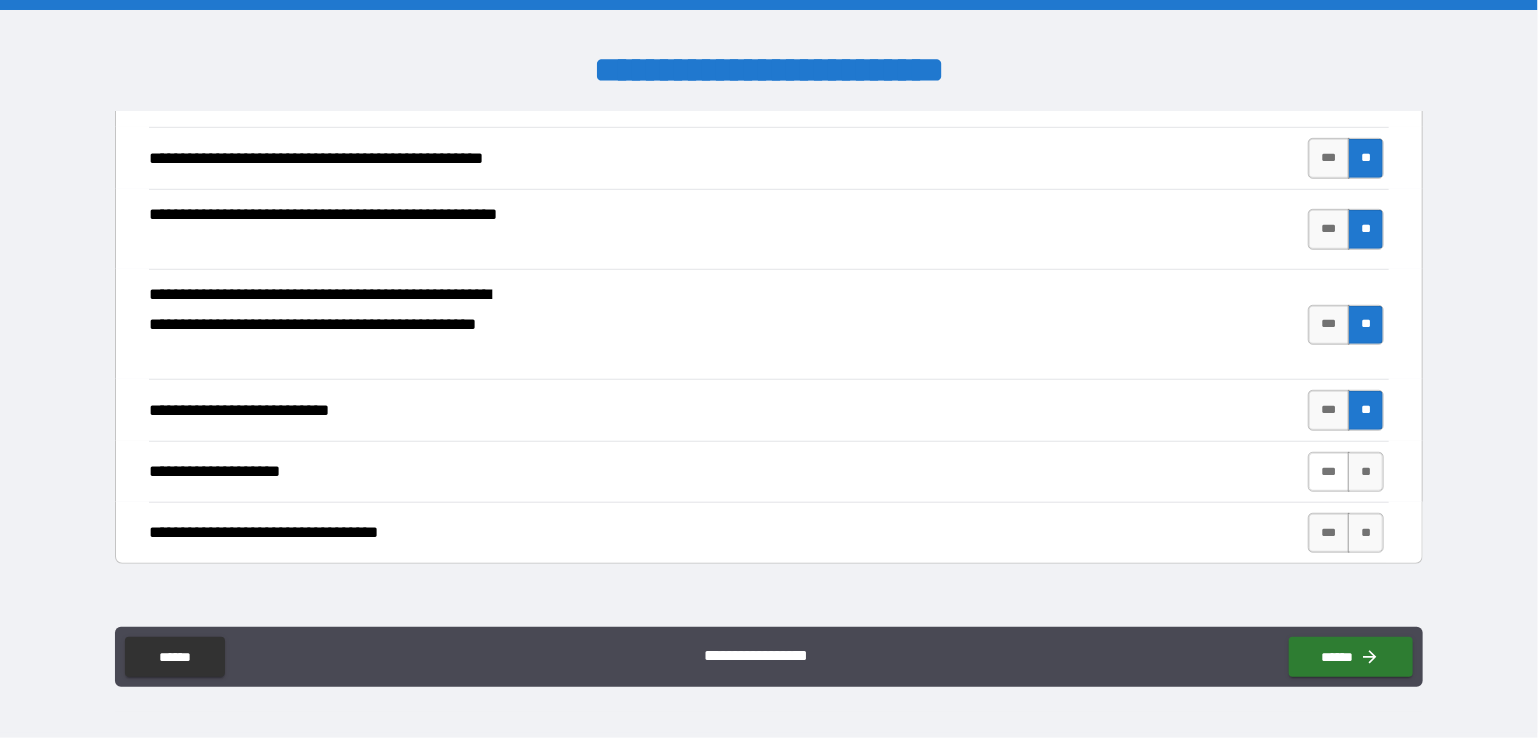 click on "***" at bounding box center [1329, 472] 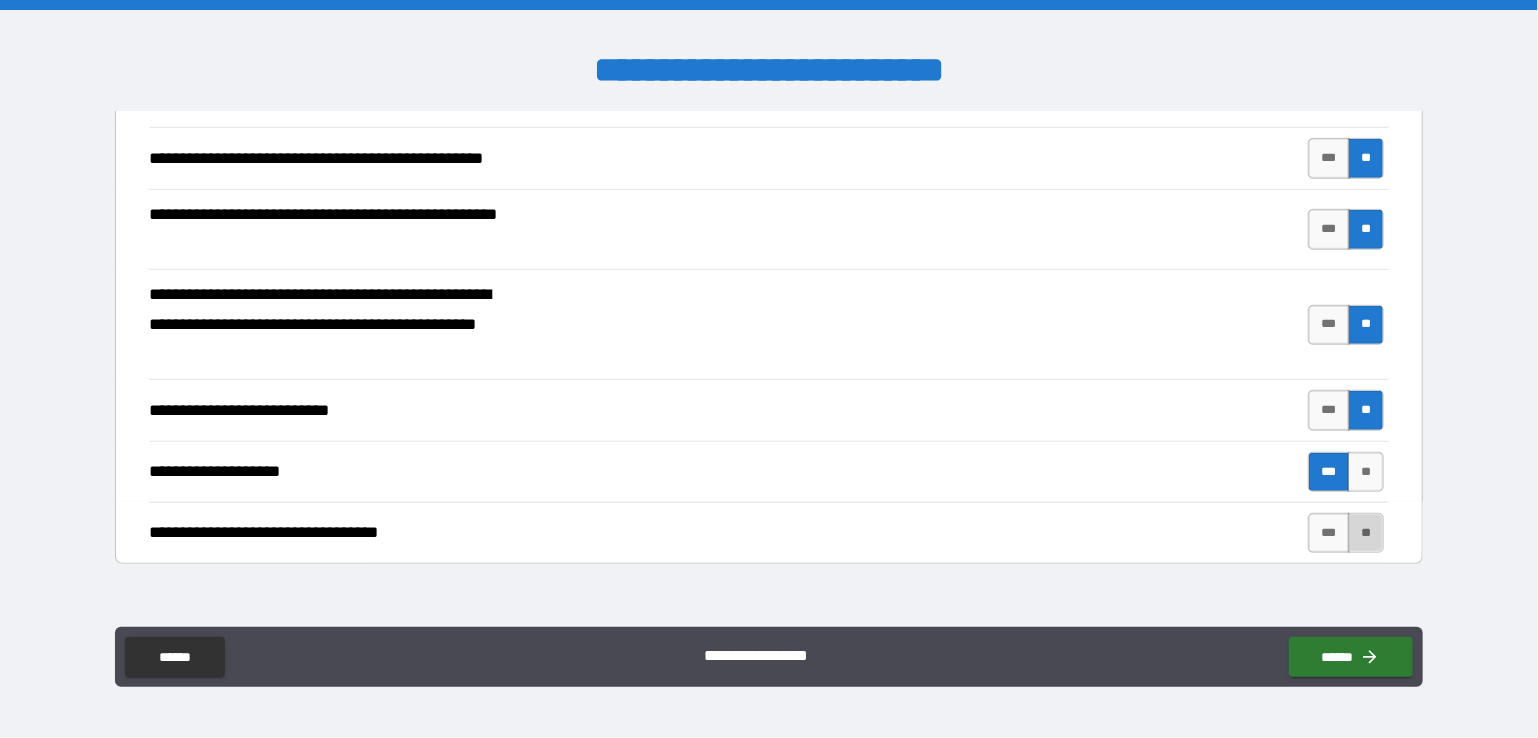click on "**" at bounding box center [1366, 533] 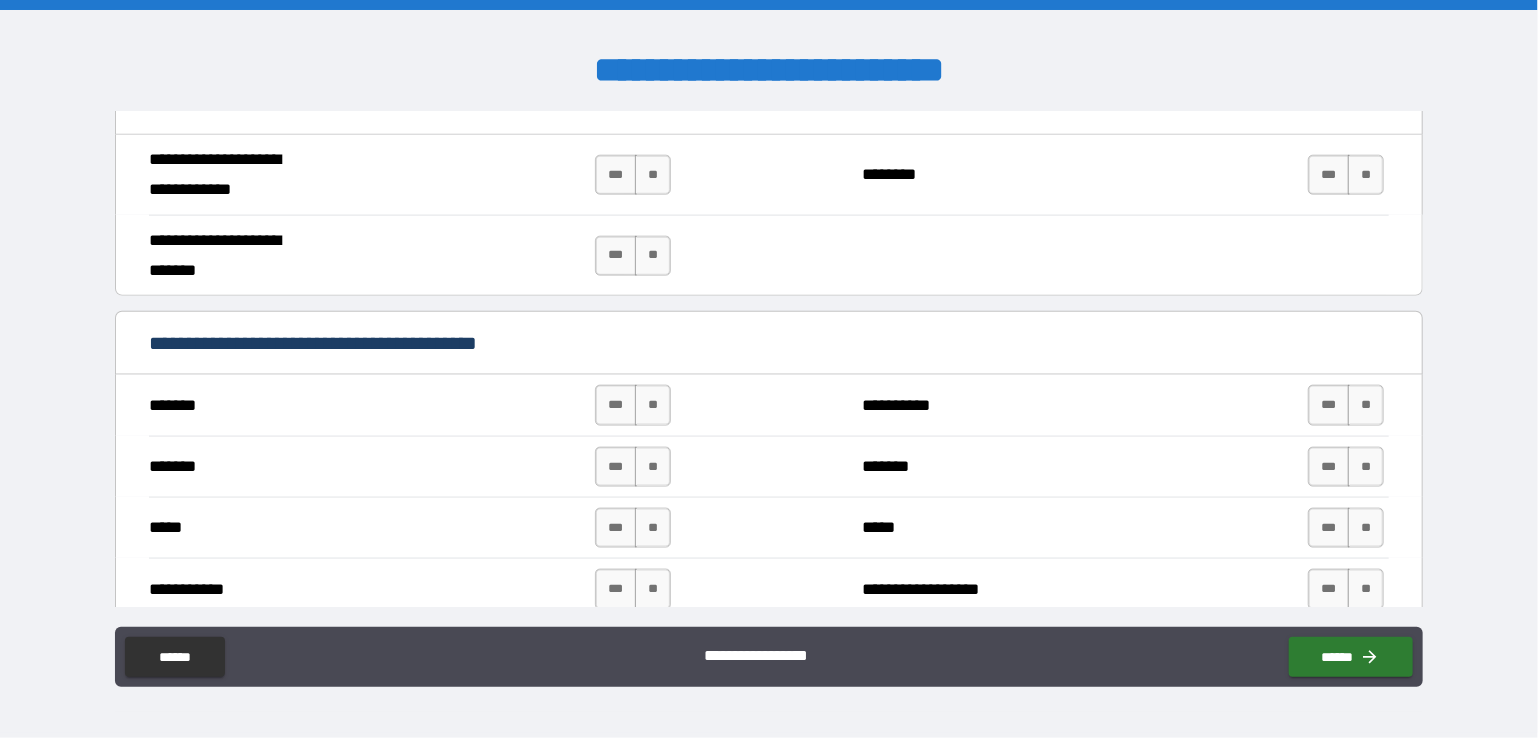 scroll, scrollTop: 1300, scrollLeft: 0, axis: vertical 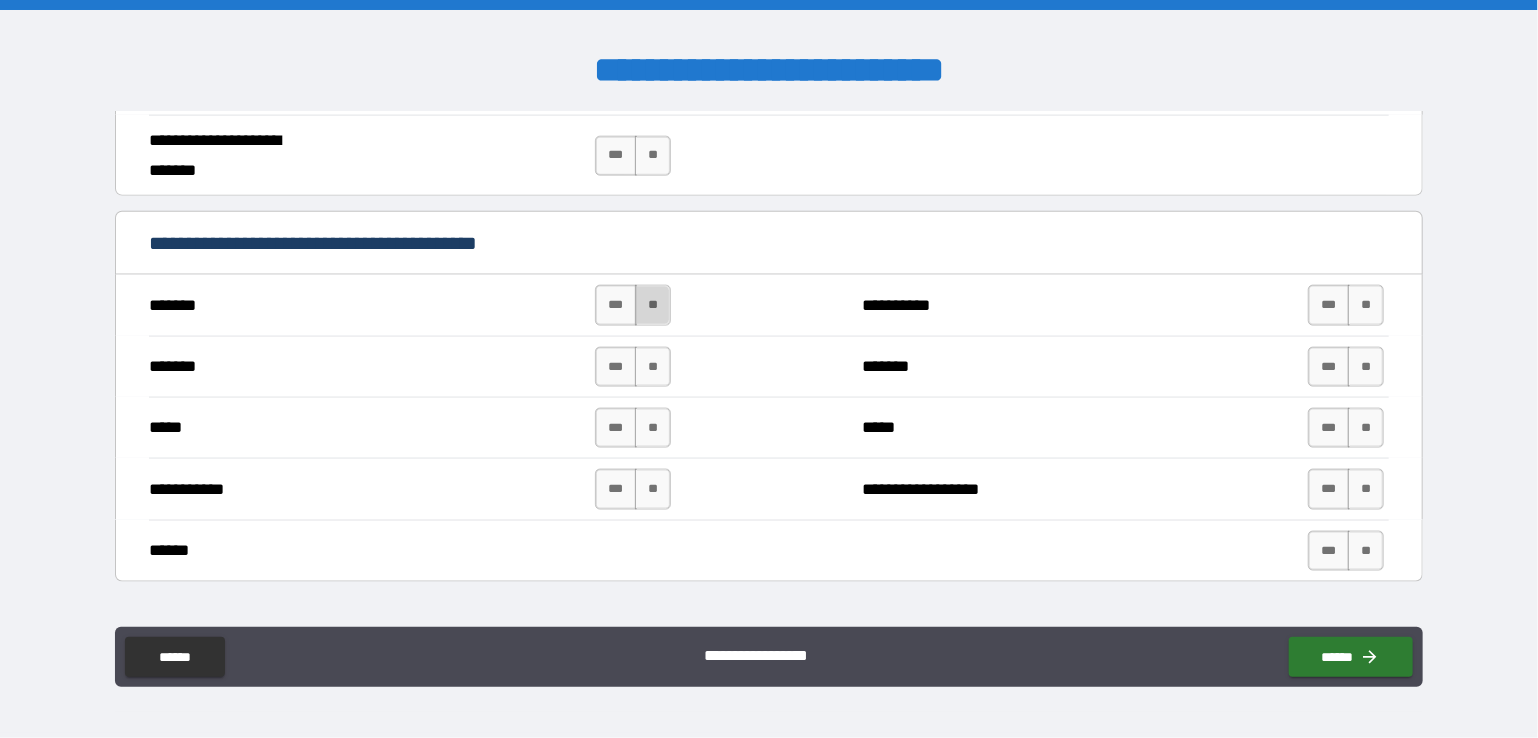 click on "**" at bounding box center [653, 305] 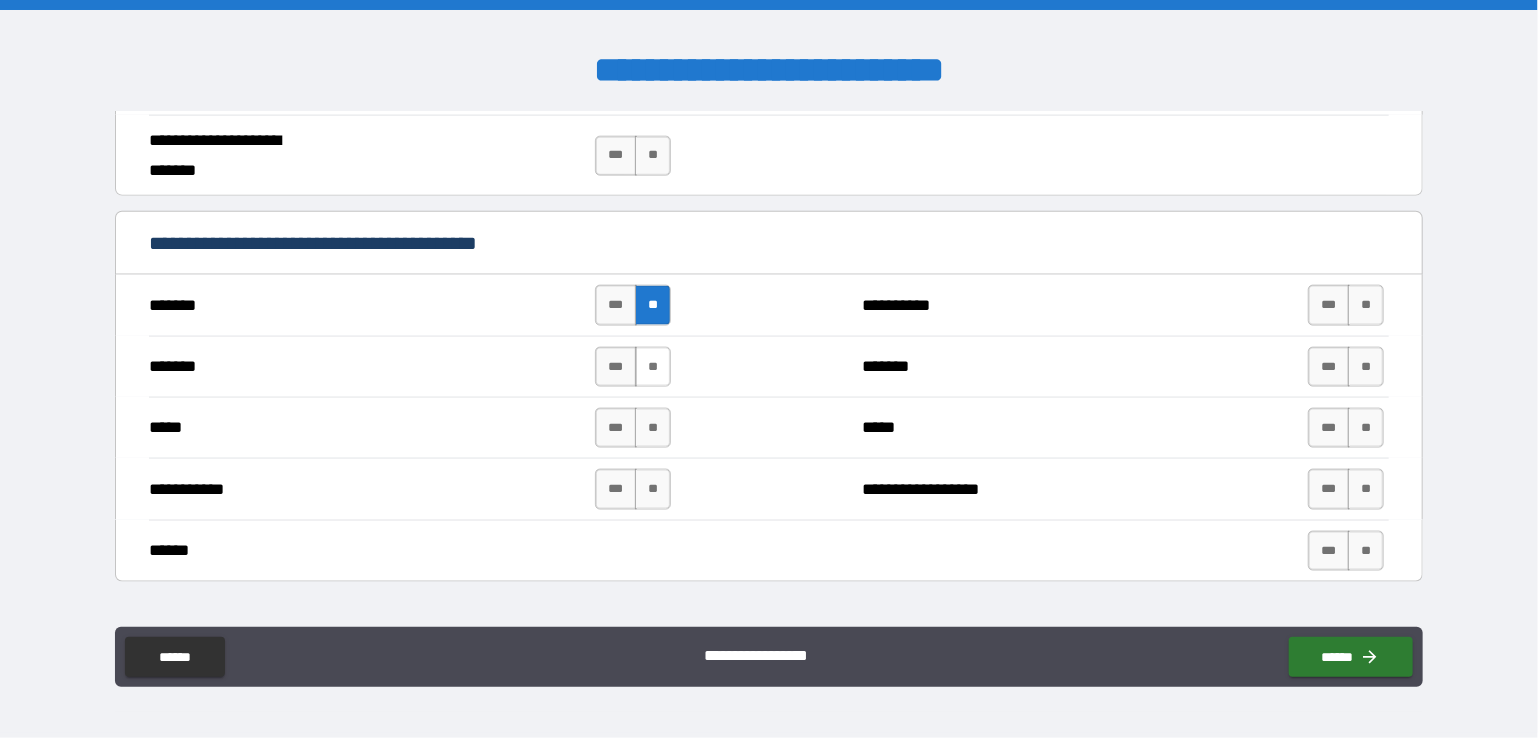 click on "**" at bounding box center [653, 367] 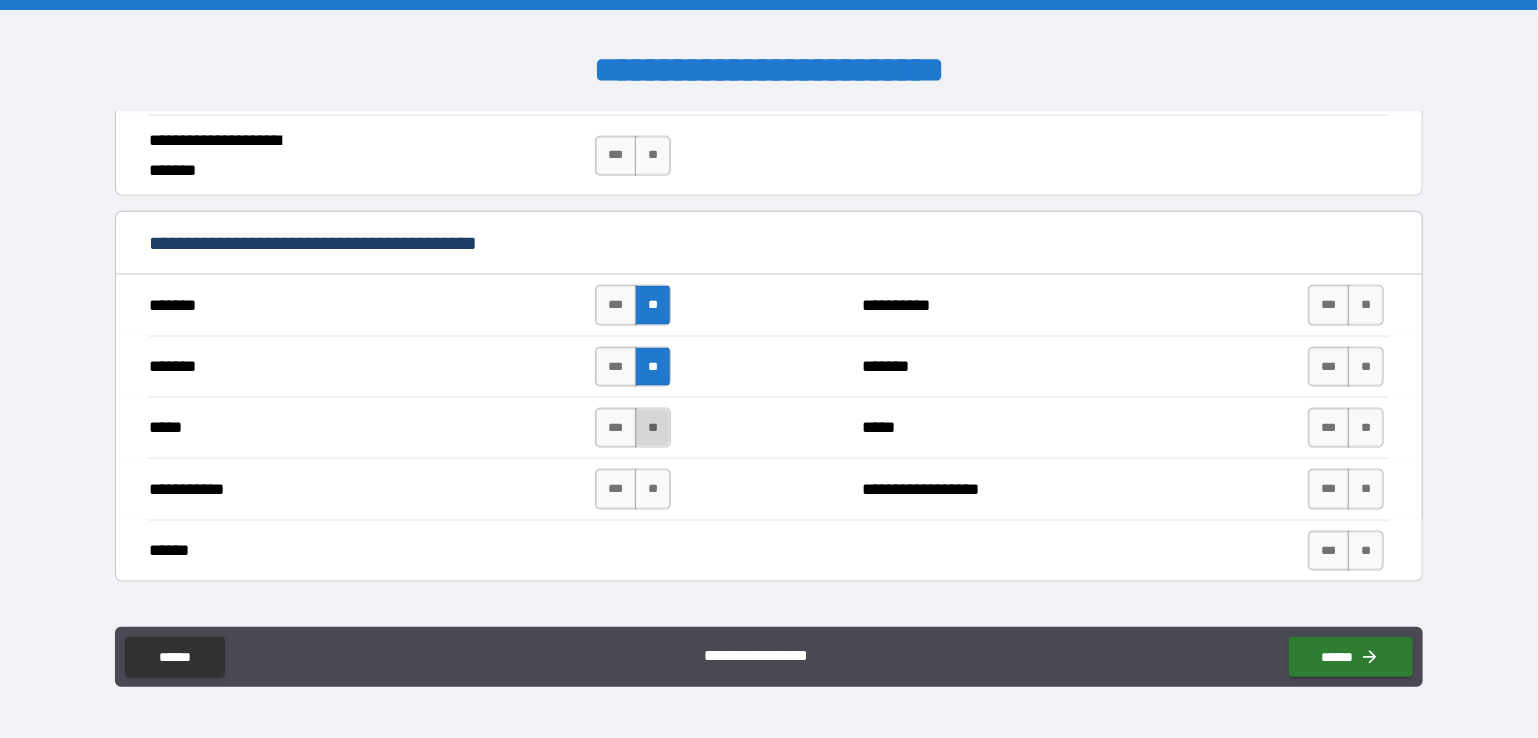 click on "**" at bounding box center (653, 428) 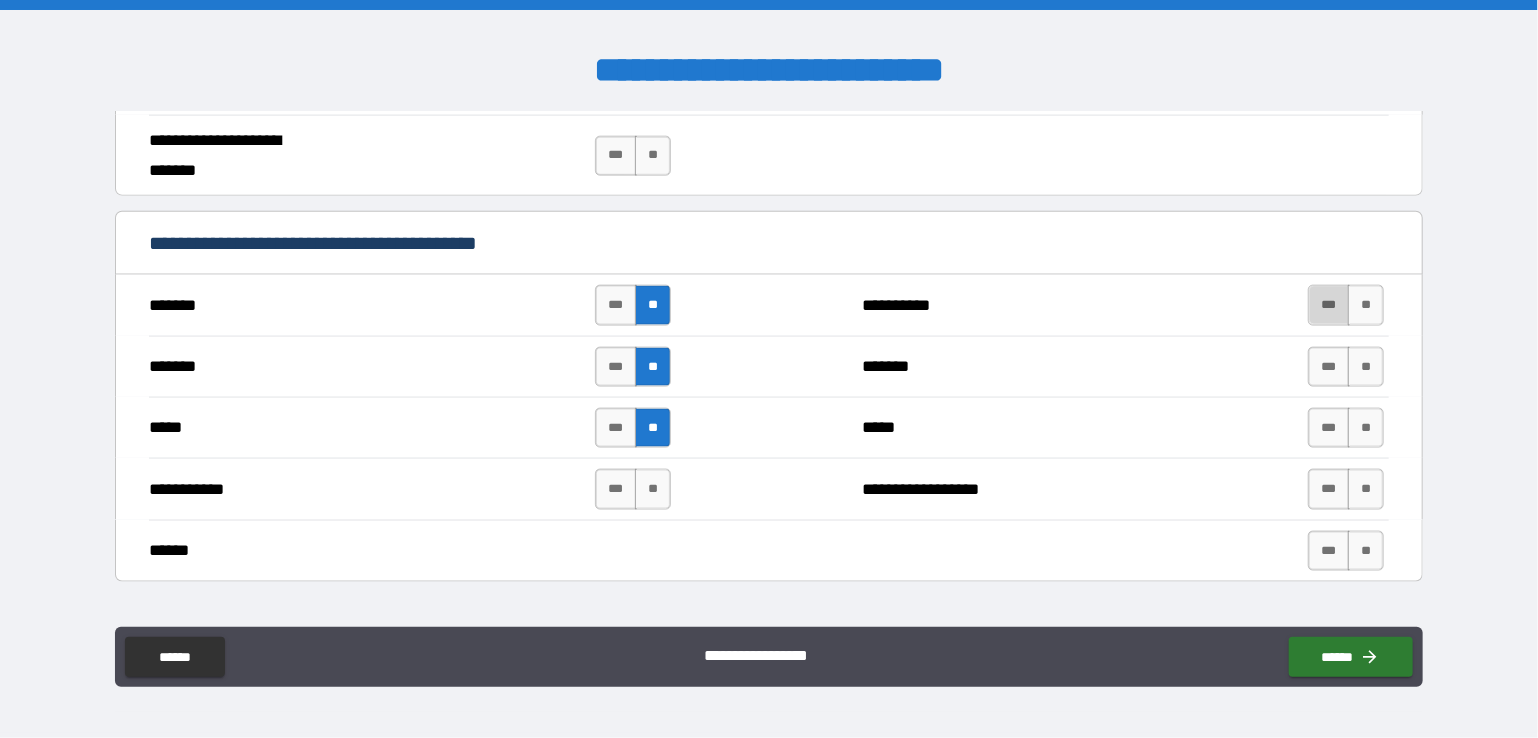 click on "***" at bounding box center (1329, 305) 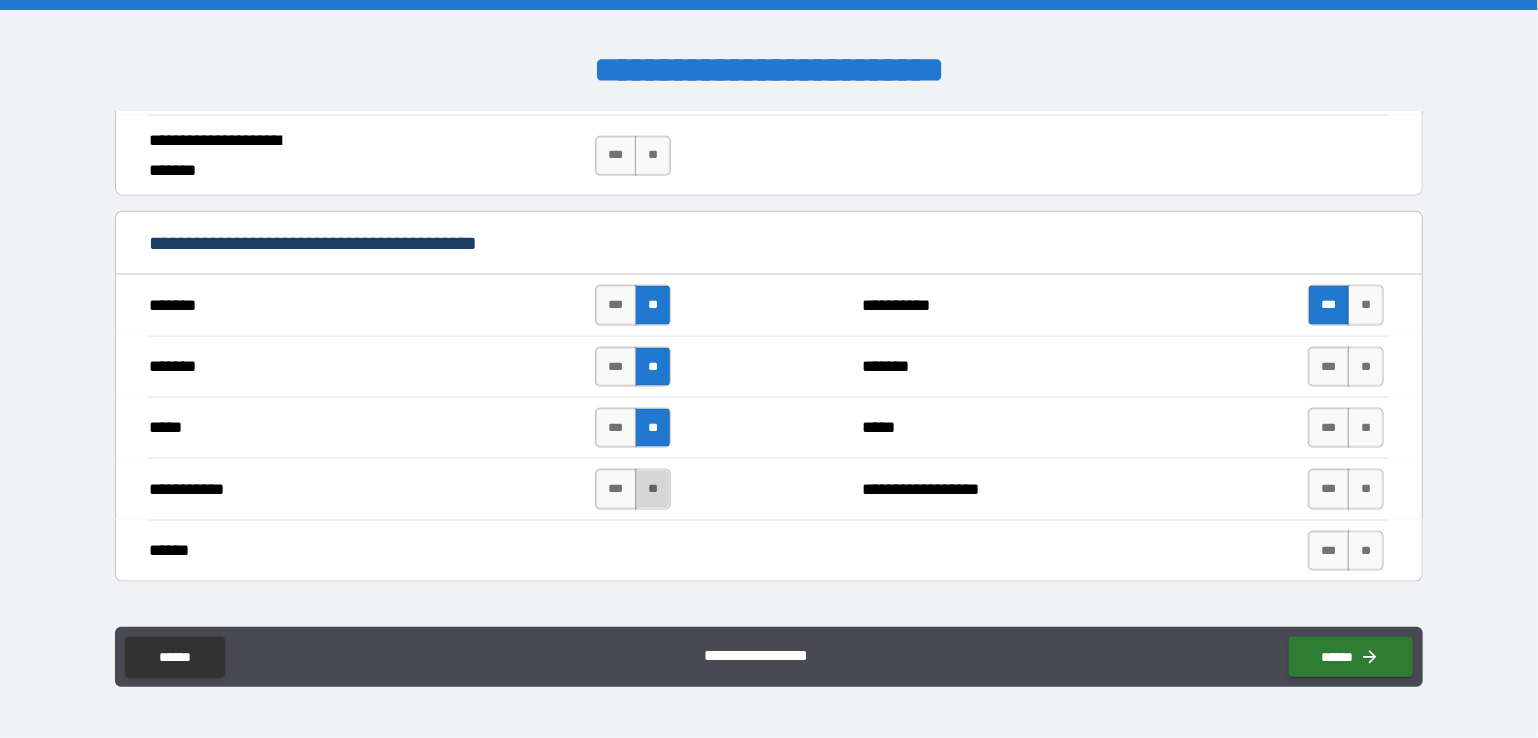 click on "**" at bounding box center (653, 489) 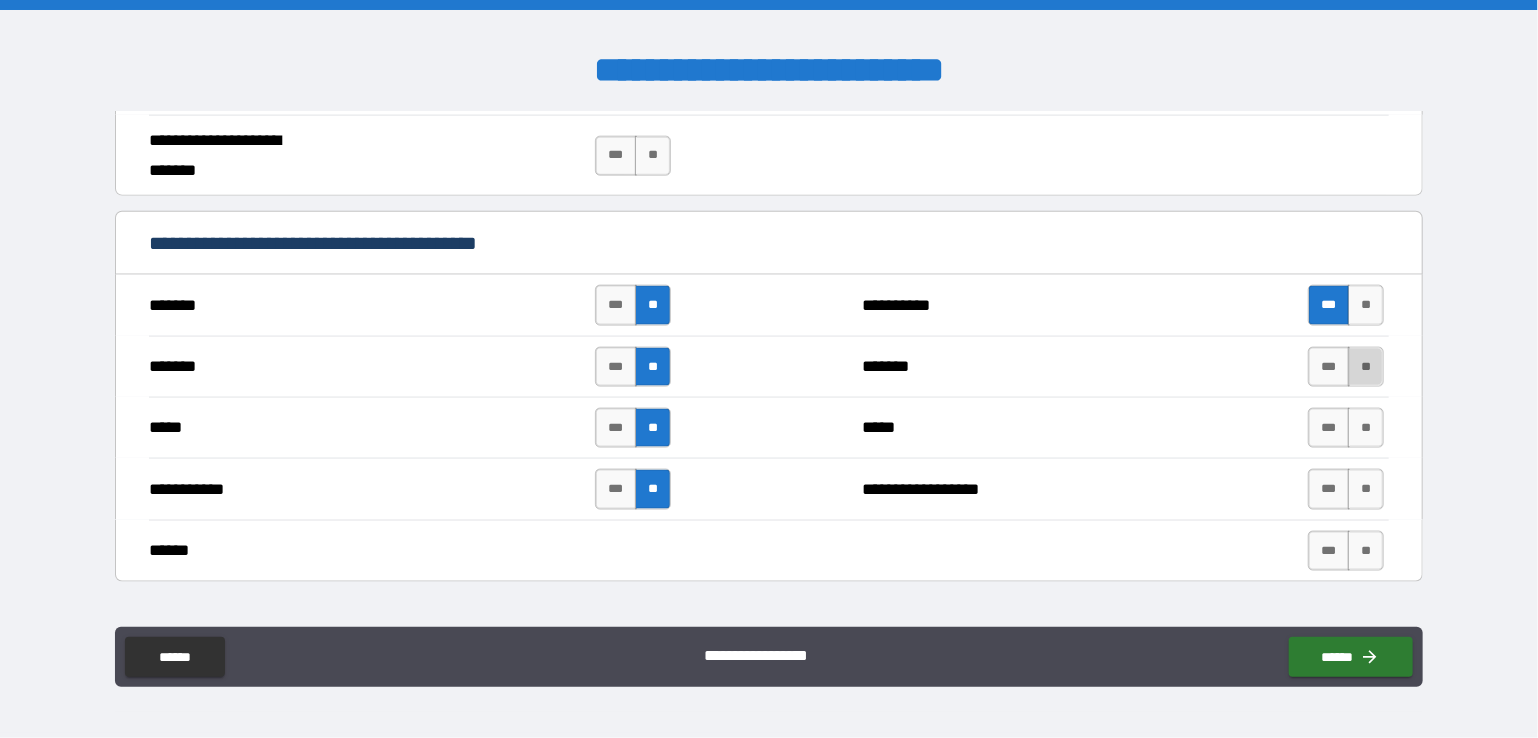click on "**" at bounding box center (1366, 367) 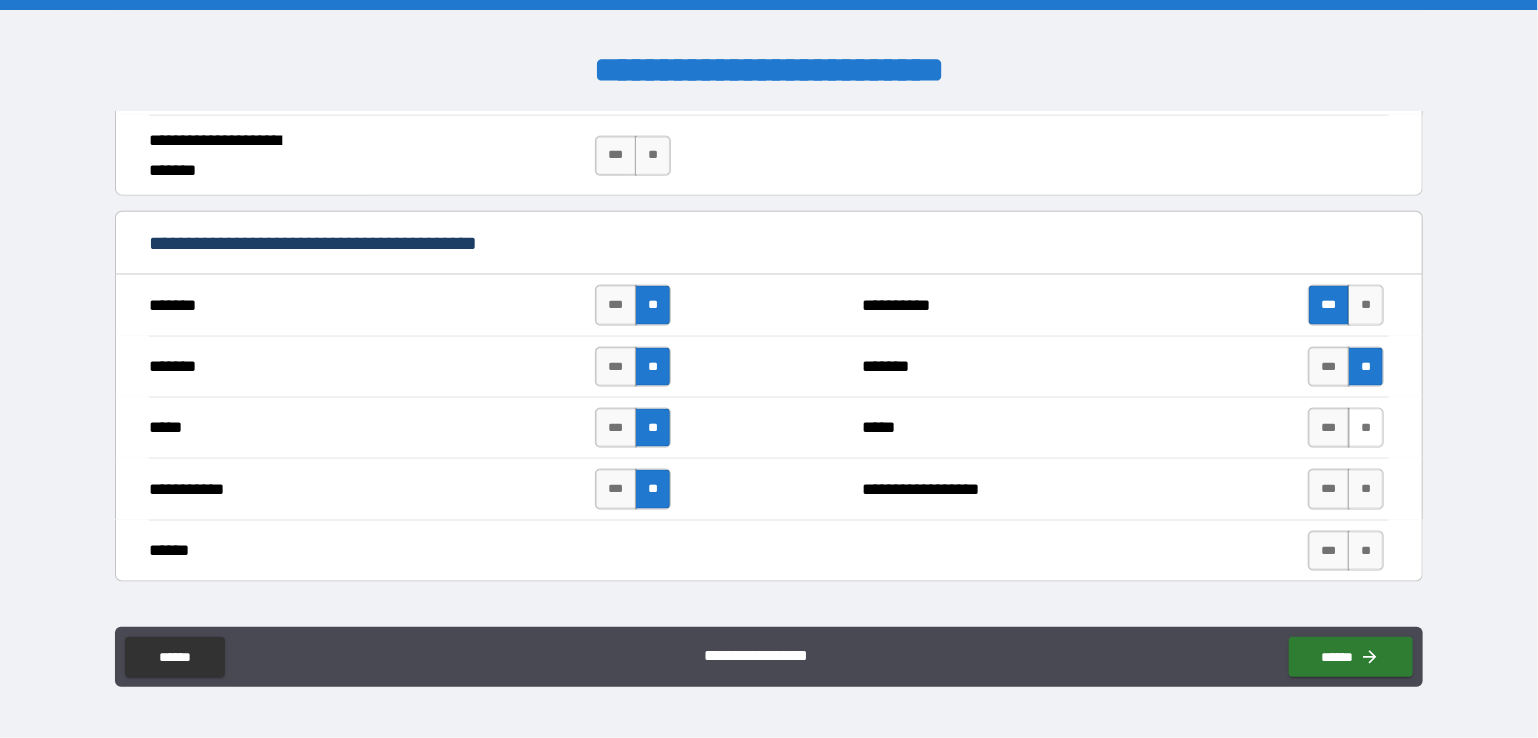 click on "**" at bounding box center (1366, 428) 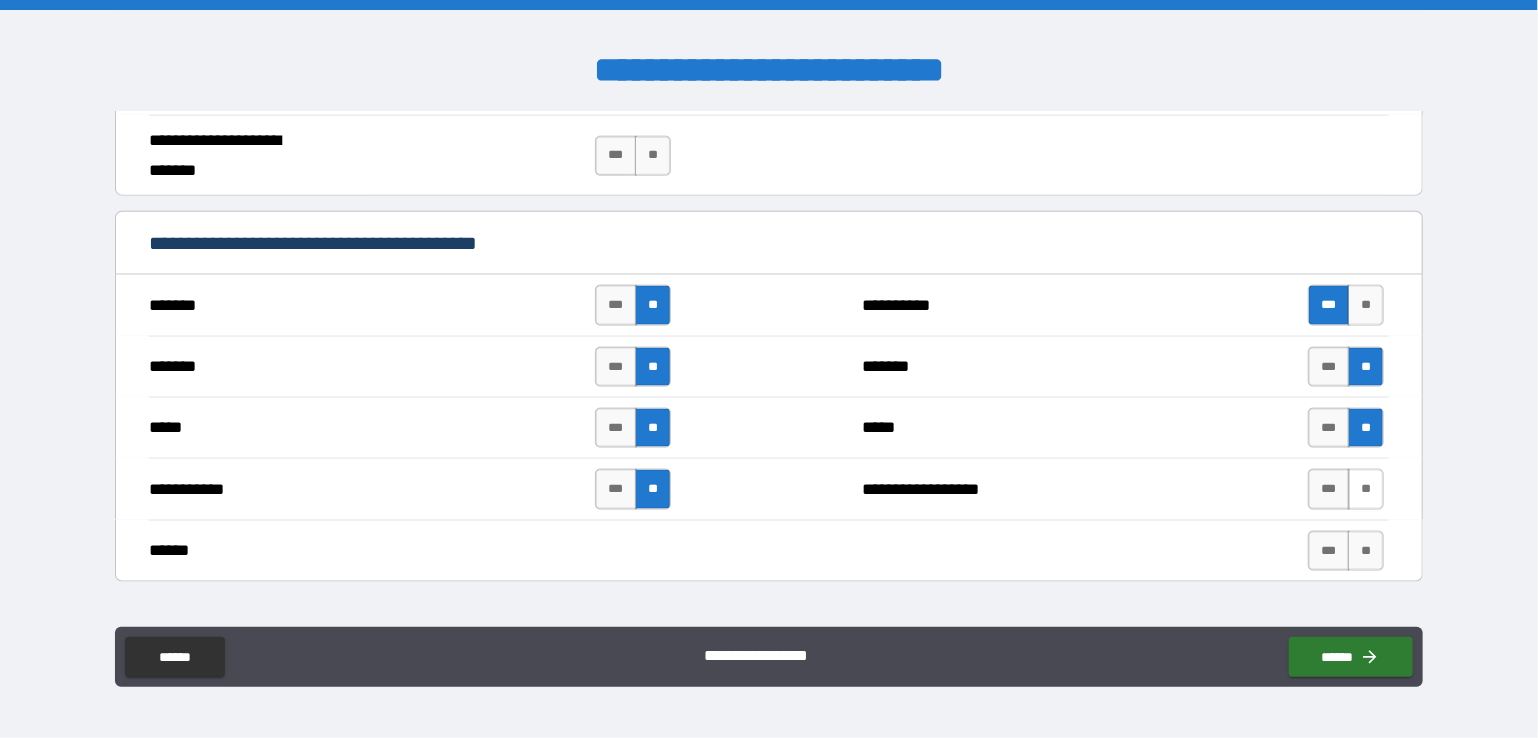 click on "**" at bounding box center (1366, 489) 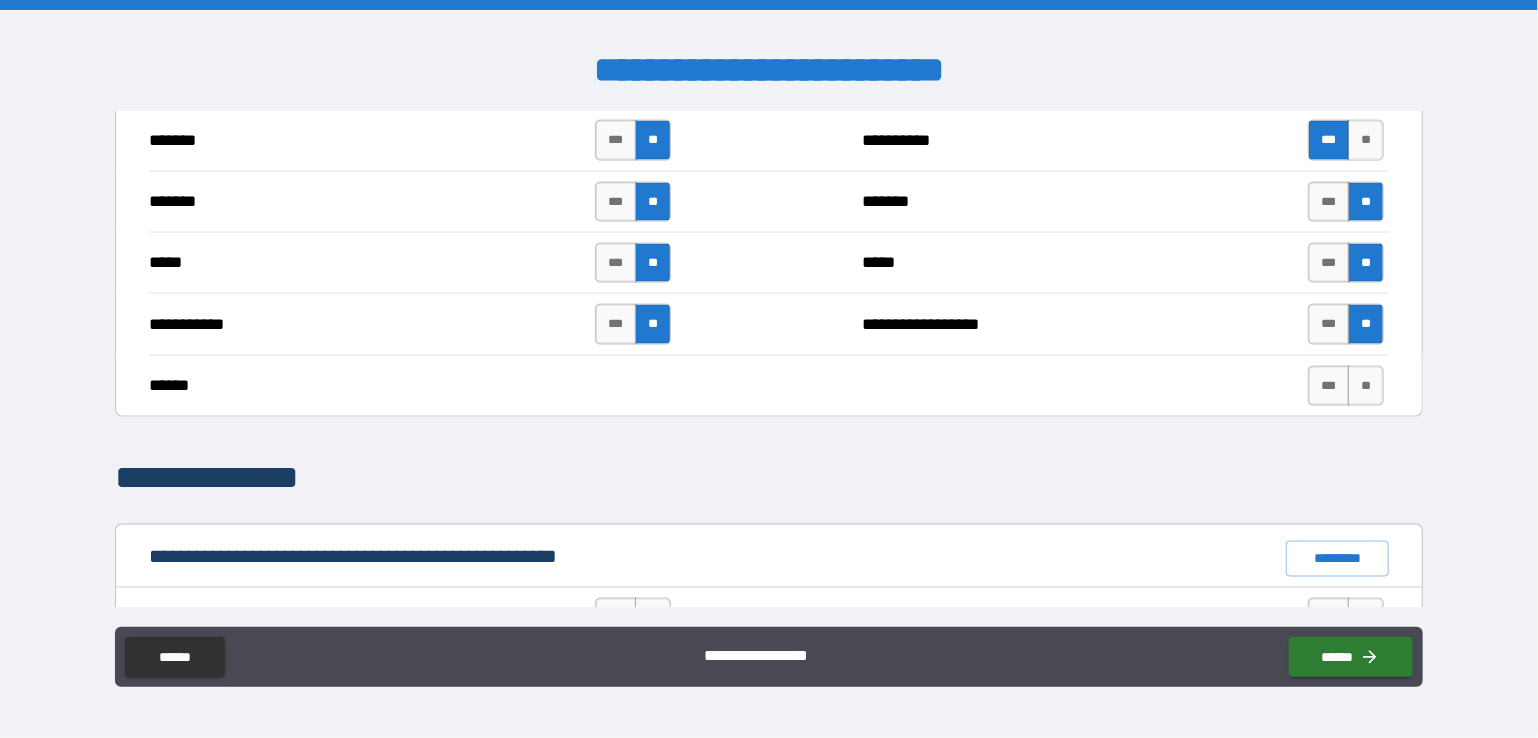 scroll, scrollTop: 1500, scrollLeft: 0, axis: vertical 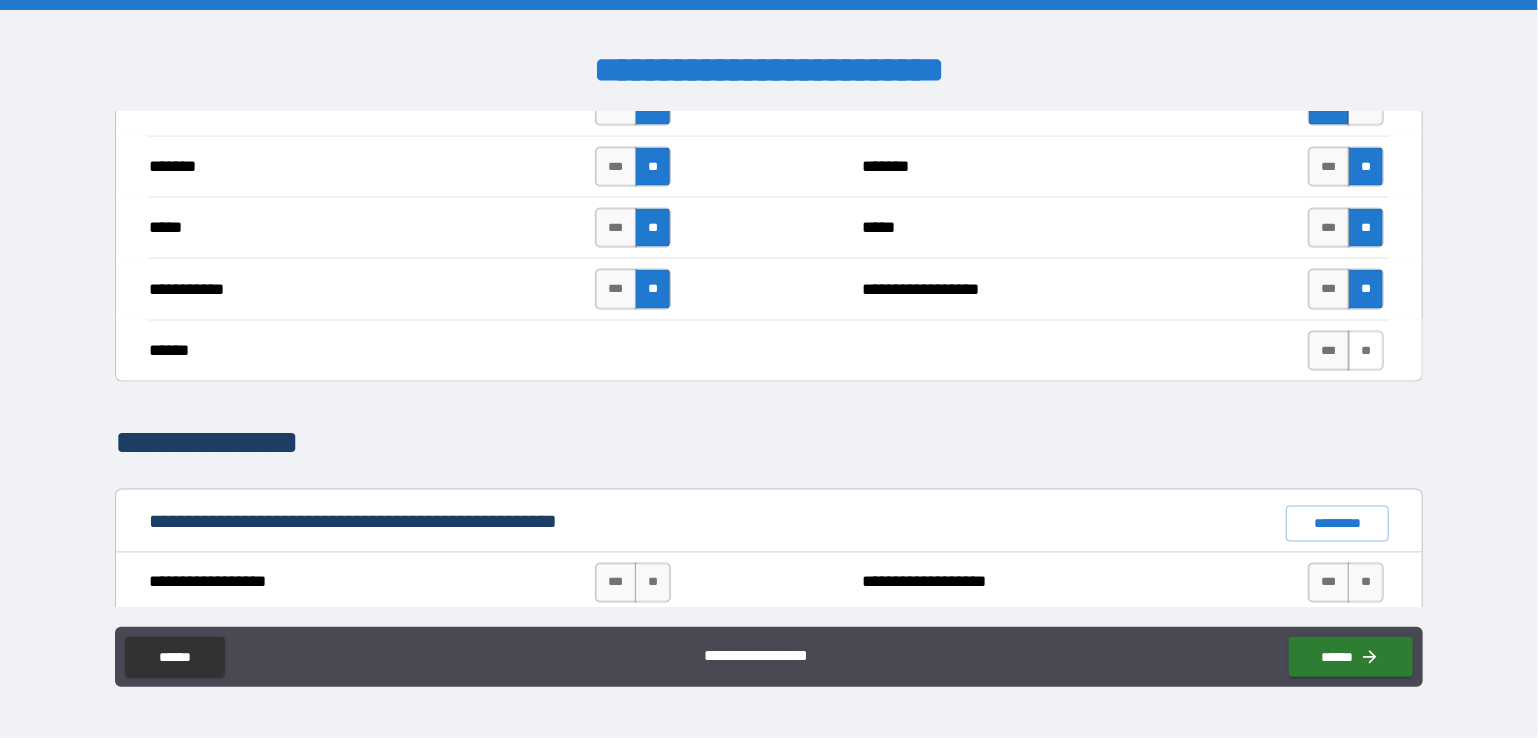 click on "**" at bounding box center (1366, 351) 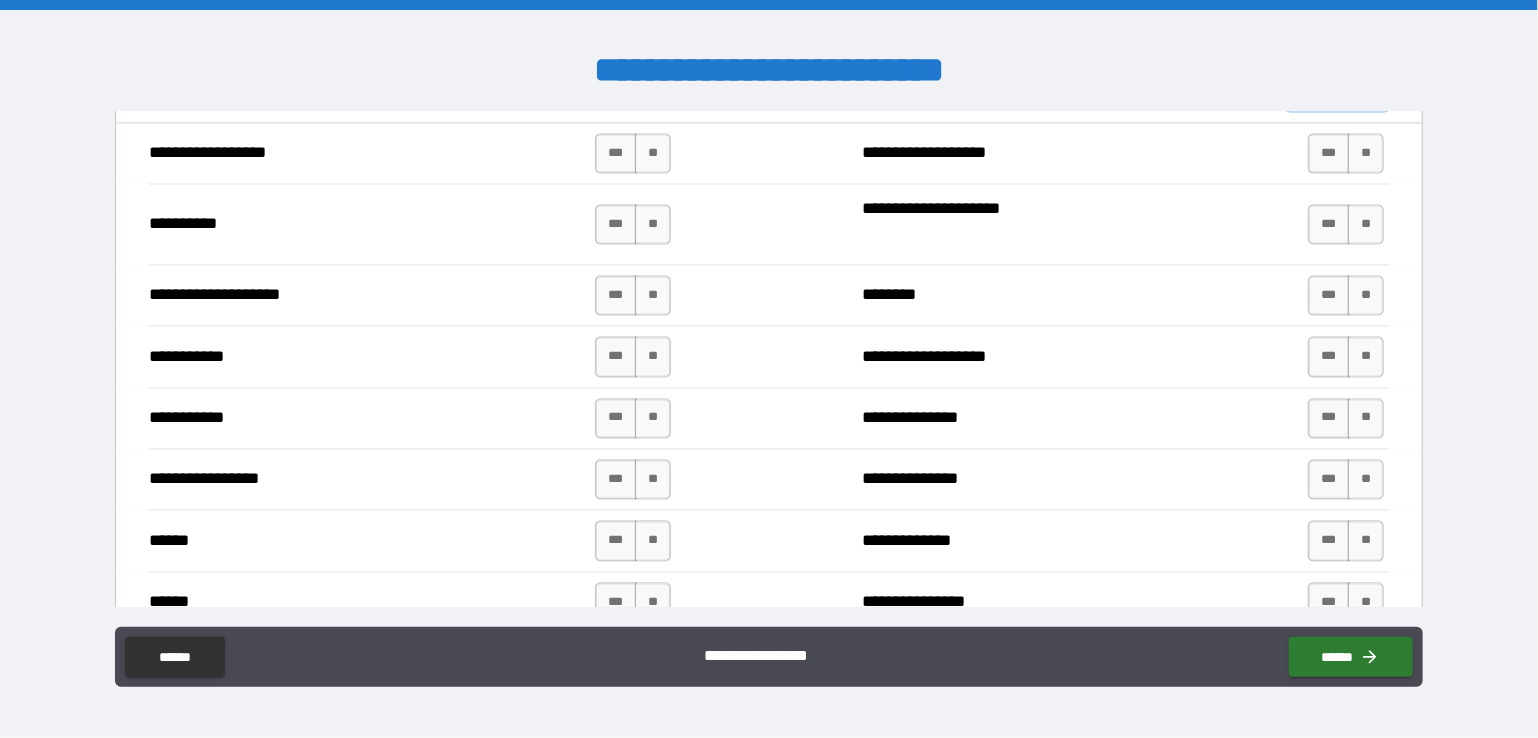 scroll, scrollTop: 1900, scrollLeft: 0, axis: vertical 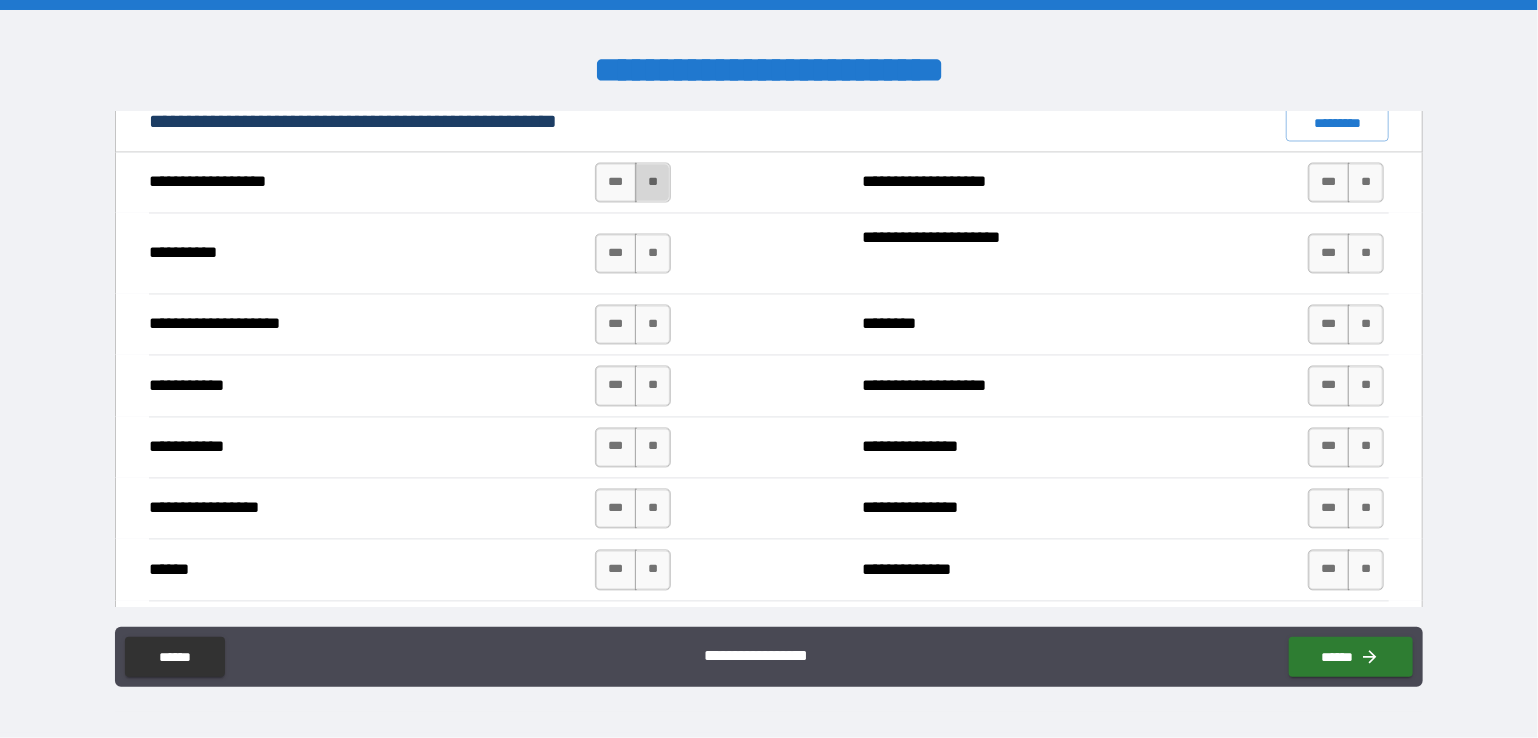 click on "**" at bounding box center [653, 183] 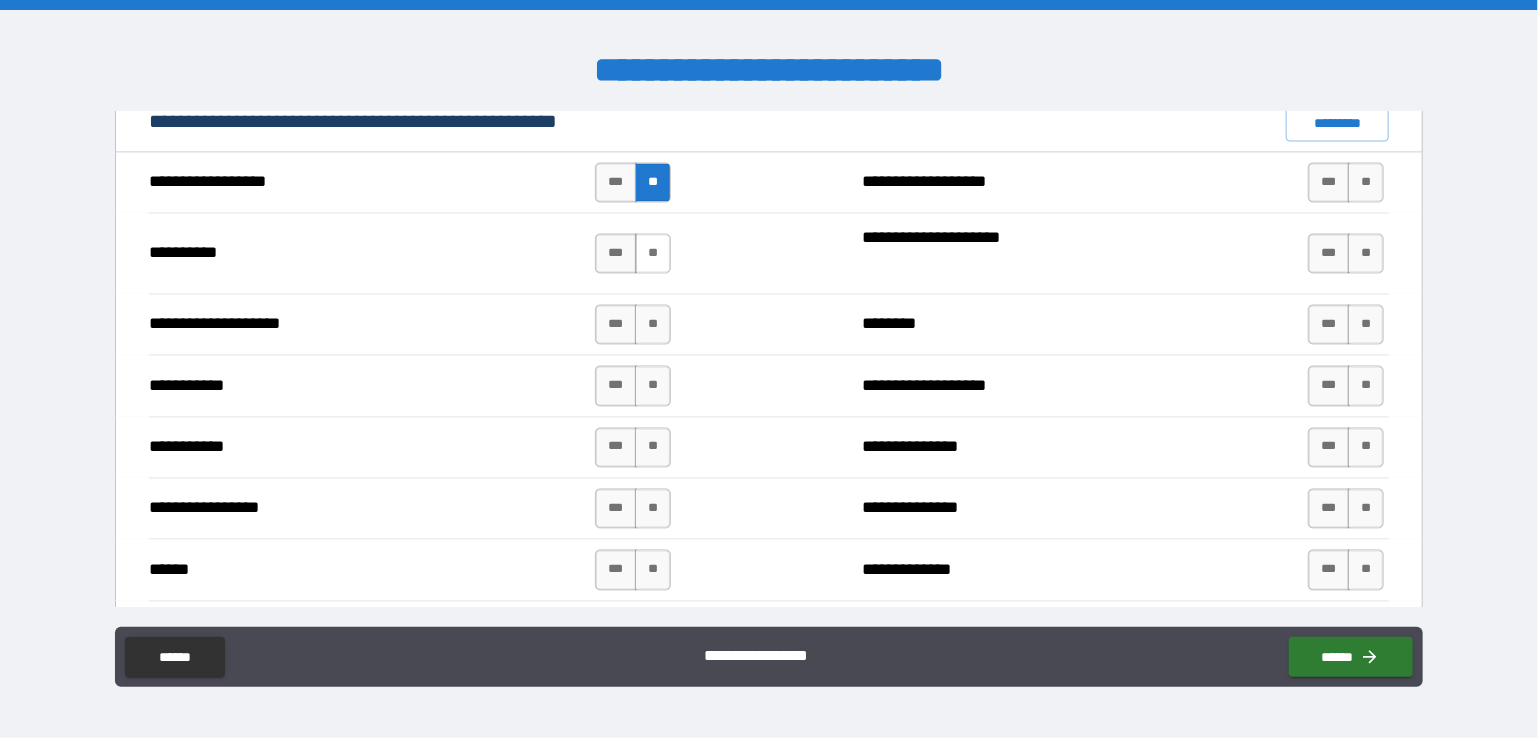 click on "**" at bounding box center [653, 254] 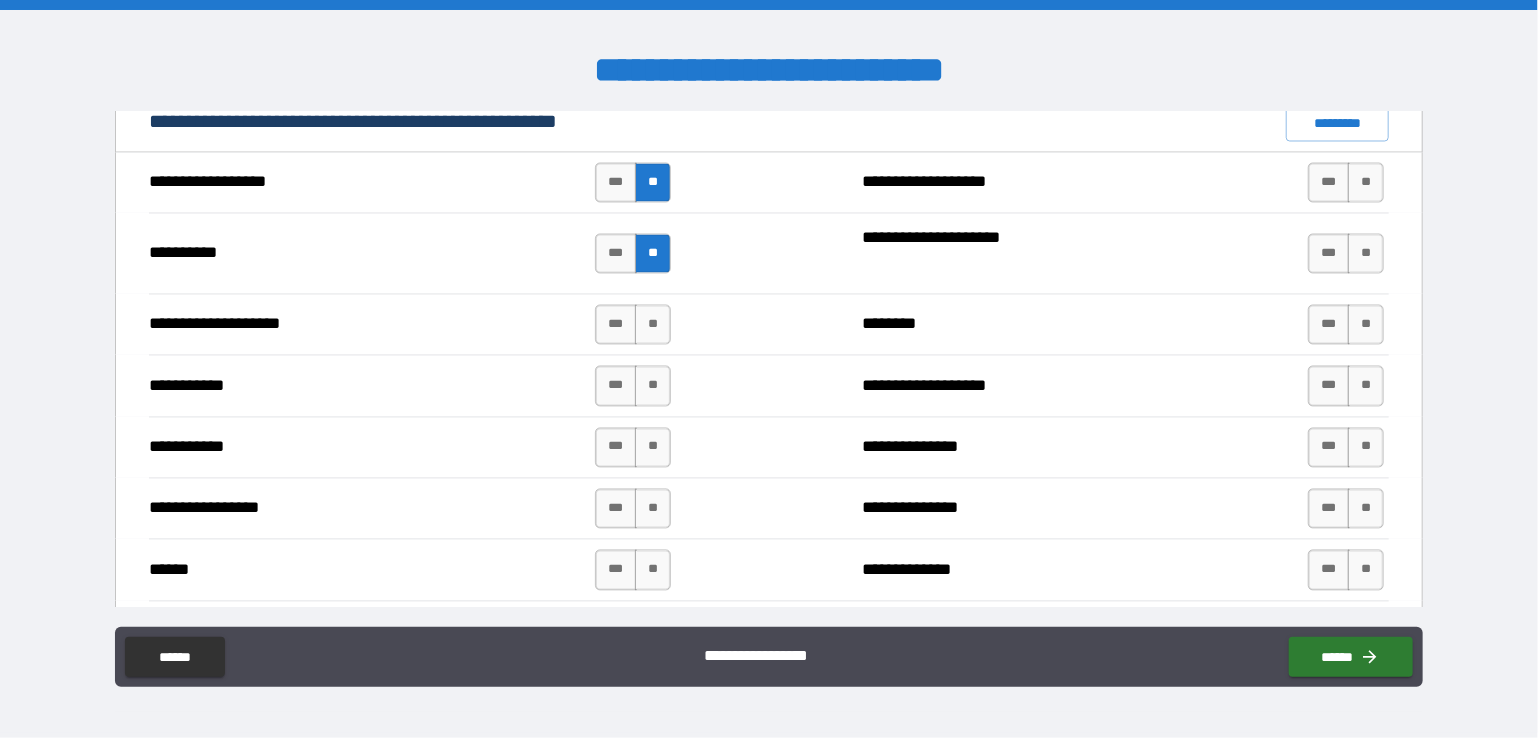 click on "*** **" at bounding box center (633, 325) 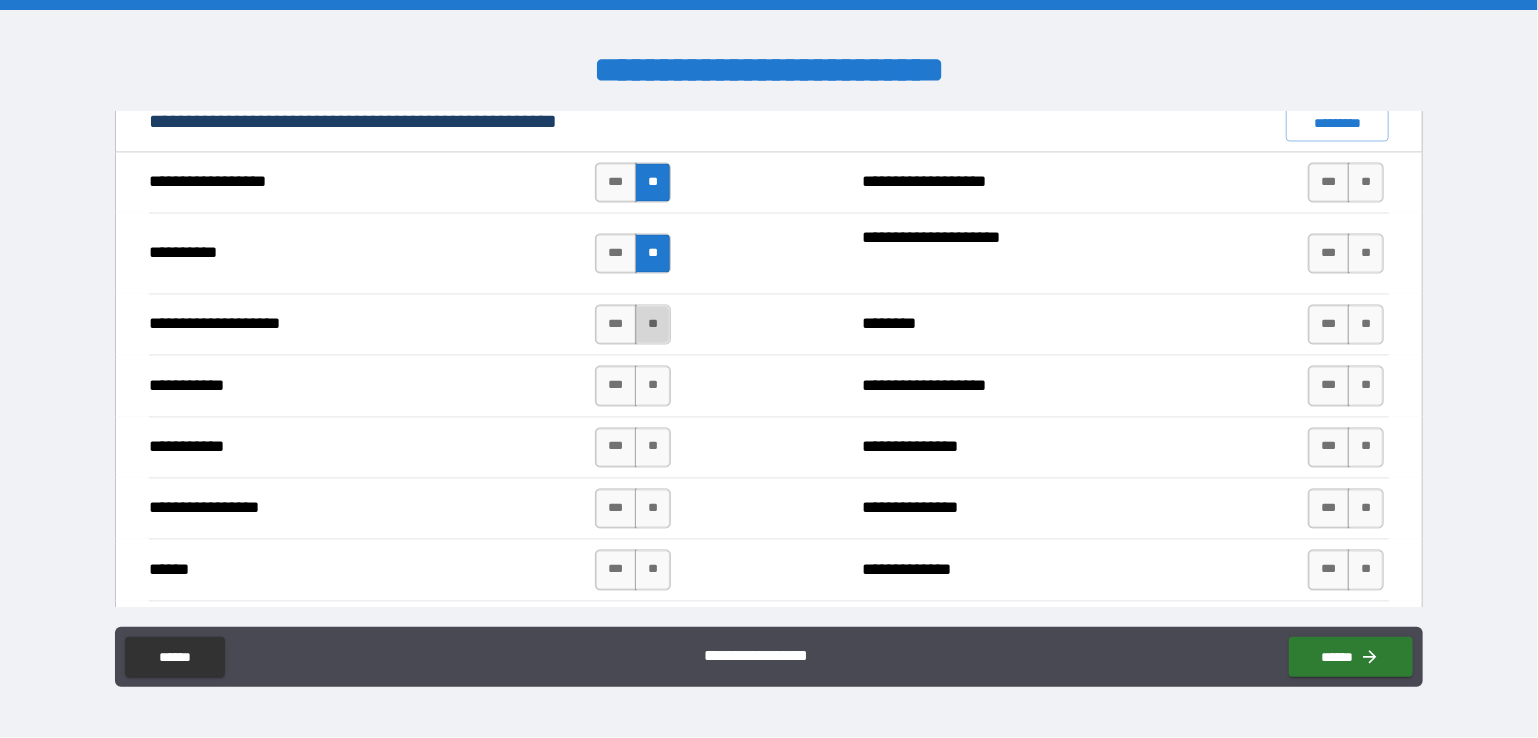 click on "**" at bounding box center (653, 325) 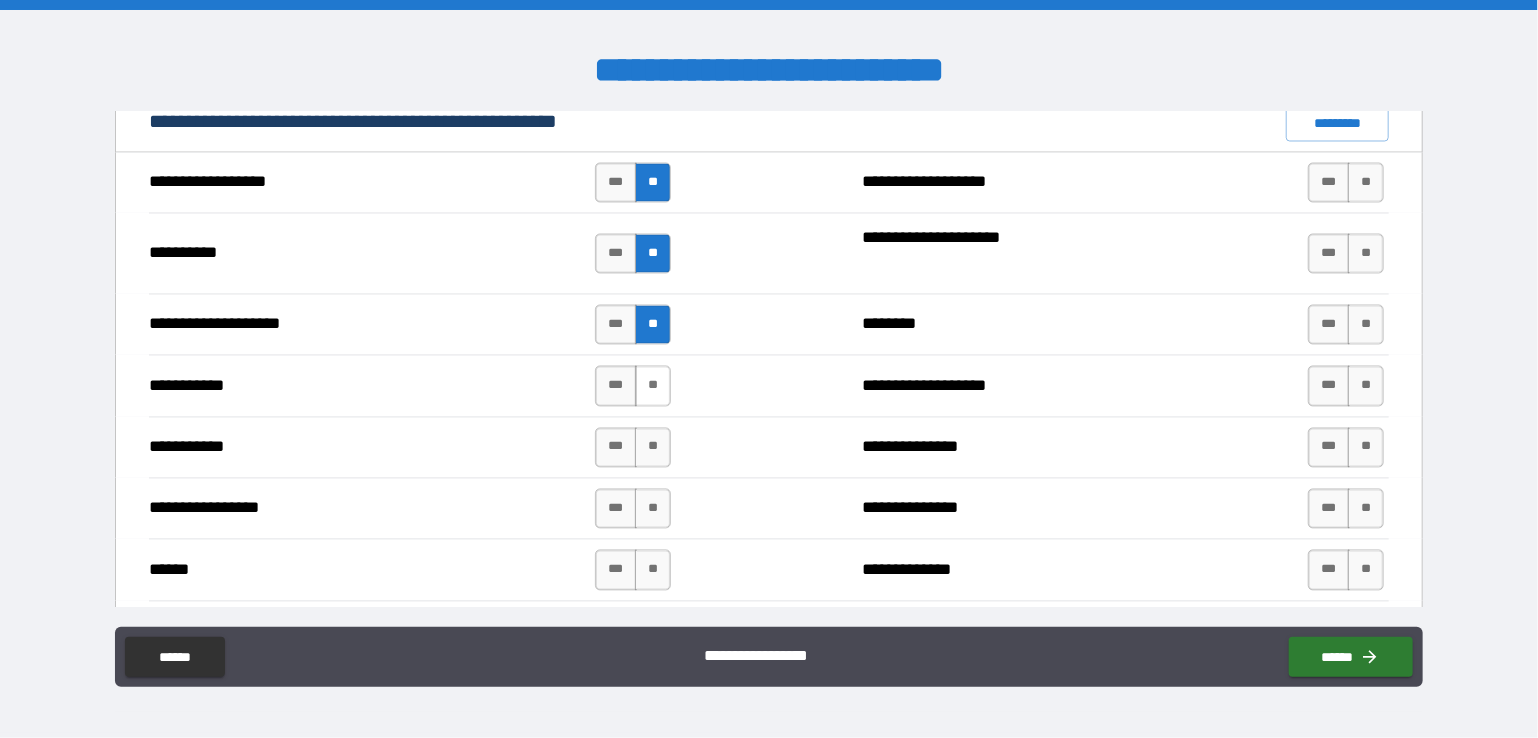 click on "**" at bounding box center [653, 386] 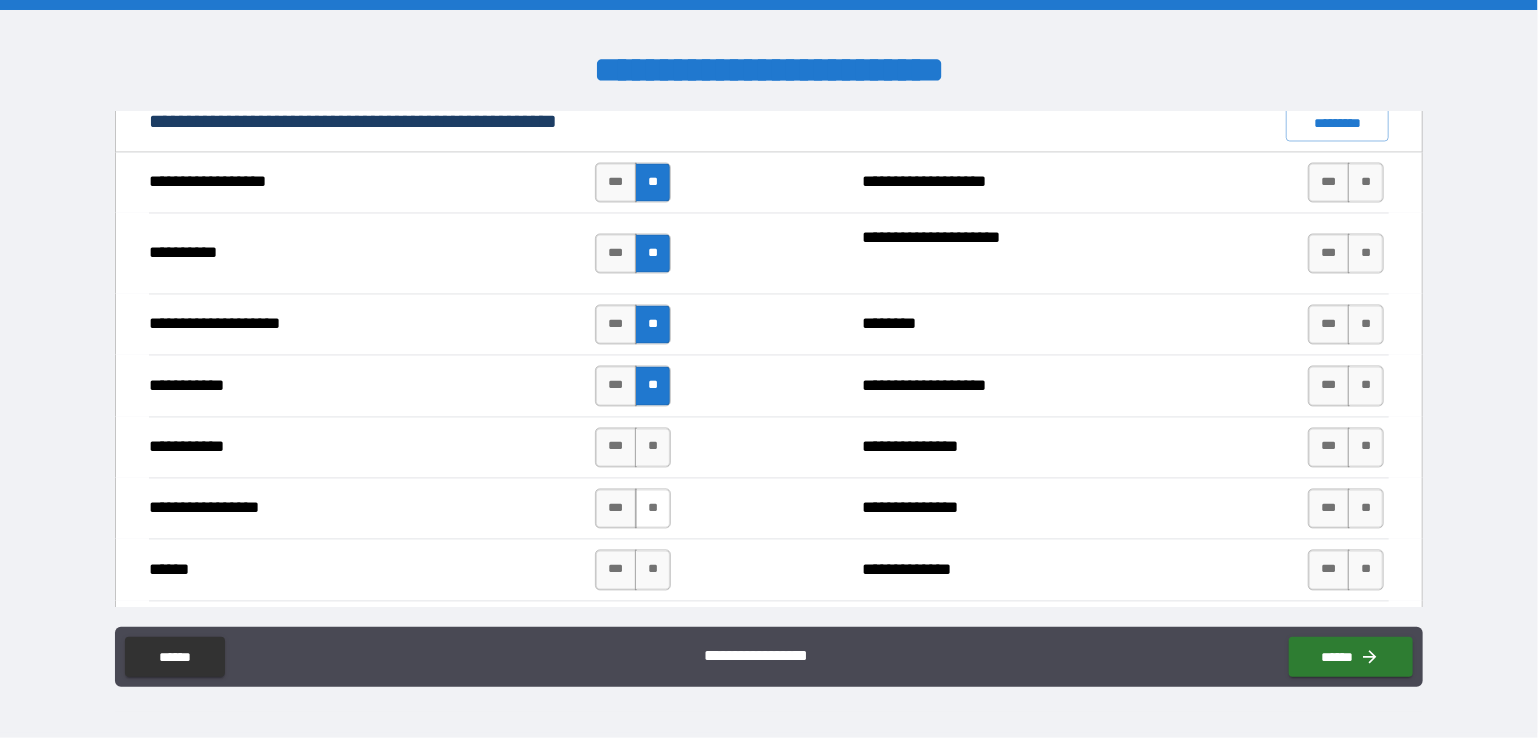 click on "**" at bounding box center (653, 509) 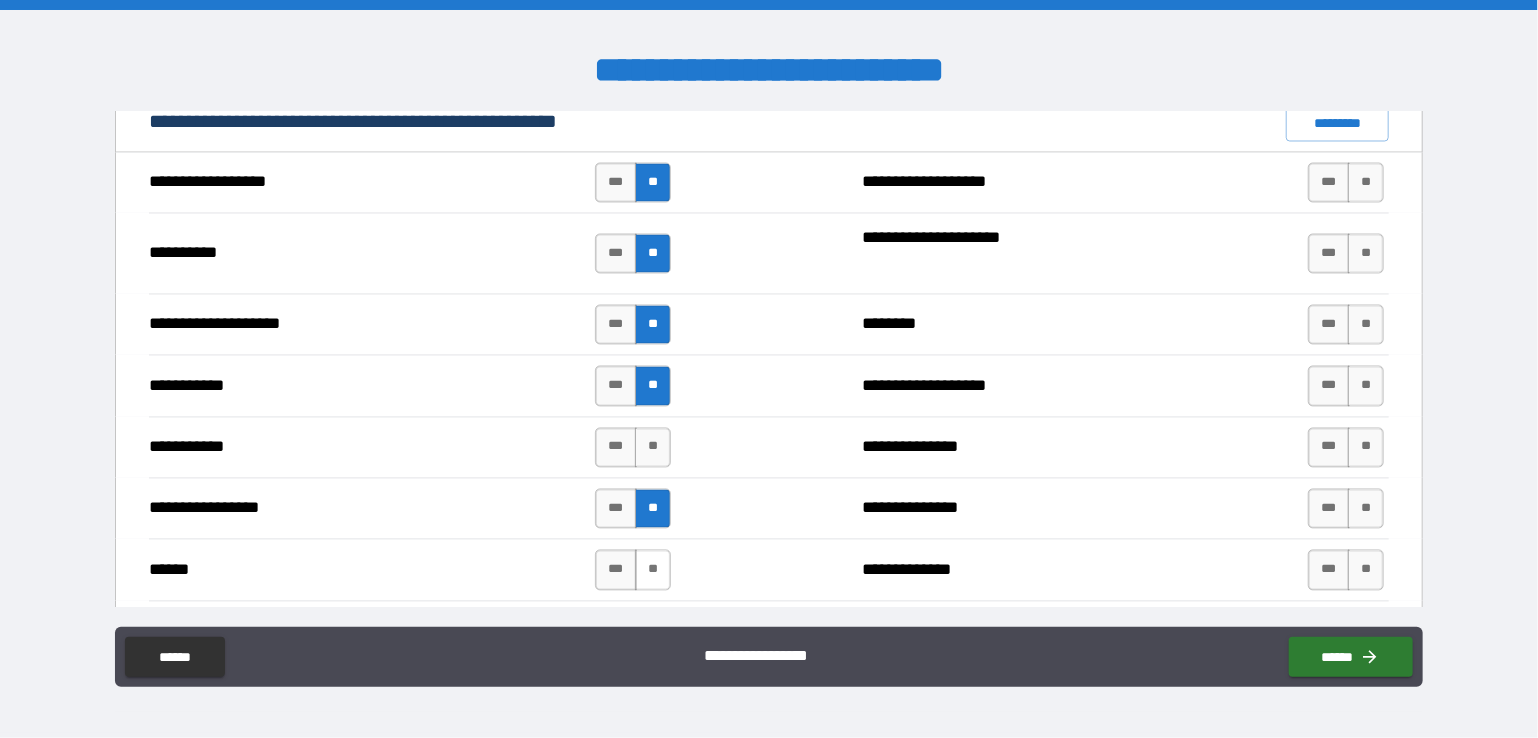 click on "**" at bounding box center [653, 570] 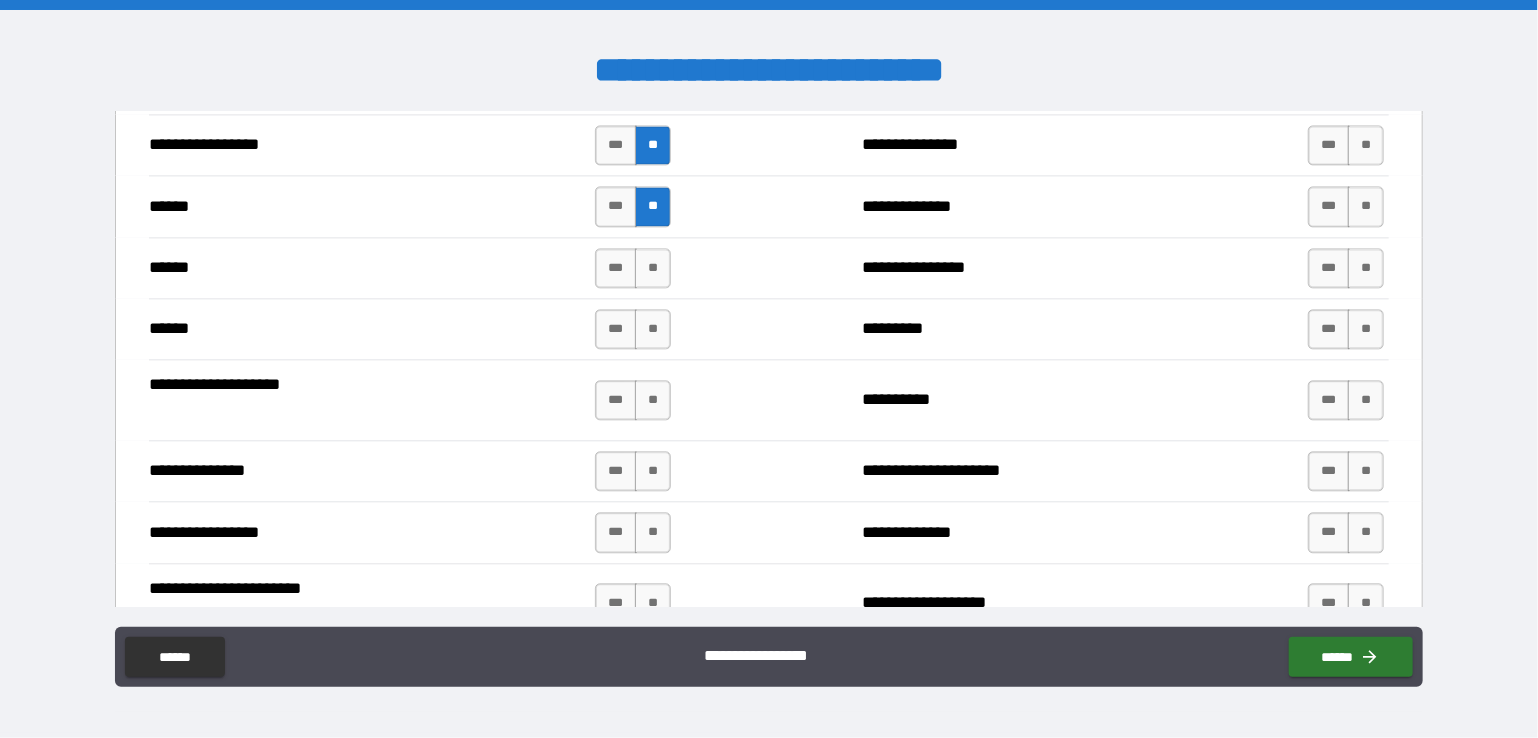 scroll, scrollTop: 2300, scrollLeft: 0, axis: vertical 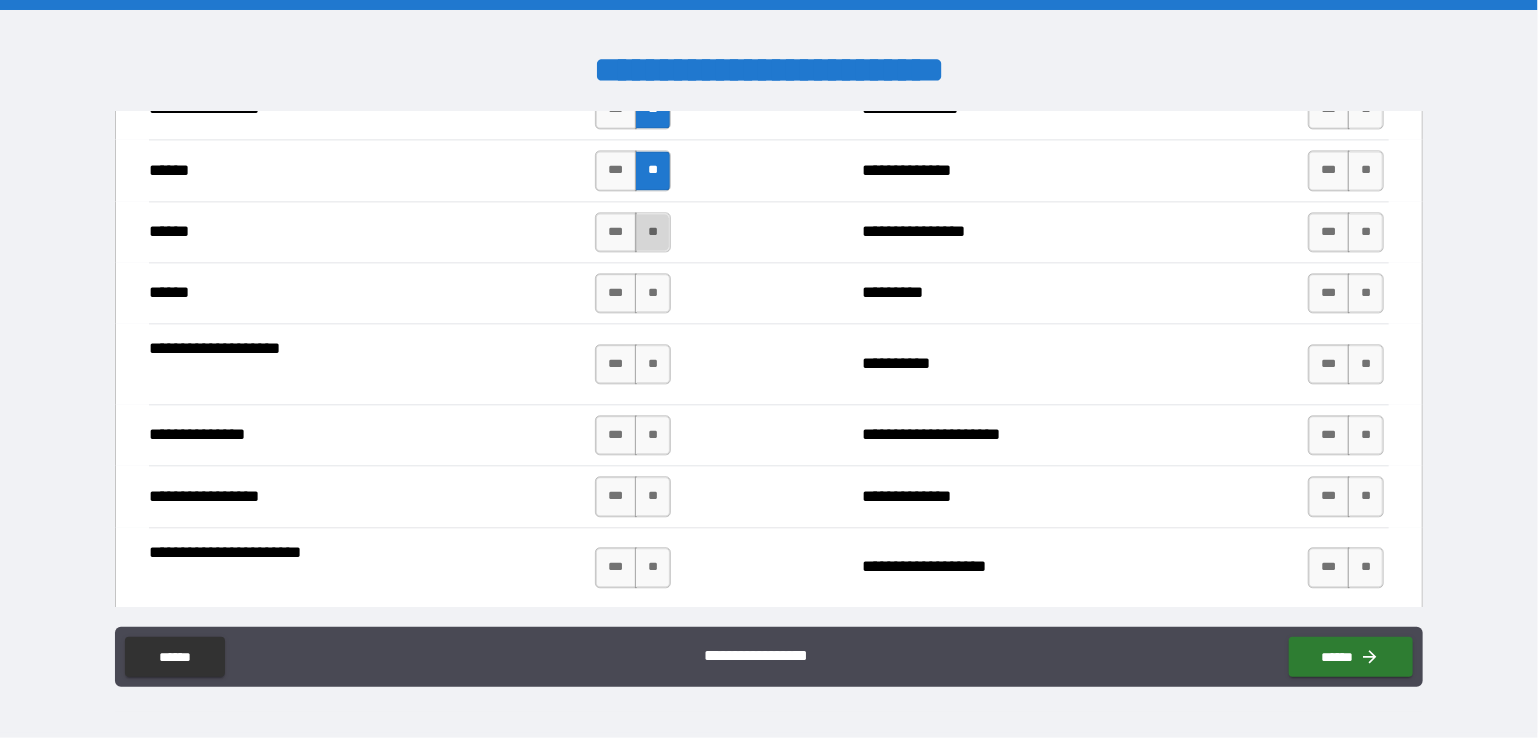 click on "**" at bounding box center [653, 232] 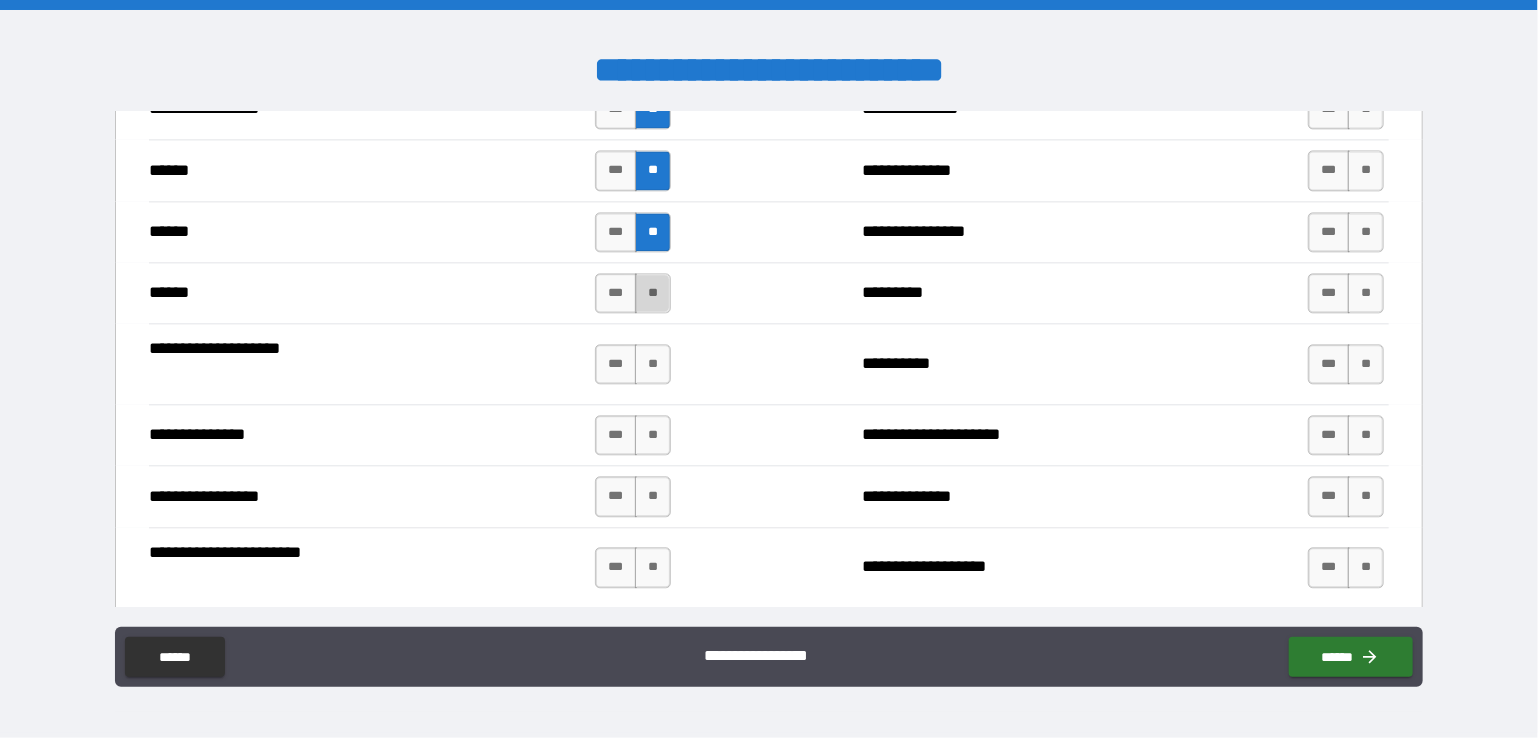 click on "**" at bounding box center (653, 293) 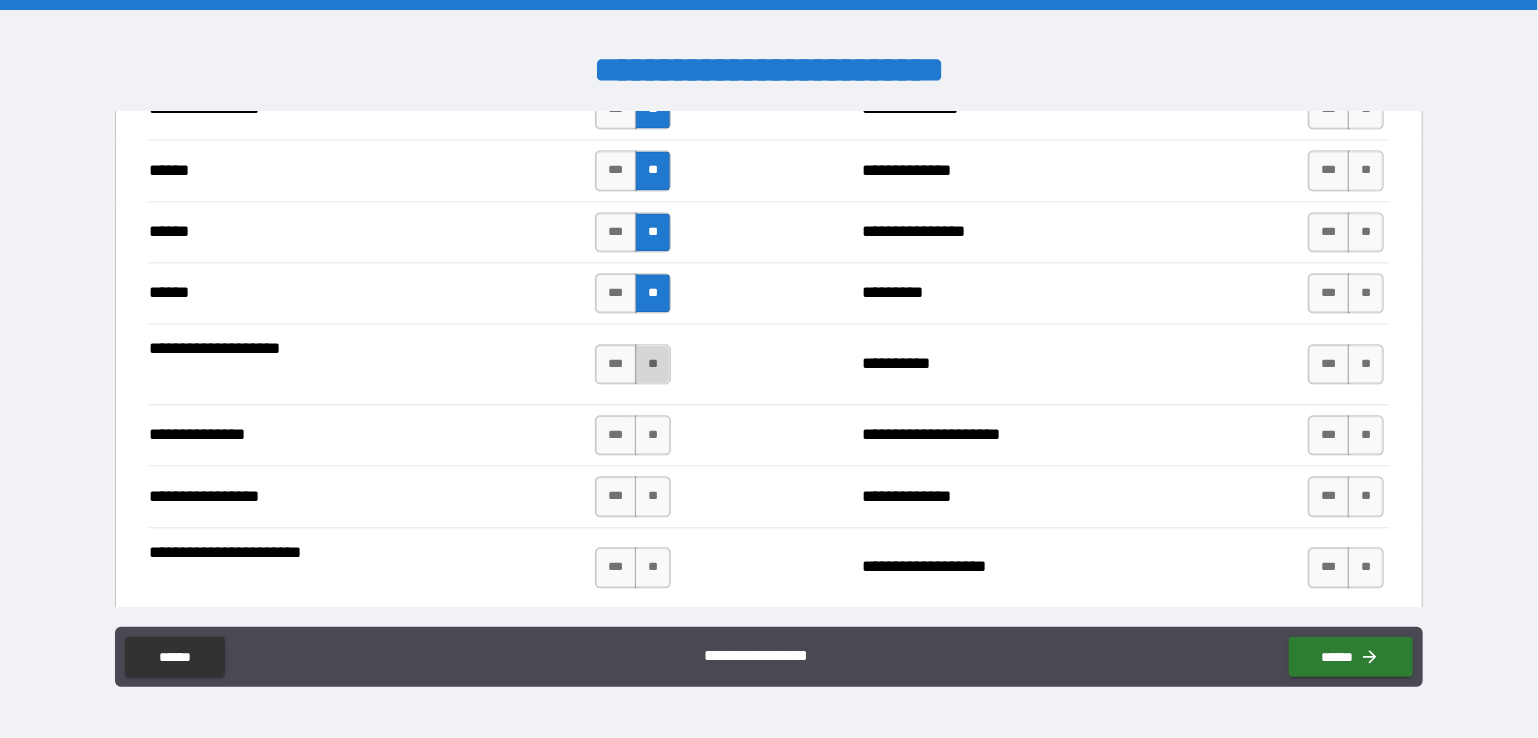 click on "**" at bounding box center [653, 364] 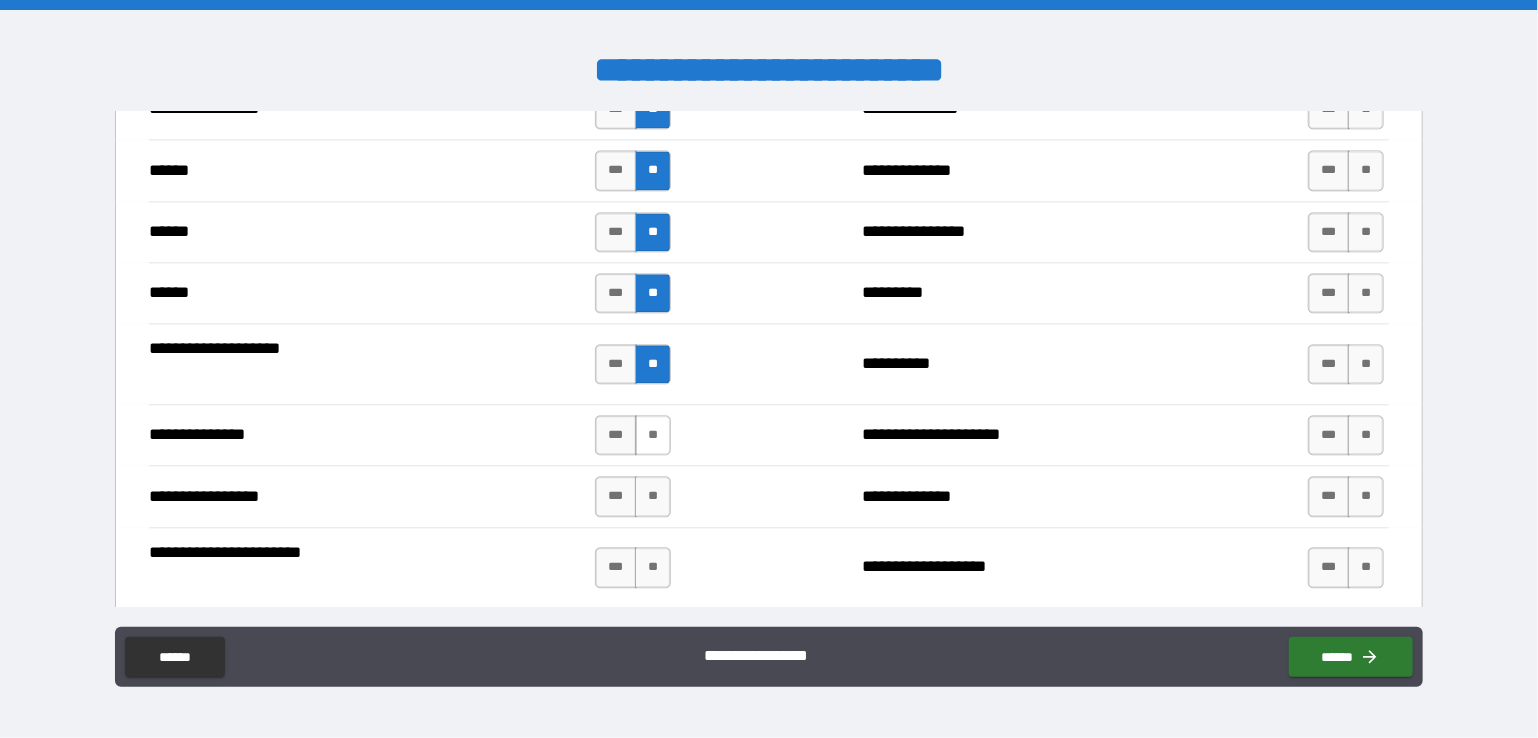 click on "**" at bounding box center (653, 435) 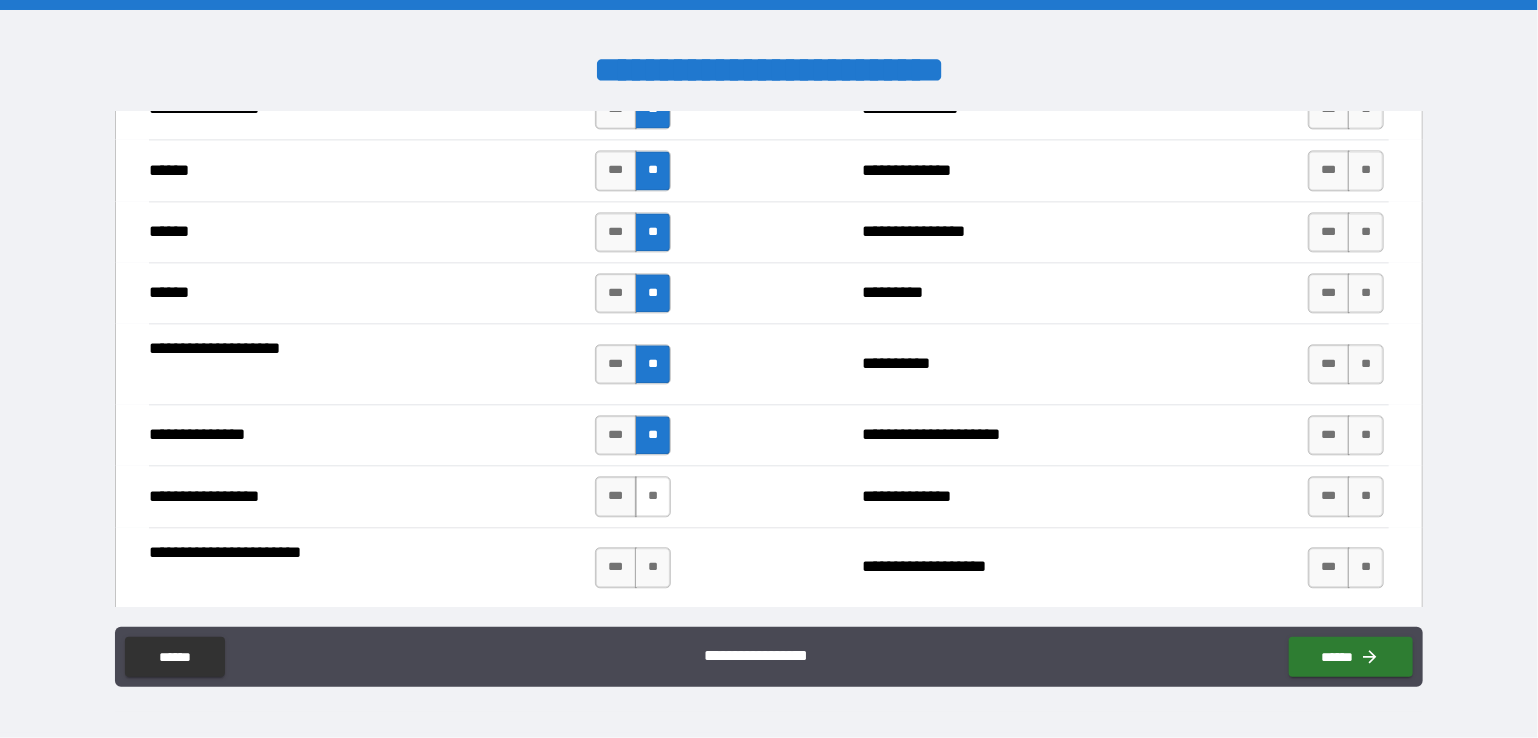 click on "**" at bounding box center (653, 496) 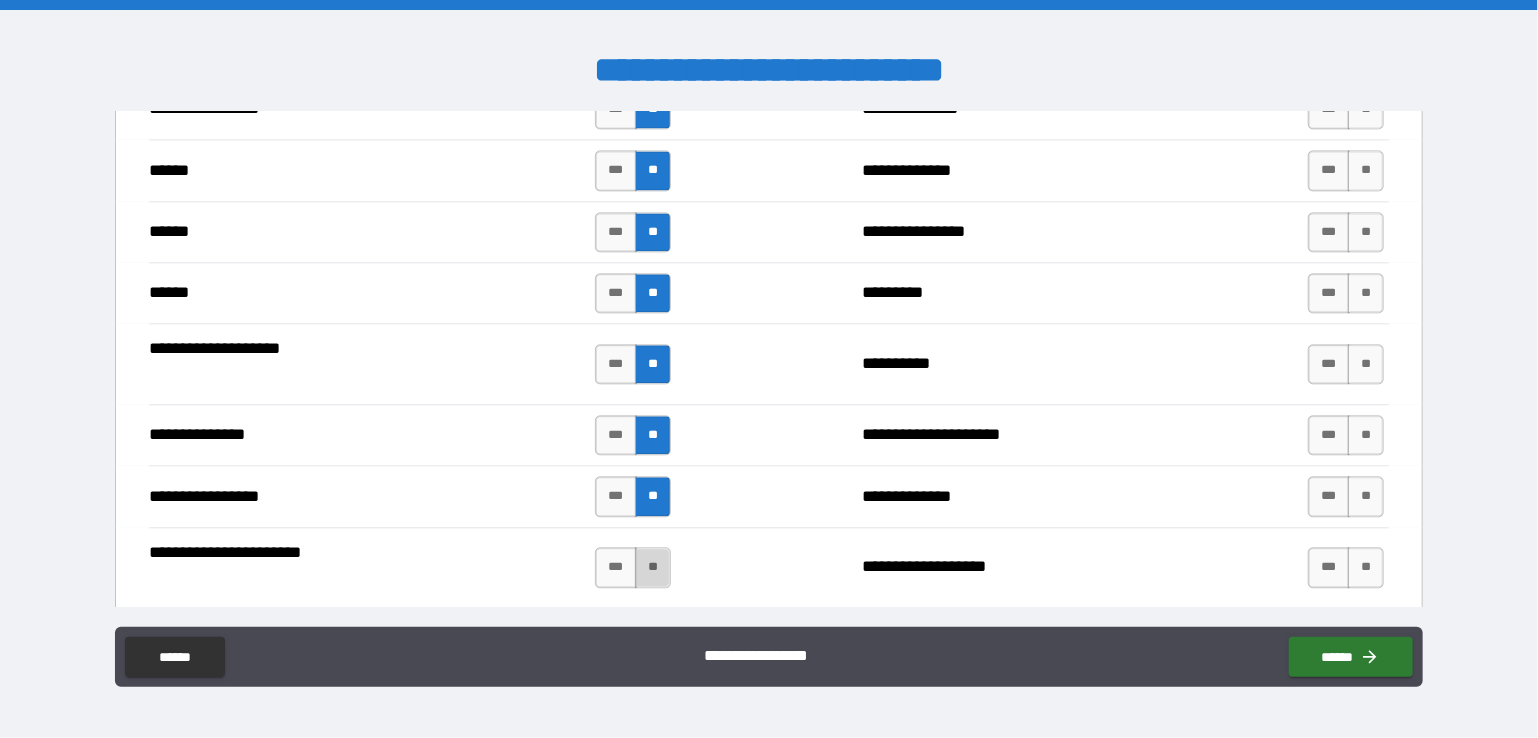 click on "**" at bounding box center [653, 567] 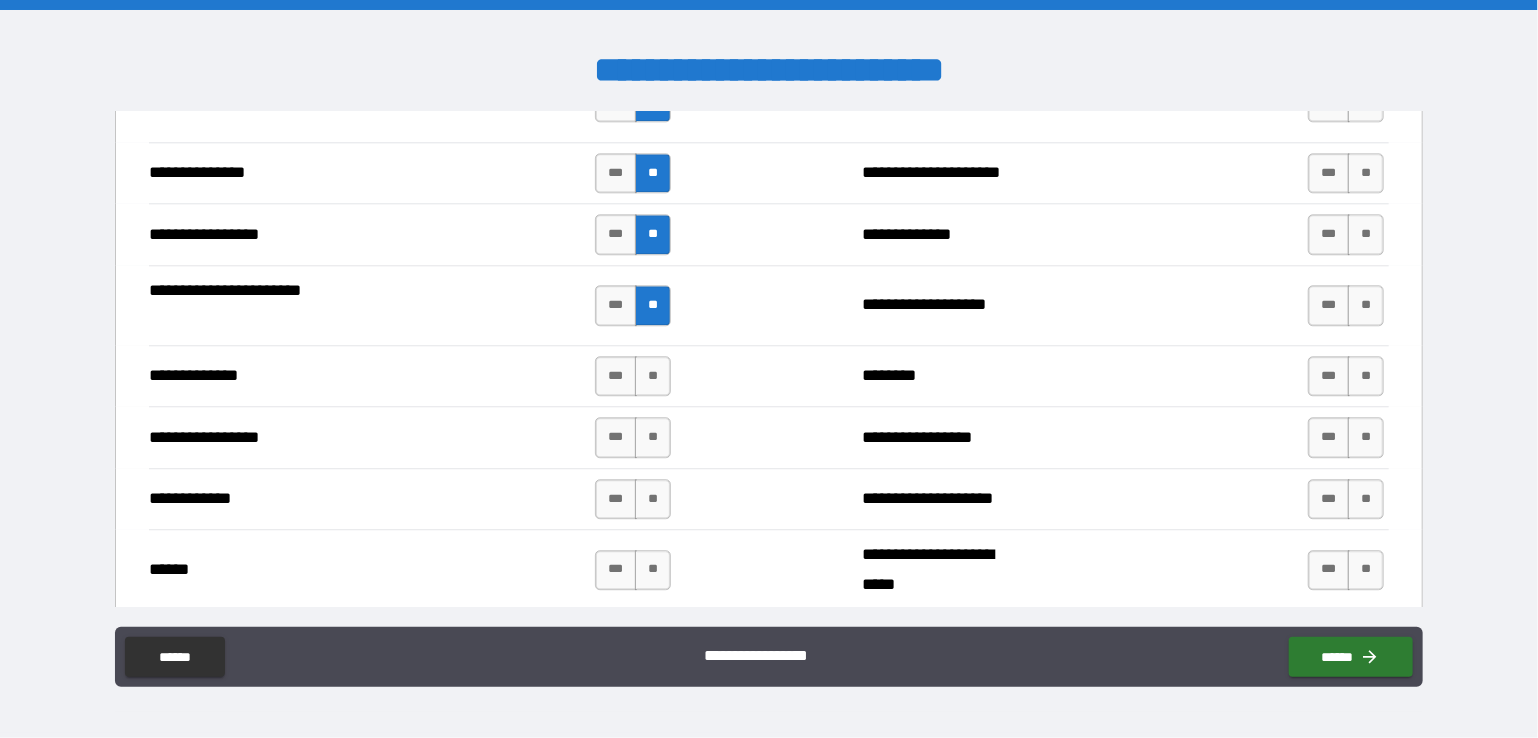 scroll, scrollTop: 2600, scrollLeft: 0, axis: vertical 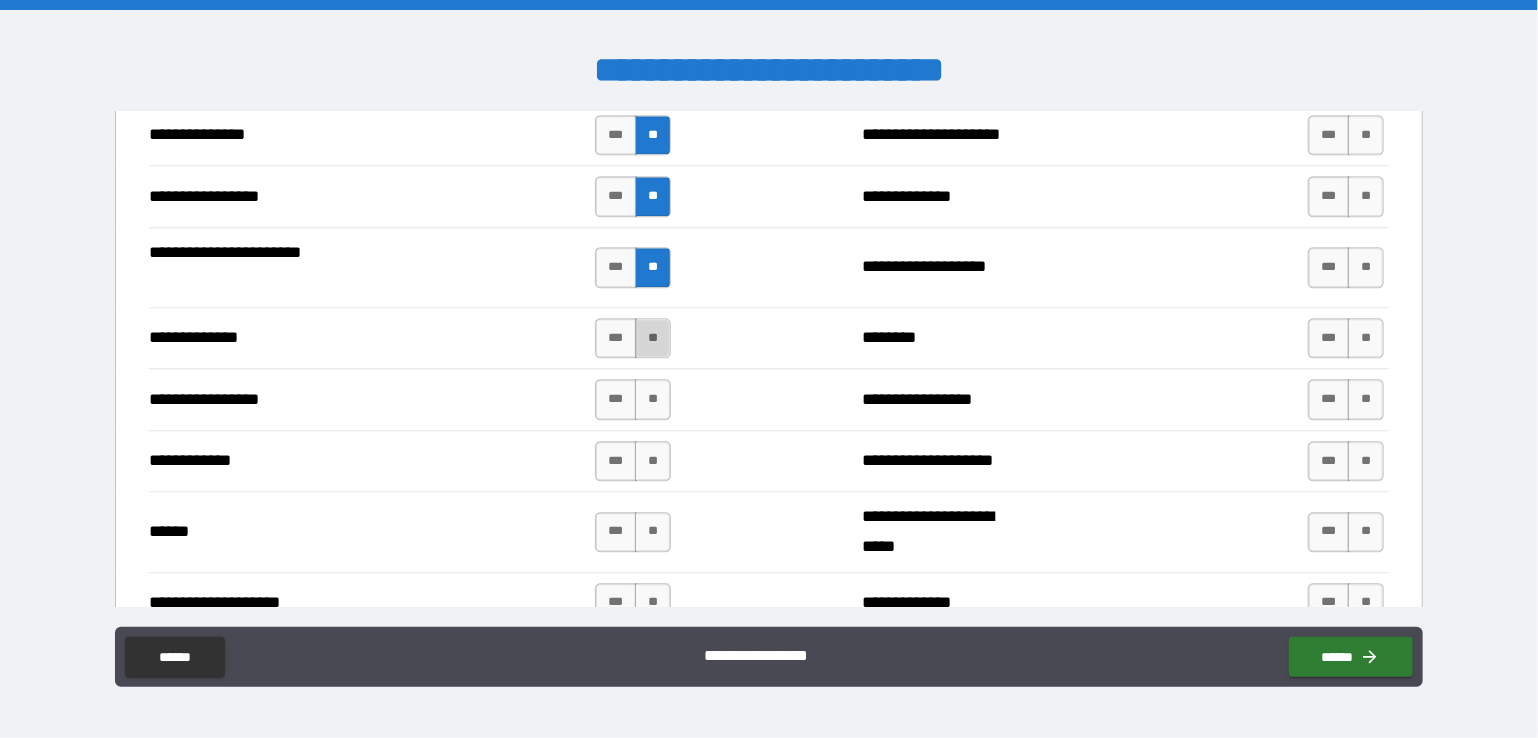 click on "**" at bounding box center (653, 338) 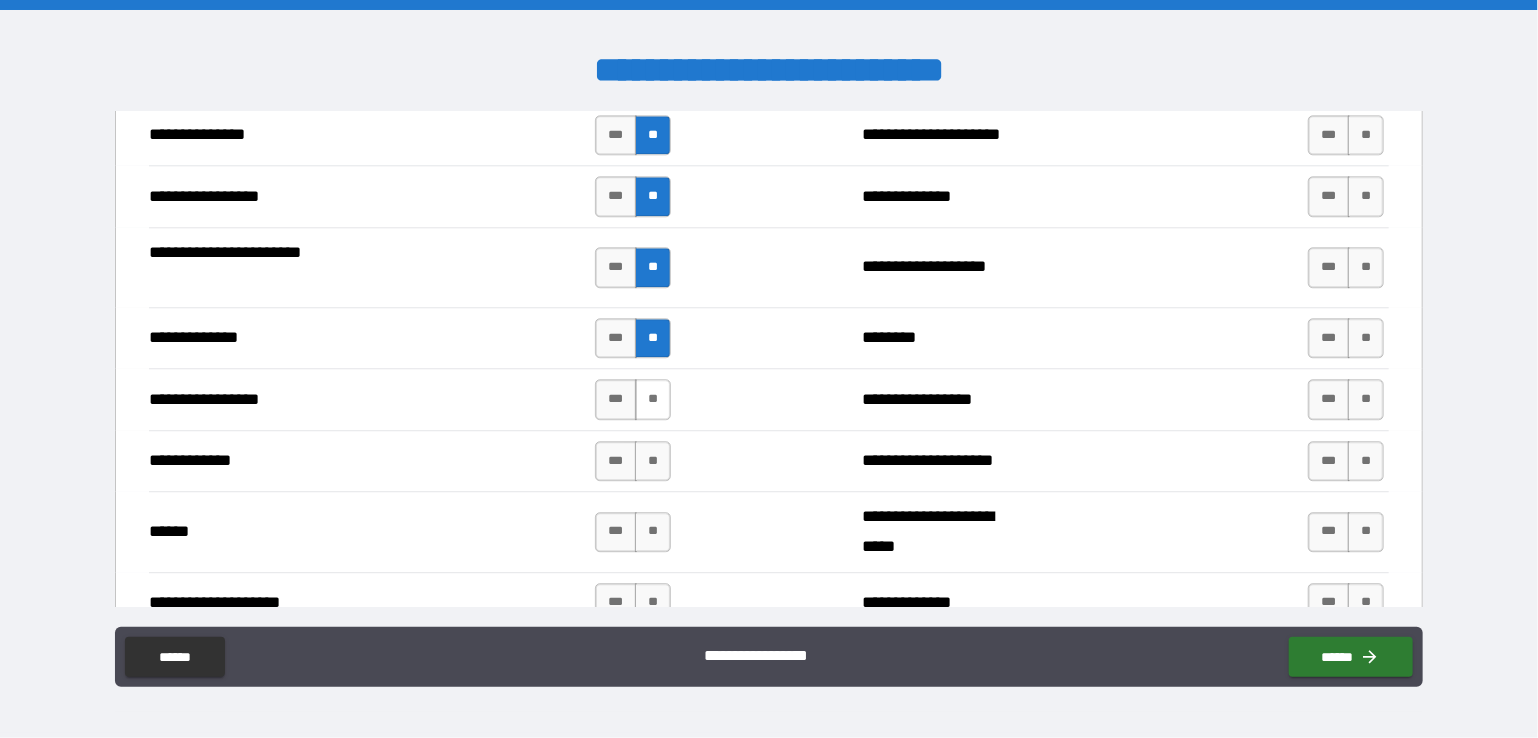 click on "**" at bounding box center (653, 399) 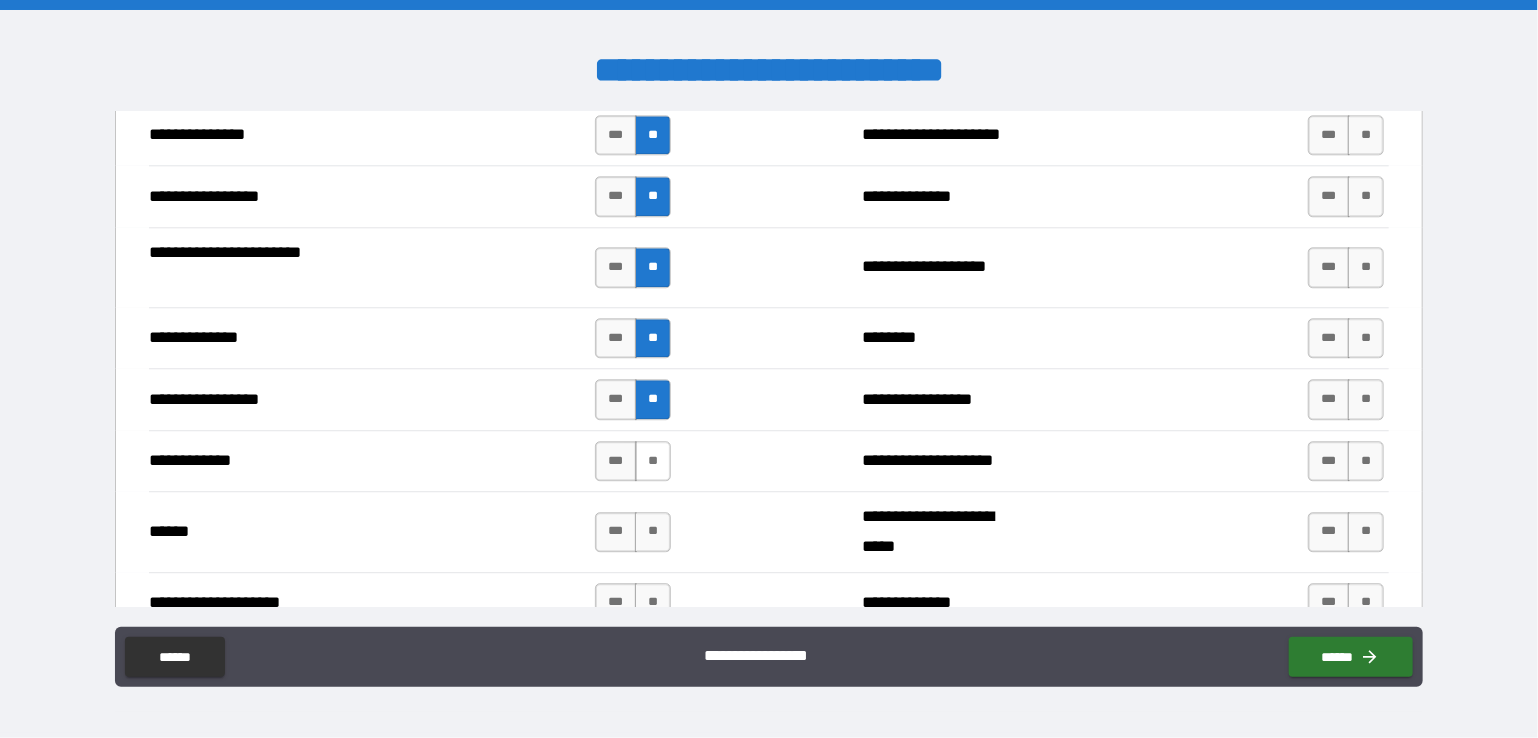 click on "**" at bounding box center (653, 461) 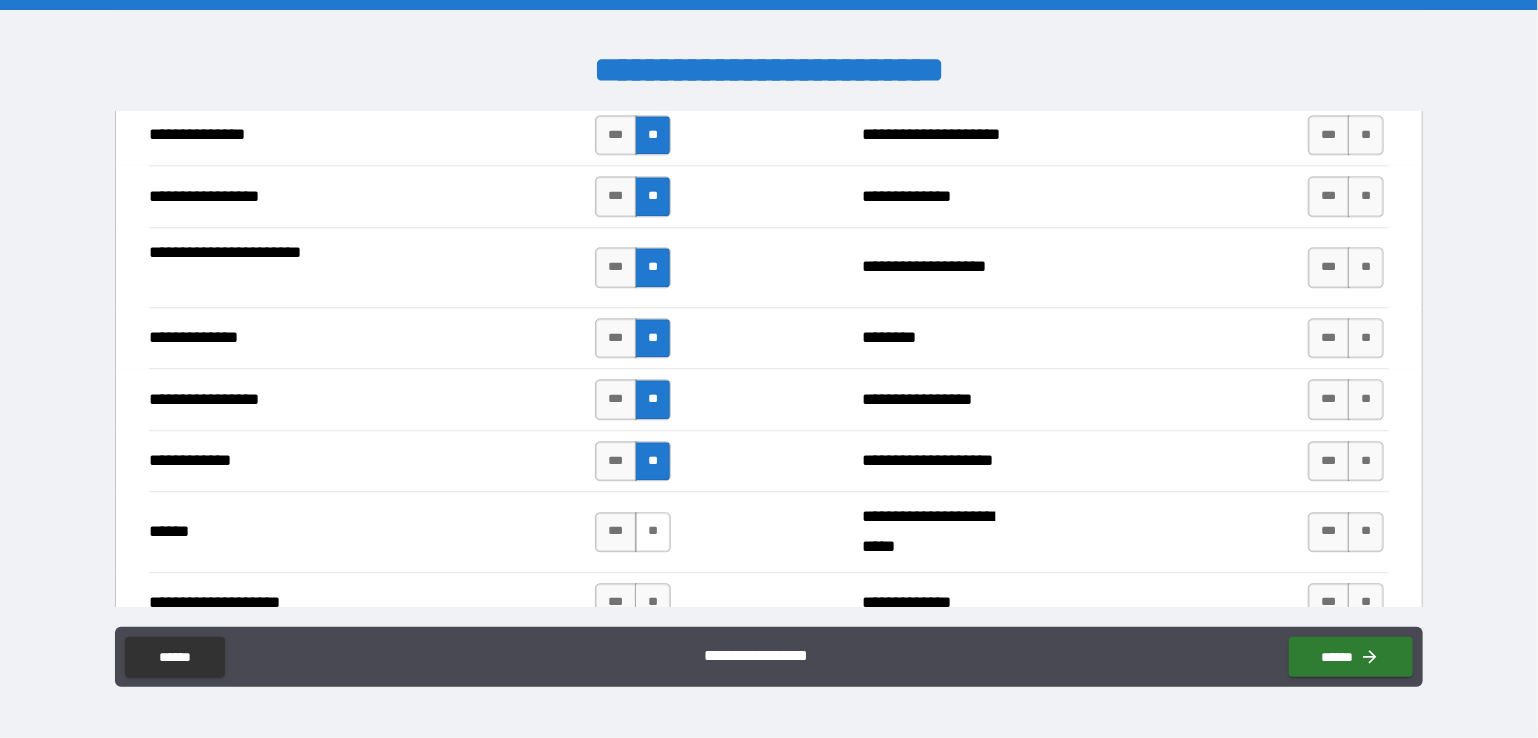 click on "**" at bounding box center [653, 532] 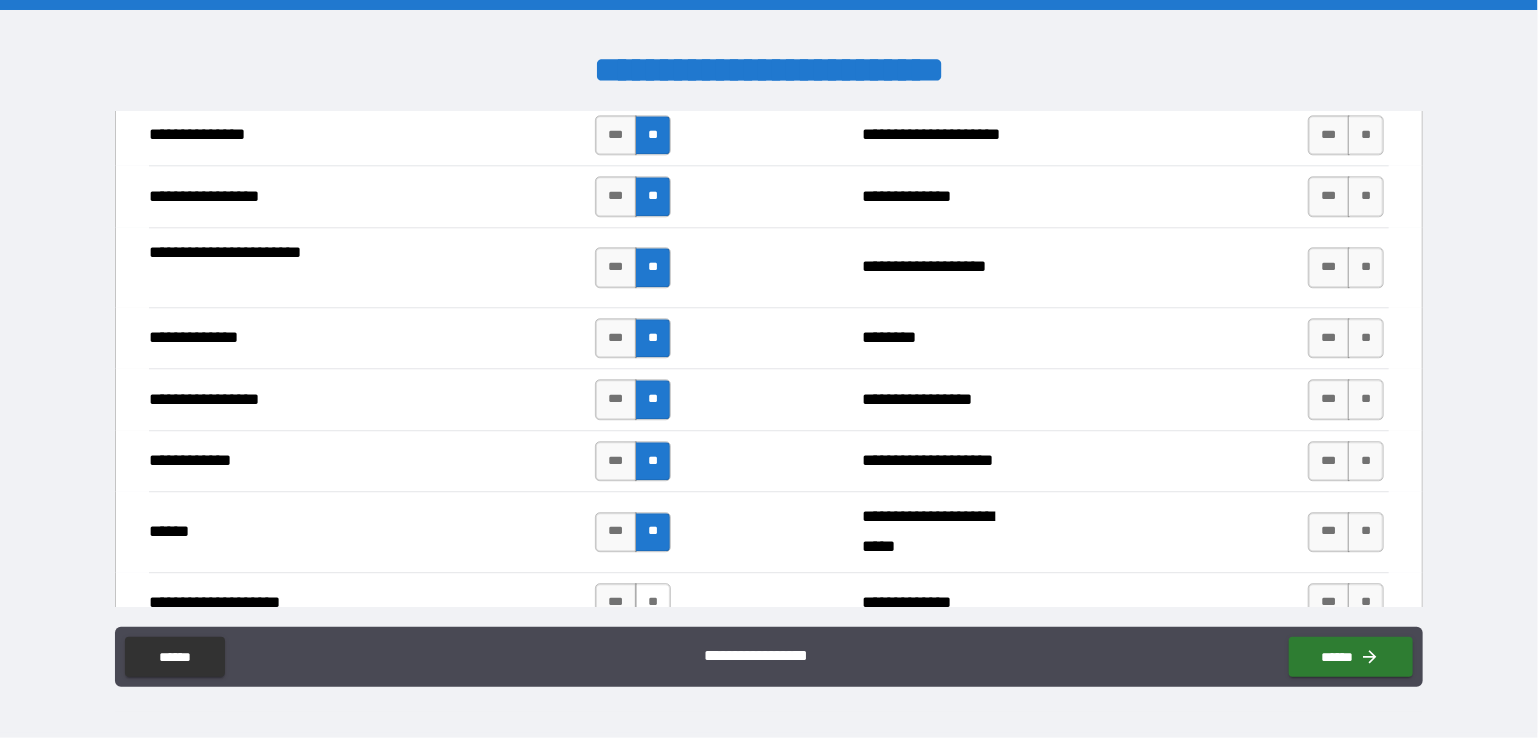 click on "**" at bounding box center [653, 603] 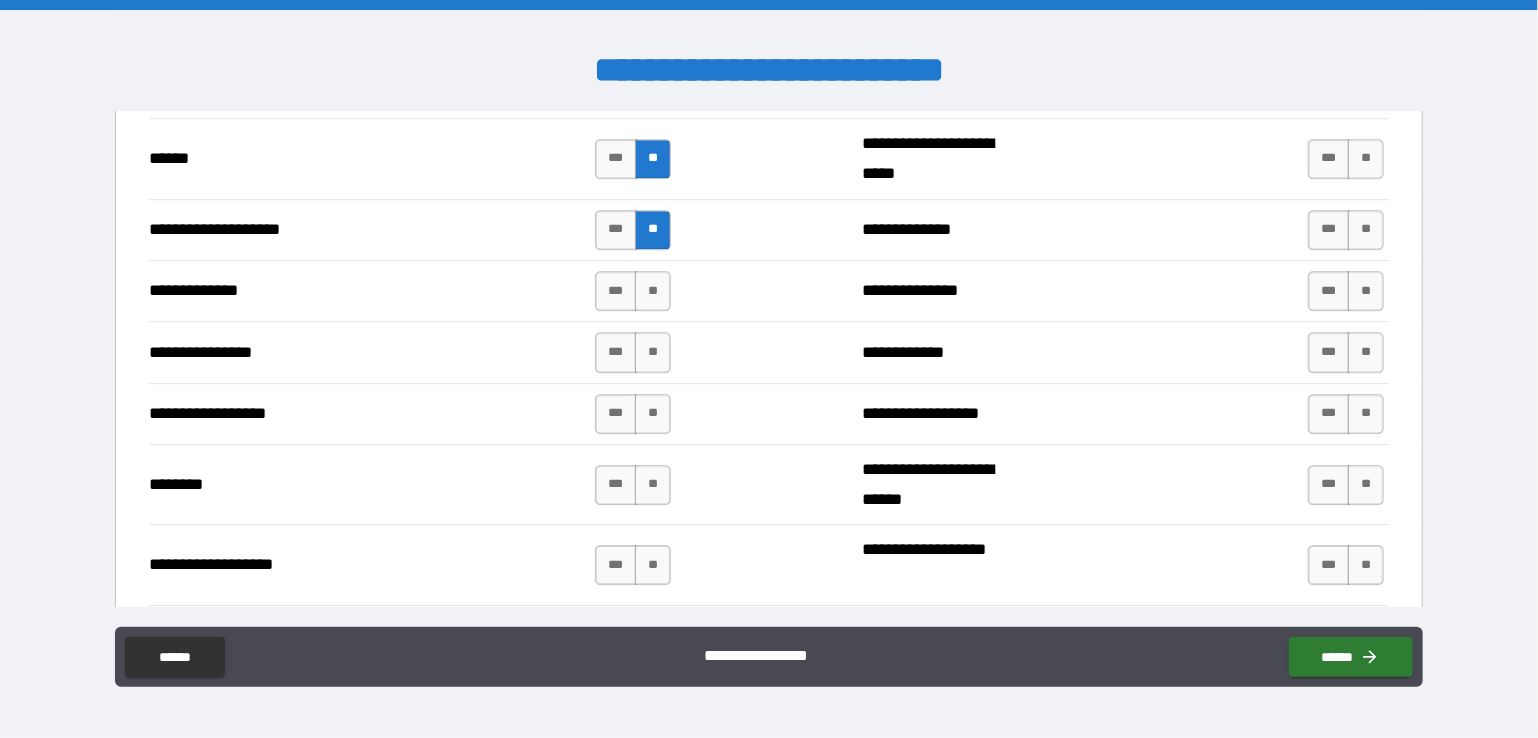 scroll, scrollTop: 3000, scrollLeft: 0, axis: vertical 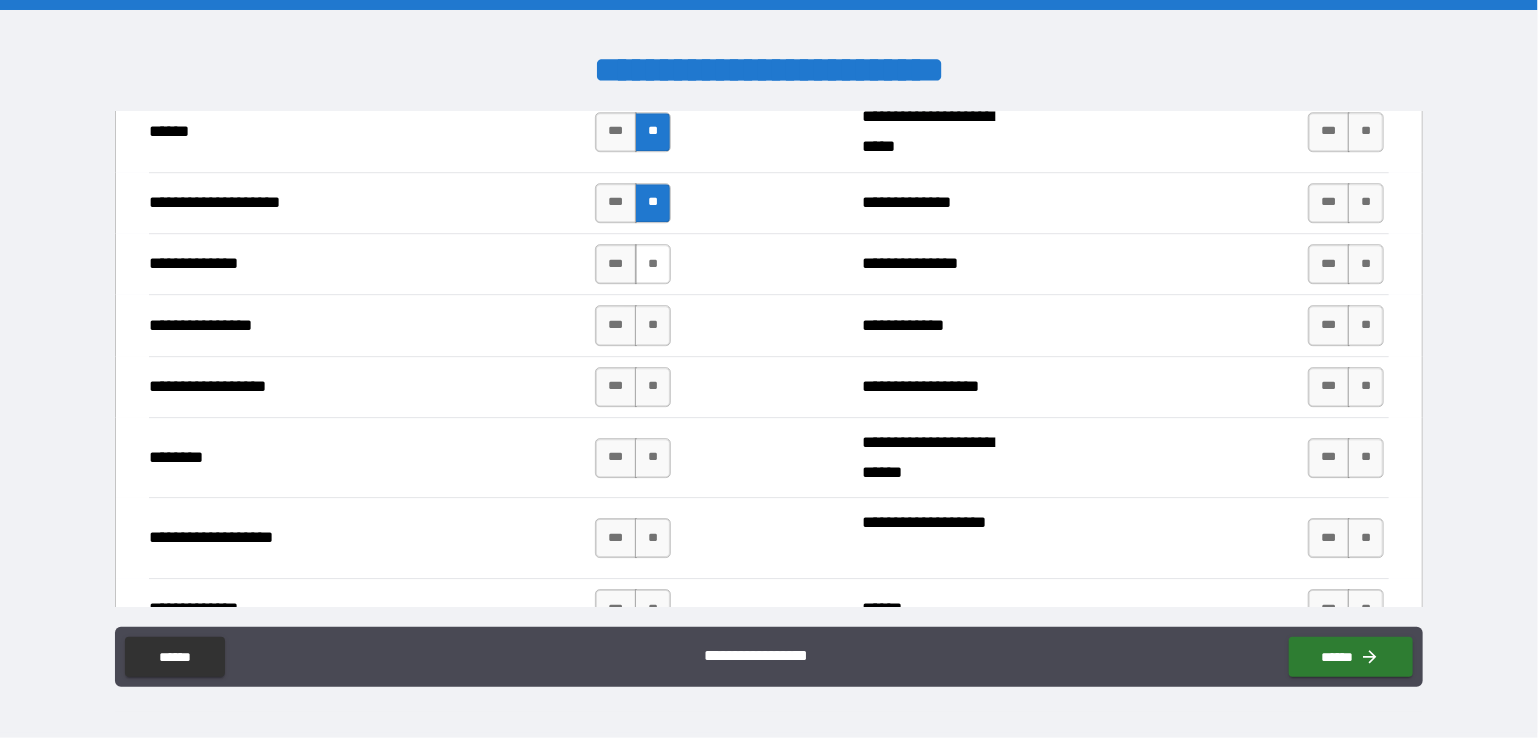 click on "**" at bounding box center [653, 264] 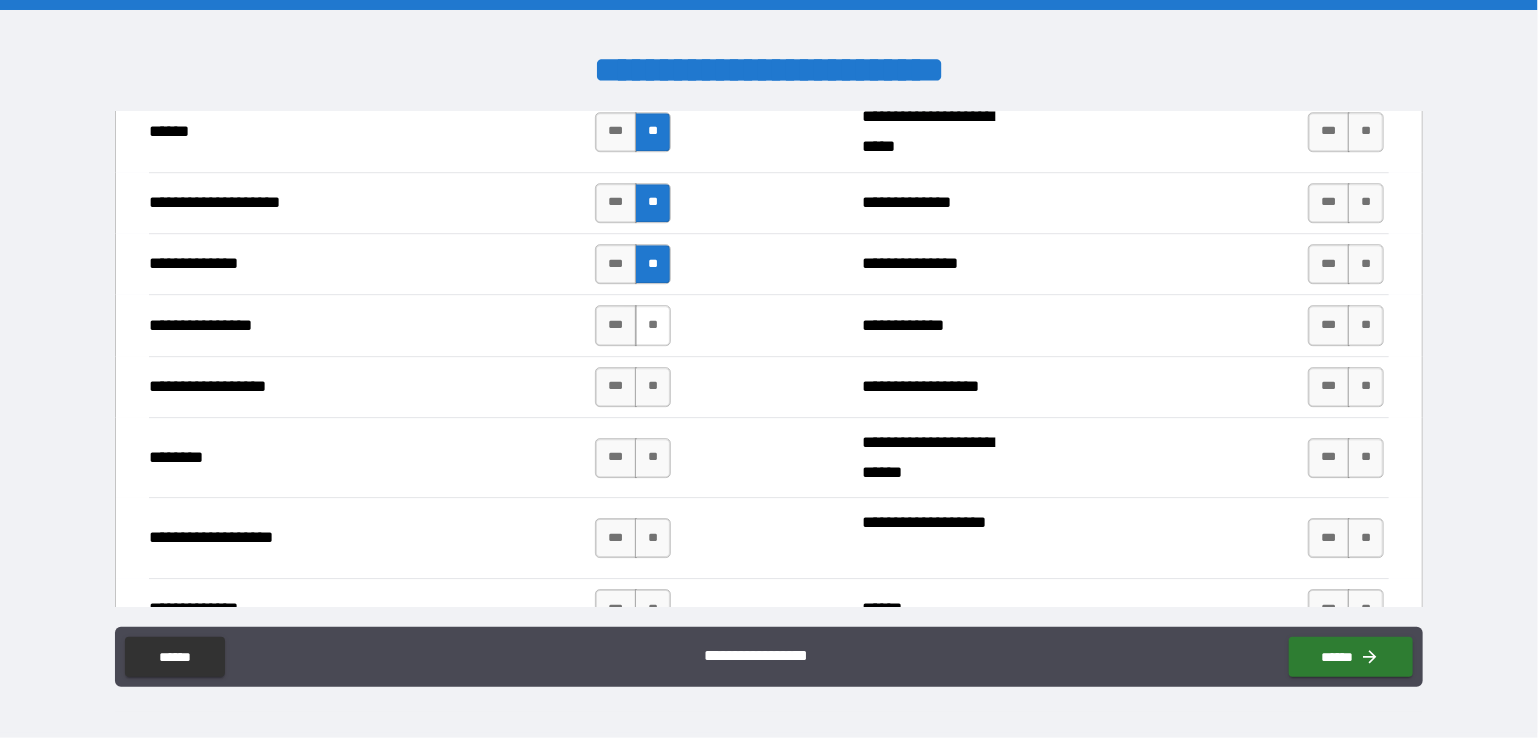 click on "**" at bounding box center [653, 325] 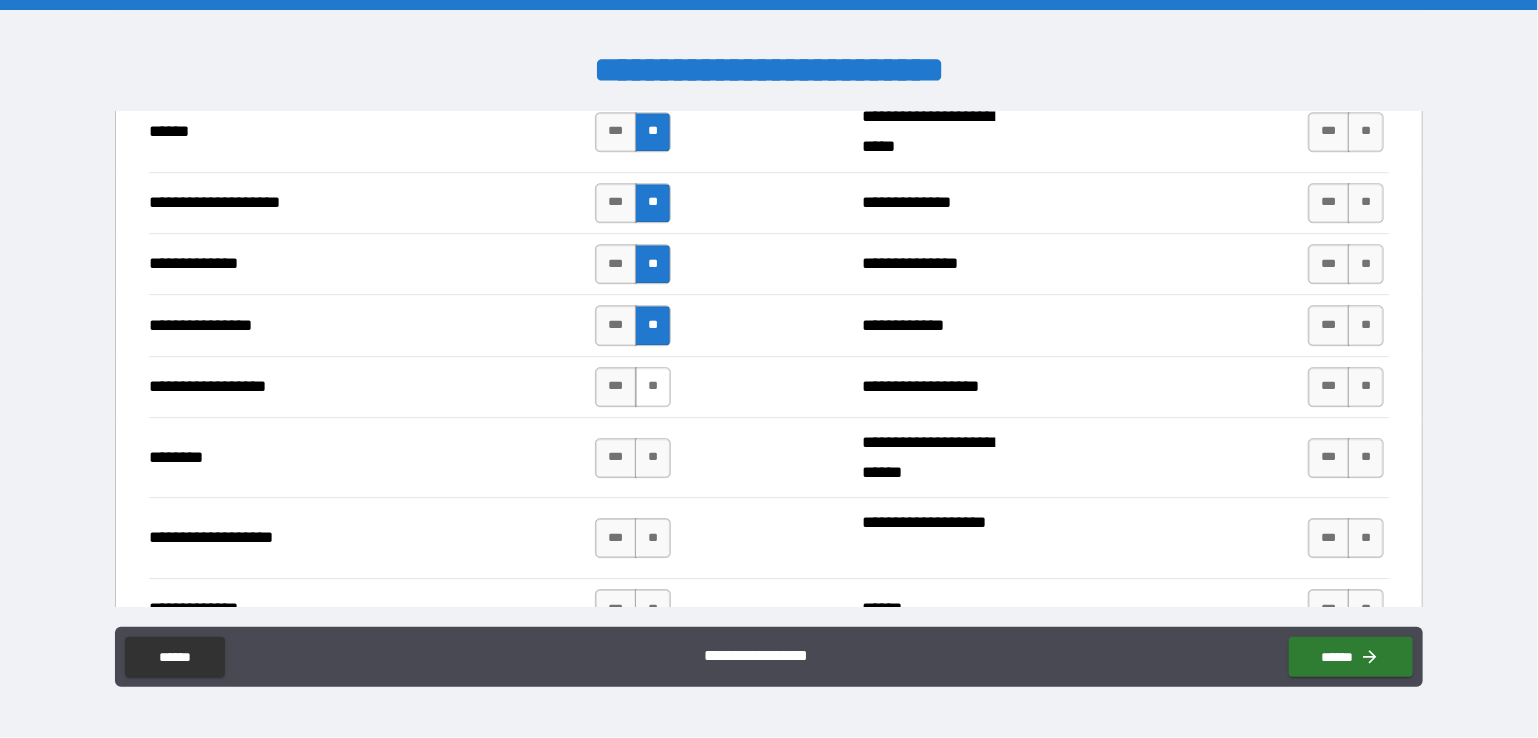 click on "**" at bounding box center [653, 387] 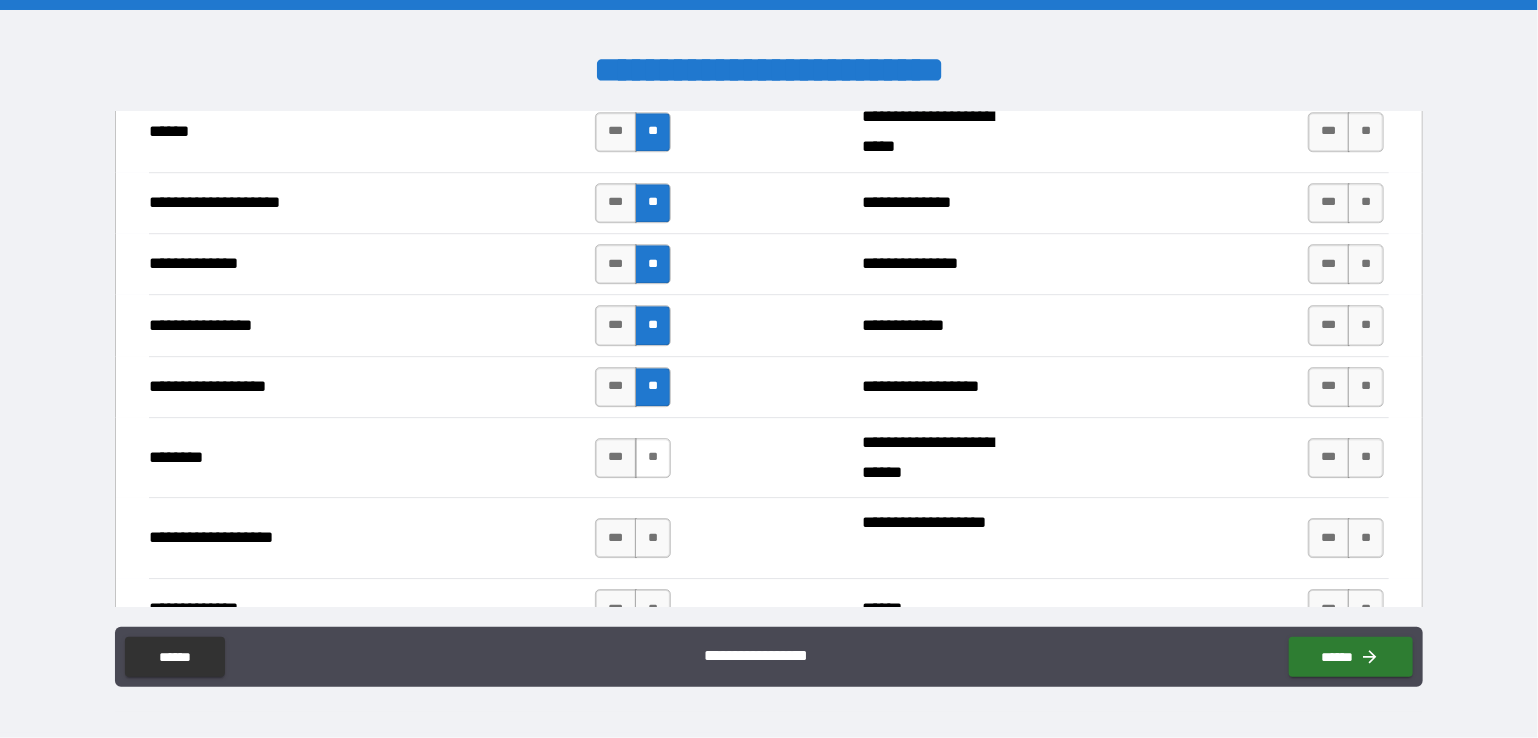 click on "**" at bounding box center (653, 458) 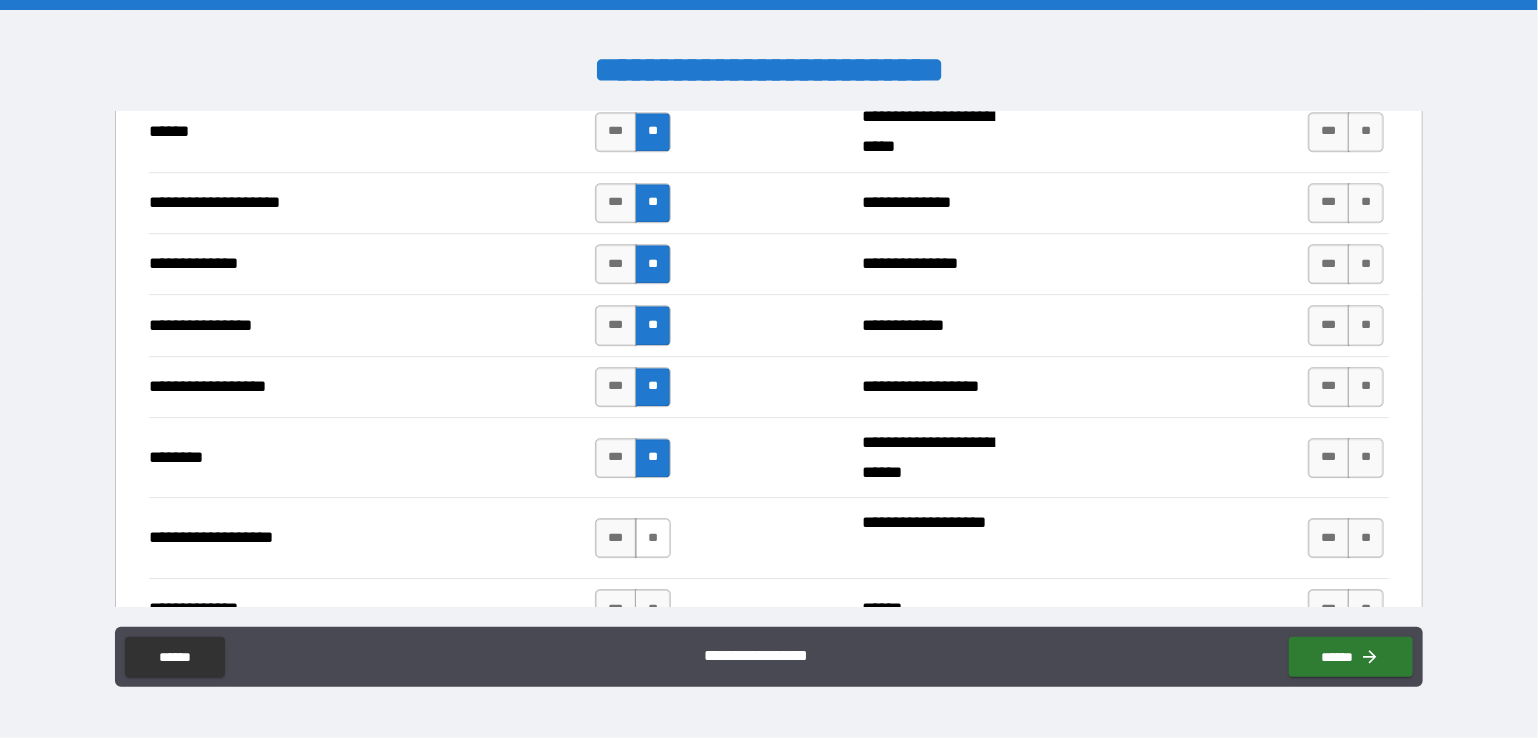 click on "**" at bounding box center [653, 538] 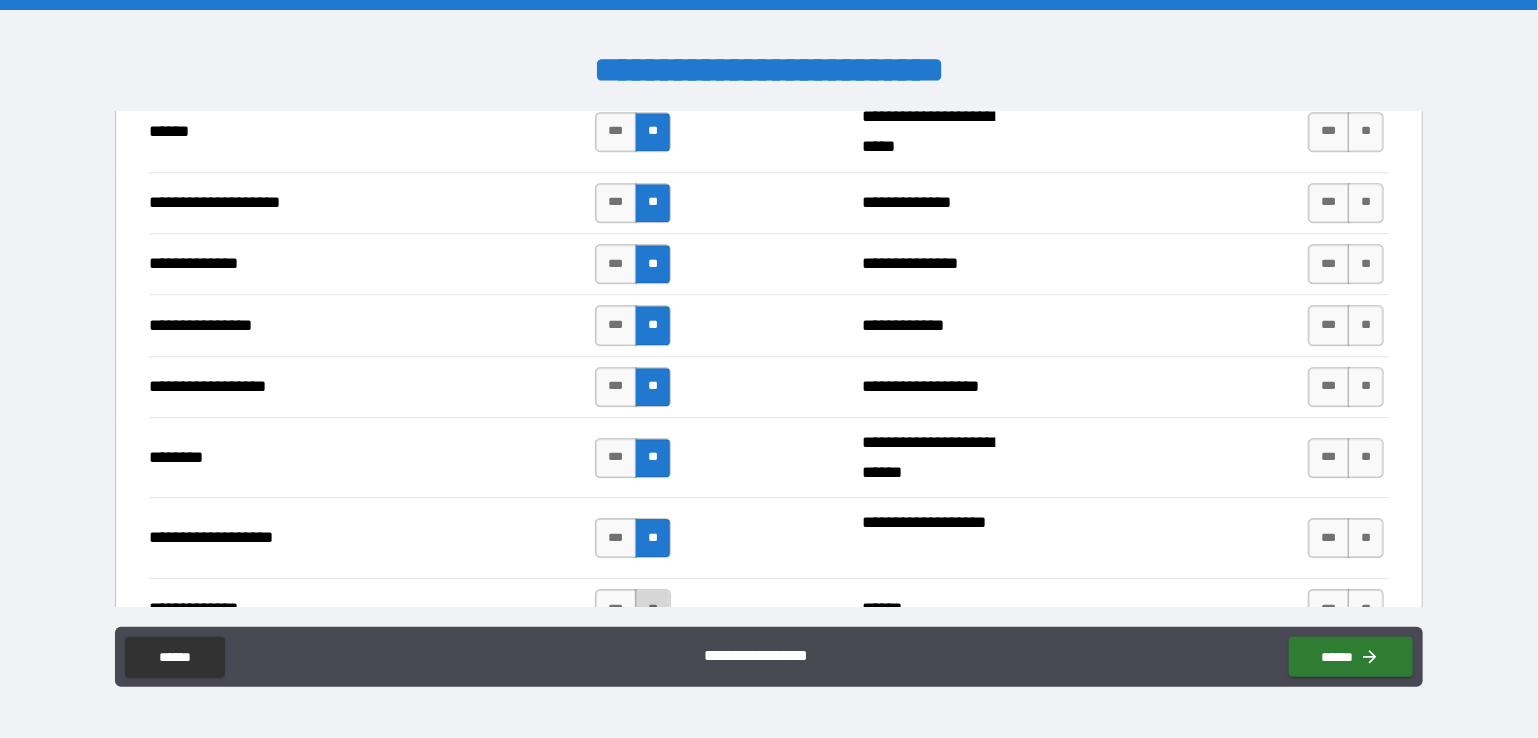 click on "**" at bounding box center (653, 609) 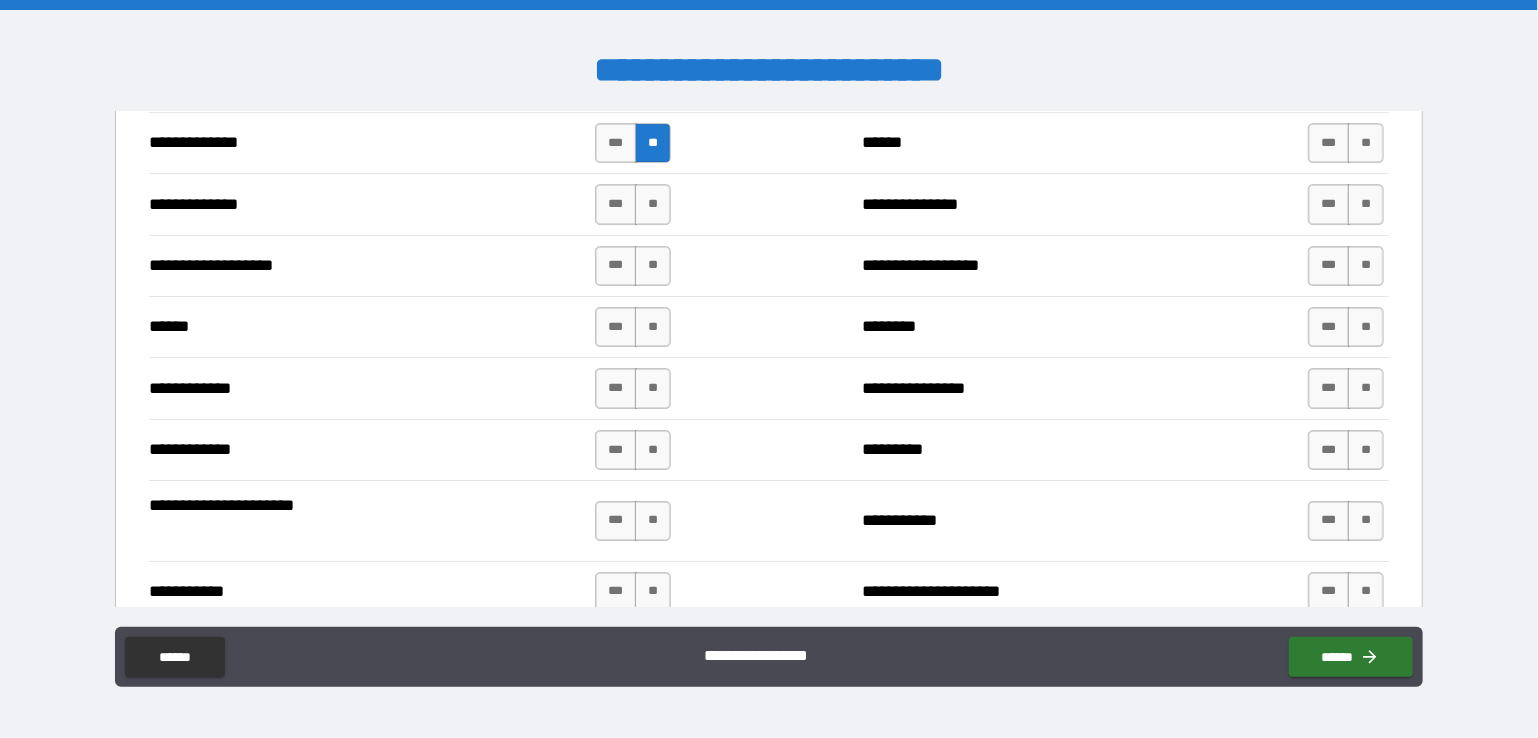 scroll, scrollTop: 3500, scrollLeft: 0, axis: vertical 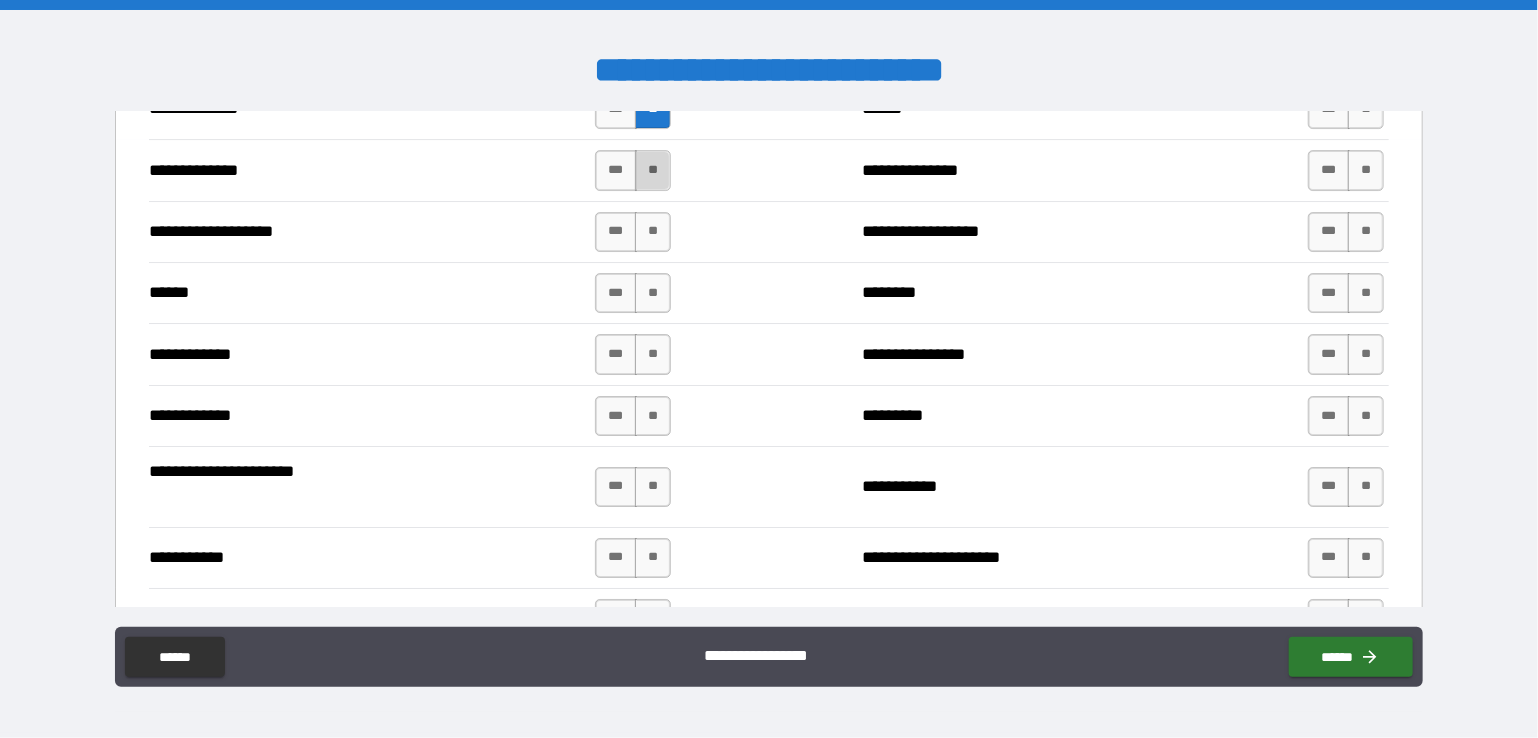 click on "**" at bounding box center (653, 170) 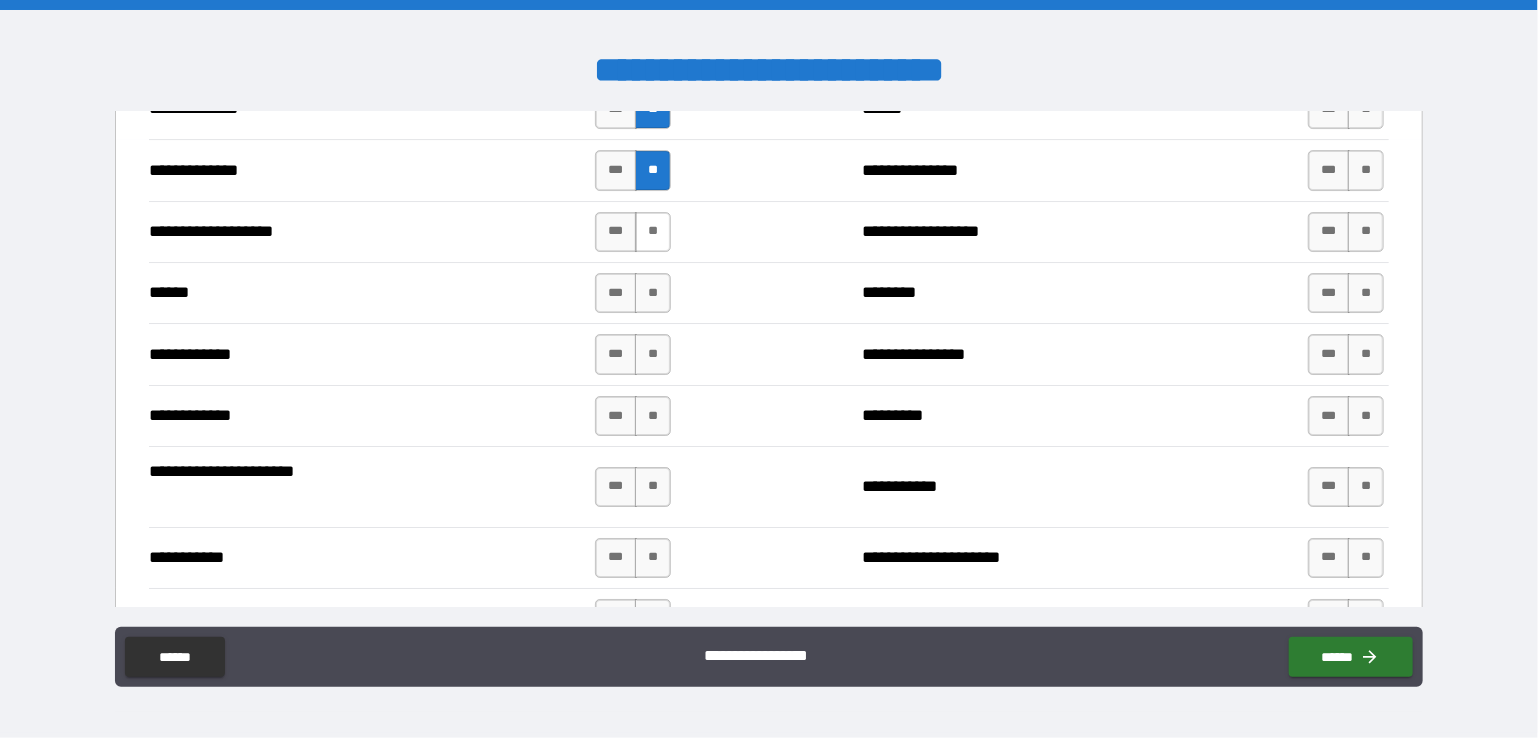 click on "**" at bounding box center (653, 232) 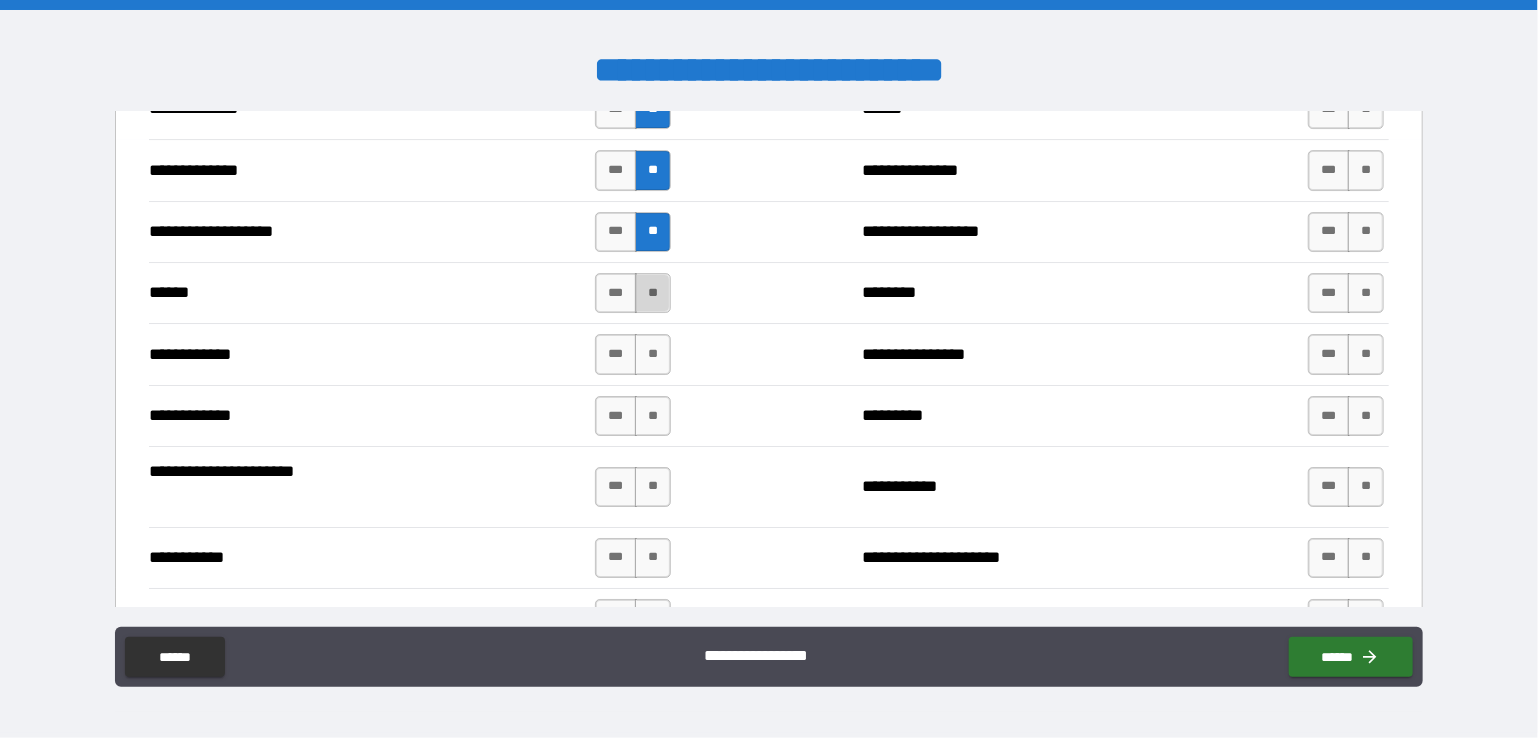 click on "**" at bounding box center [653, 293] 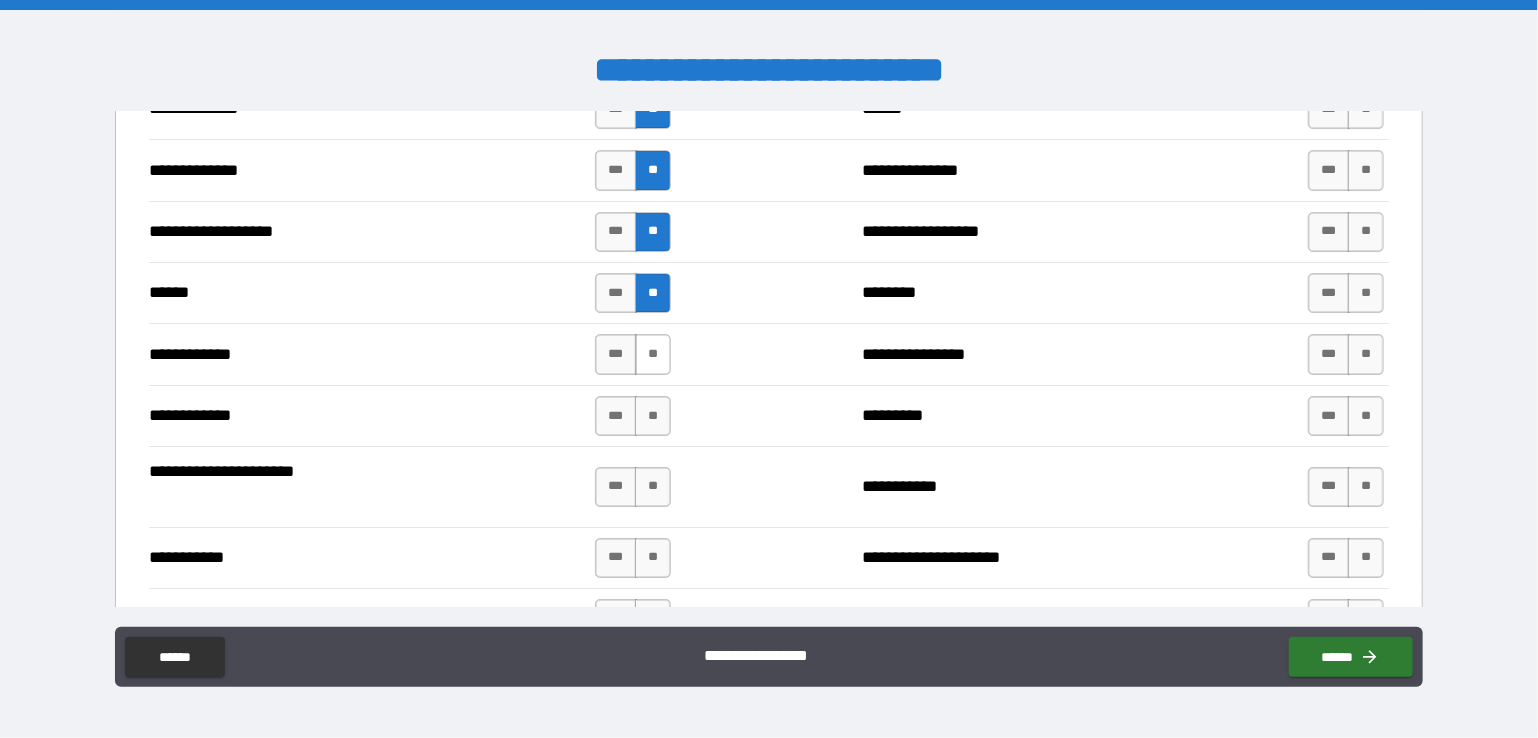 click on "**" at bounding box center [653, 354] 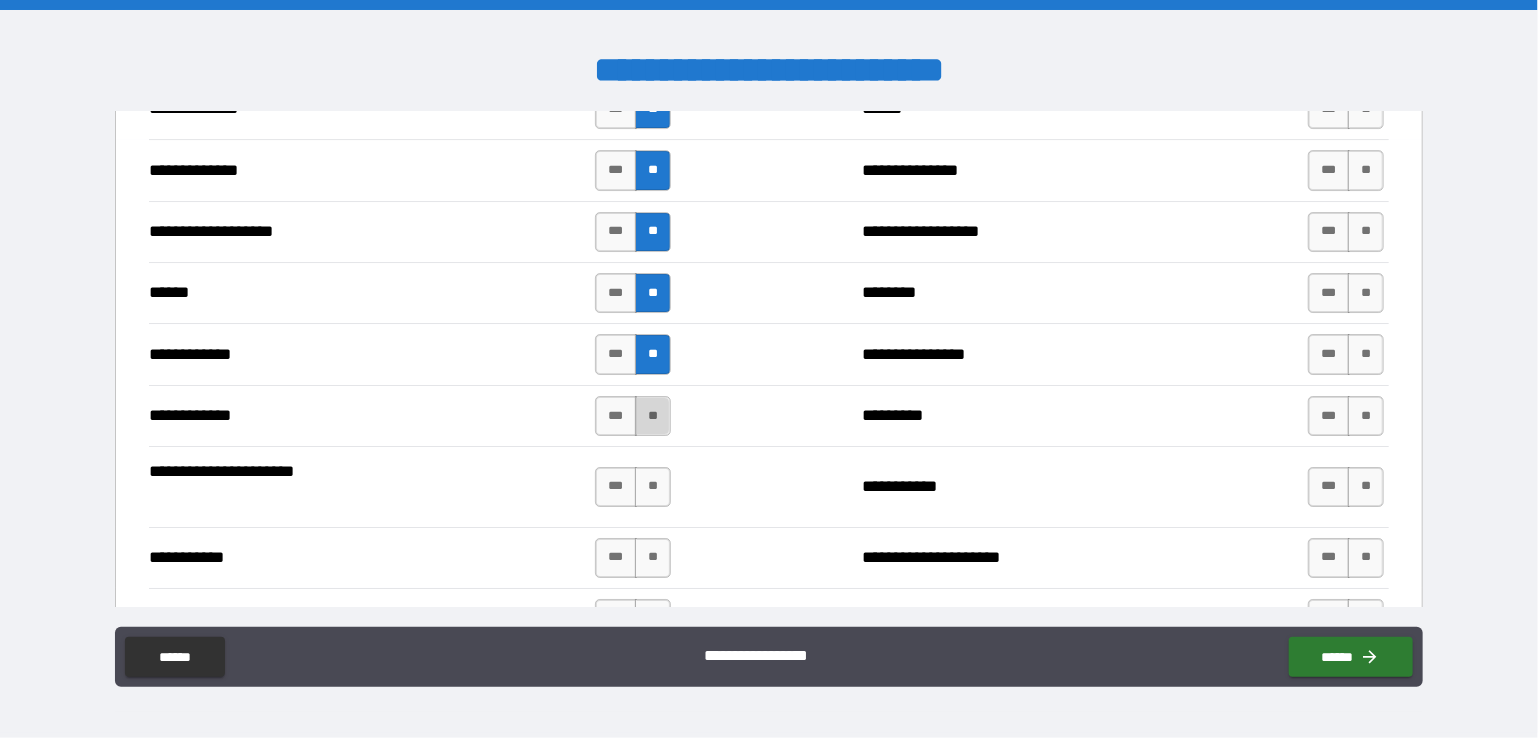 click on "**" at bounding box center [653, 416] 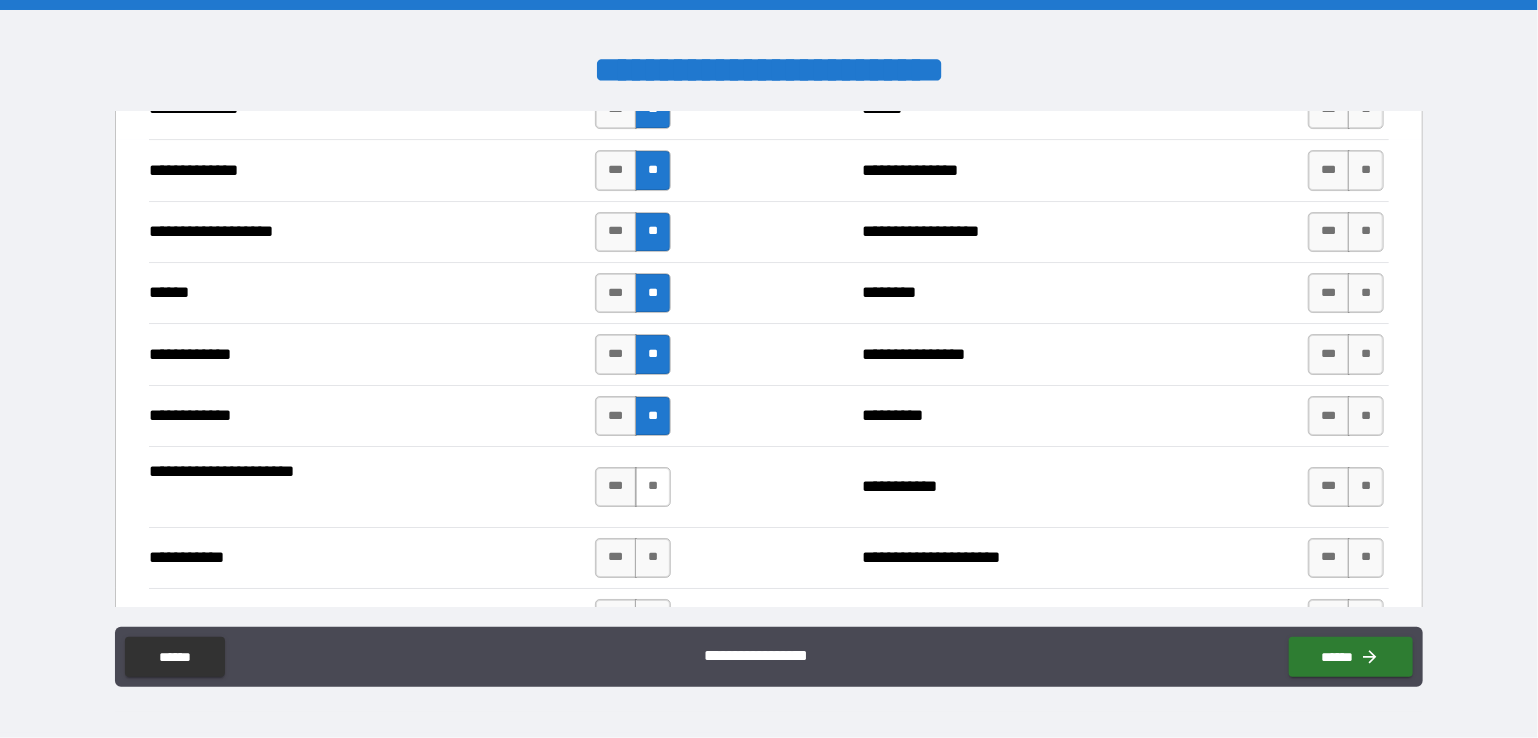 click on "**" at bounding box center [653, 487] 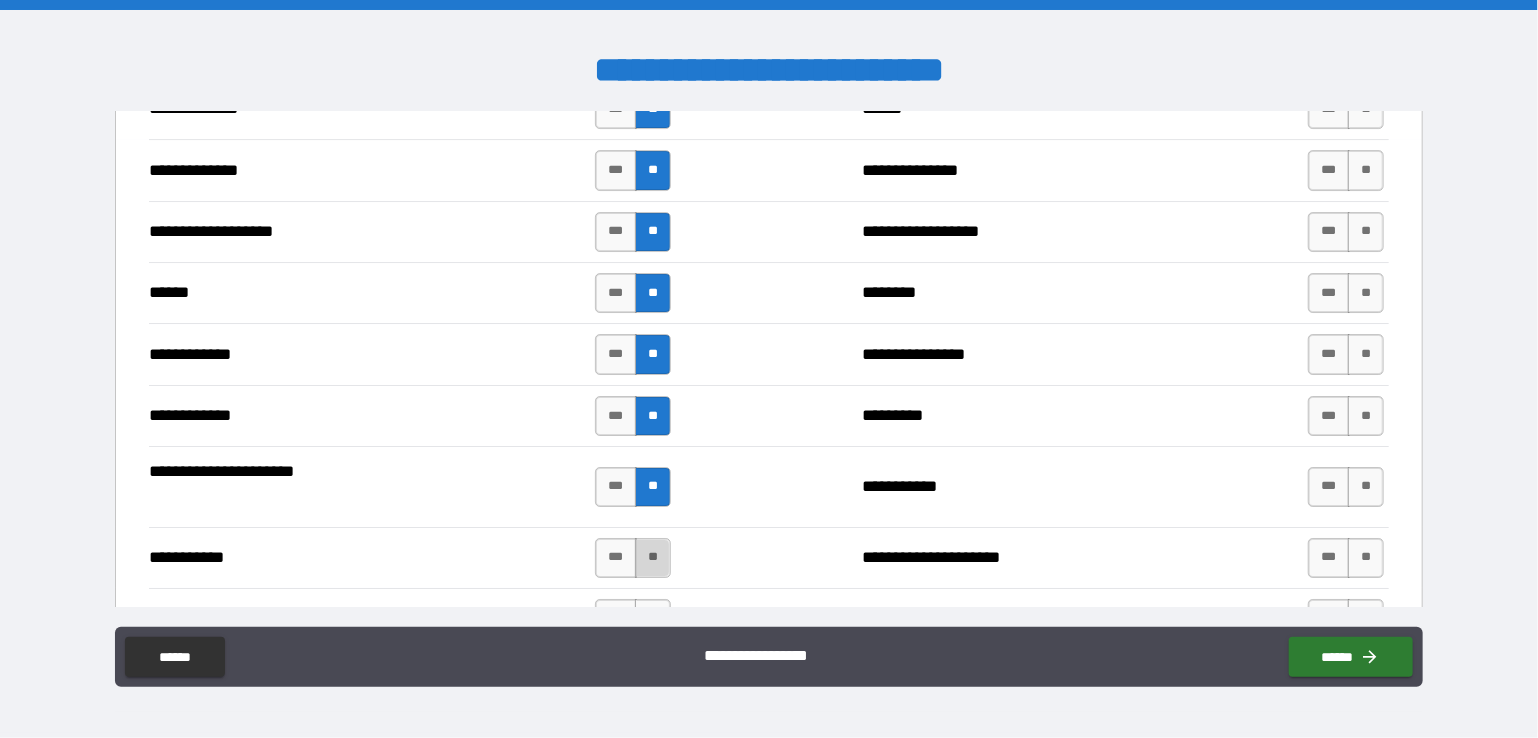 click on "**" at bounding box center [653, 558] 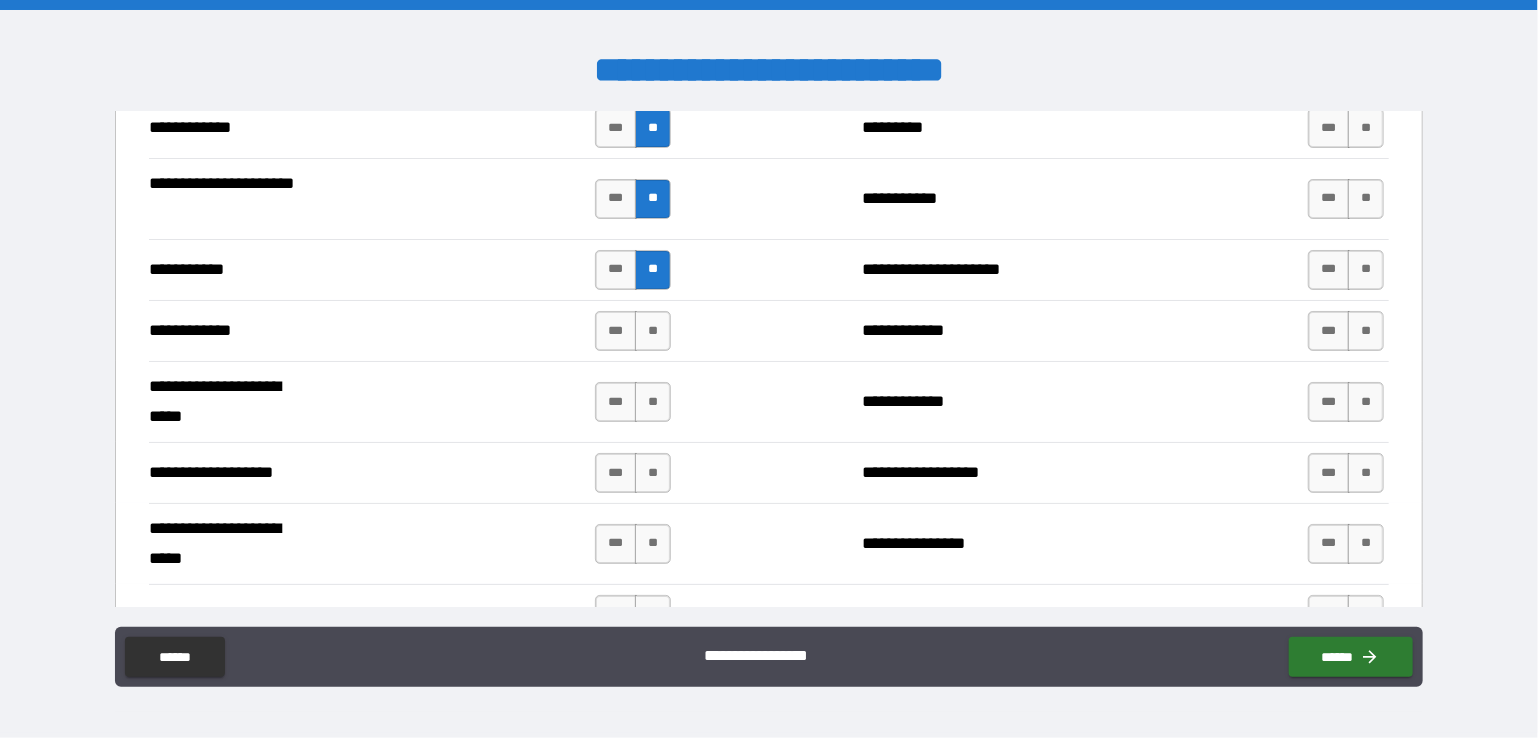scroll, scrollTop: 3800, scrollLeft: 0, axis: vertical 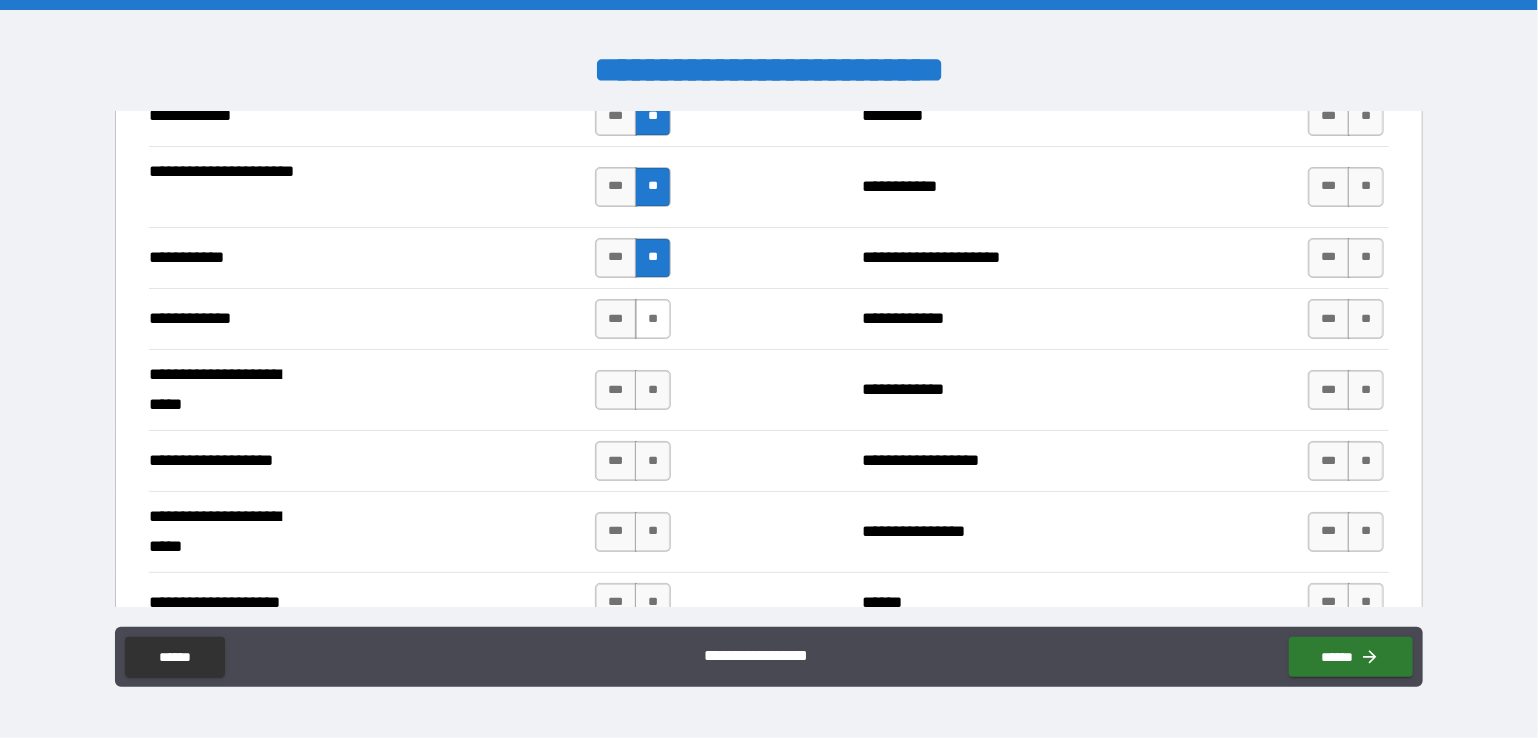 click on "**" at bounding box center [653, 319] 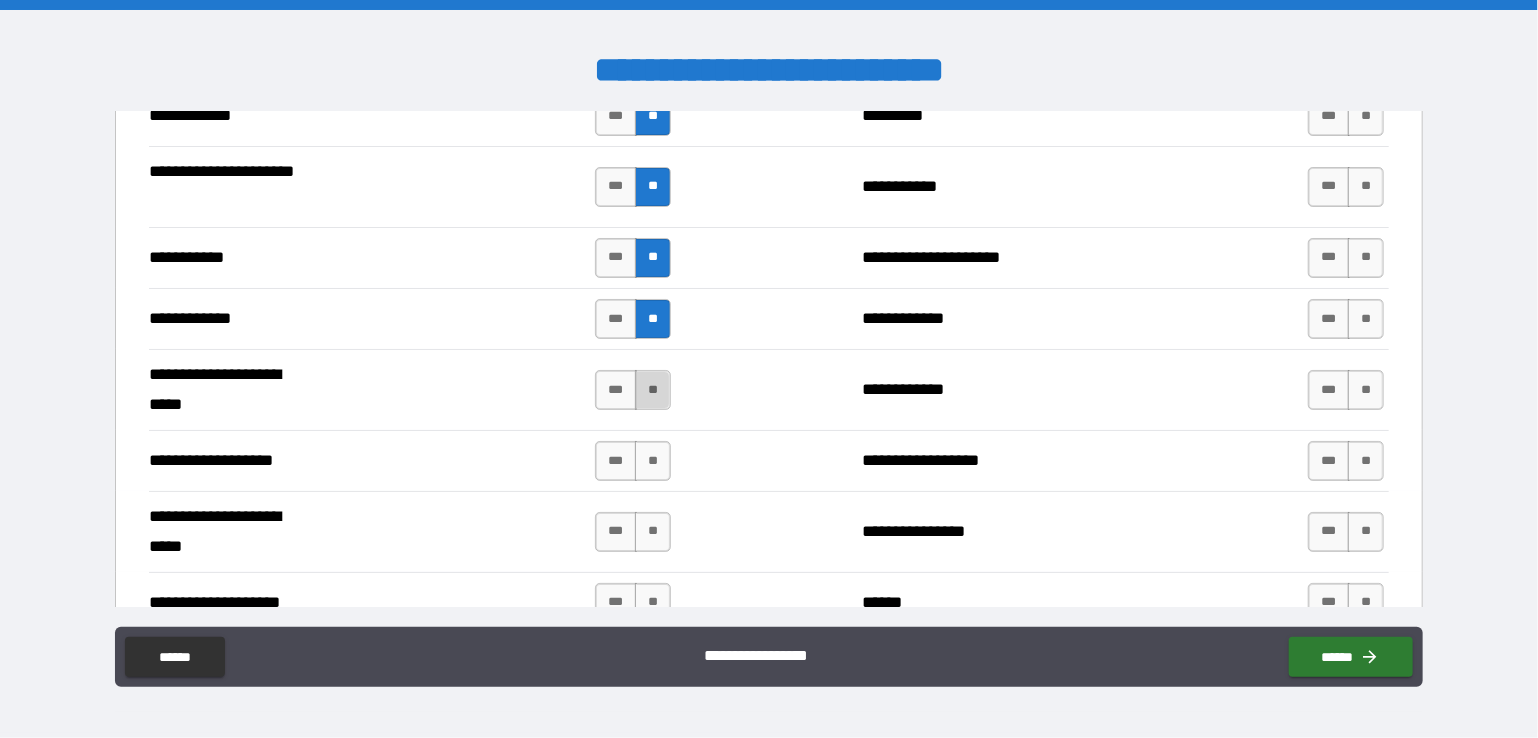 click on "**" at bounding box center (653, 390) 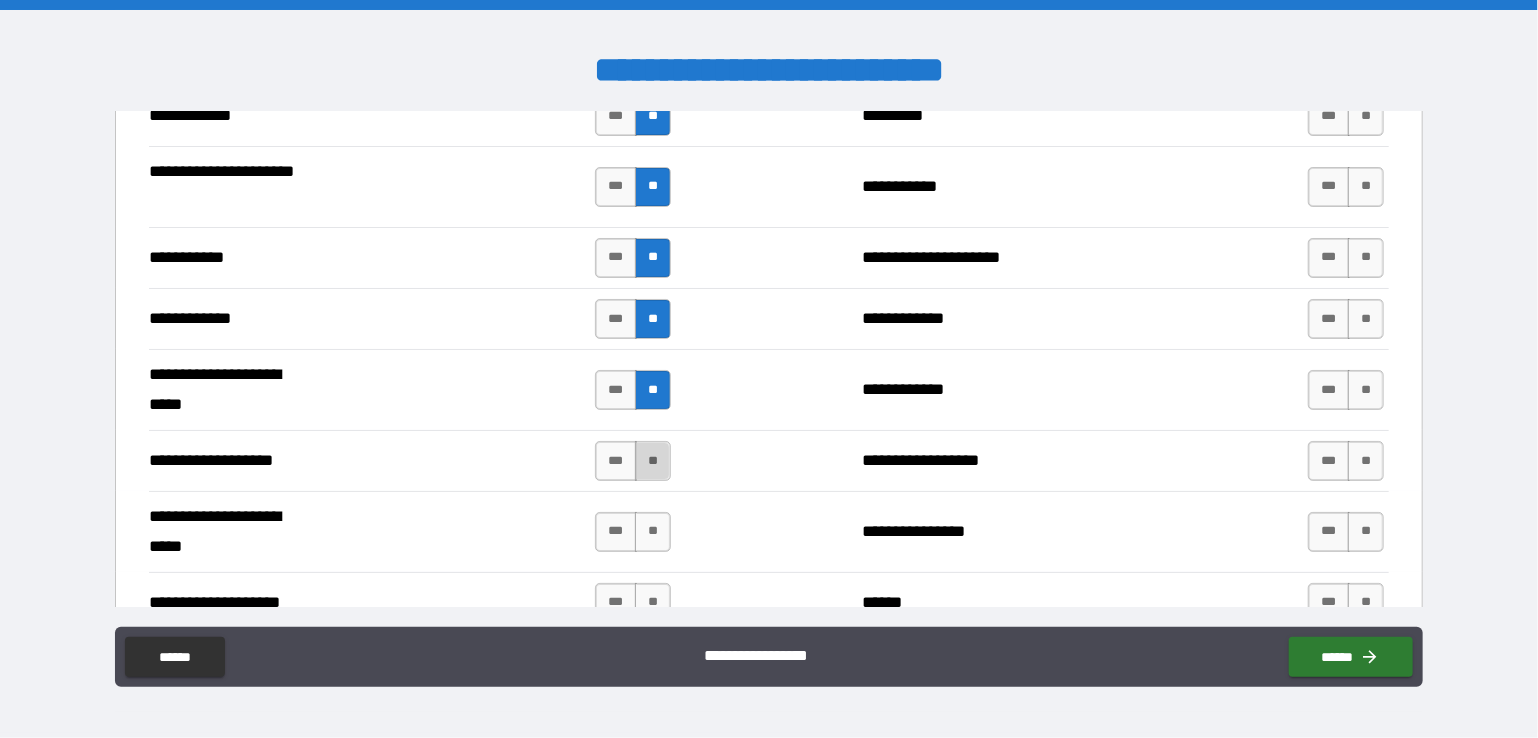 click on "**" at bounding box center [653, 461] 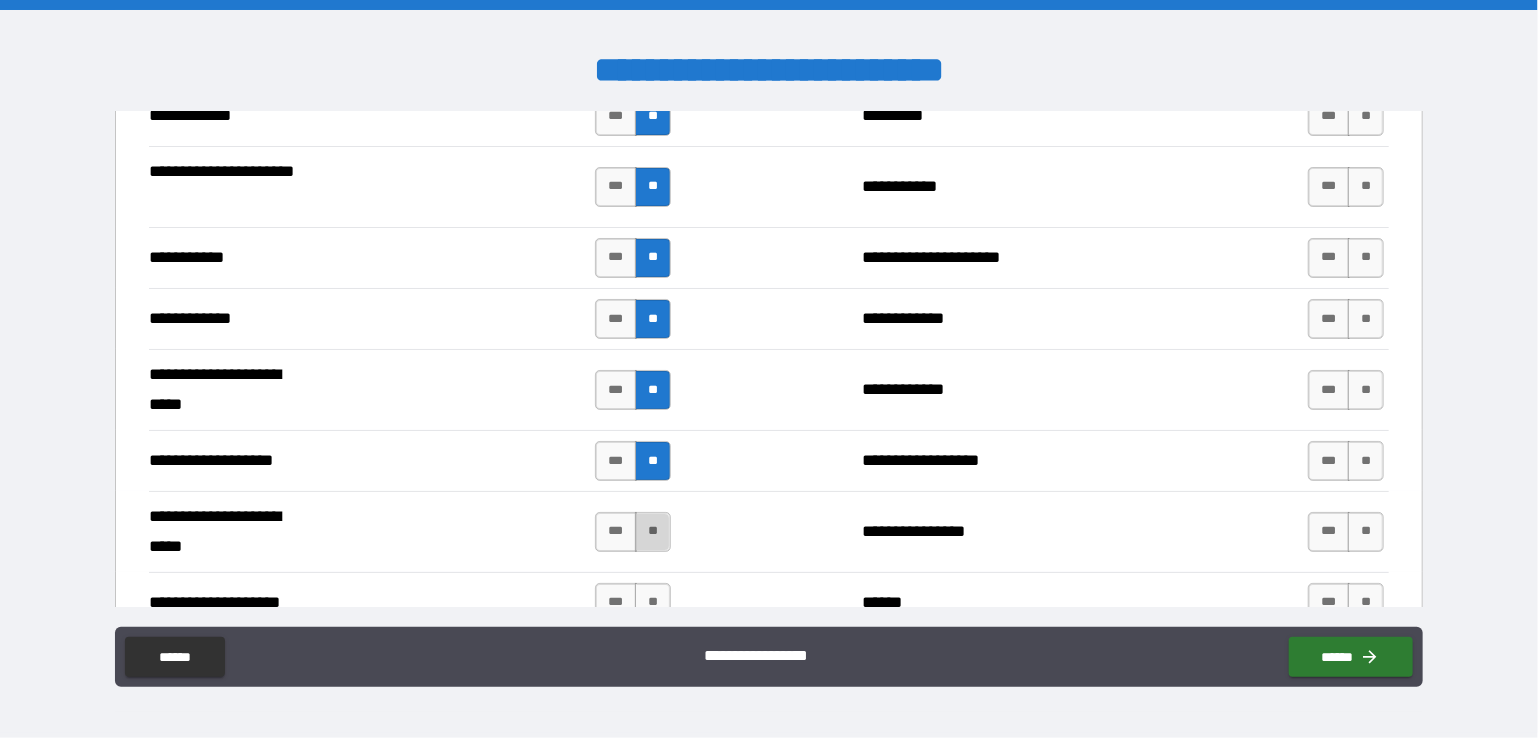 click on "**" at bounding box center [653, 532] 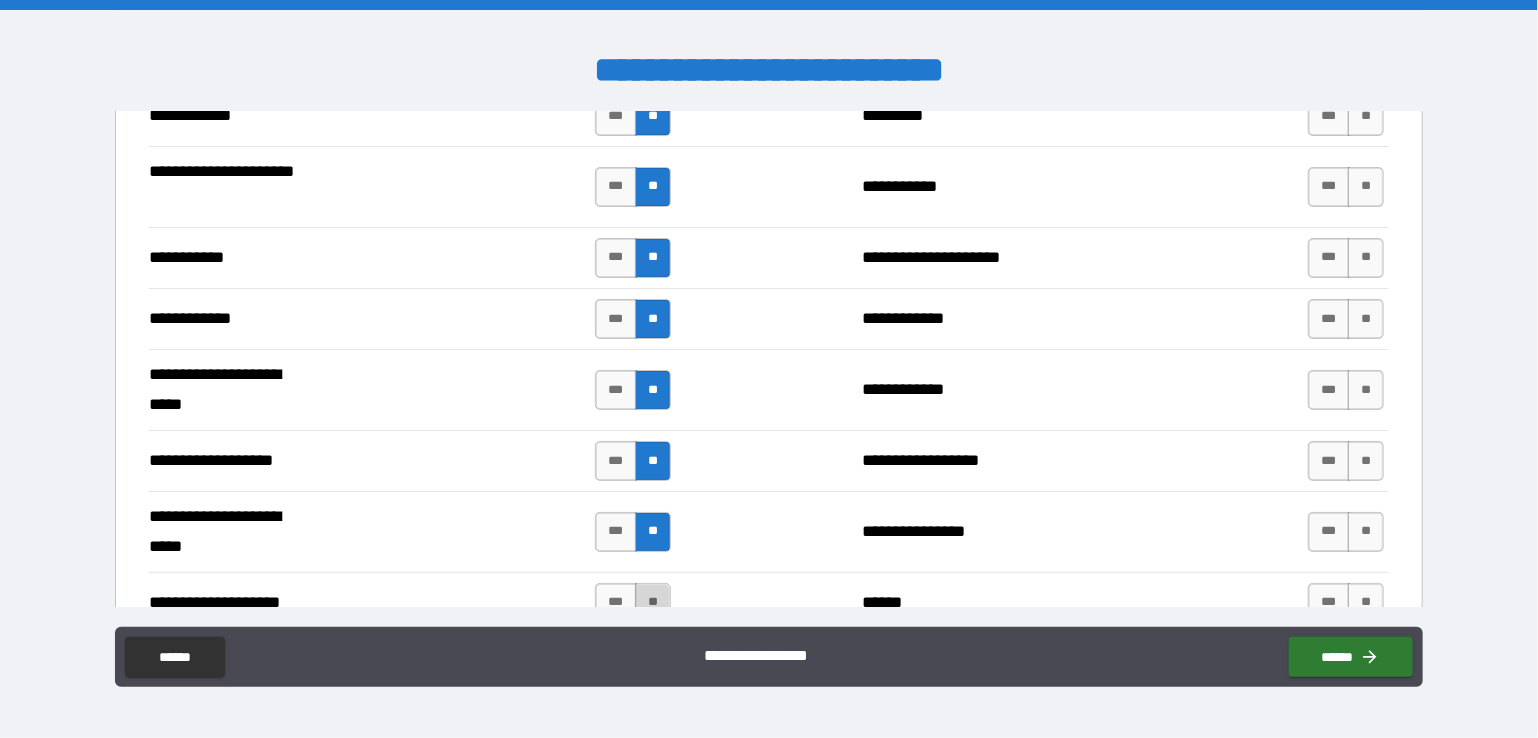 click on "**" at bounding box center (653, 603) 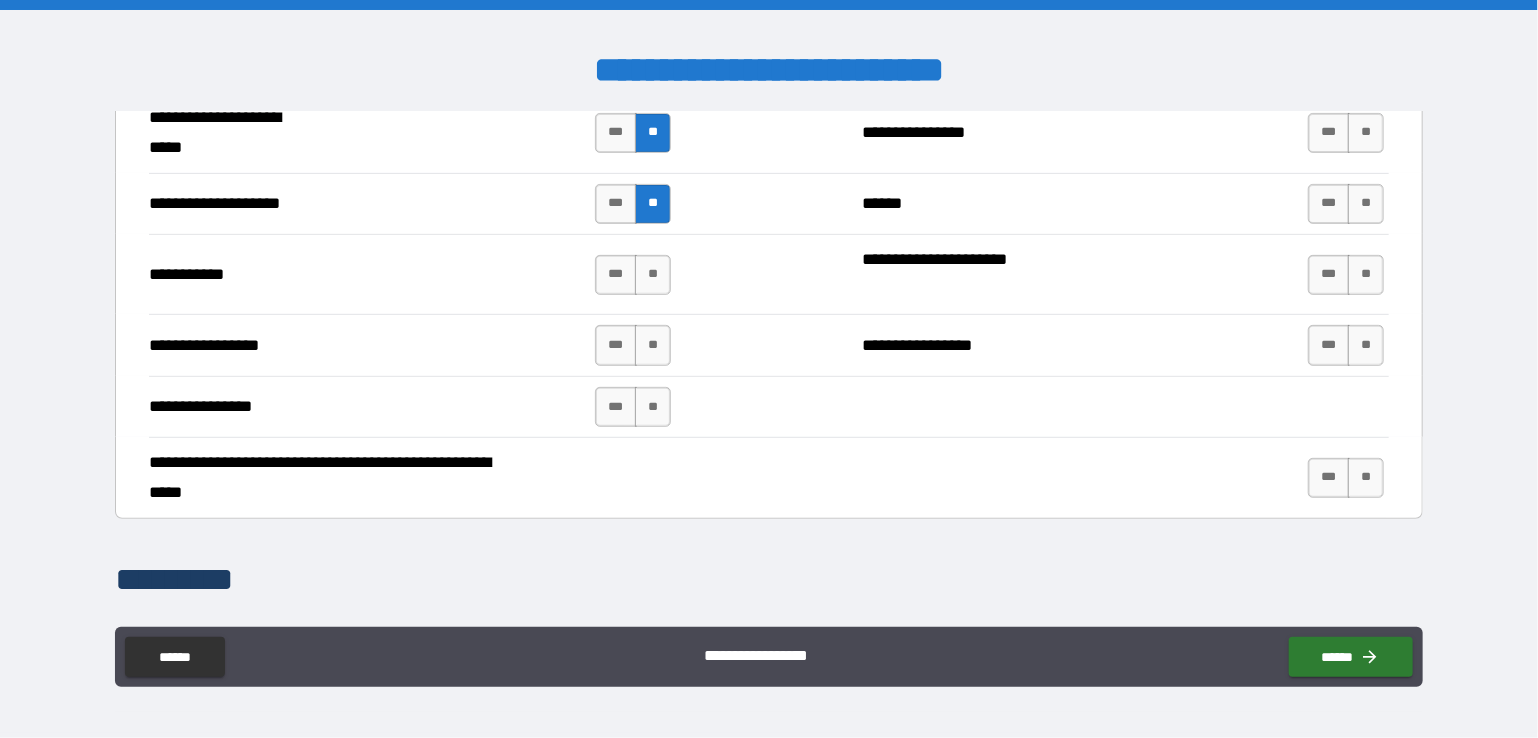 scroll, scrollTop: 4200, scrollLeft: 0, axis: vertical 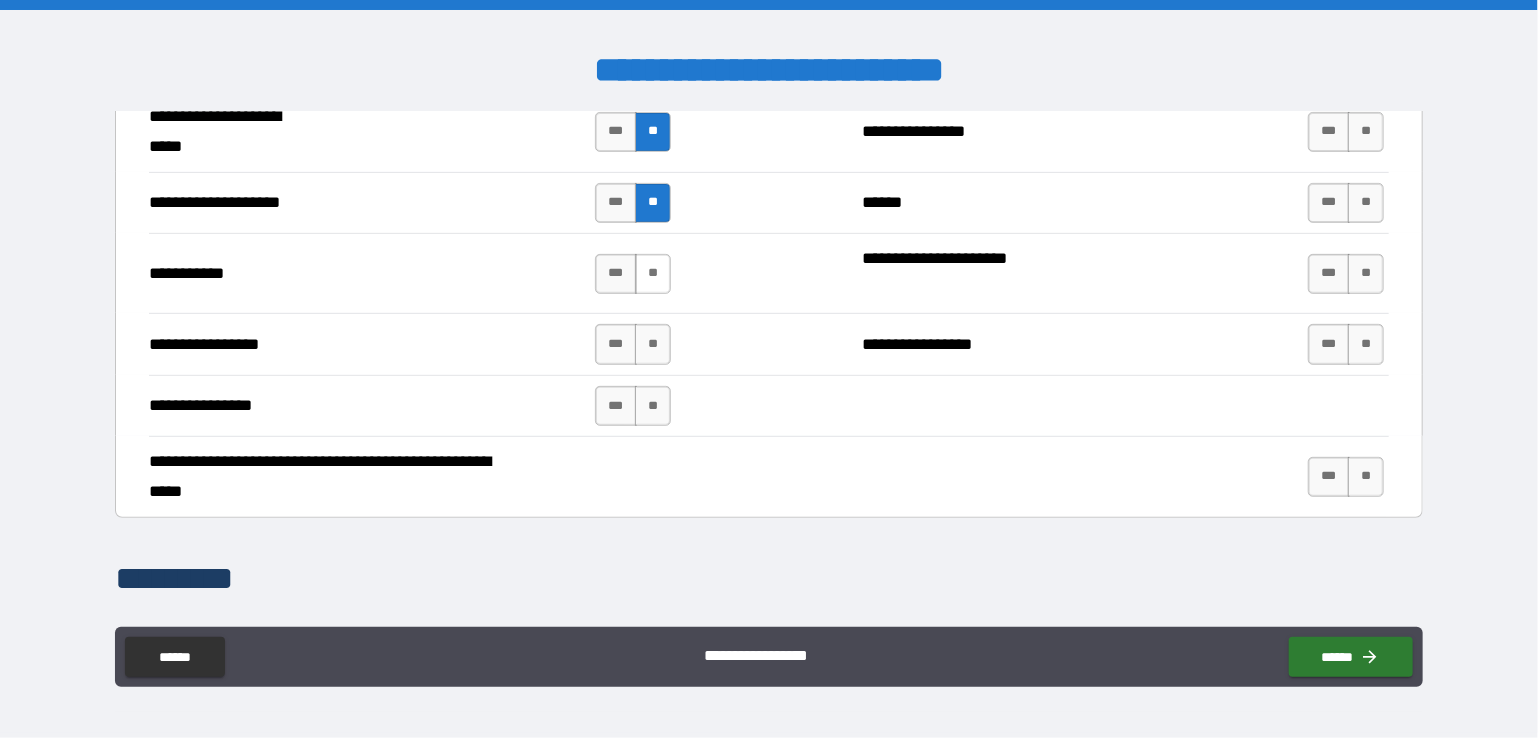 click on "**" at bounding box center (653, 274) 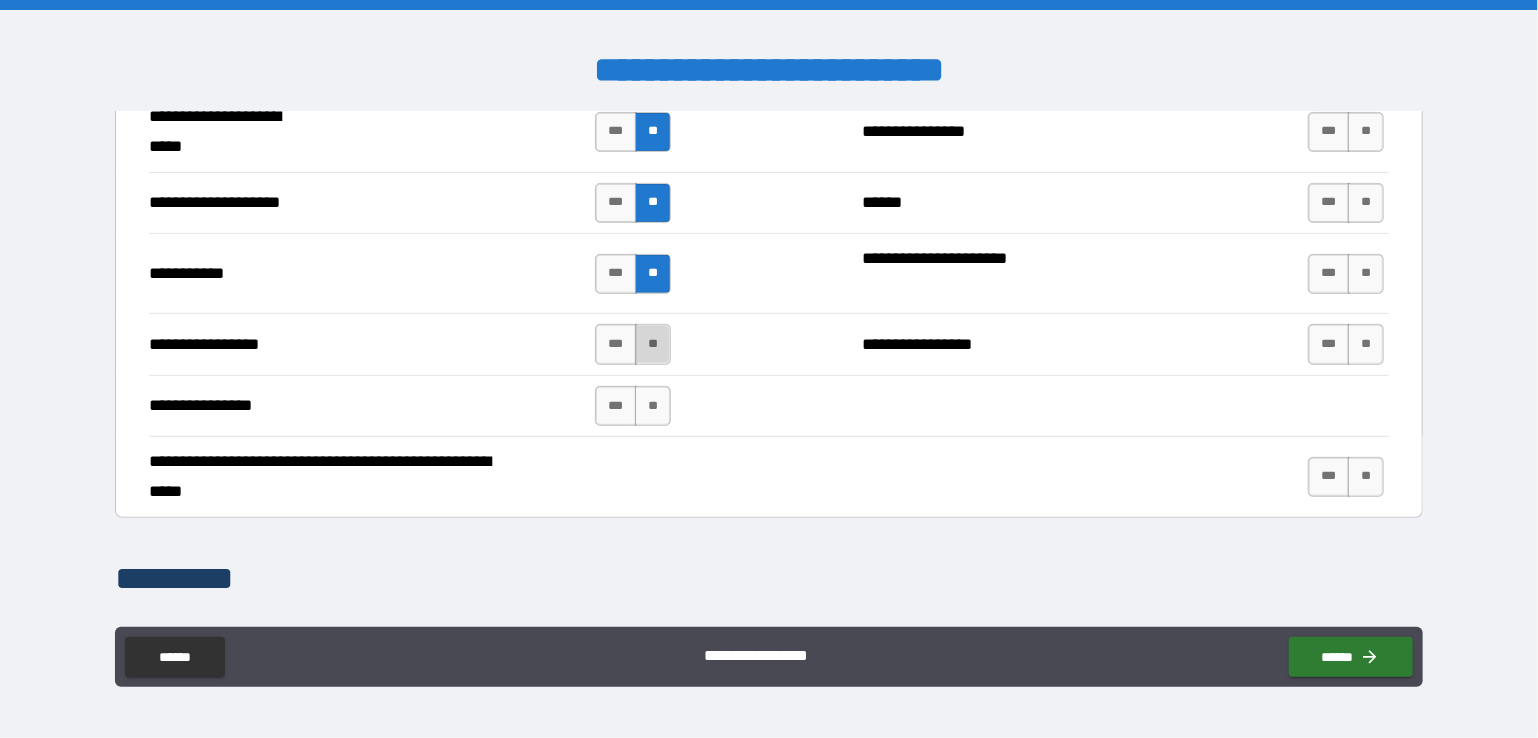 click on "**" at bounding box center [653, 344] 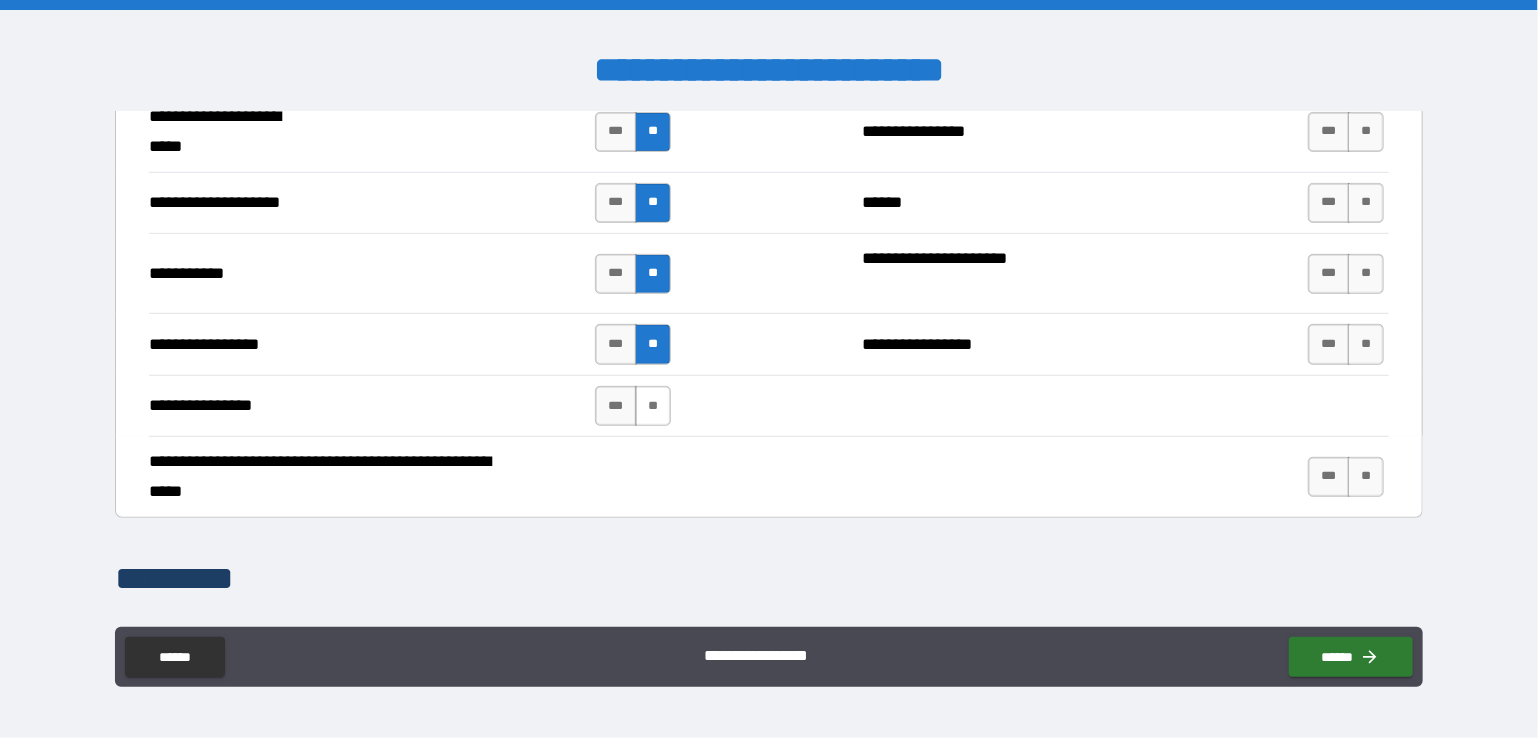 click on "**" at bounding box center [653, 406] 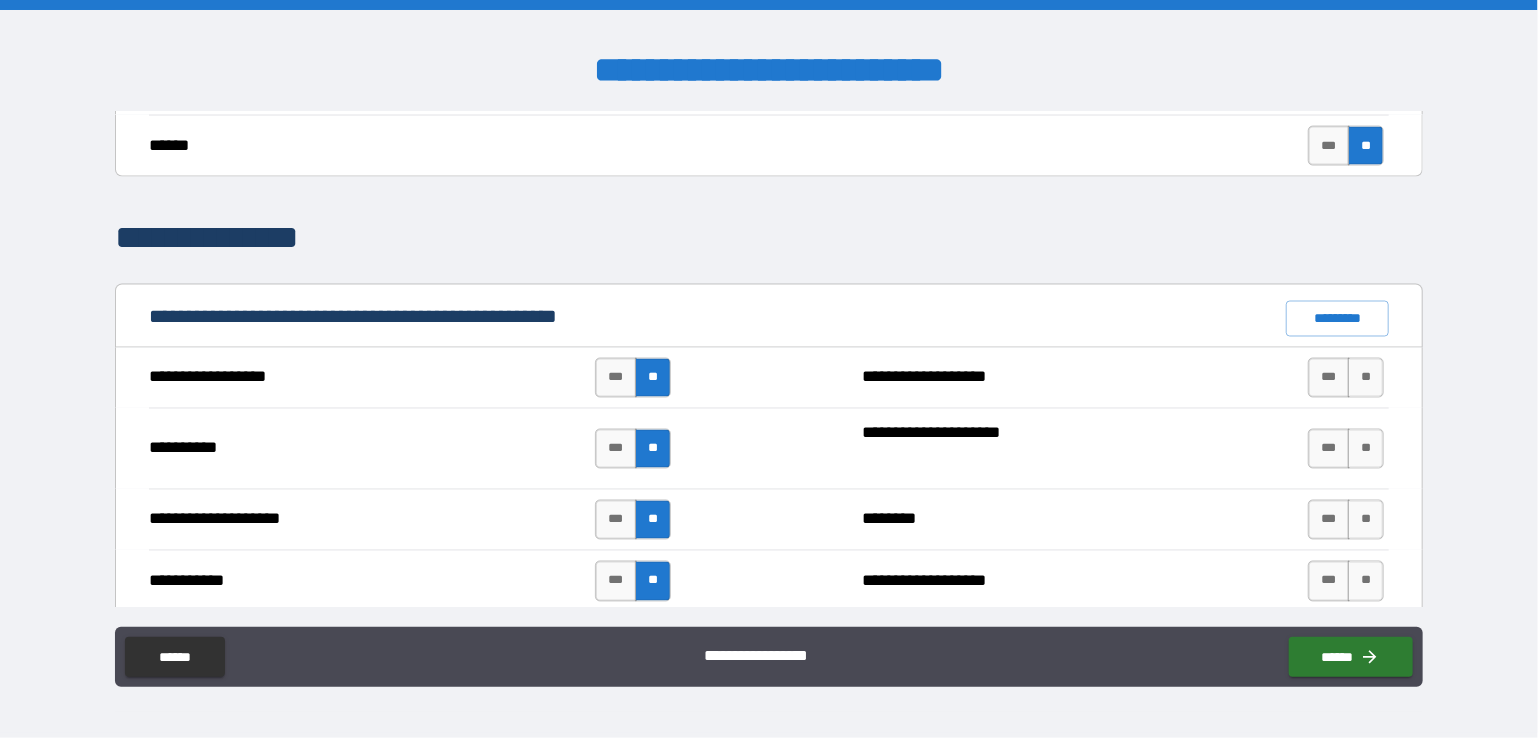 scroll, scrollTop: 1800, scrollLeft: 0, axis: vertical 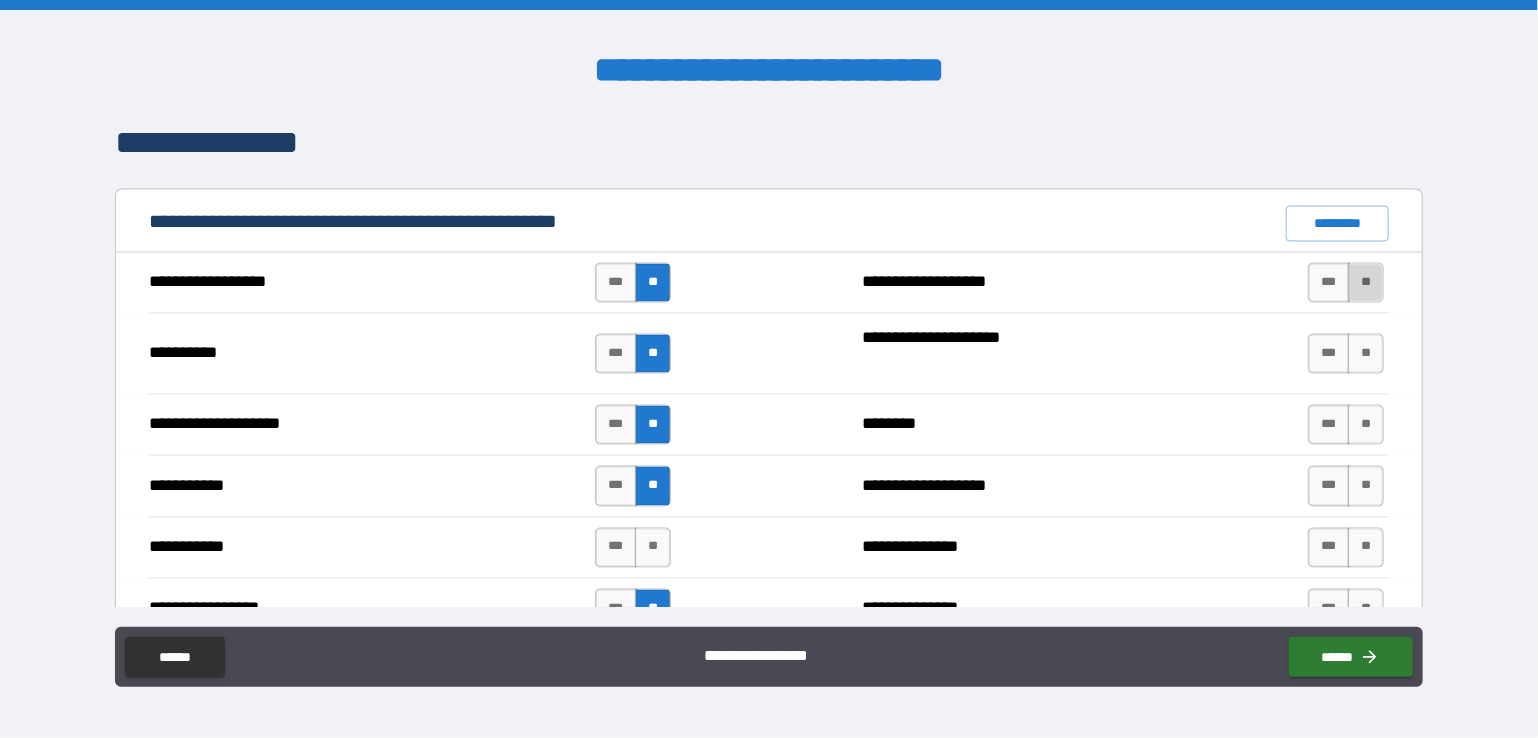 click on "**" at bounding box center [1366, 283] 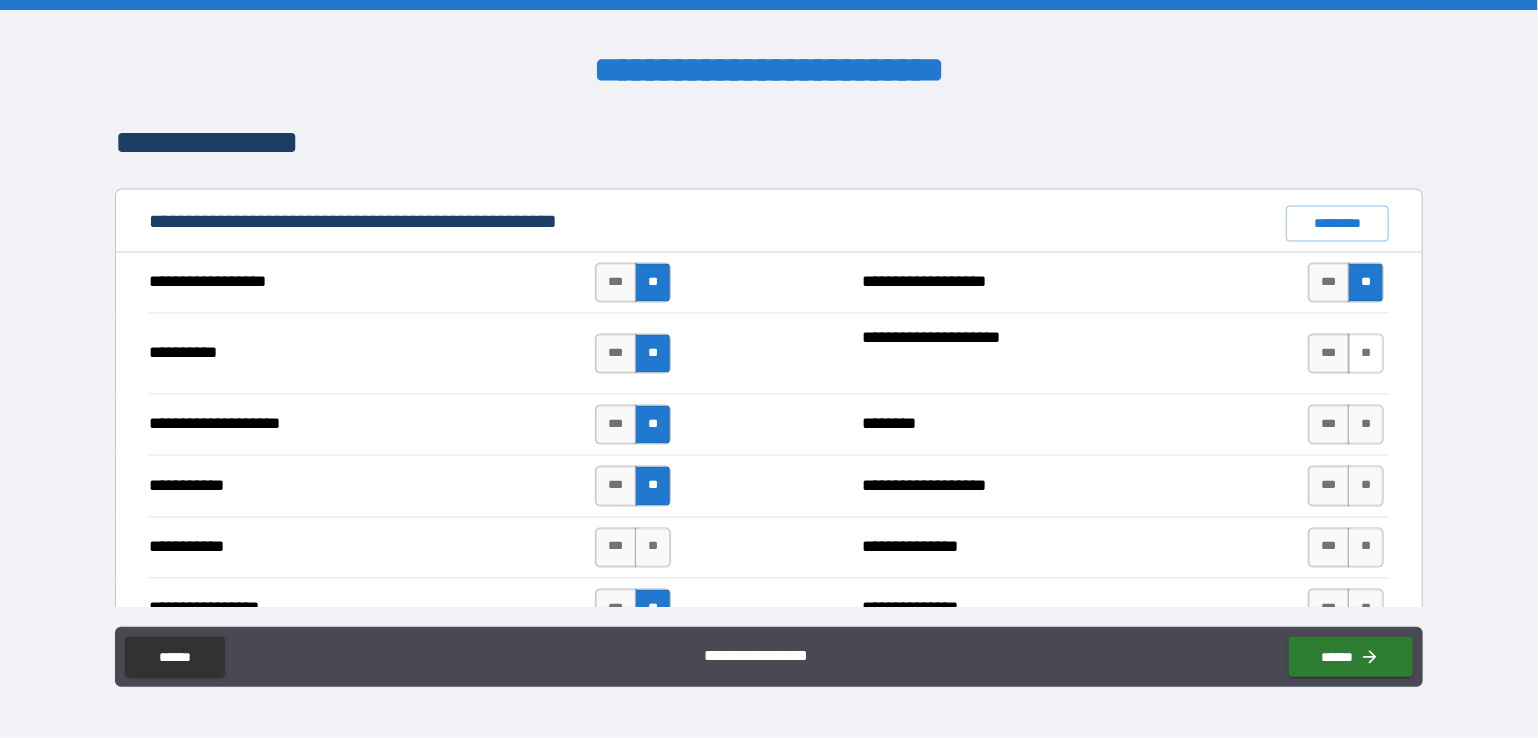 click on "**" at bounding box center (1366, 354) 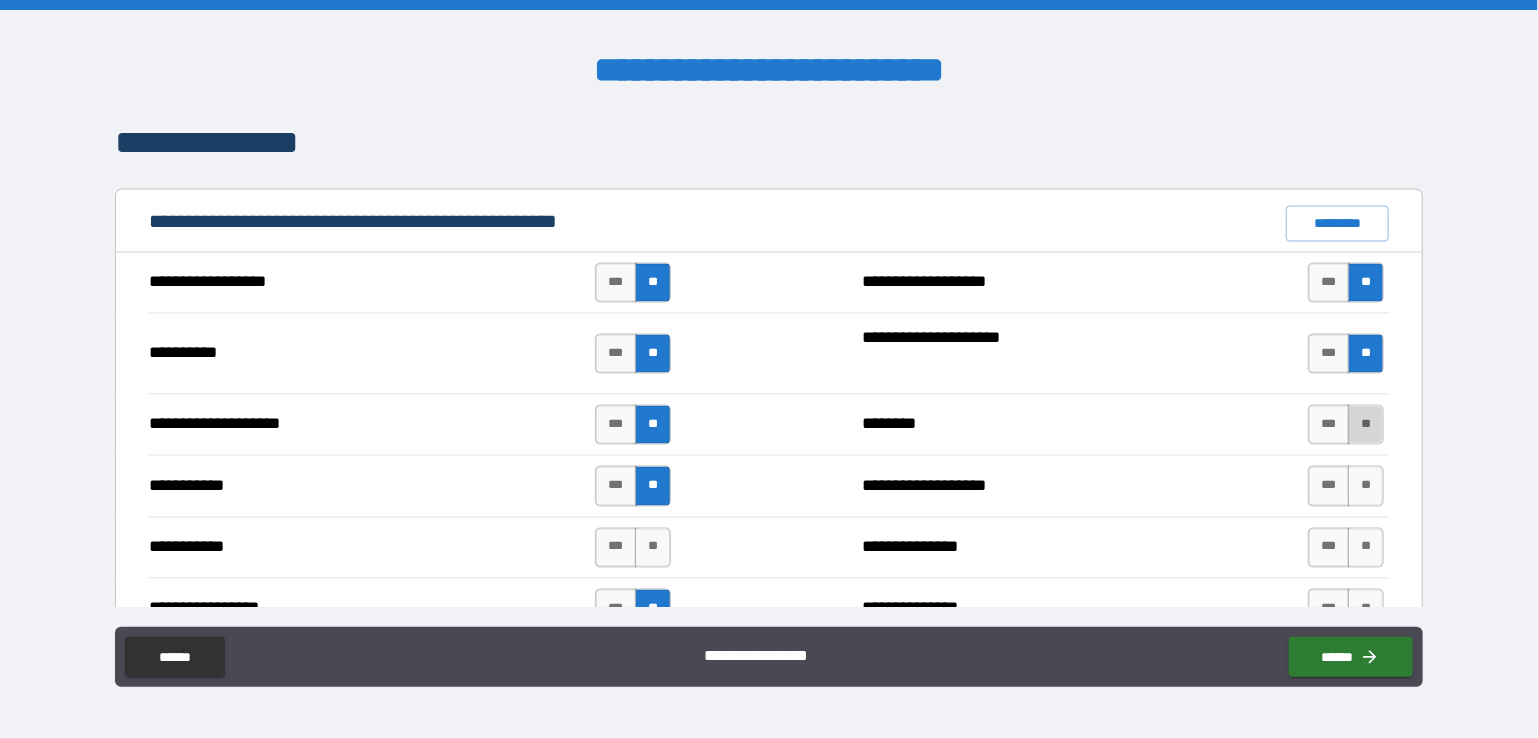 click on "**" at bounding box center [1366, 425] 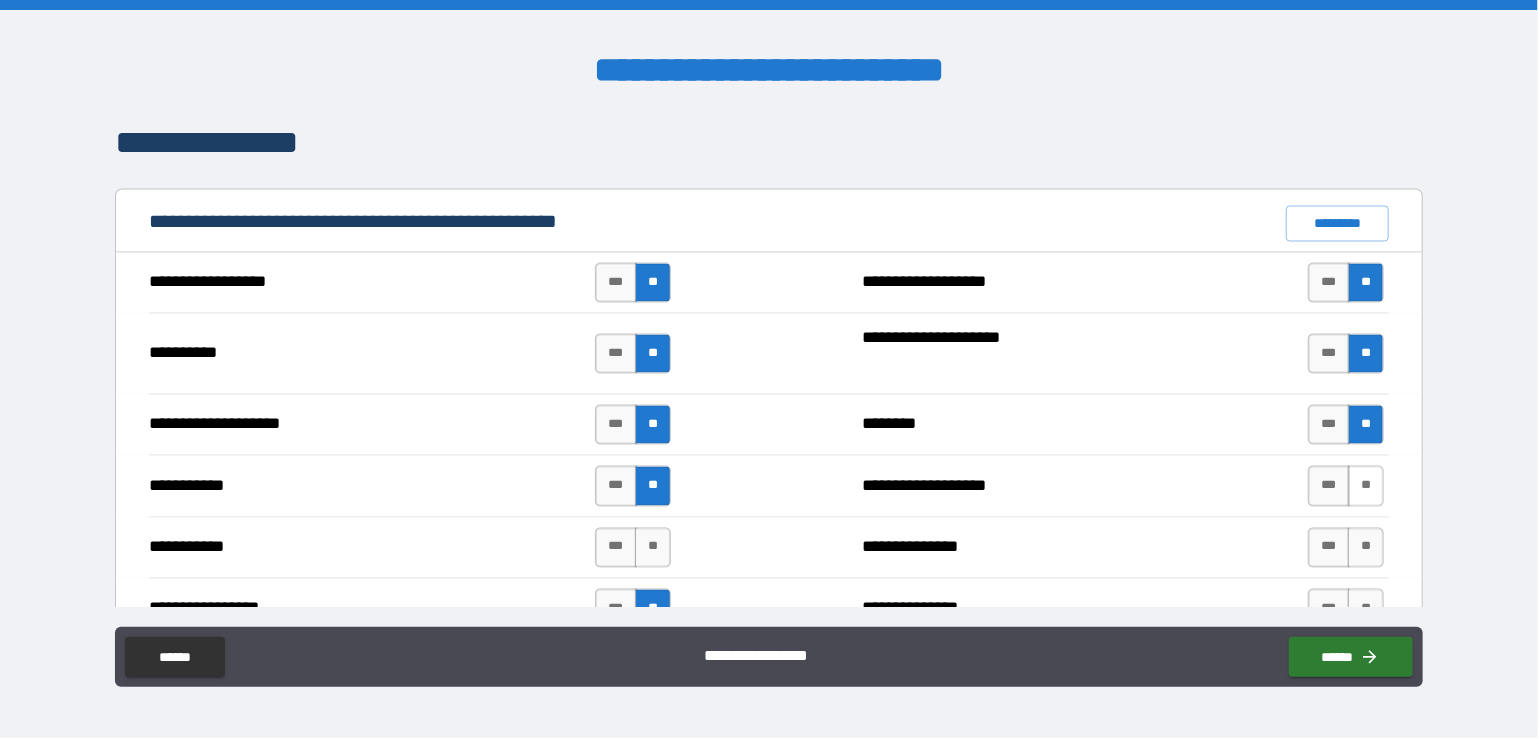 click on "**" at bounding box center (1366, 486) 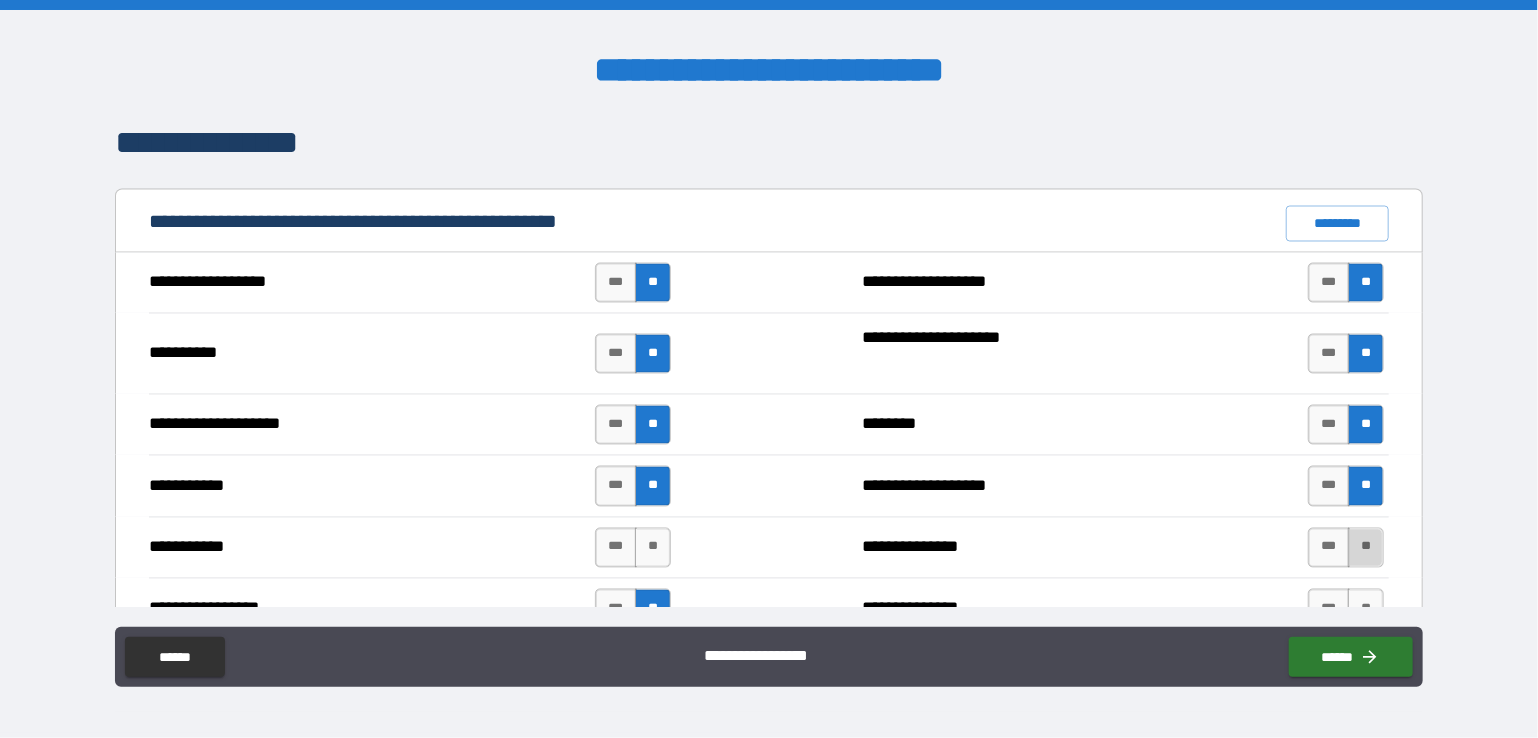 click on "**" at bounding box center [1366, 548] 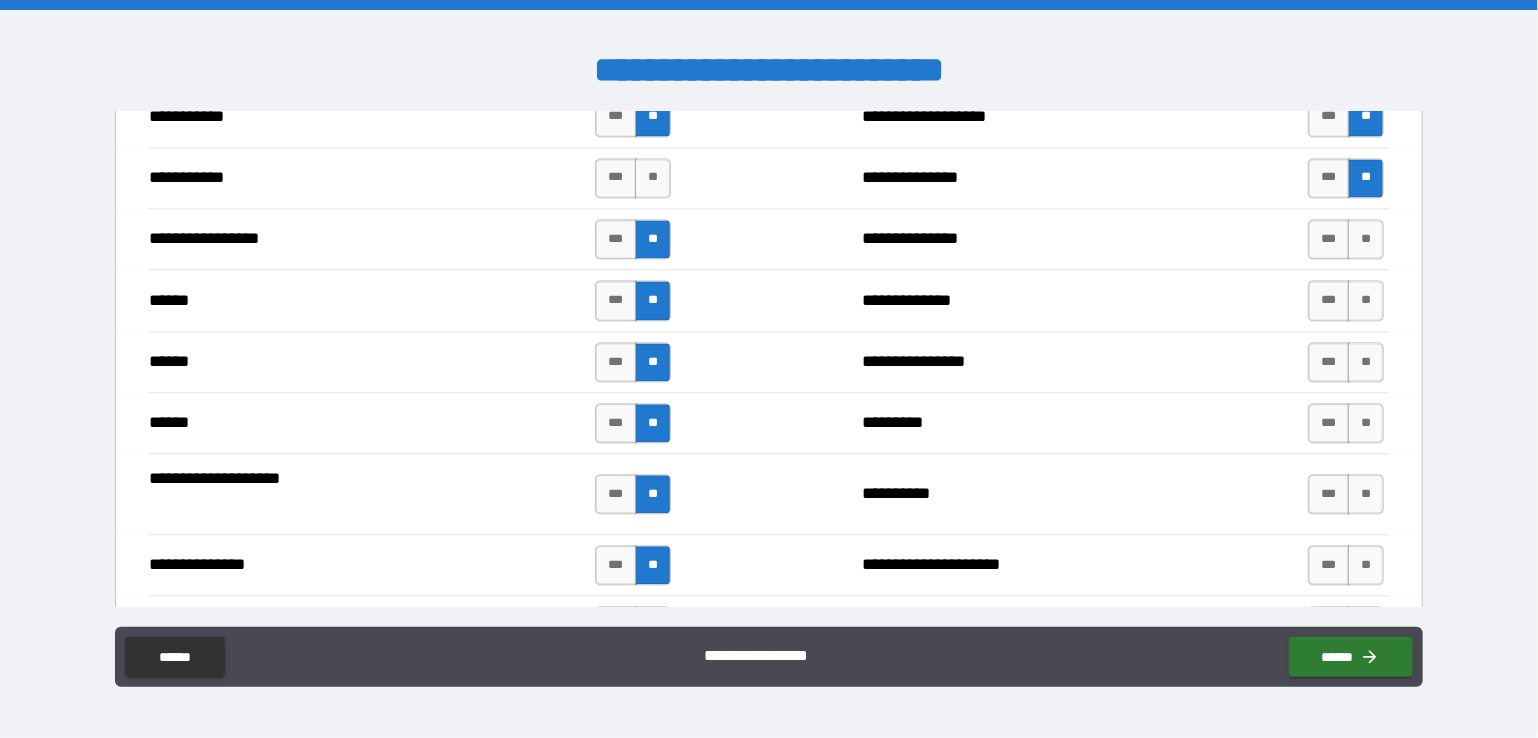 scroll, scrollTop: 2200, scrollLeft: 0, axis: vertical 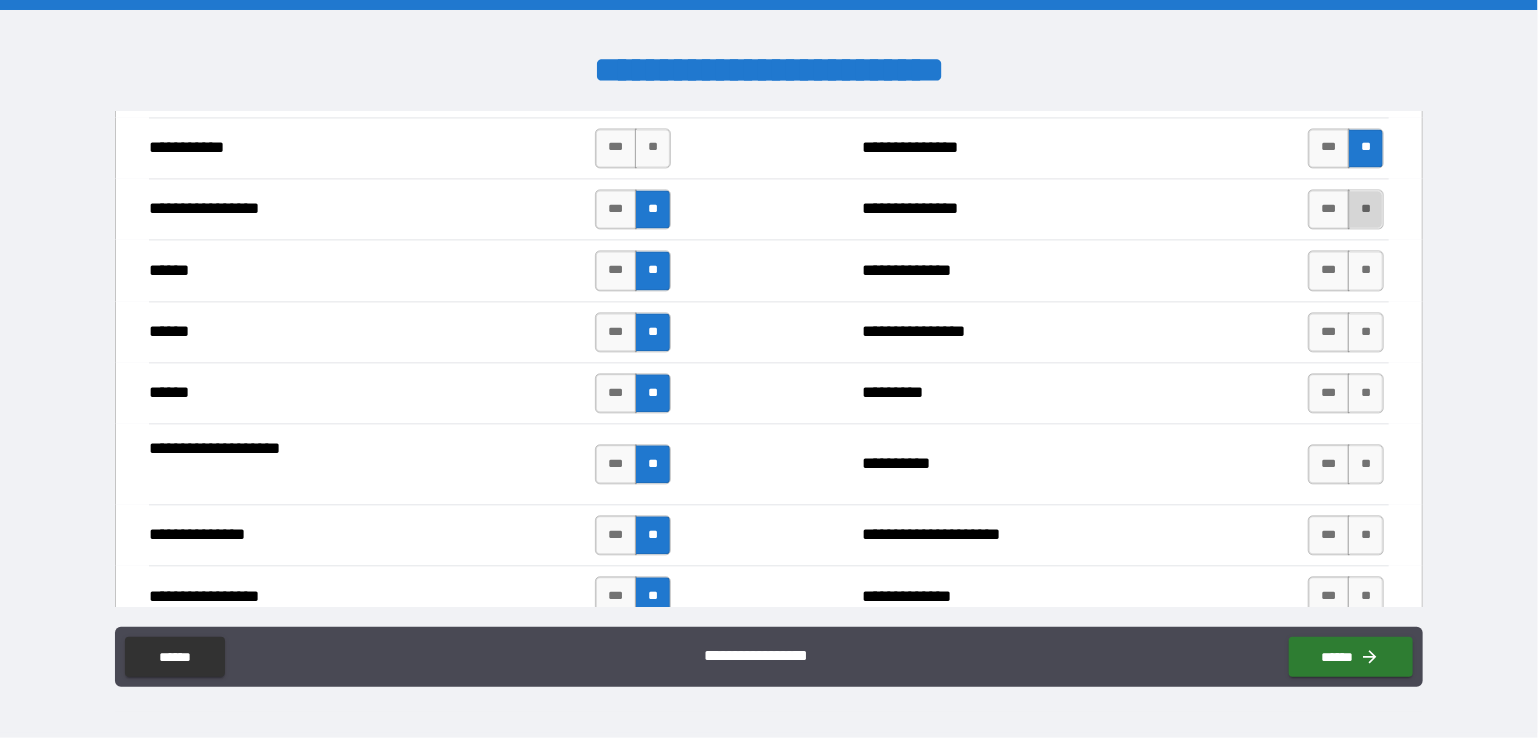 click on "**" at bounding box center (1366, 209) 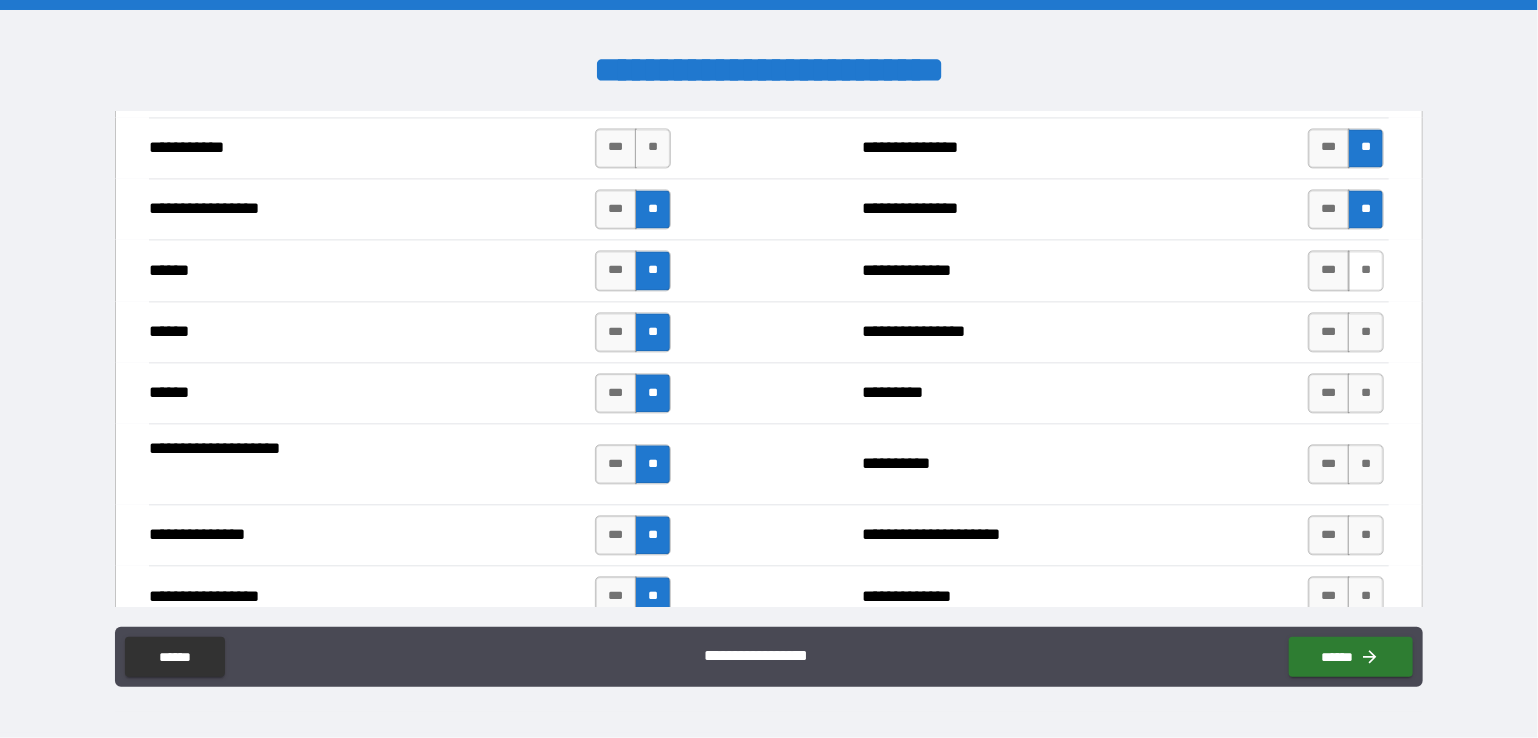 click on "**" at bounding box center (1366, 270) 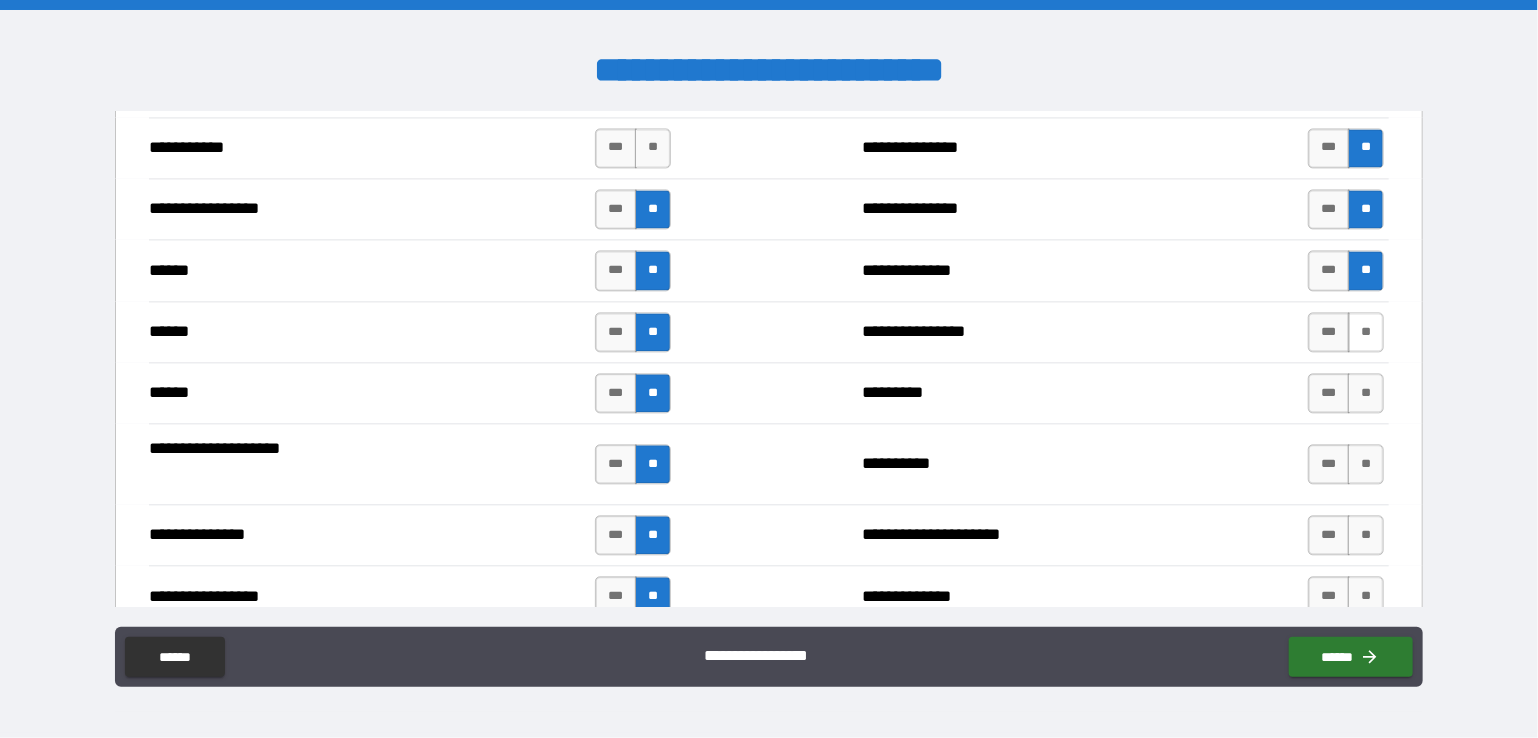 click on "**" at bounding box center [1366, 332] 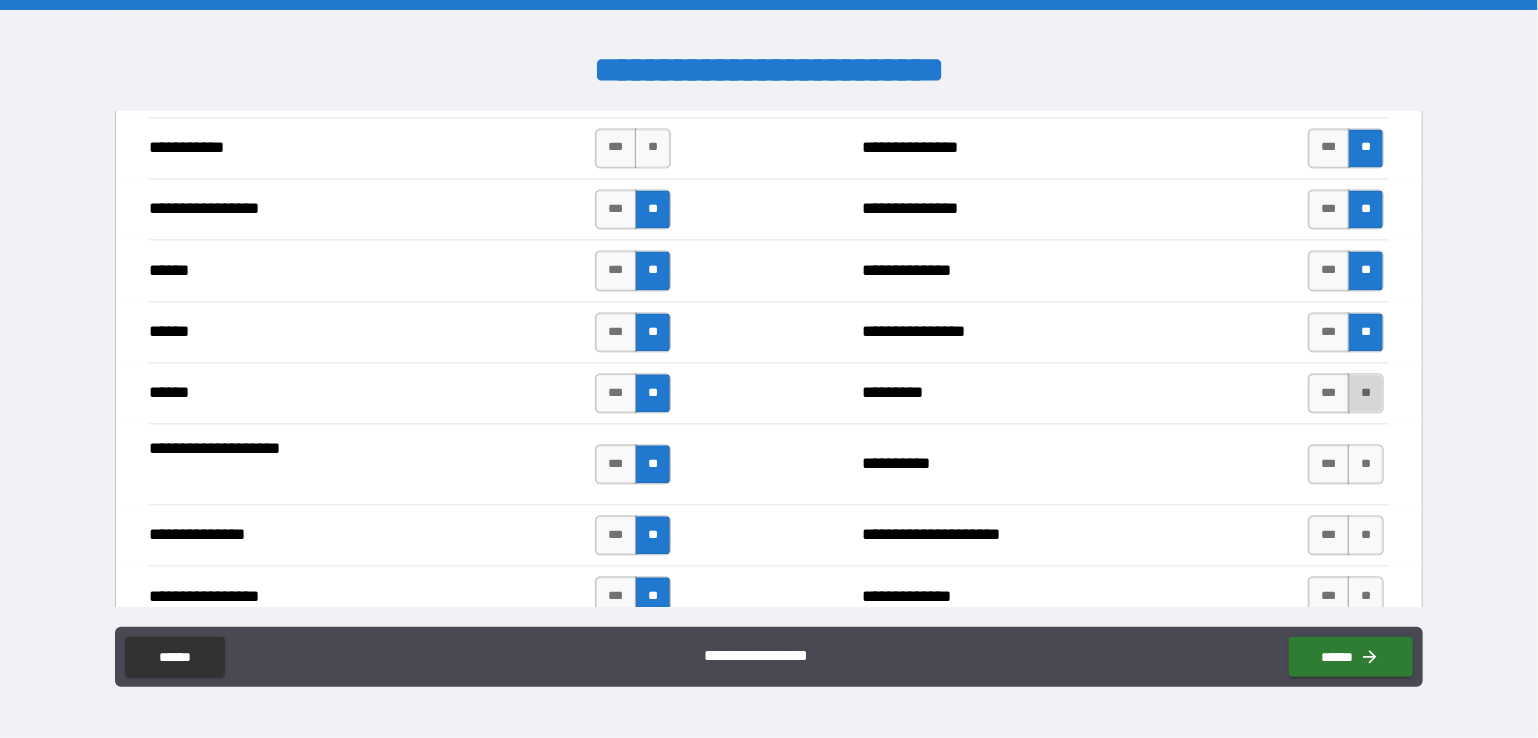 click on "**" at bounding box center [1366, 393] 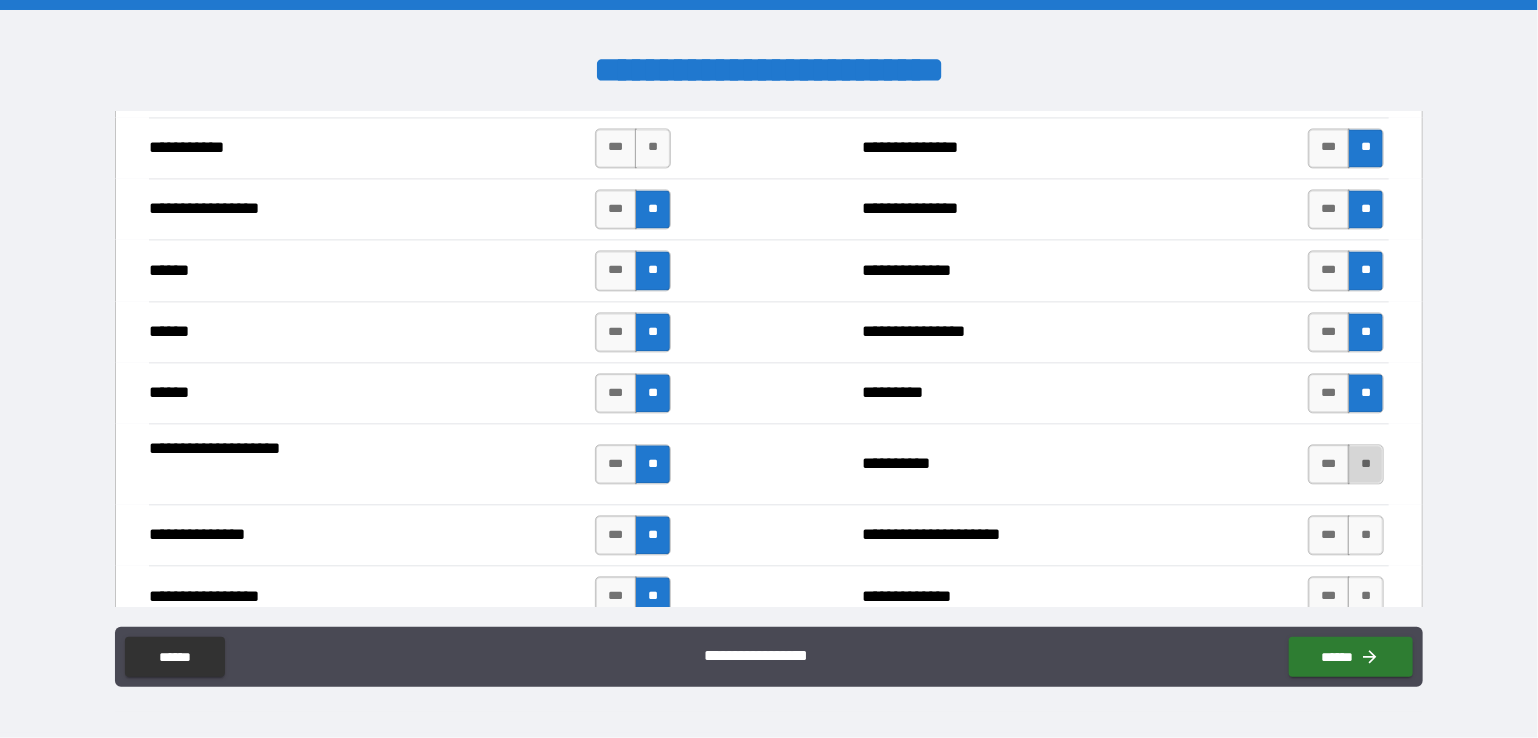 click on "**" at bounding box center (1366, 464) 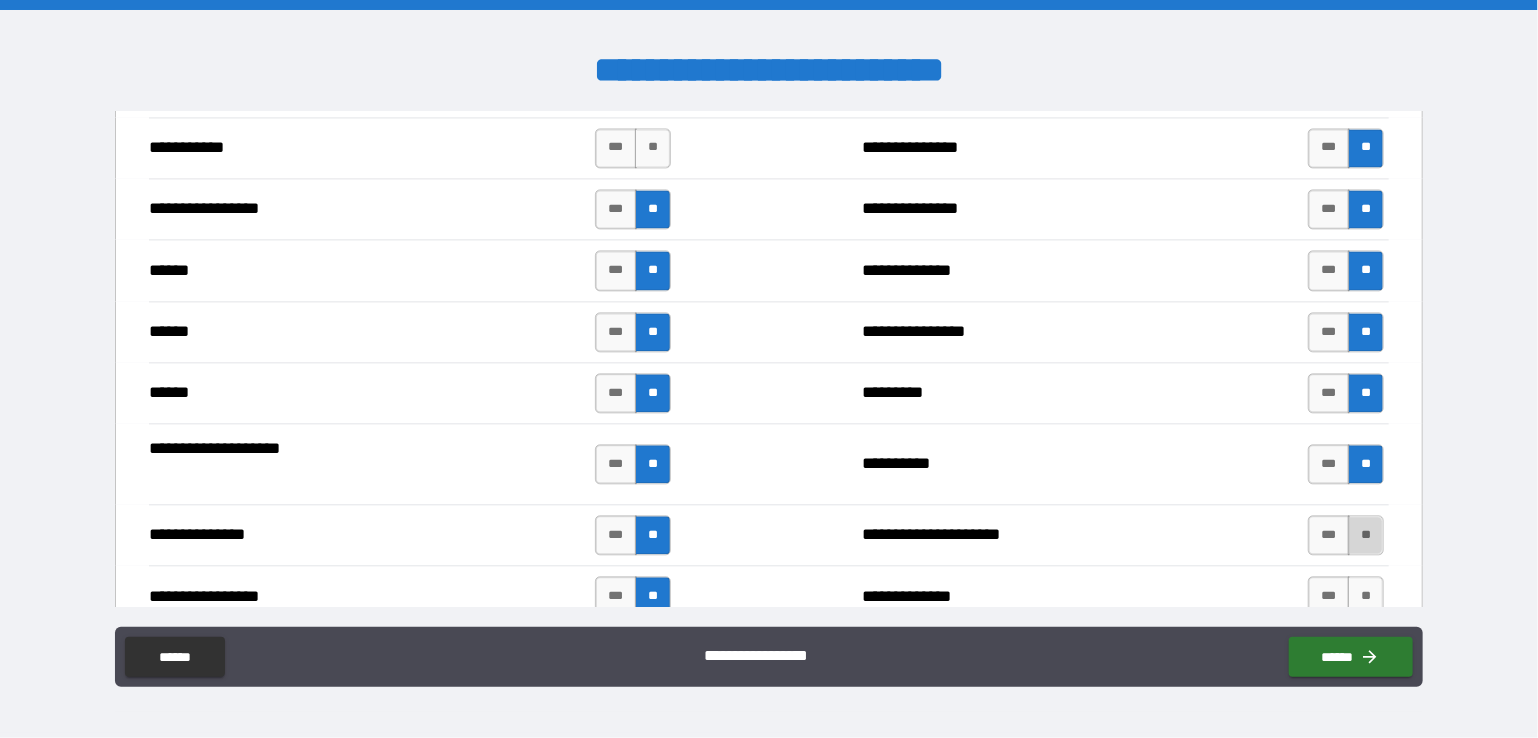 click on "**" at bounding box center (1366, 535) 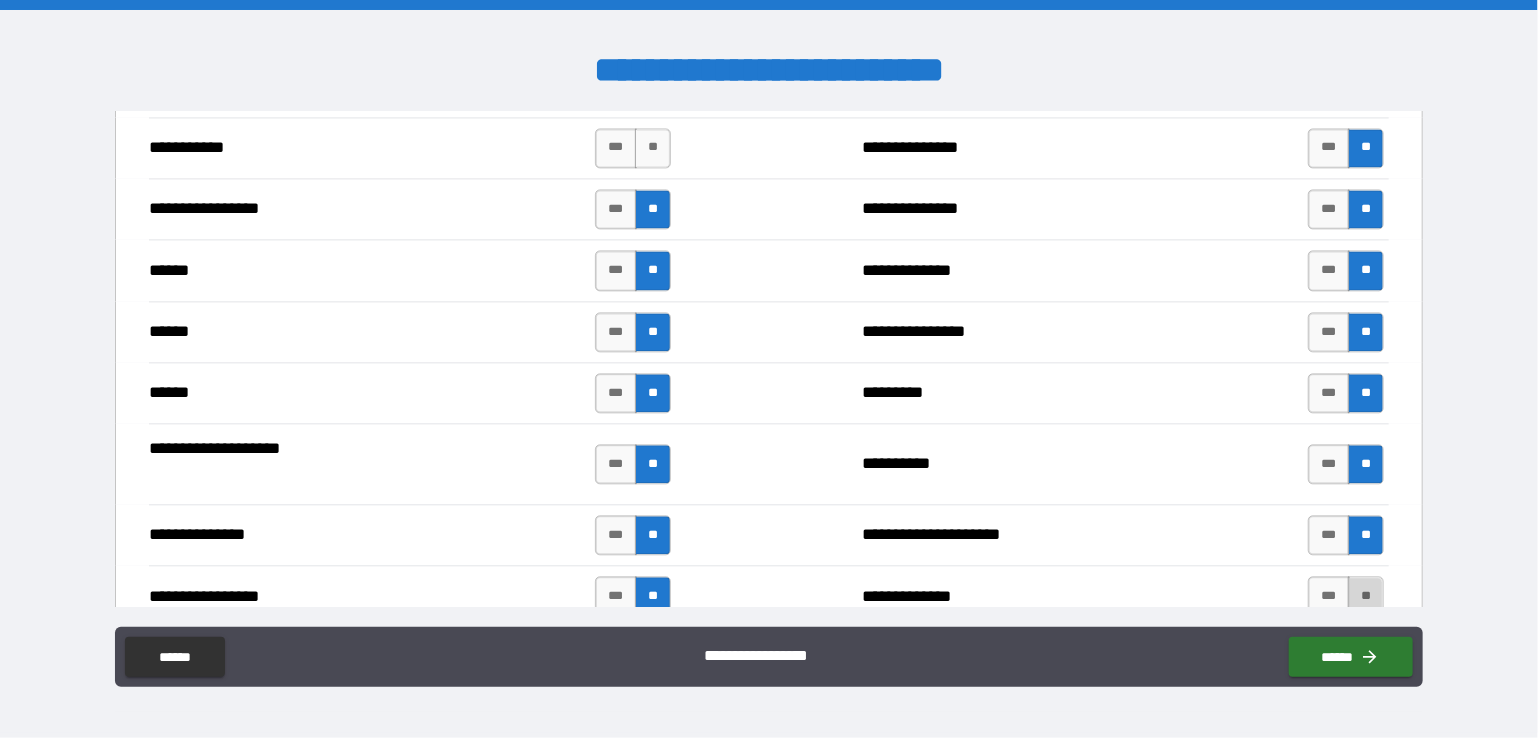 click on "**" at bounding box center [1366, 596] 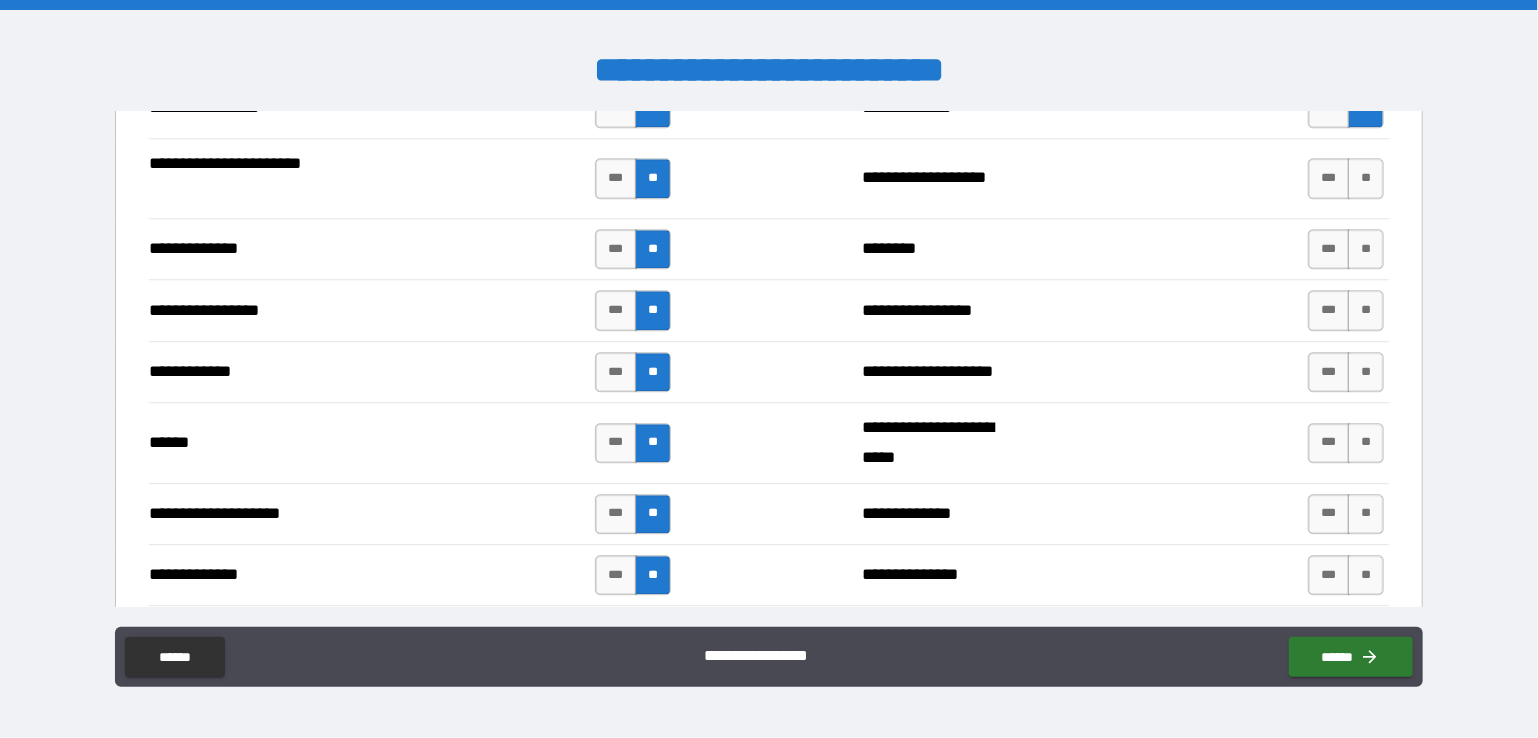 scroll, scrollTop: 2700, scrollLeft: 0, axis: vertical 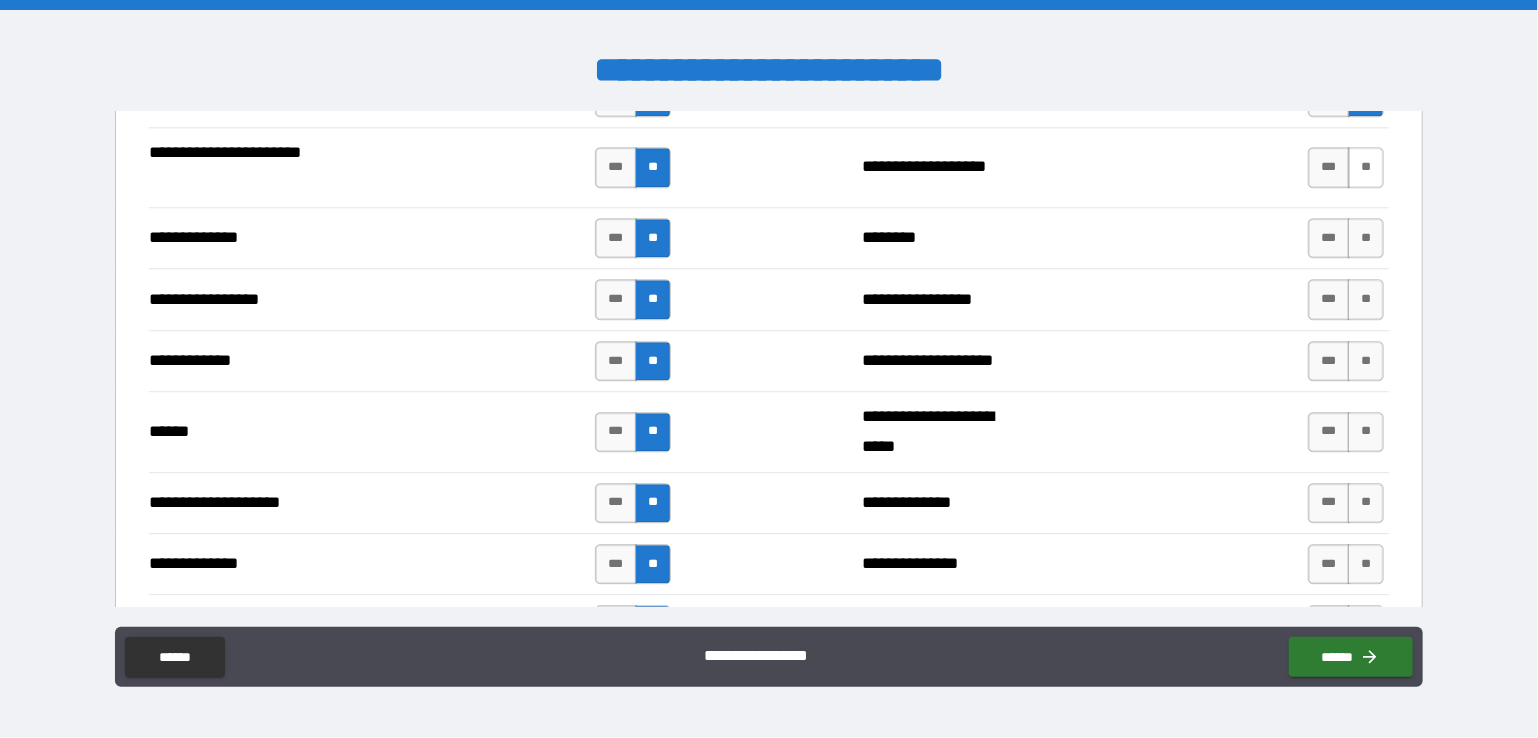 click on "**" at bounding box center (1366, 167) 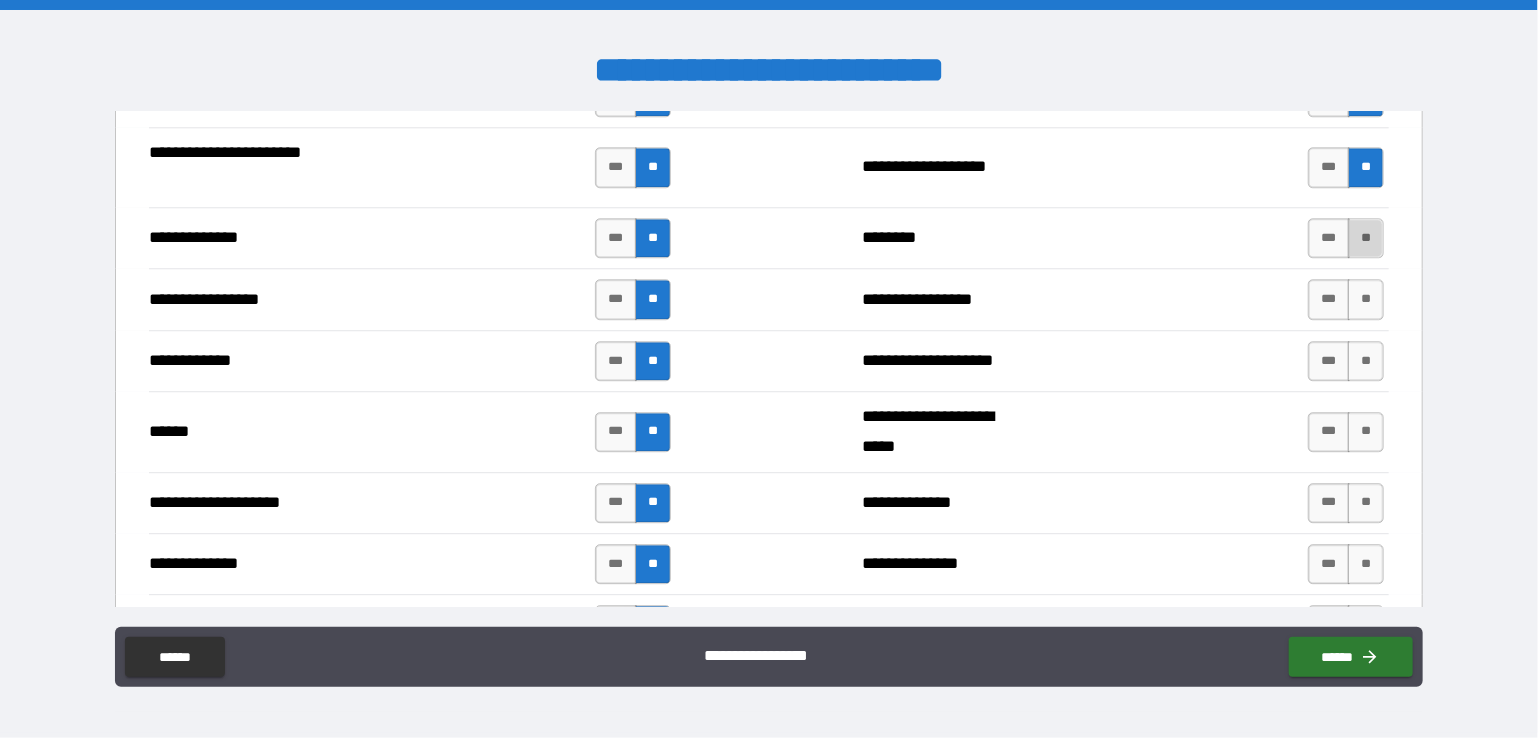click on "**" at bounding box center (1366, 238) 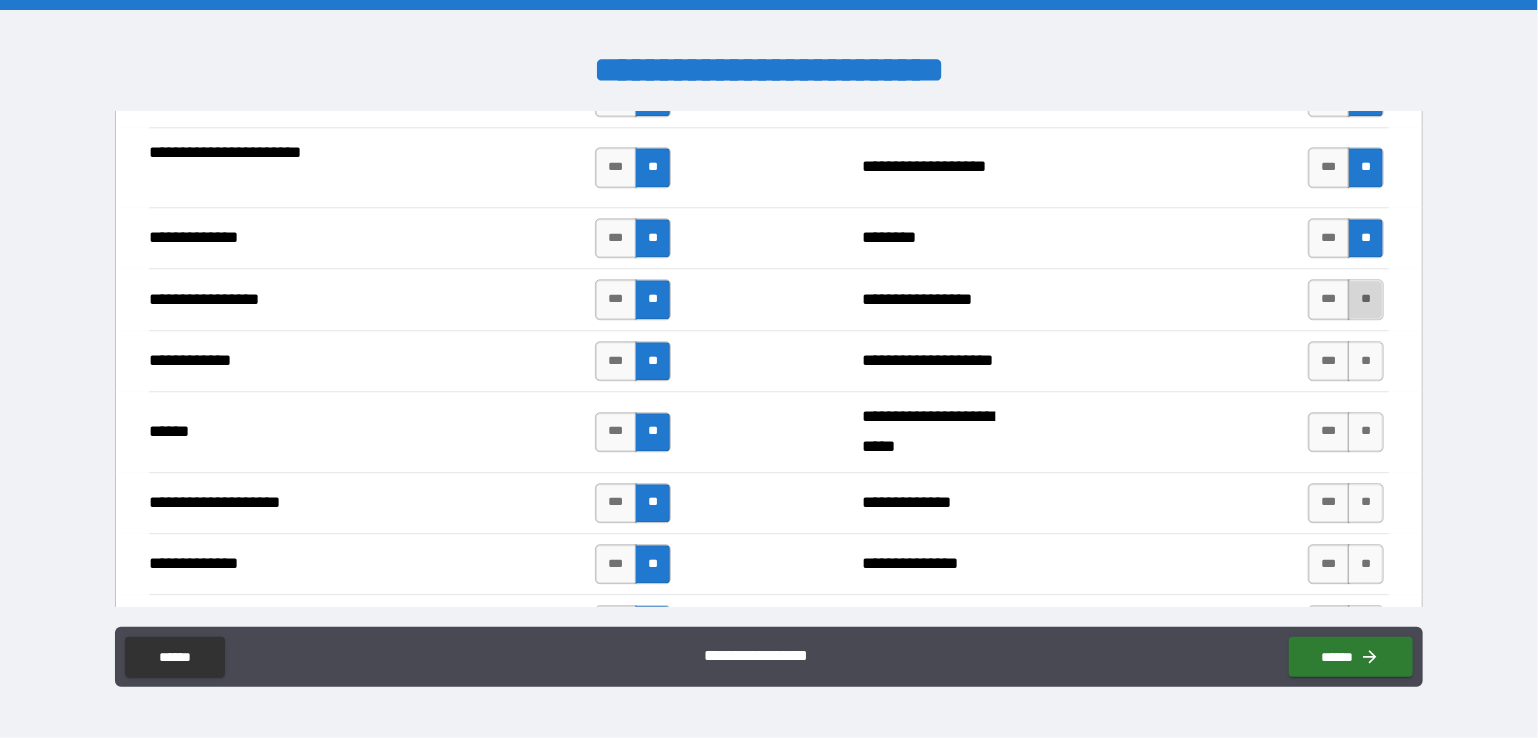 click on "**" at bounding box center [1366, 299] 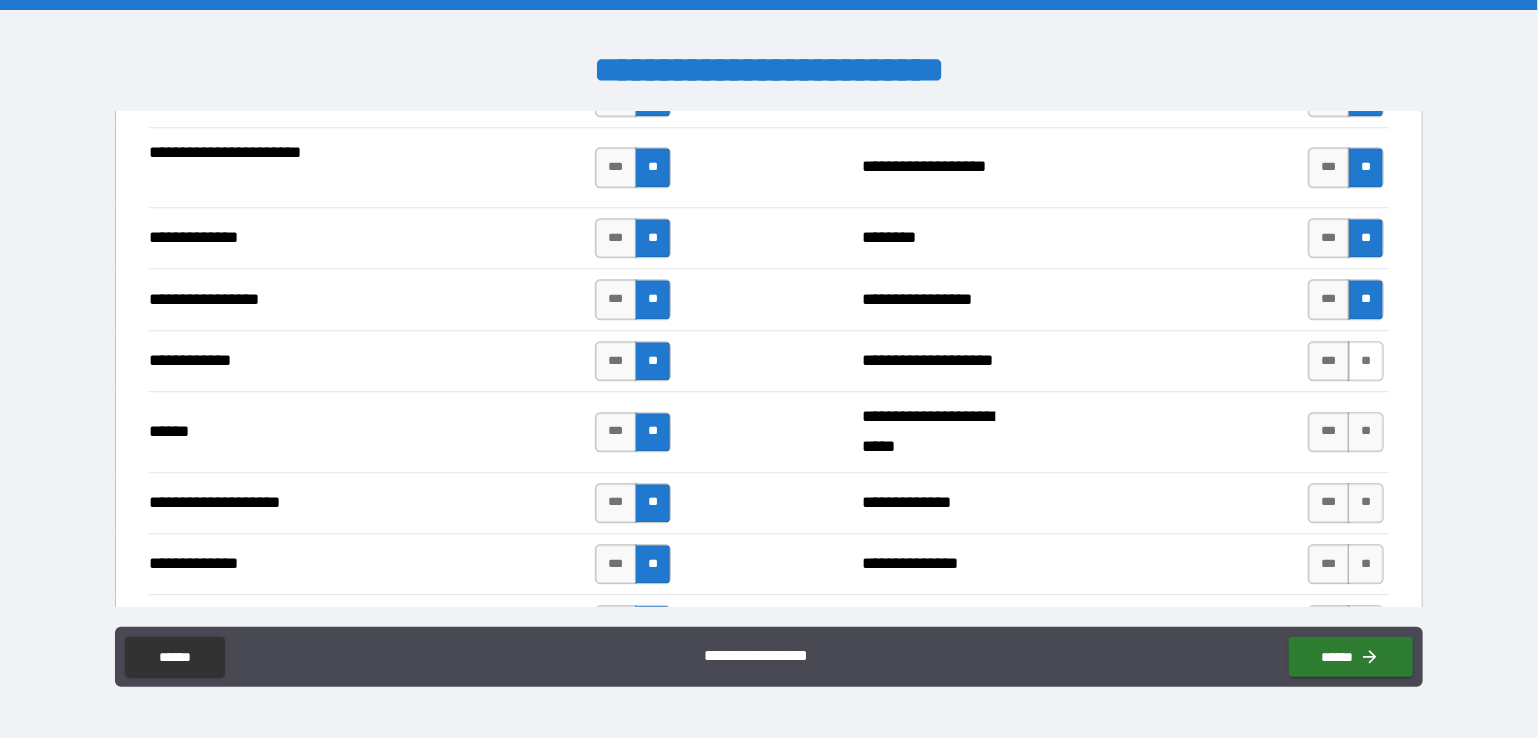 click on "**" at bounding box center (1366, 361) 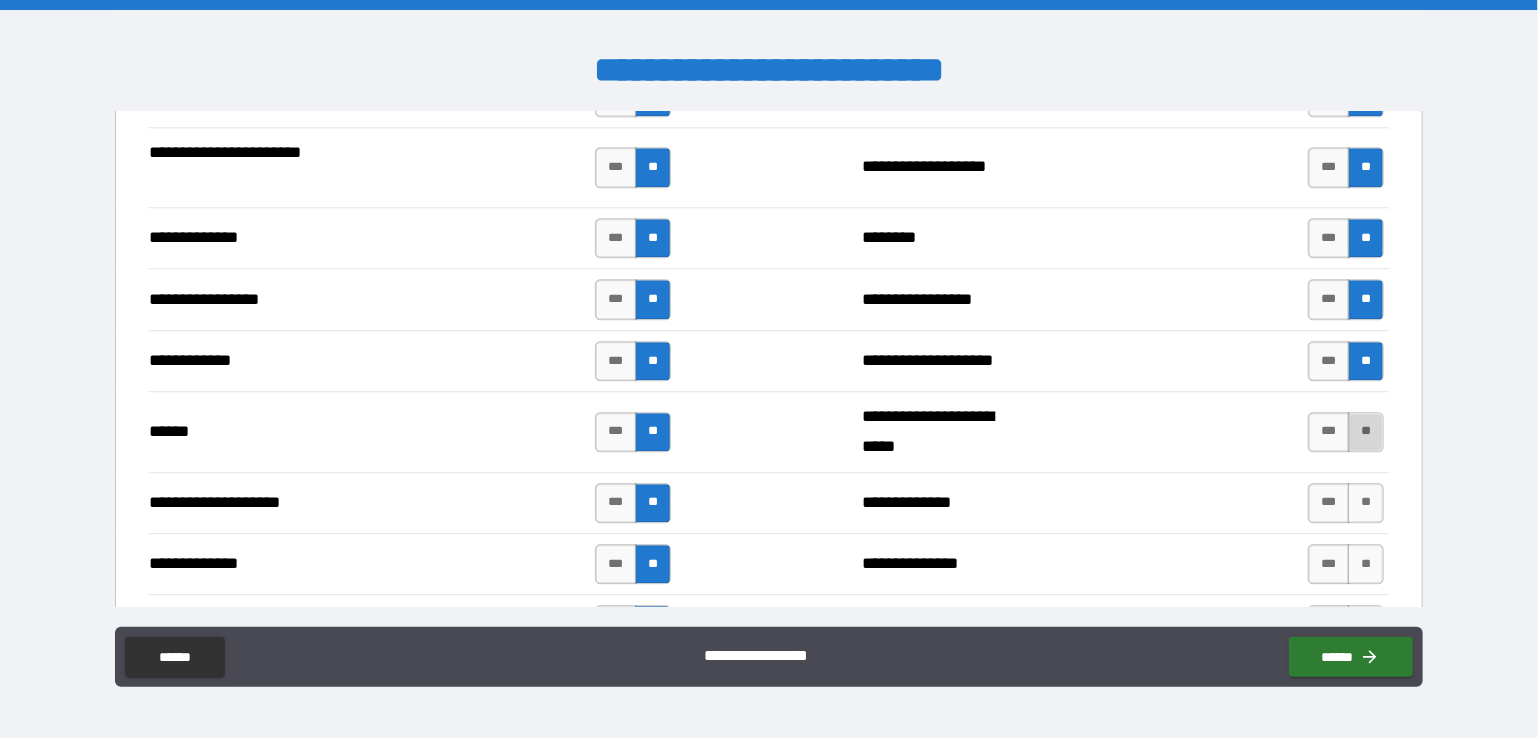 click on "**" at bounding box center [1366, 432] 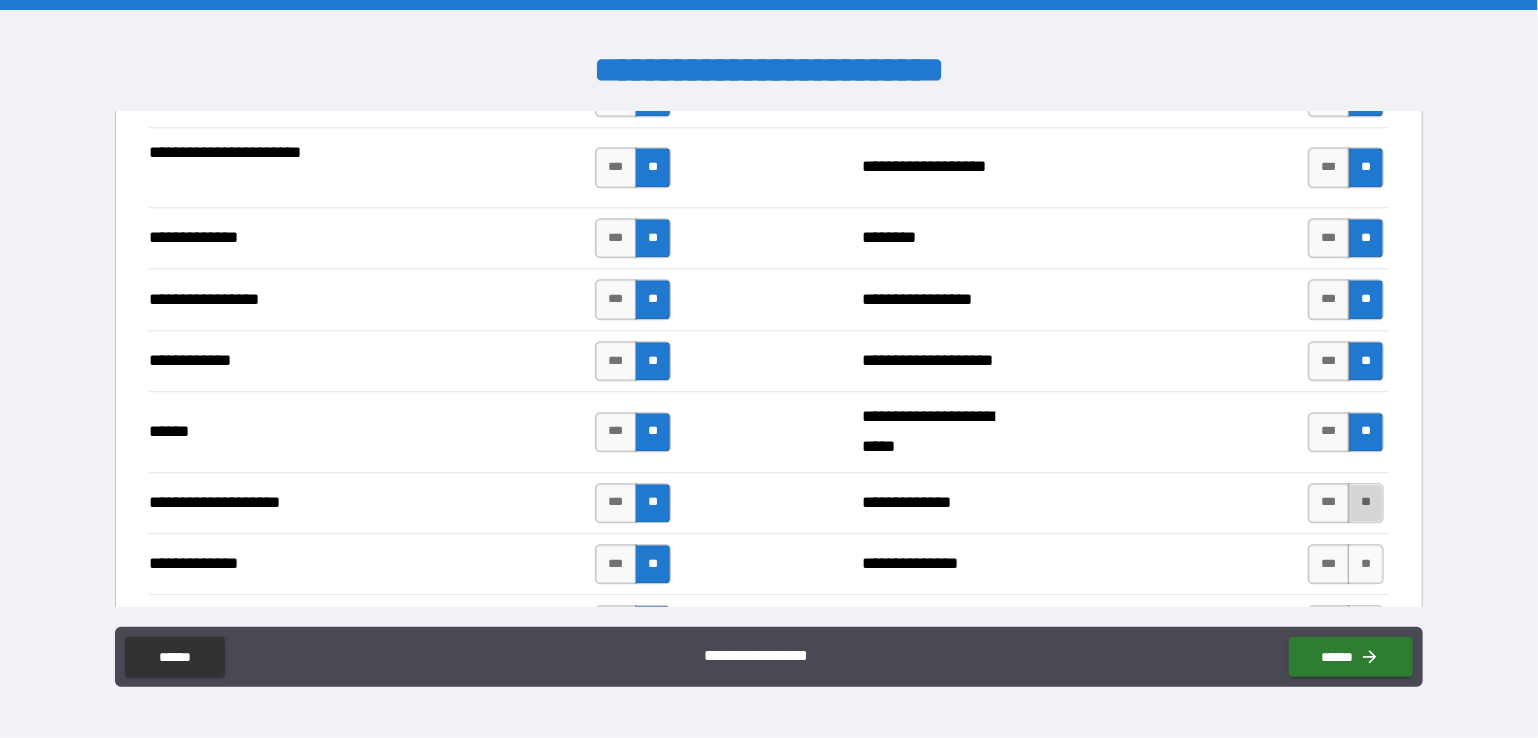 click on "**" at bounding box center (1366, 503) 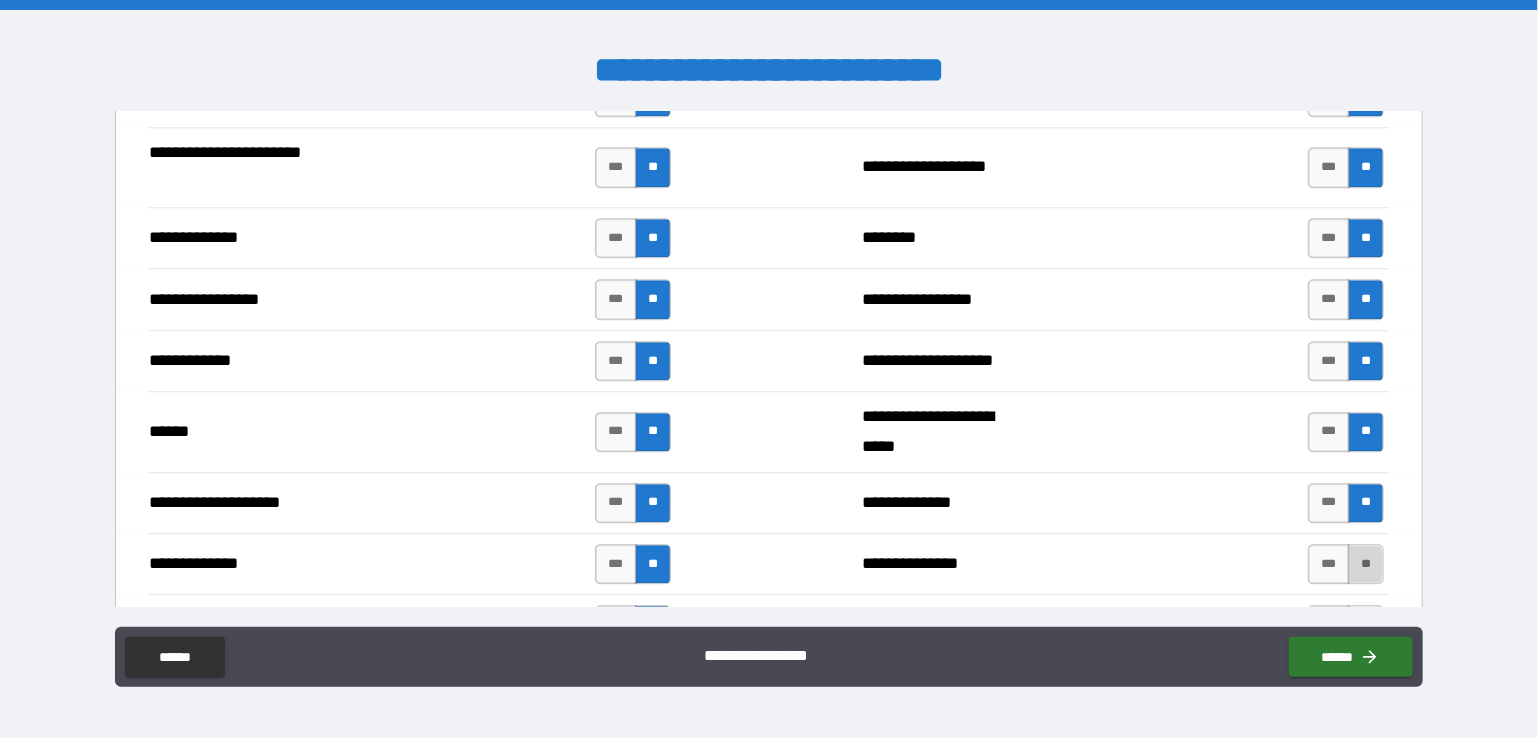 click on "**" at bounding box center (1366, 564) 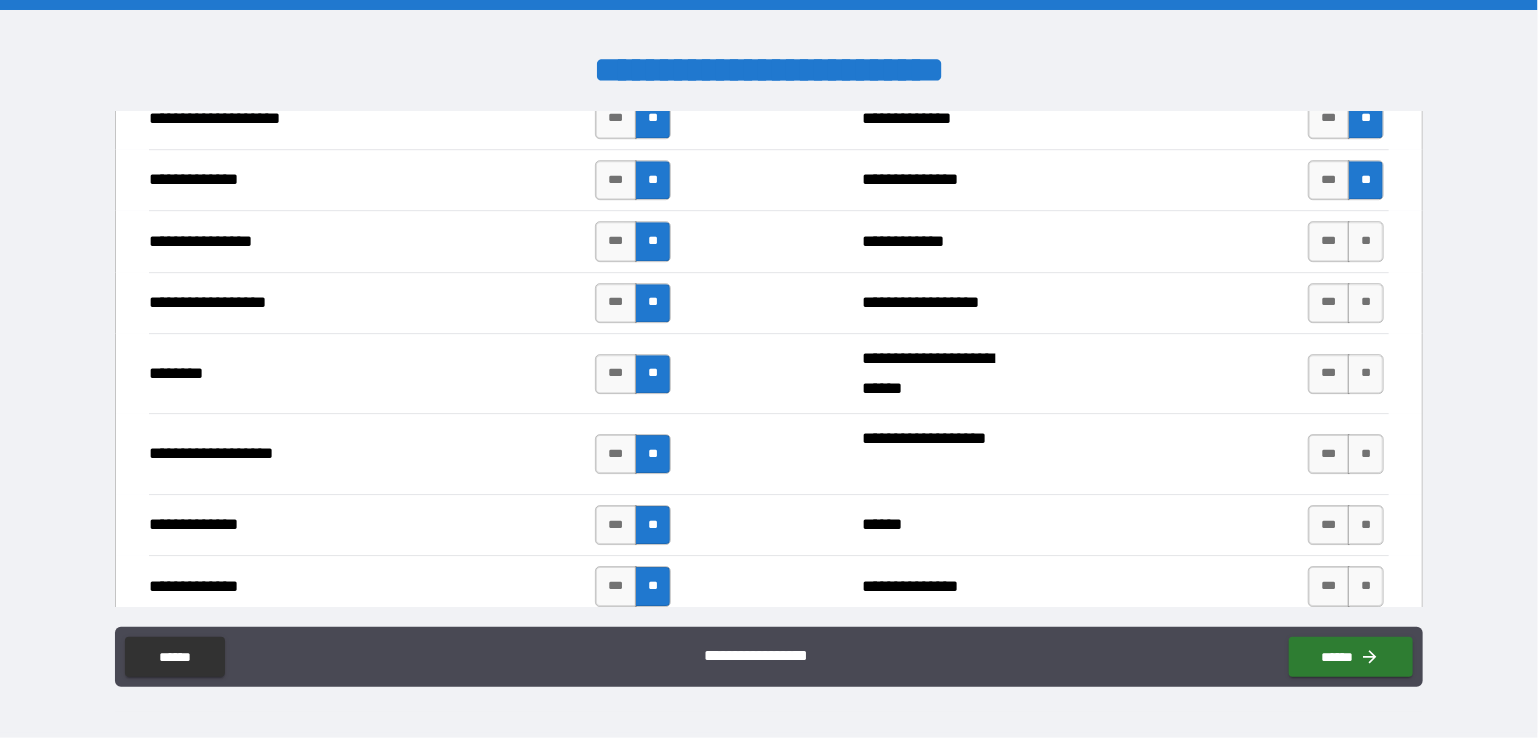 scroll, scrollTop: 3100, scrollLeft: 0, axis: vertical 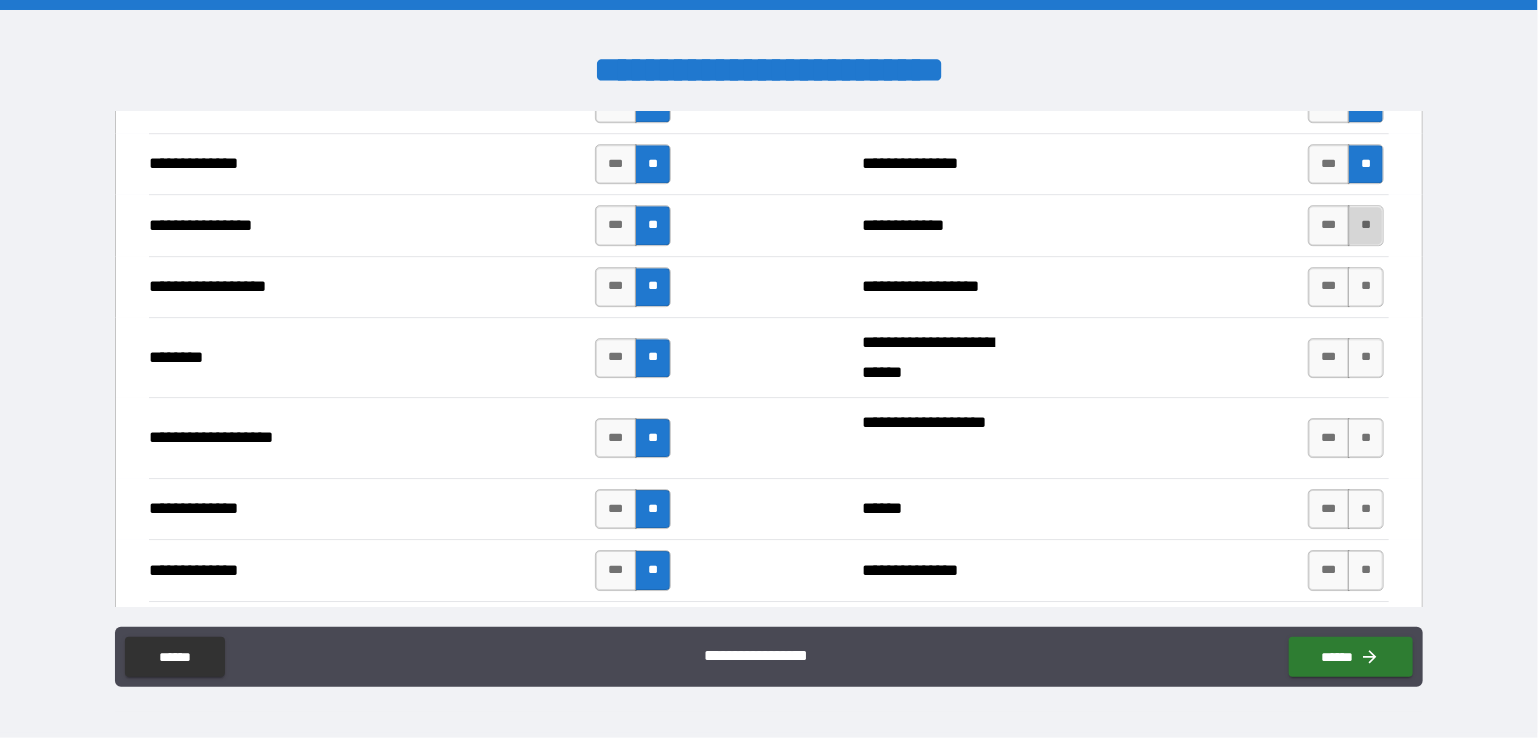 click on "**" at bounding box center [1366, 225] 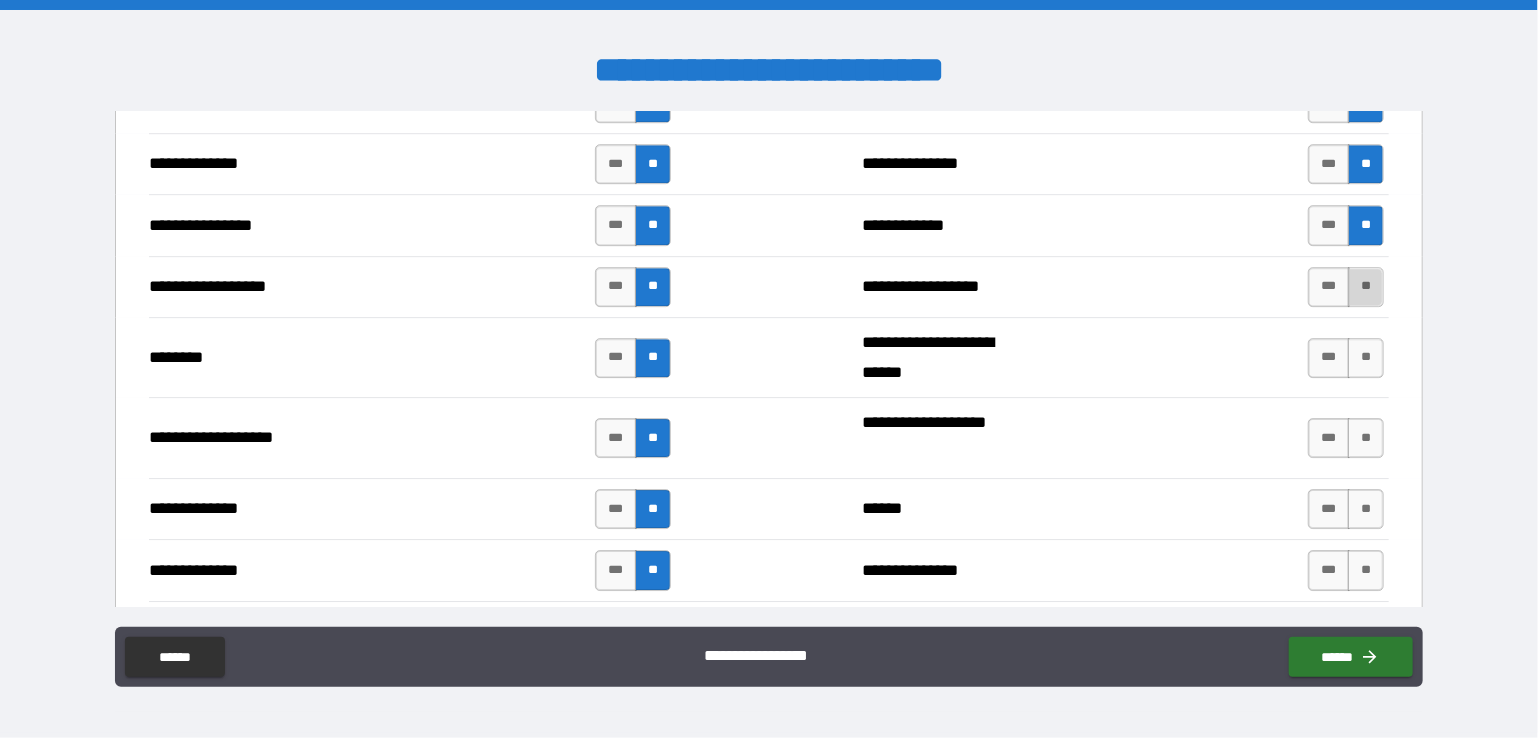 click on "**" at bounding box center [1366, 287] 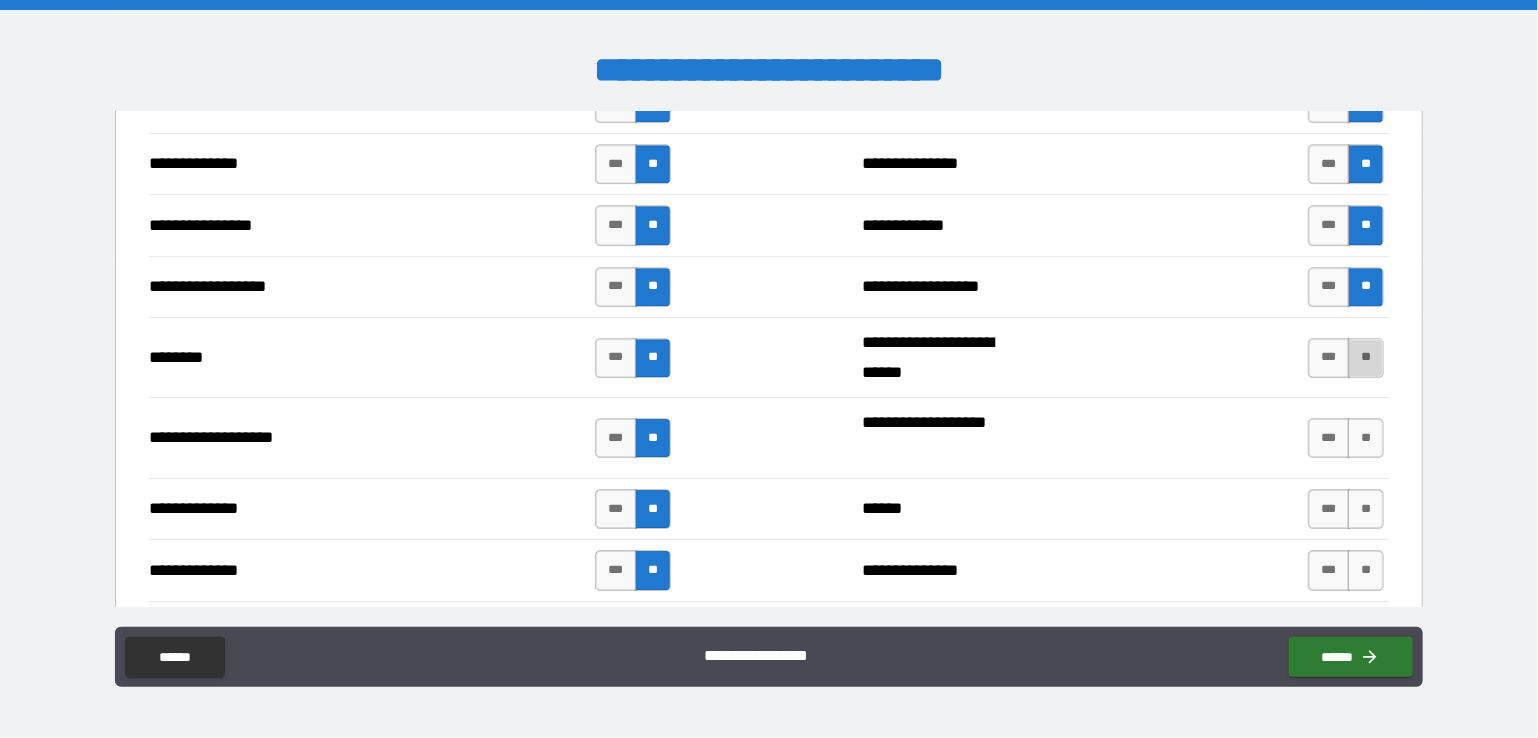 click on "**" at bounding box center (1366, 358) 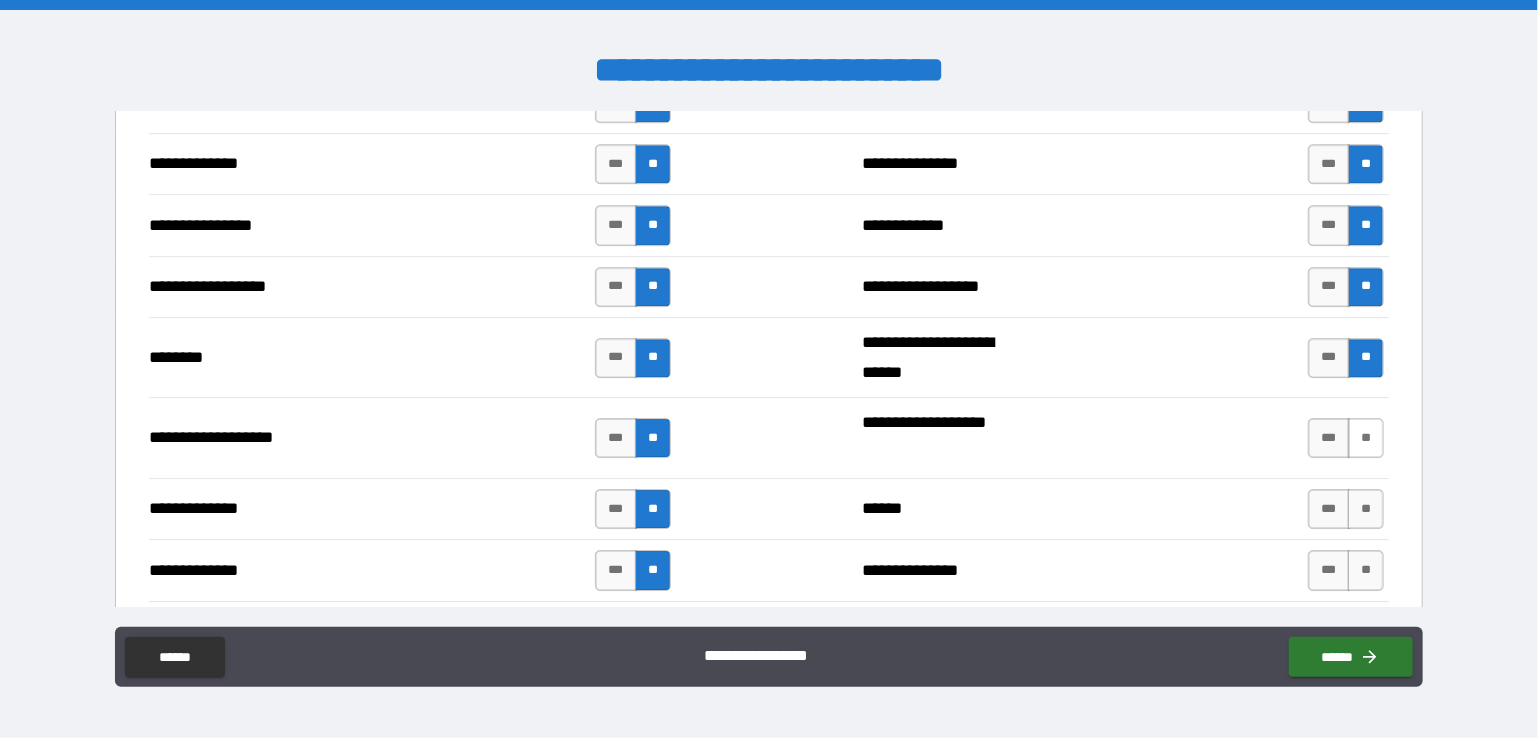 click on "**" at bounding box center (1366, 438) 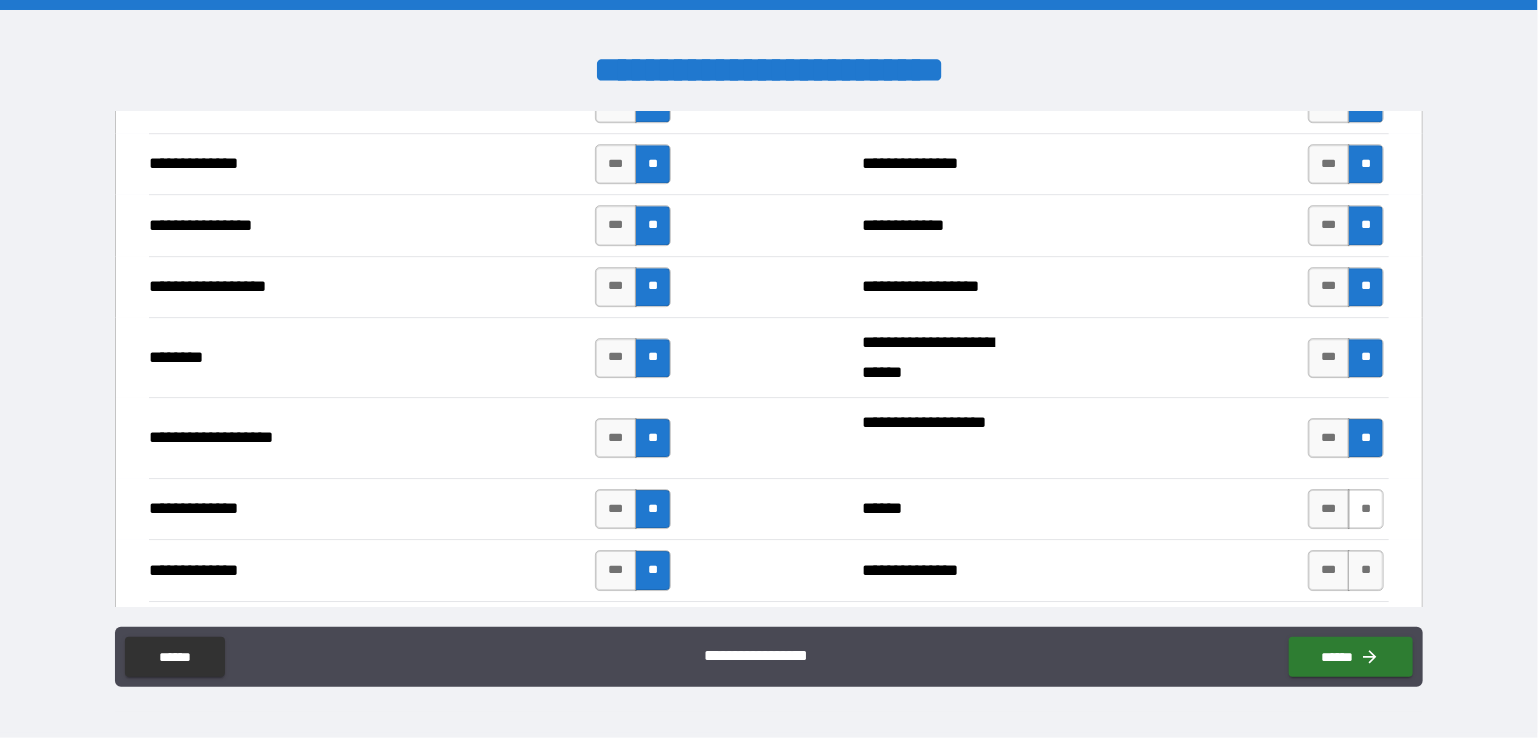 click on "**" at bounding box center [1366, 509] 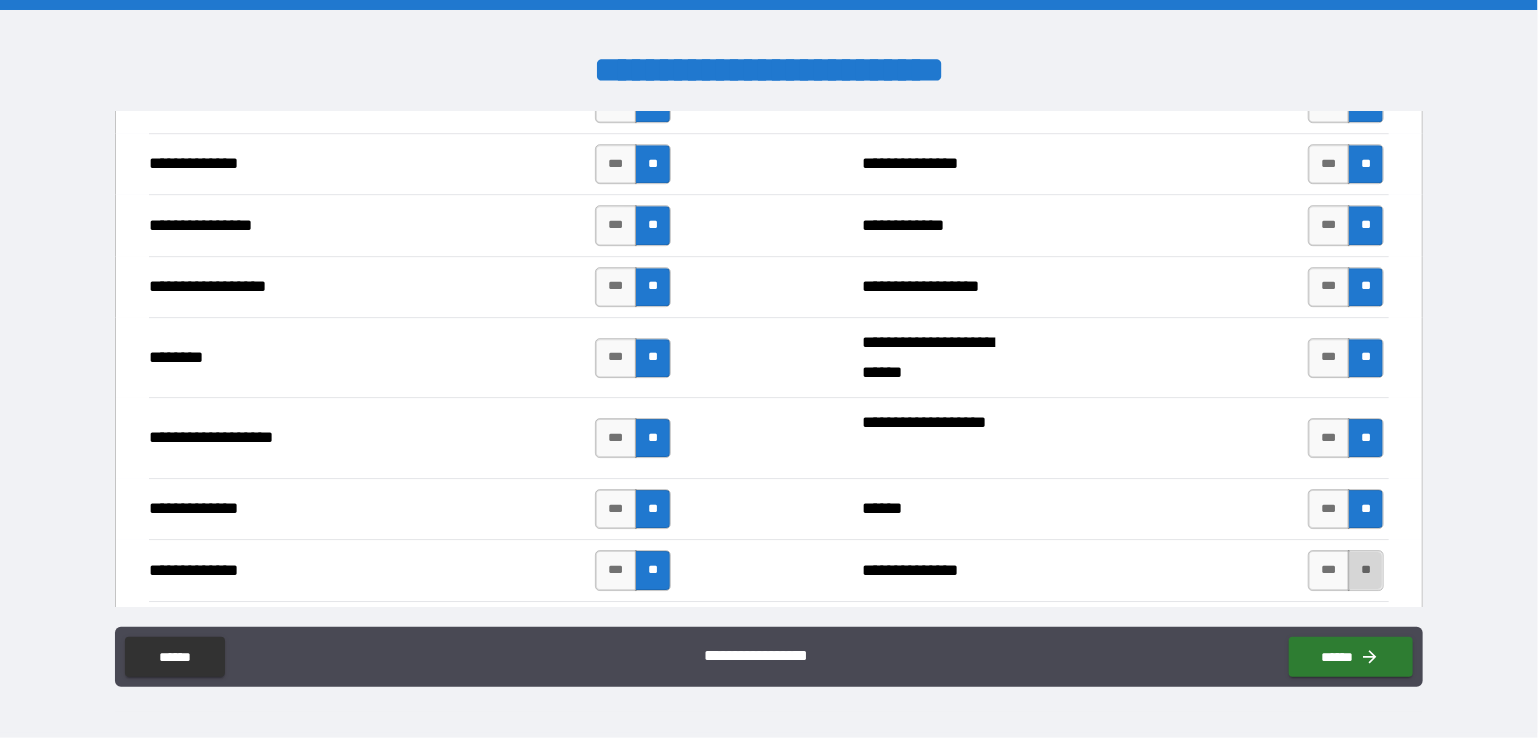 click on "**" at bounding box center [1366, 570] 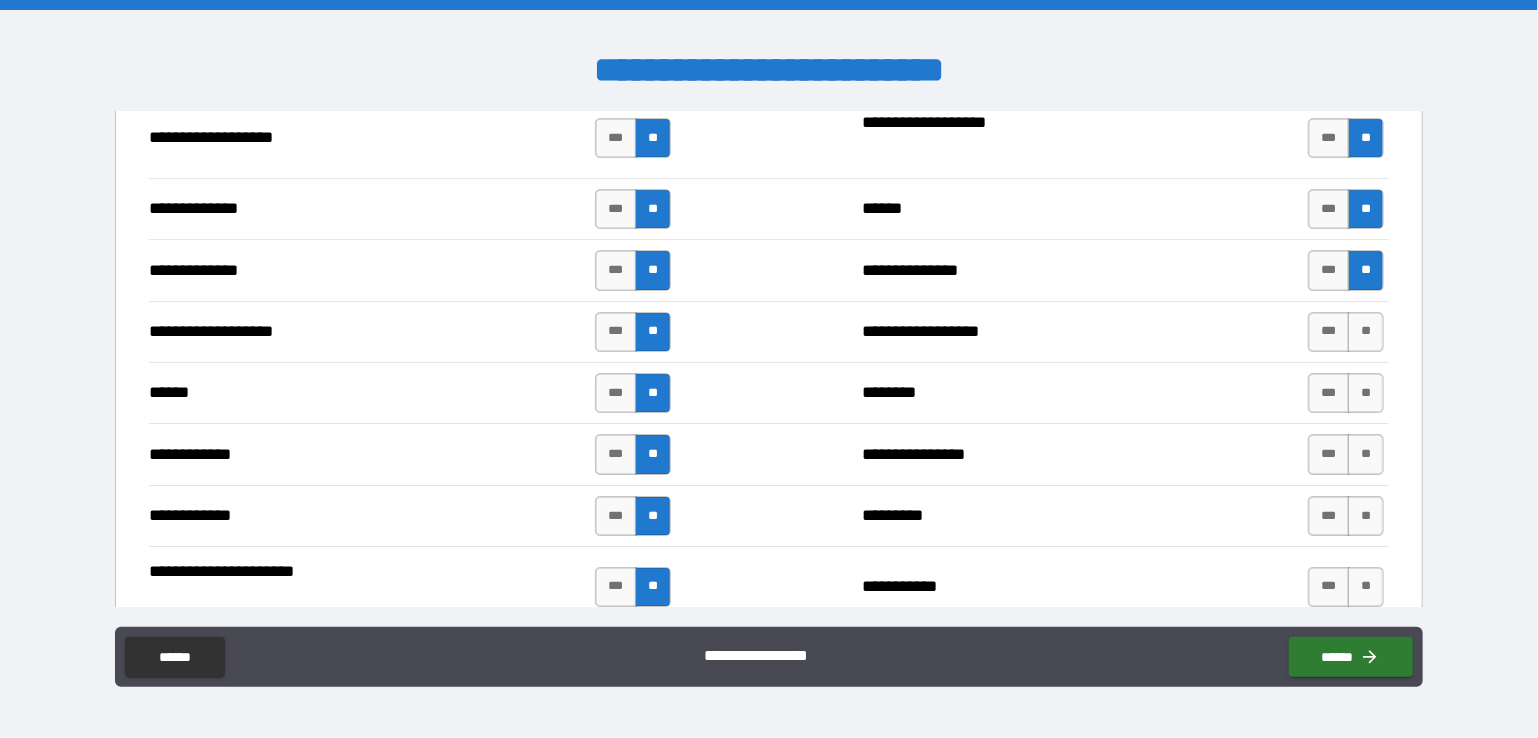 scroll, scrollTop: 3500, scrollLeft: 0, axis: vertical 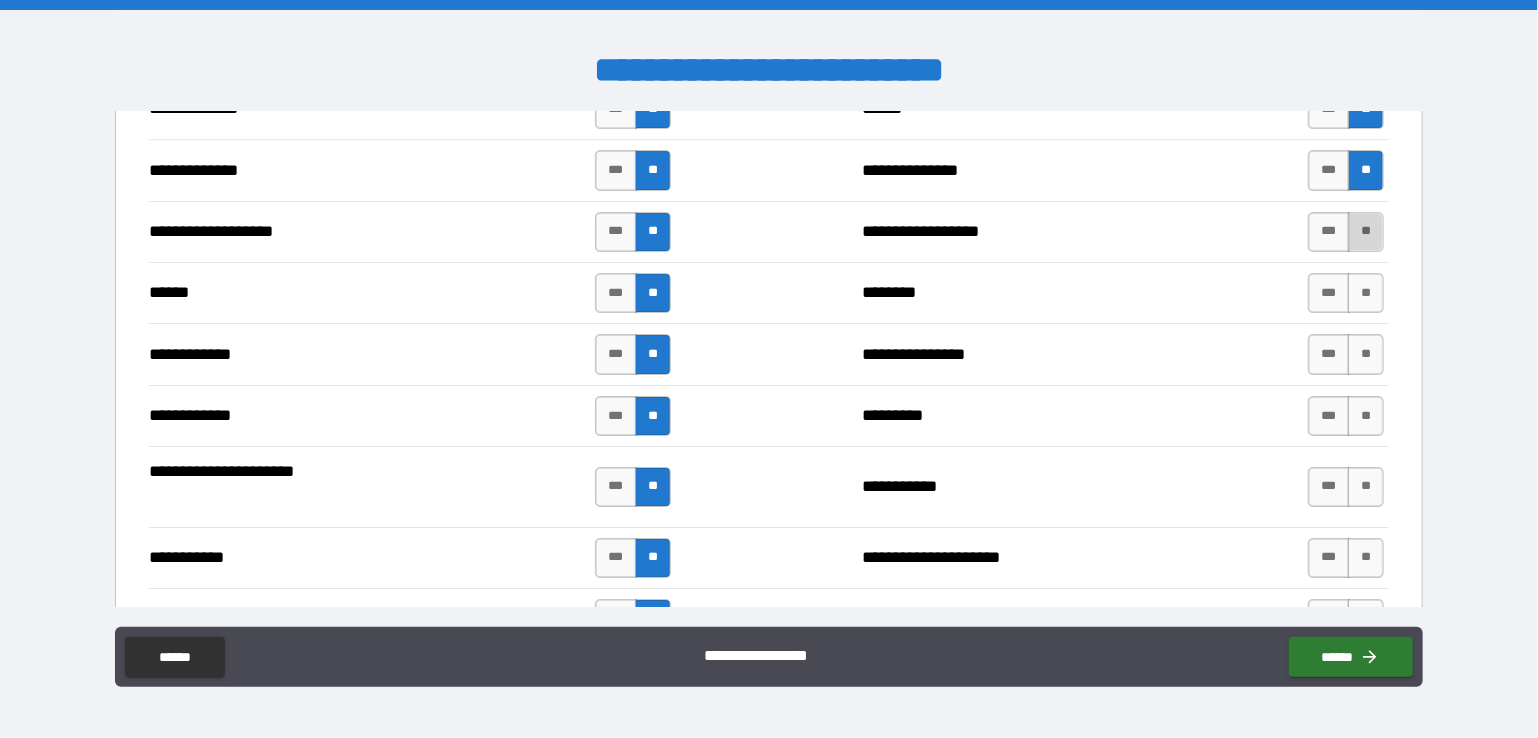 click on "**" at bounding box center [1366, 232] 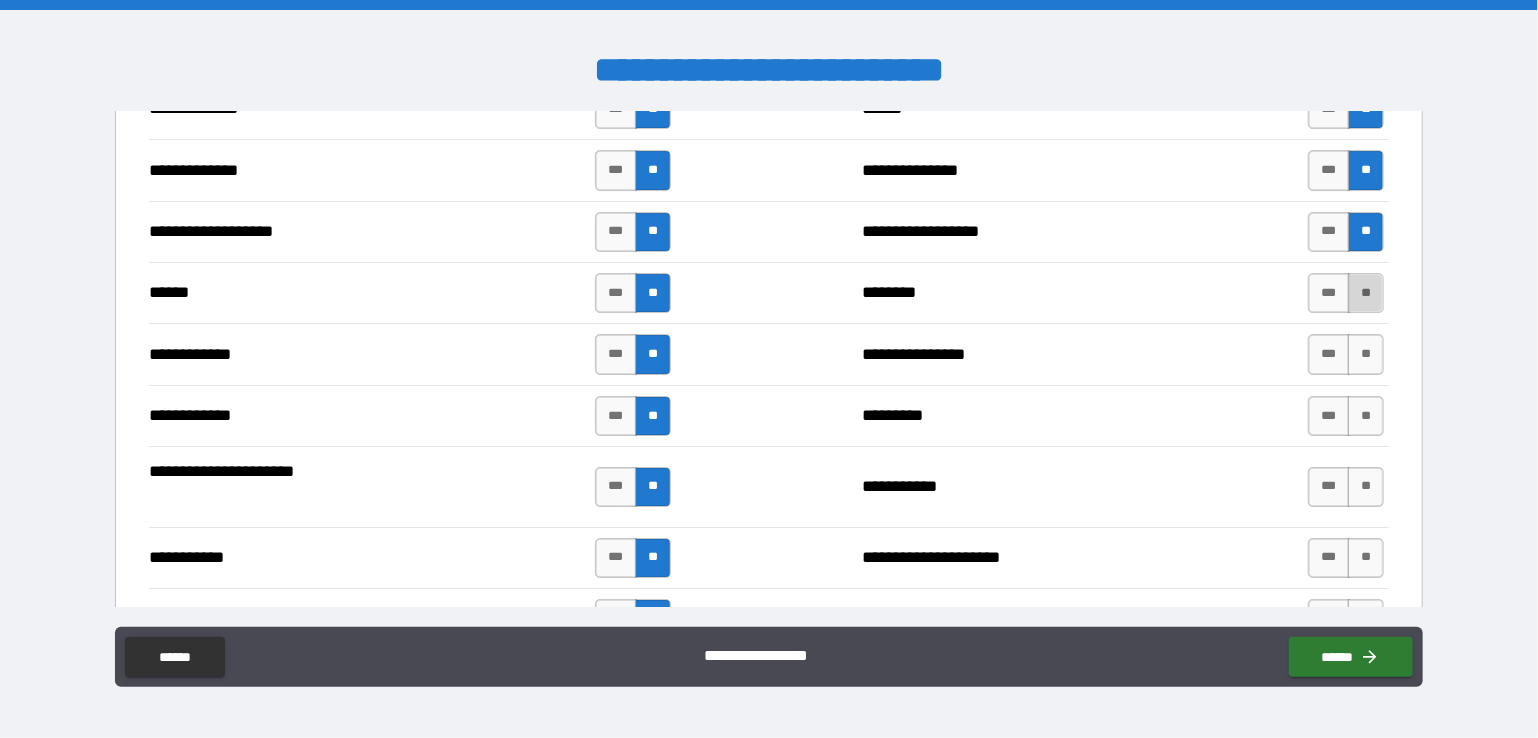 click on "**" at bounding box center (1366, 293) 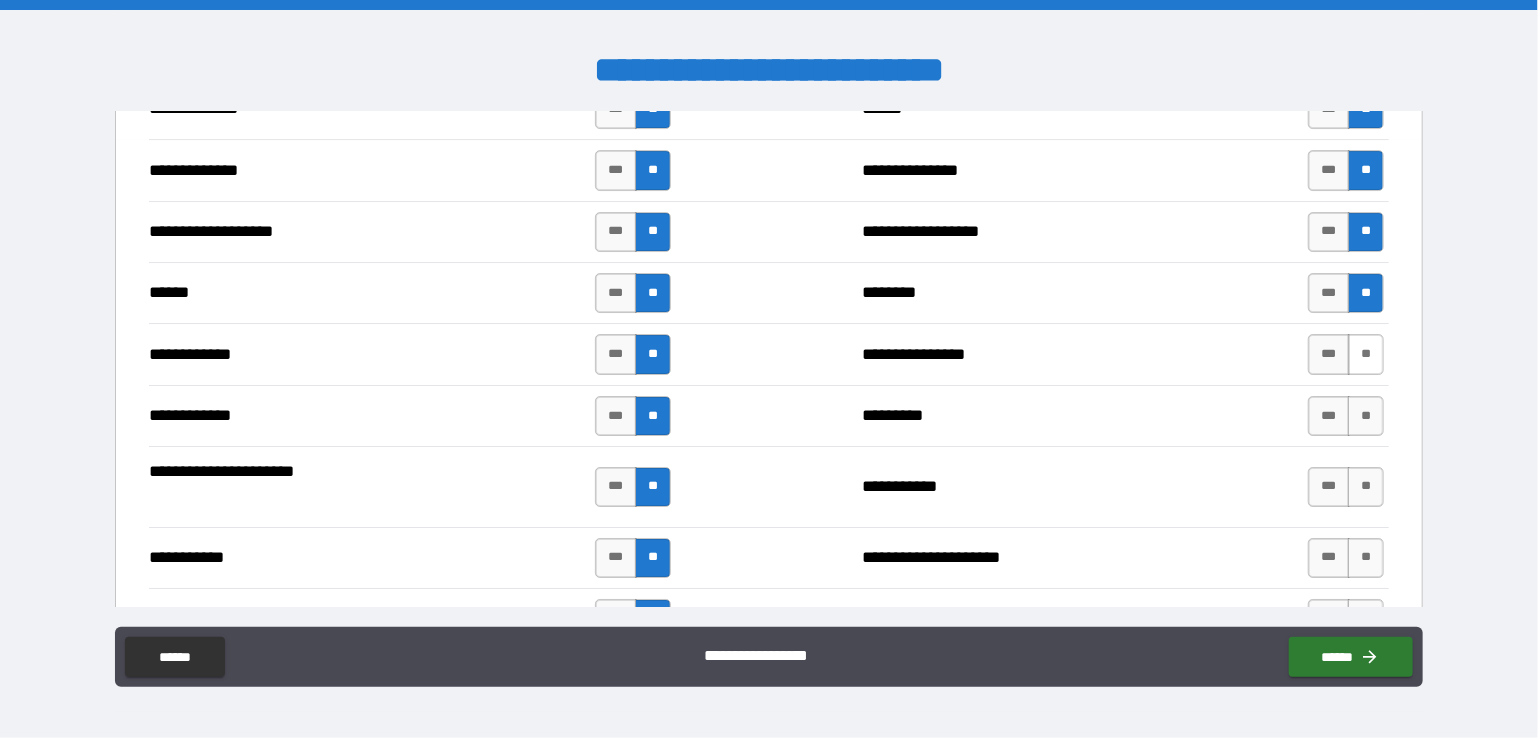 click on "**" at bounding box center [1366, 354] 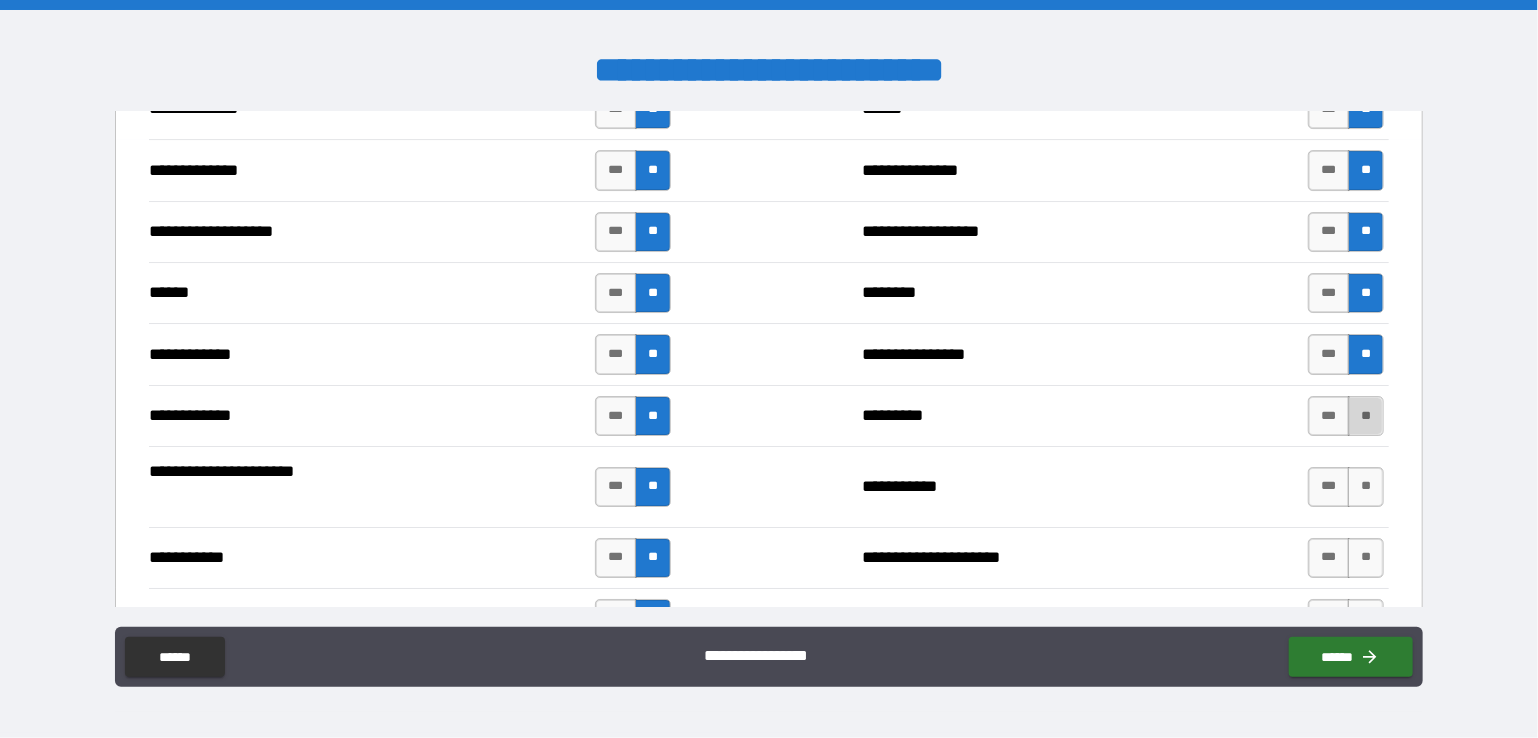 click on "**" at bounding box center [1366, 416] 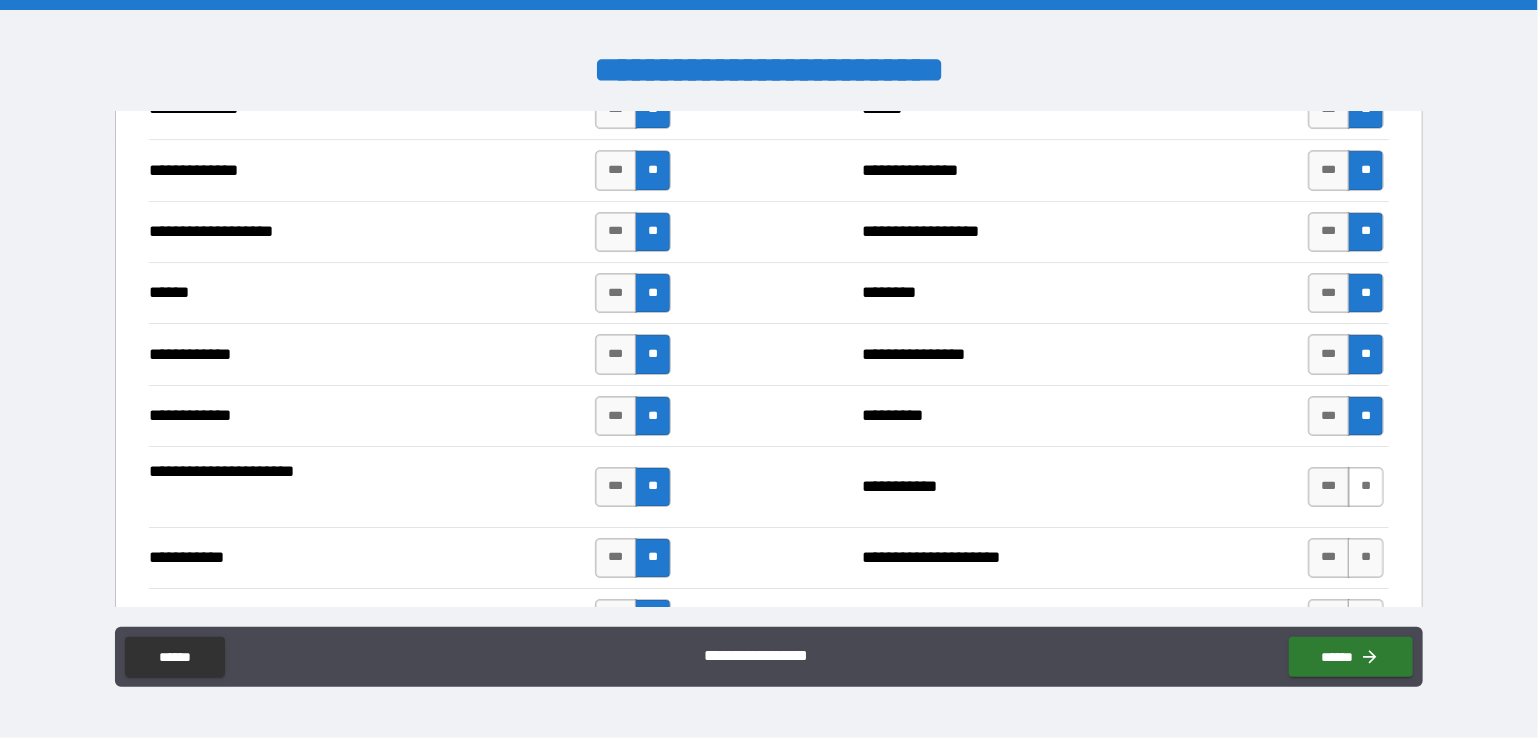 click on "**" at bounding box center [1366, 487] 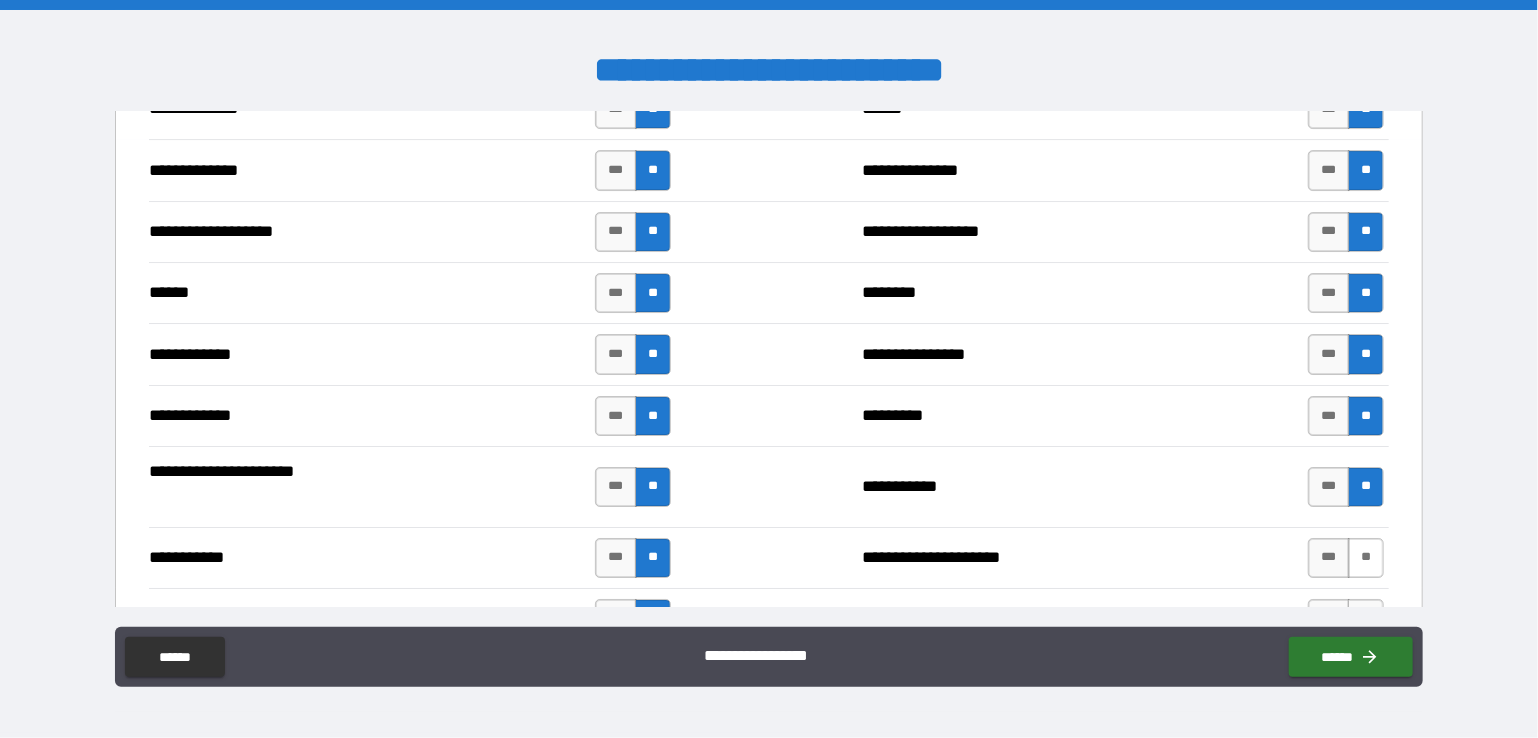click on "**" at bounding box center (1366, 558) 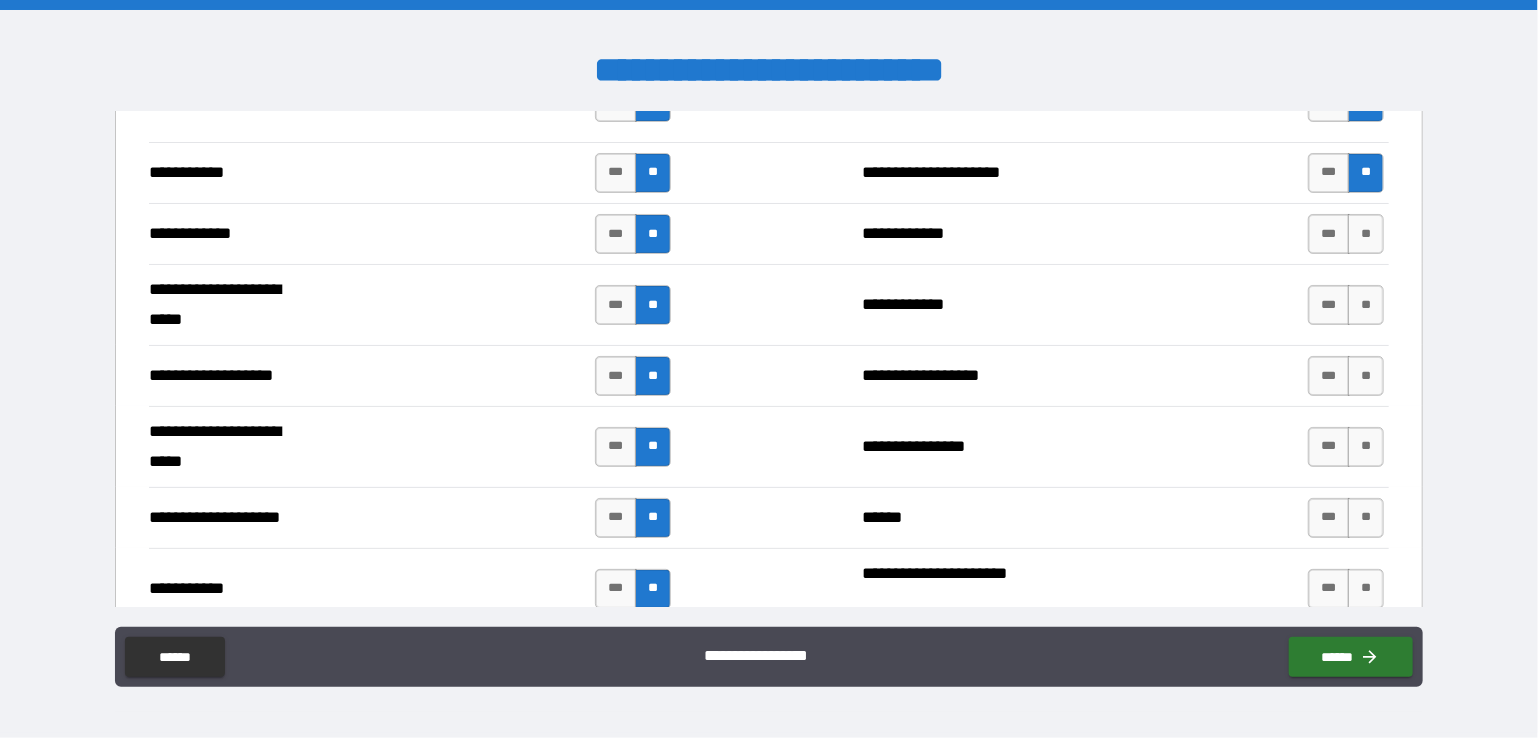 scroll, scrollTop: 3900, scrollLeft: 0, axis: vertical 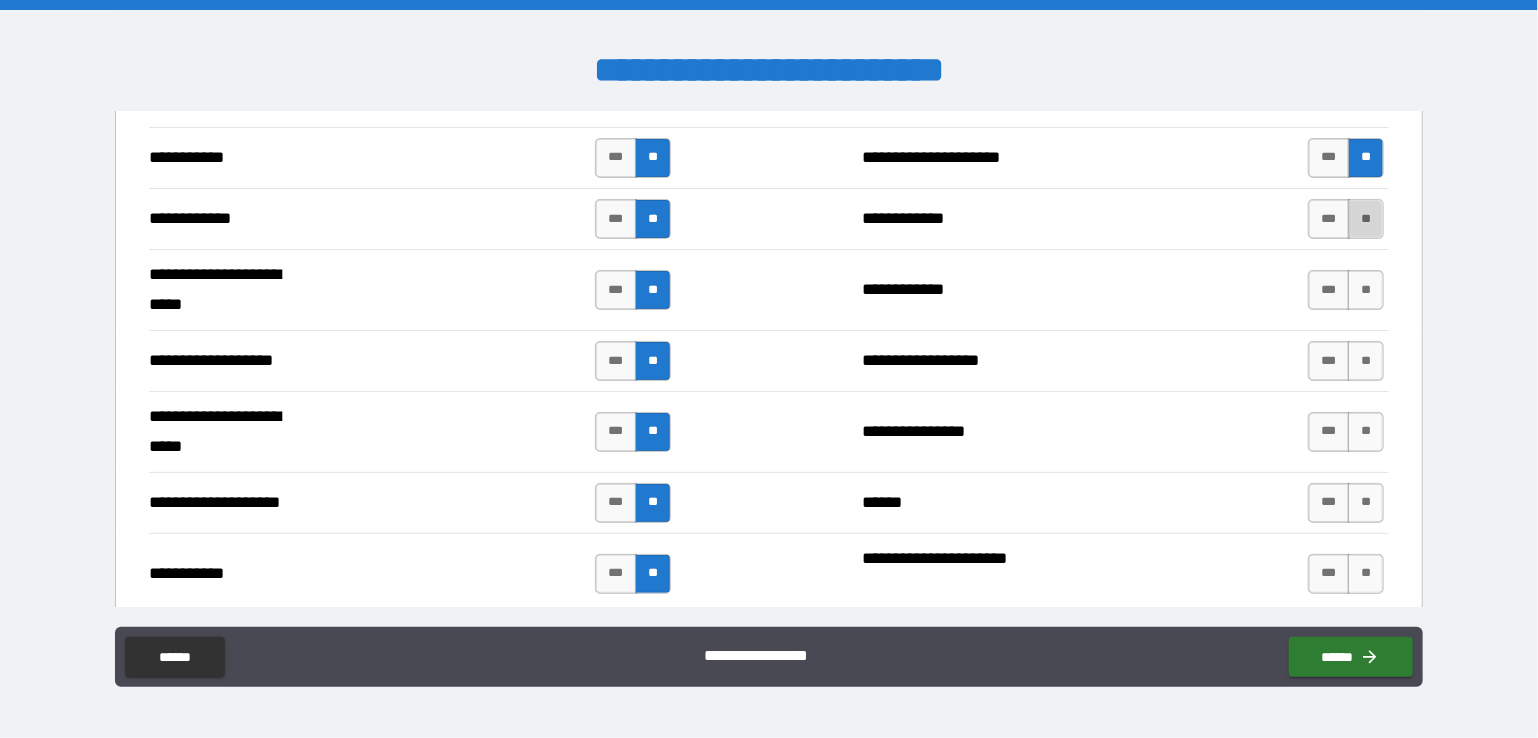 click on "**" at bounding box center (1366, 219) 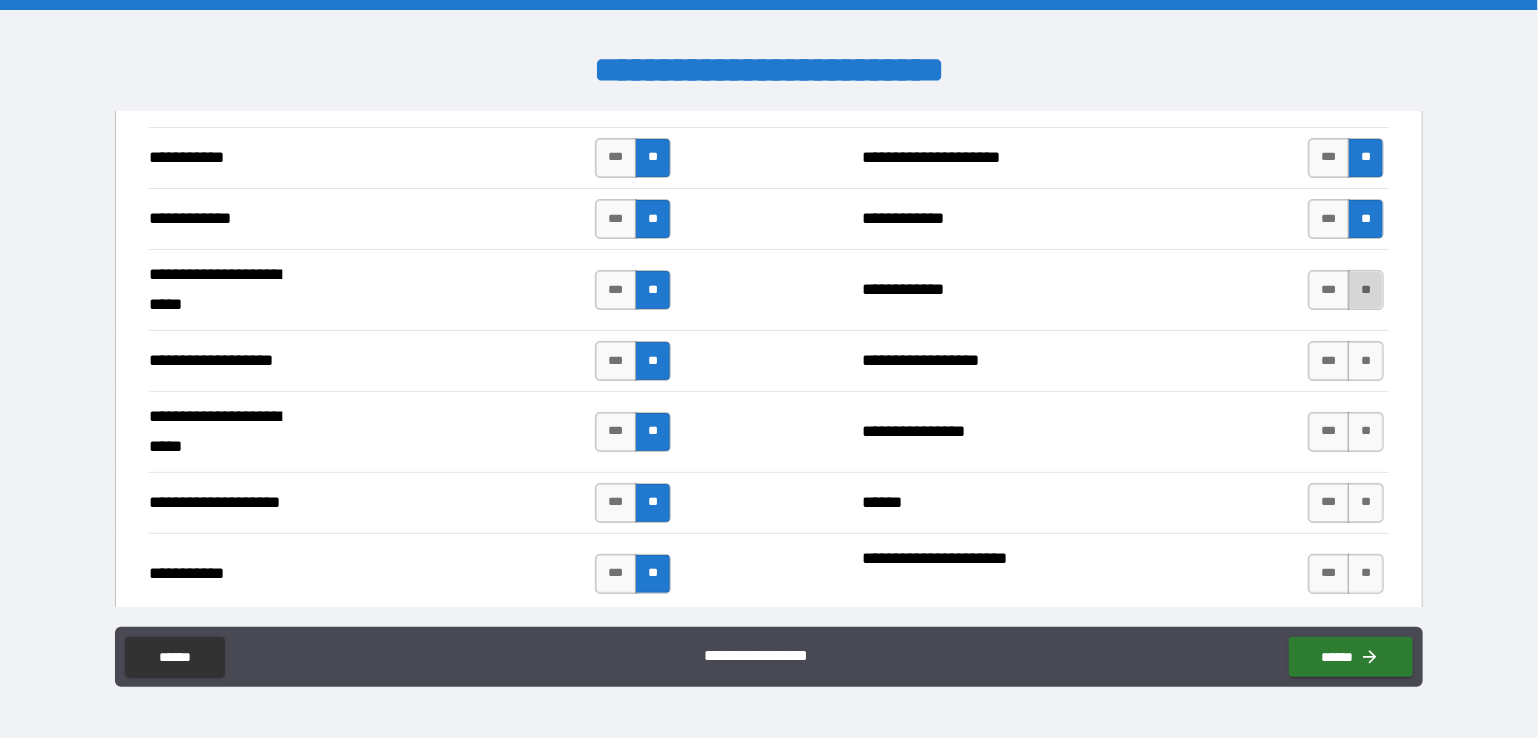 click on "**" at bounding box center (1366, 290) 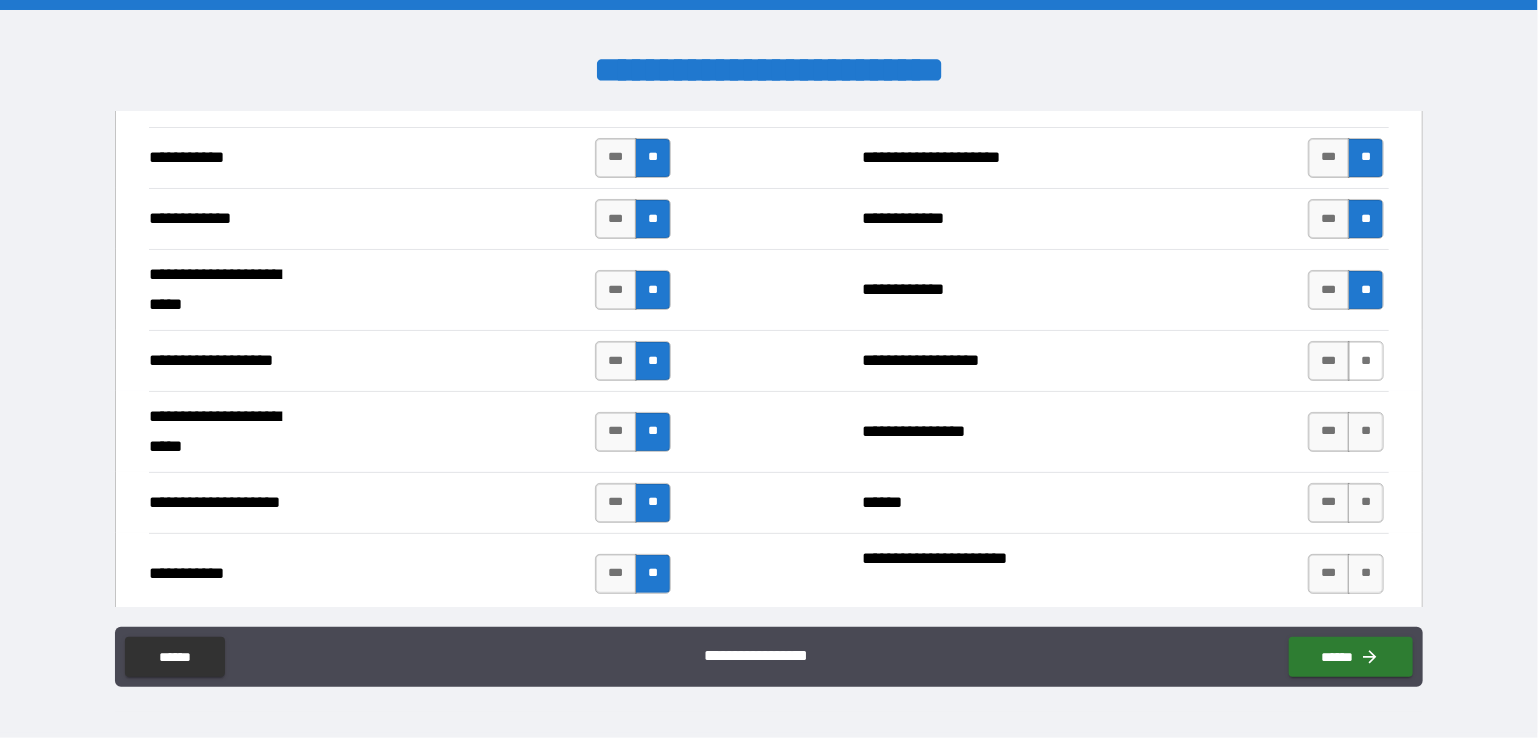 click on "**" at bounding box center [1366, 361] 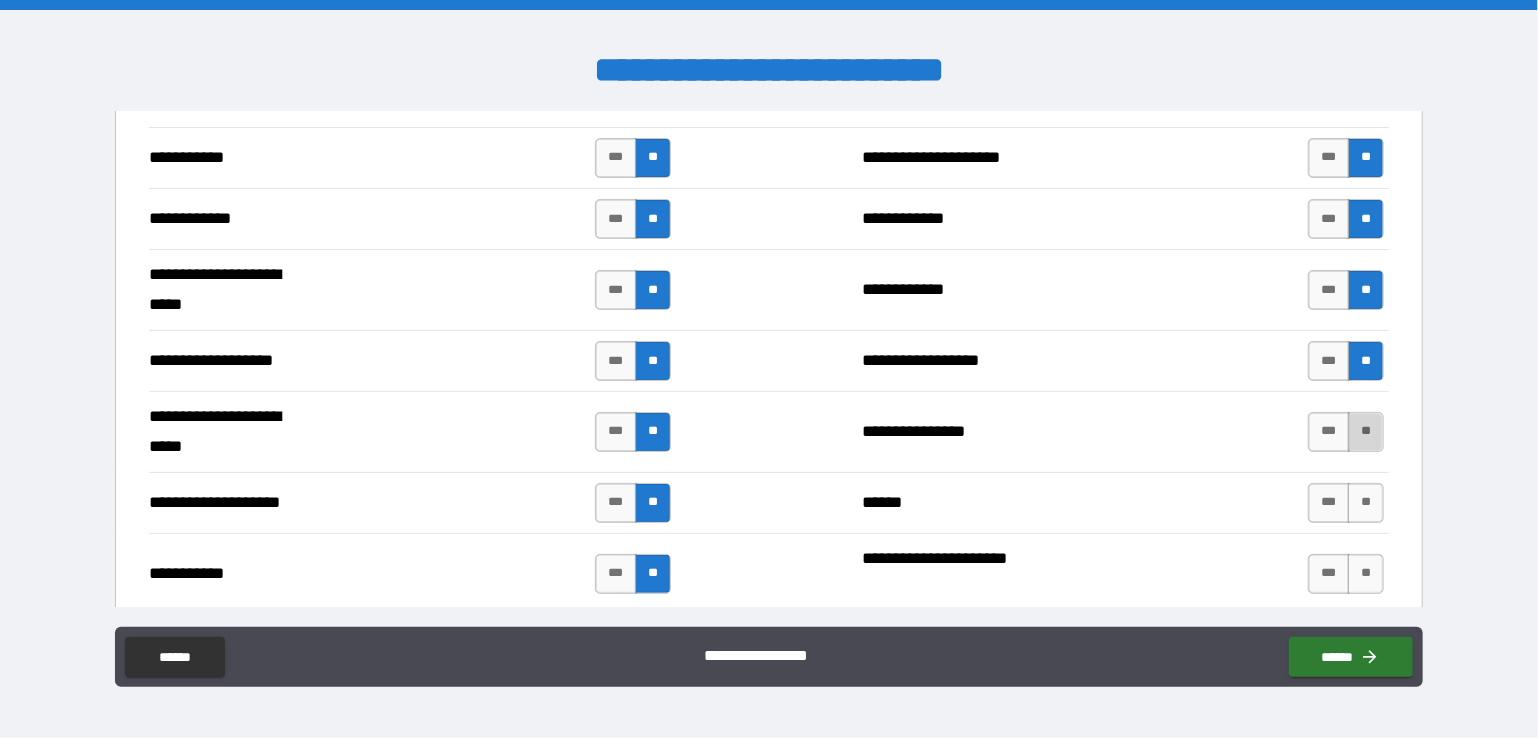click on "**" at bounding box center [1366, 432] 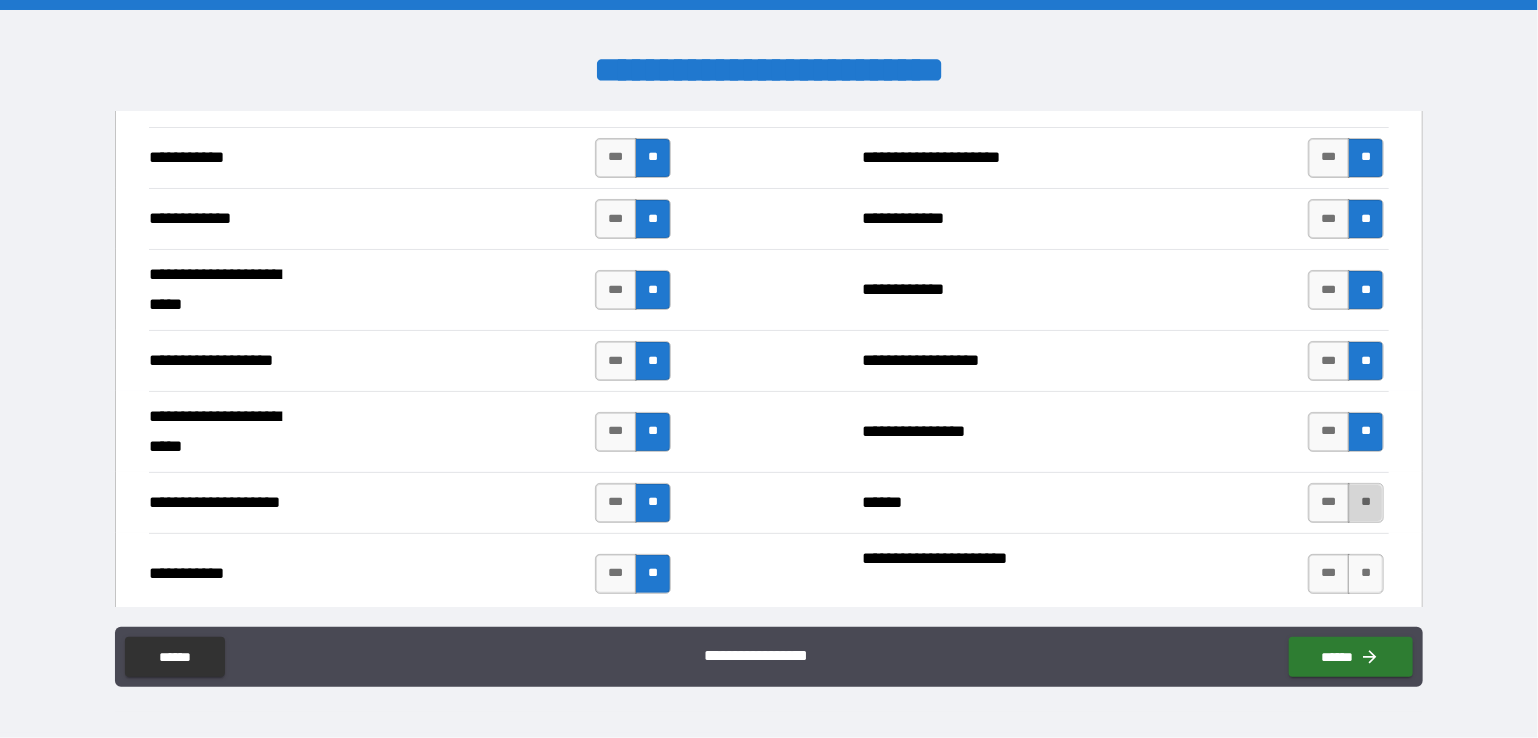 click on "**" at bounding box center [1366, 503] 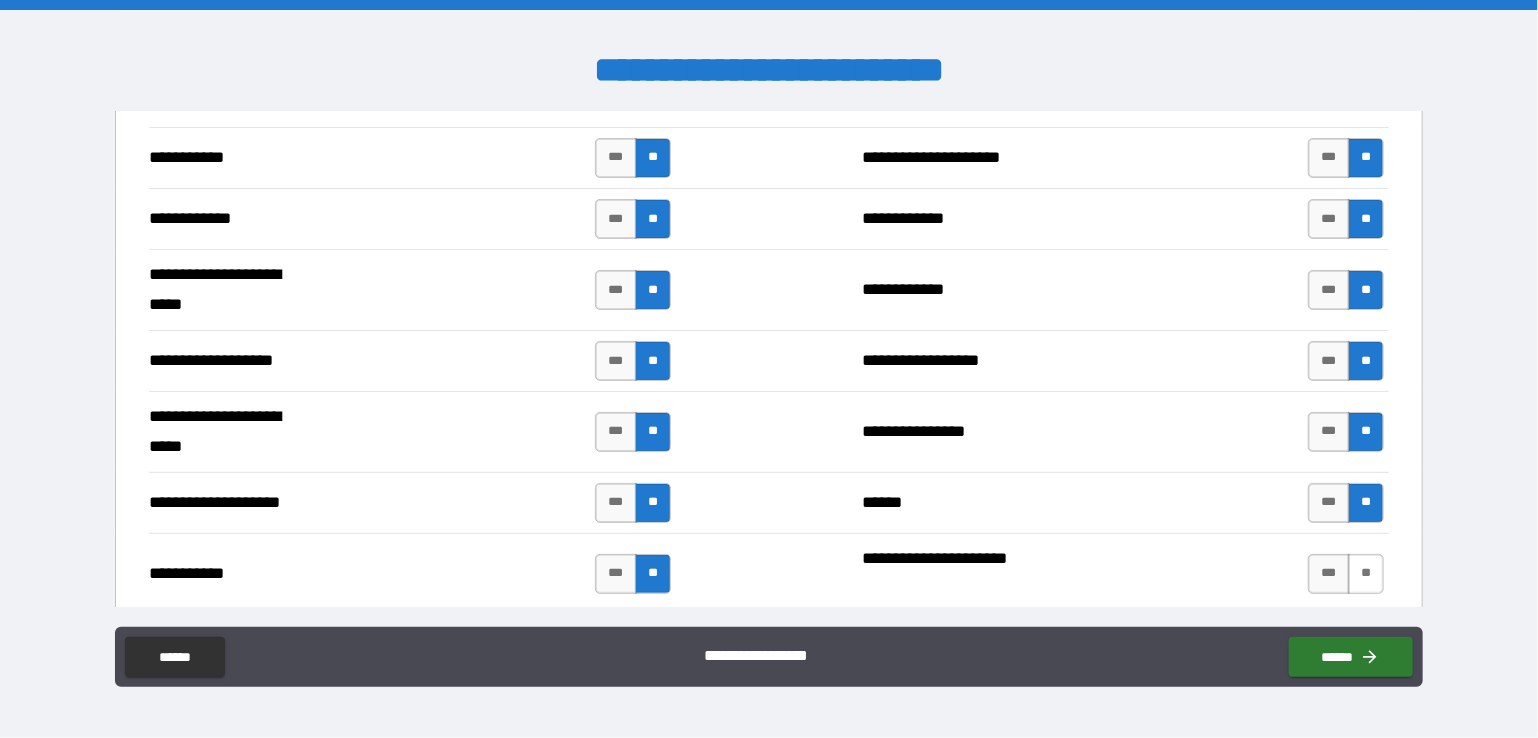 click on "**" at bounding box center (1366, 574) 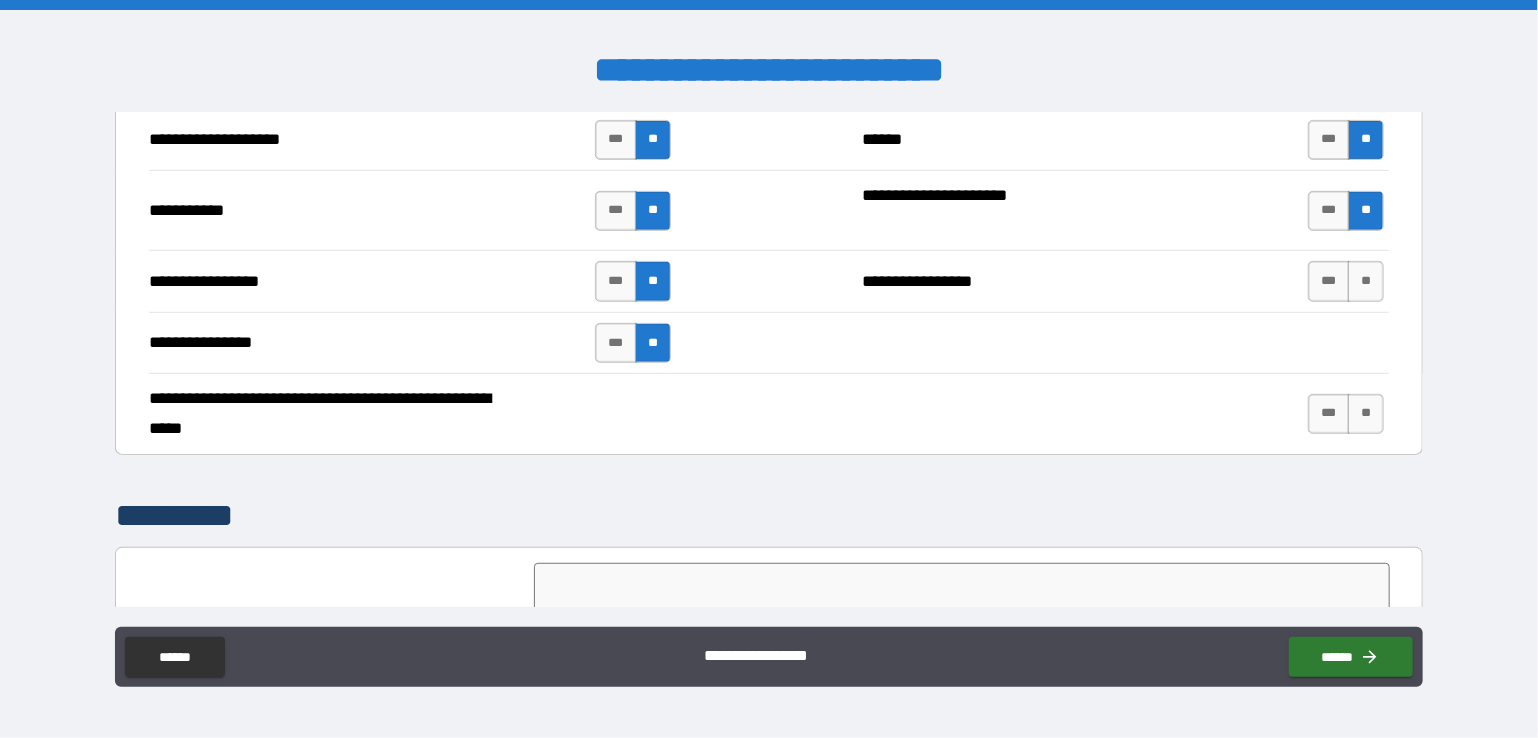 scroll, scrollTop: 4300, scrollLeft: 0, axis: vertical 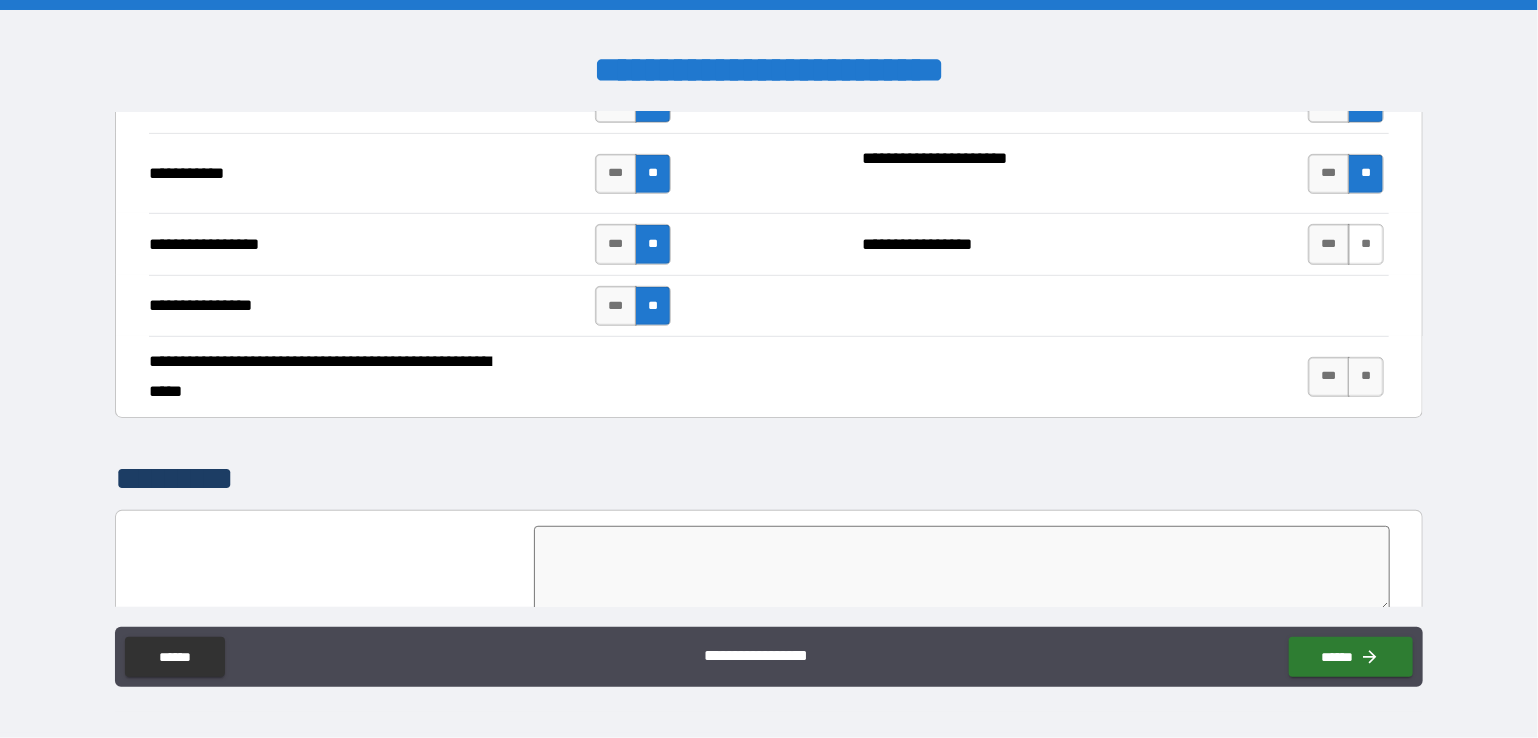 drag, startPoint x: 1348, startPoint y: 239, endPoint x: 1353, endPoint y: 269, distance: 30.413813 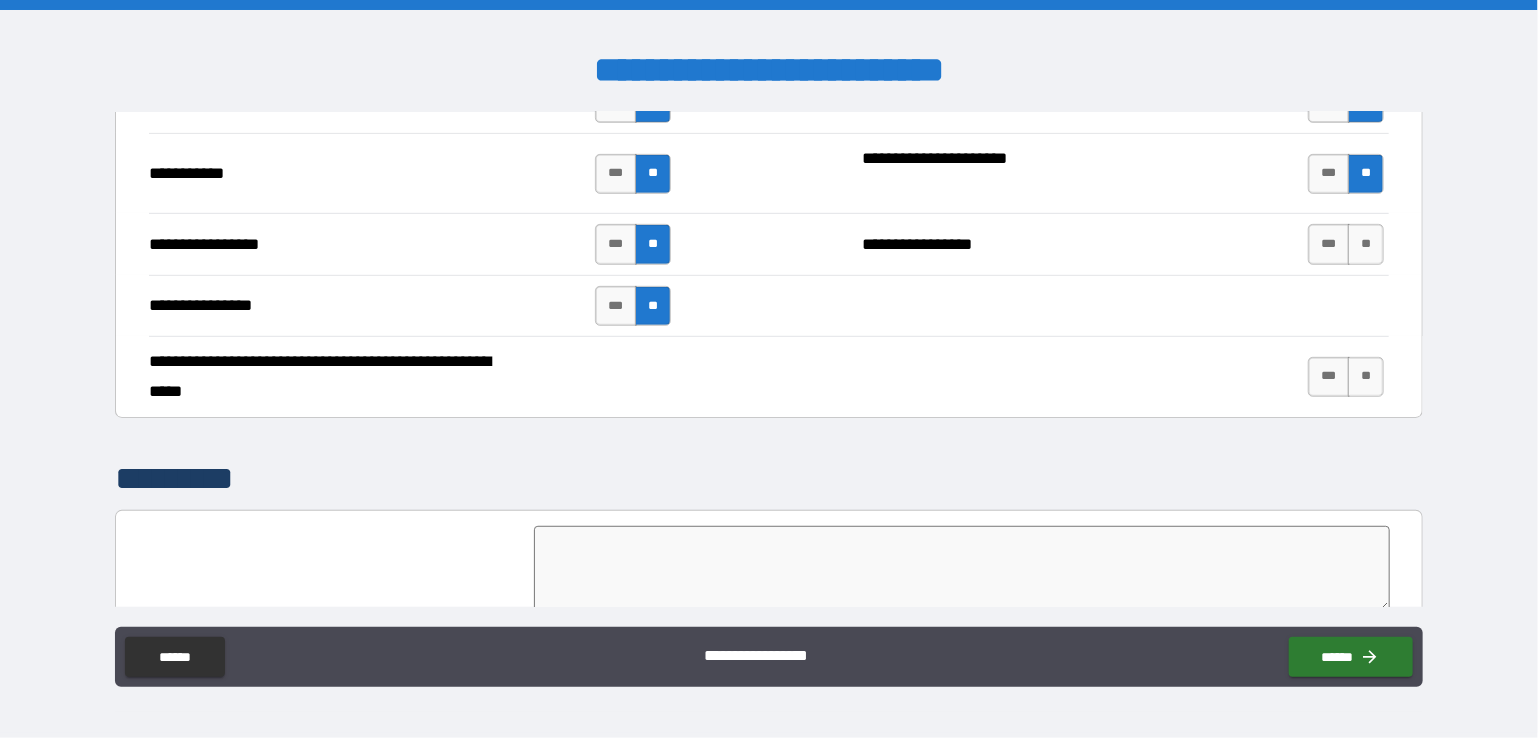 click on "**" at bounding box center (1366, 244) 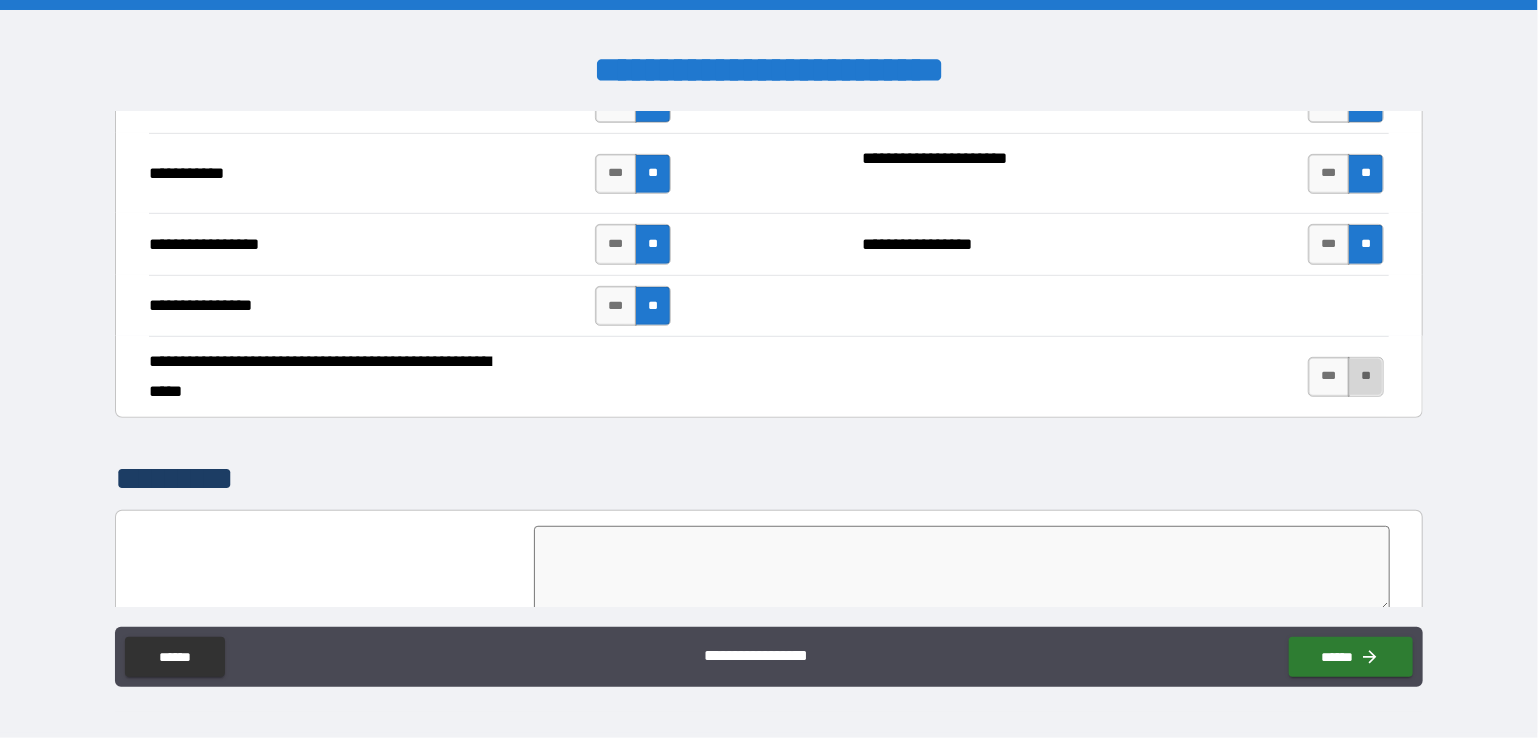 click on "**" at bounding box center (1366, 377) 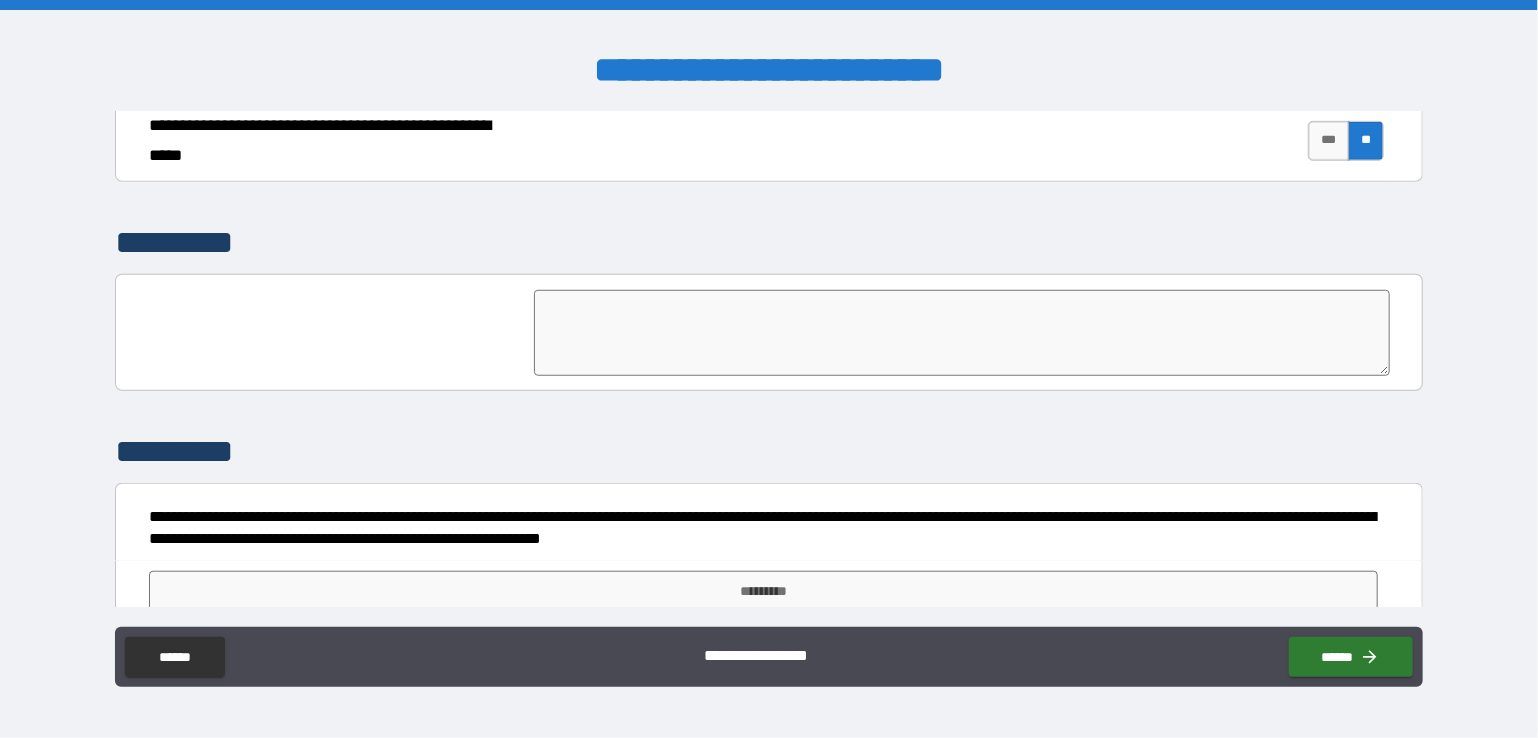 scroll, scrollTop: 4556, scrollLeft: 0, axis: vertical 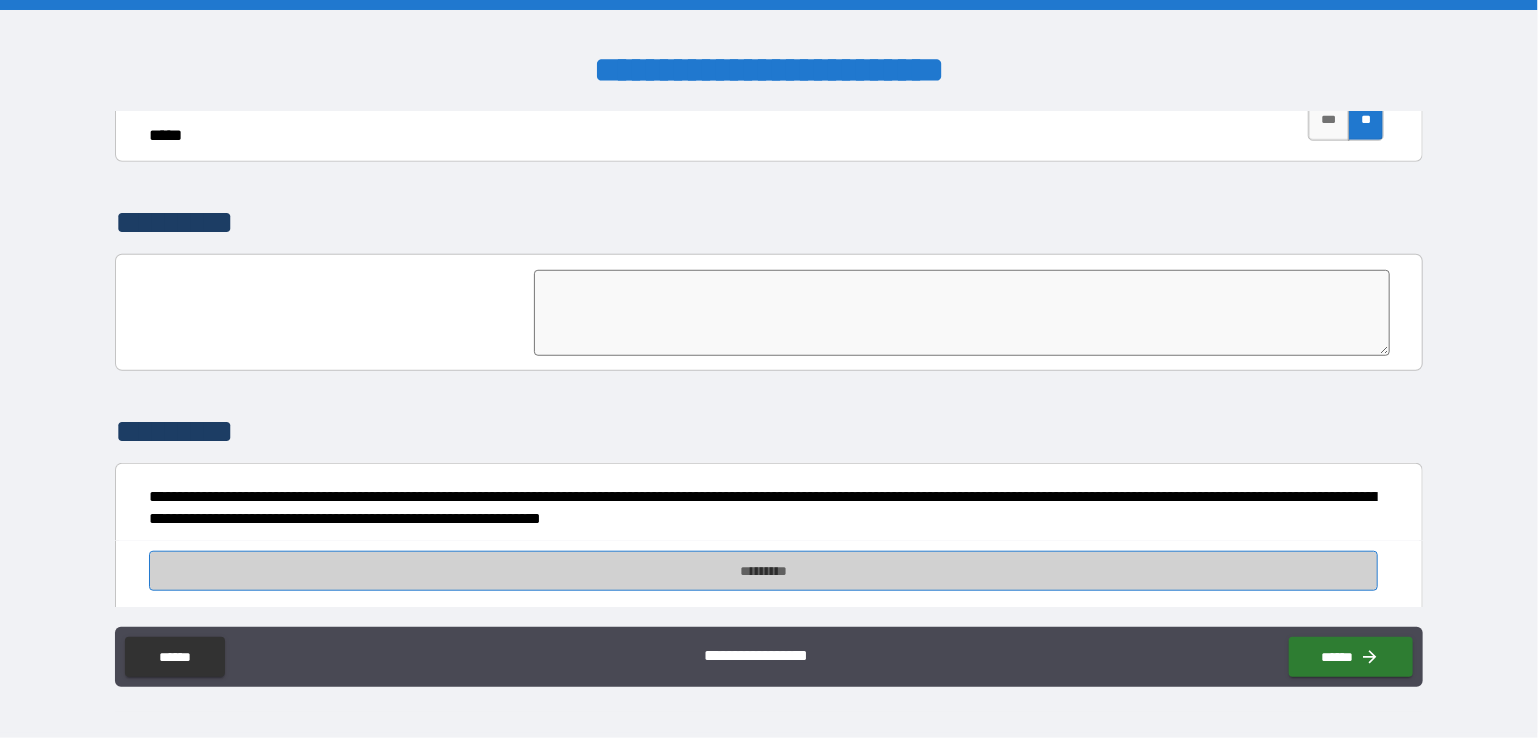 click on "*********" at bounding box center (763, 571) 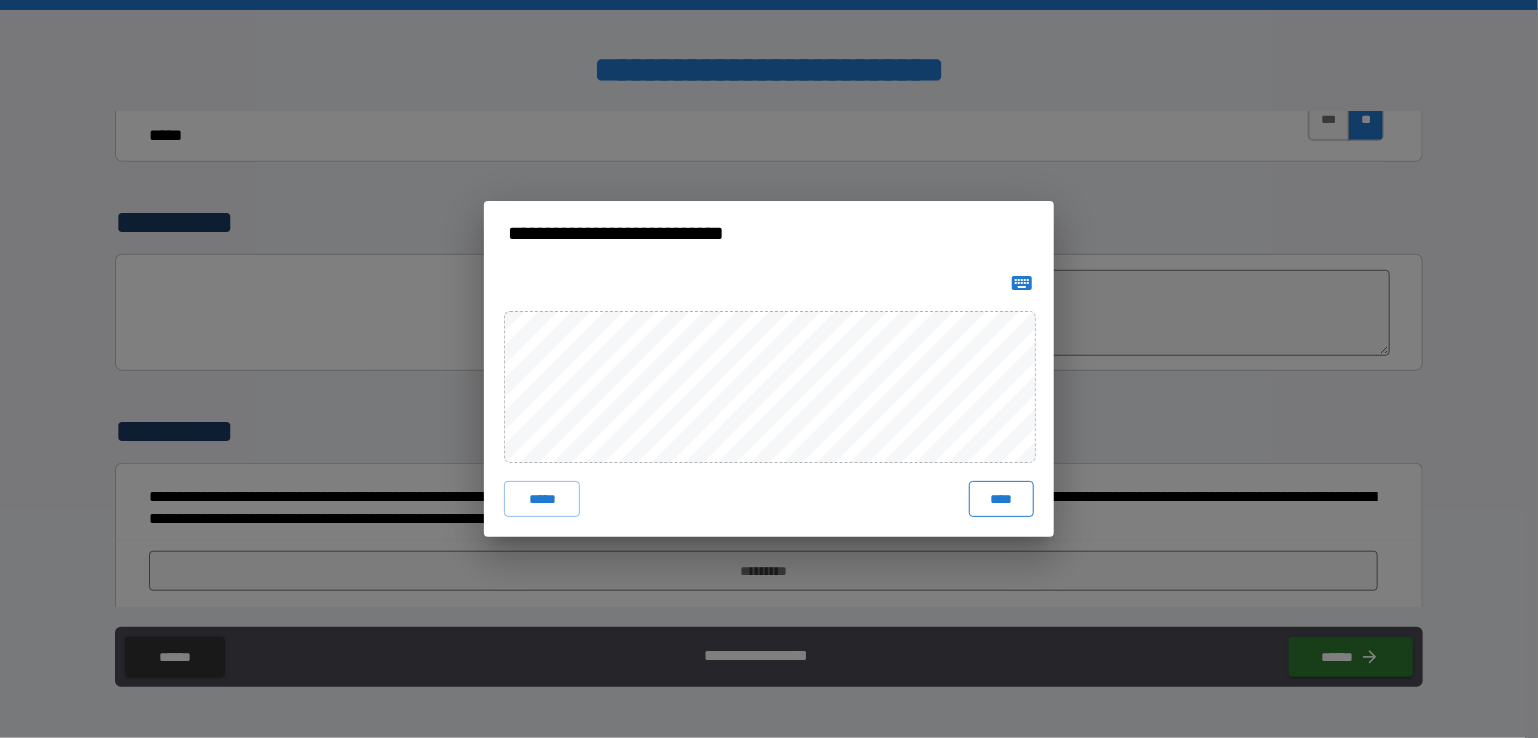 click on "****" at bounding box center [1001, 499] 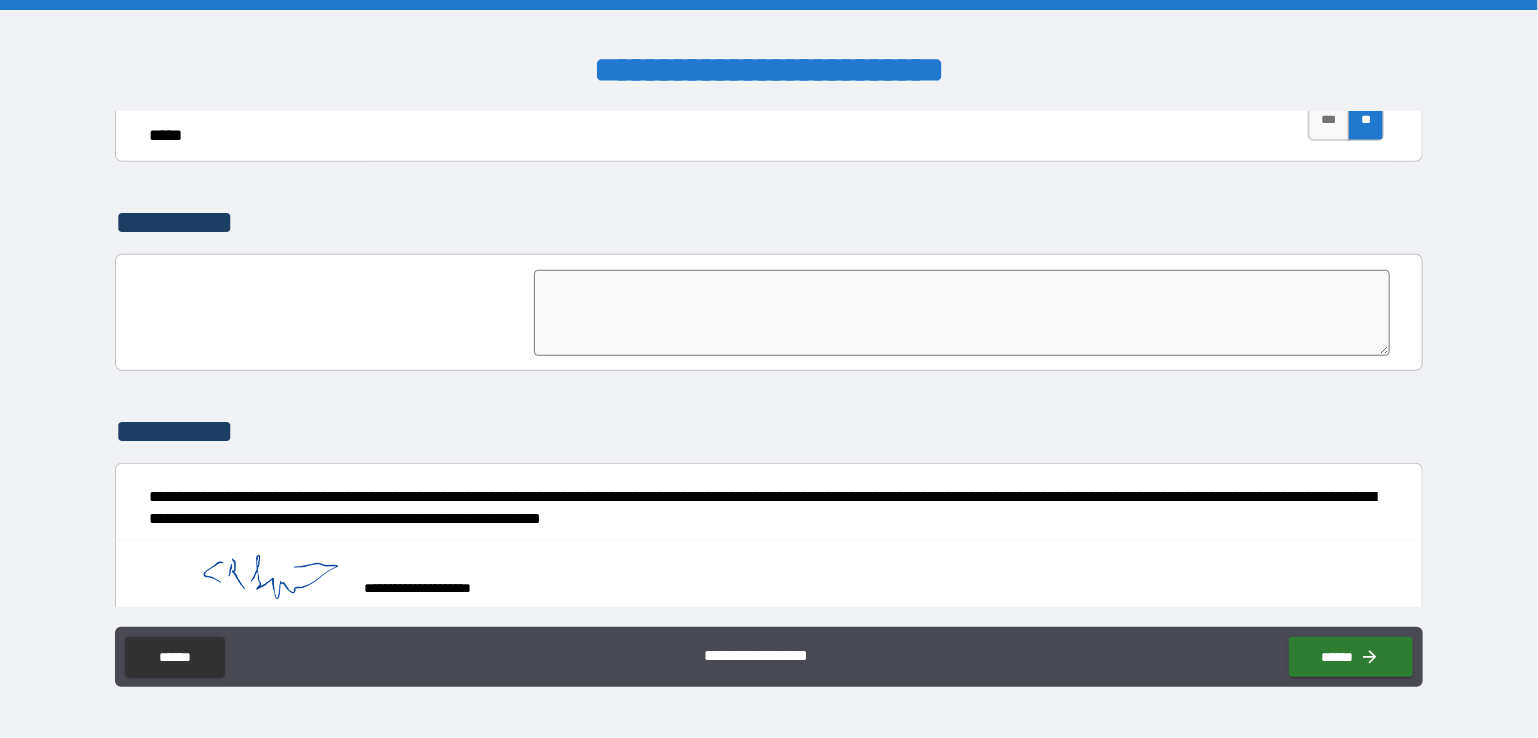 scroll, scrollTop: 4573, scrollLeft: 0, axis: vertical 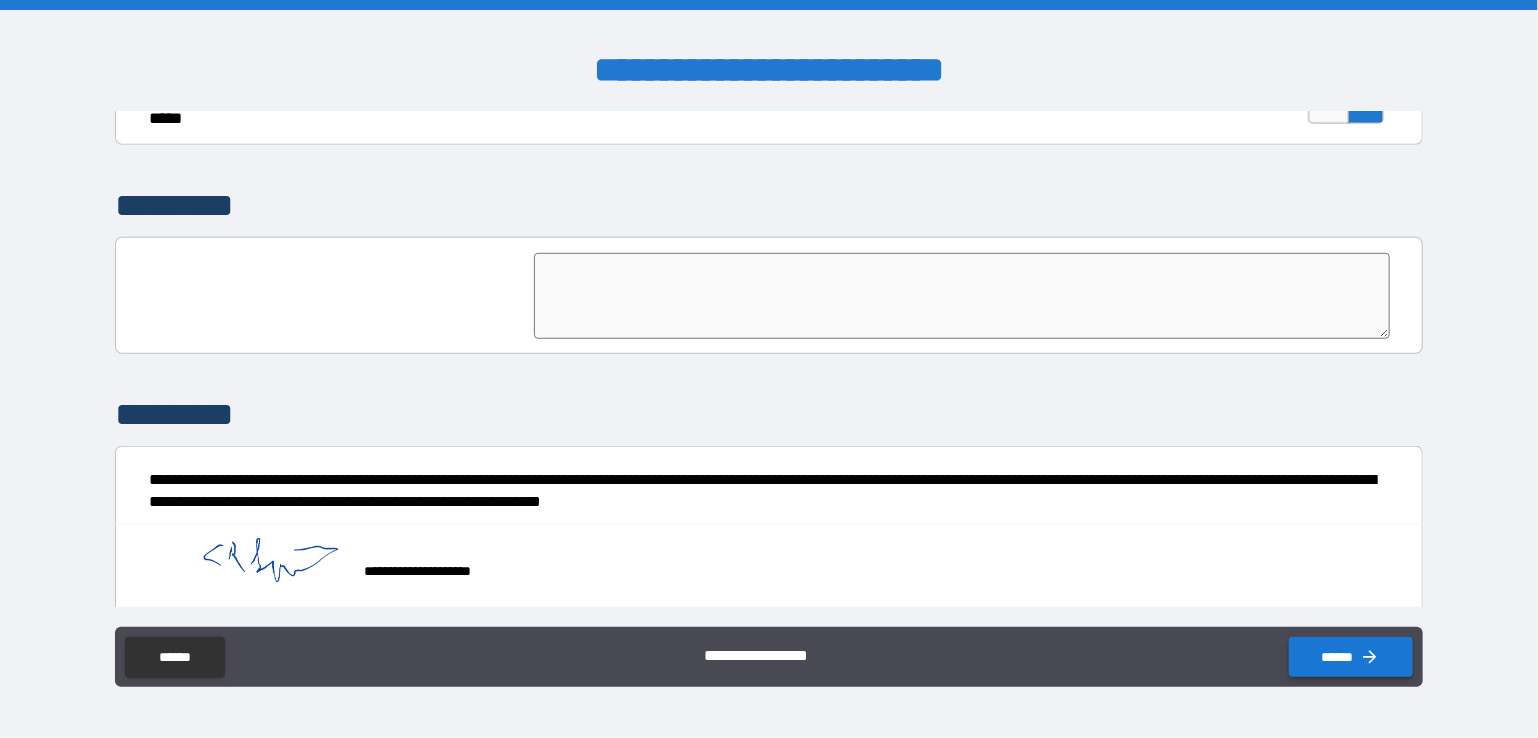 click on "******" at bounding box center (1351, 657) 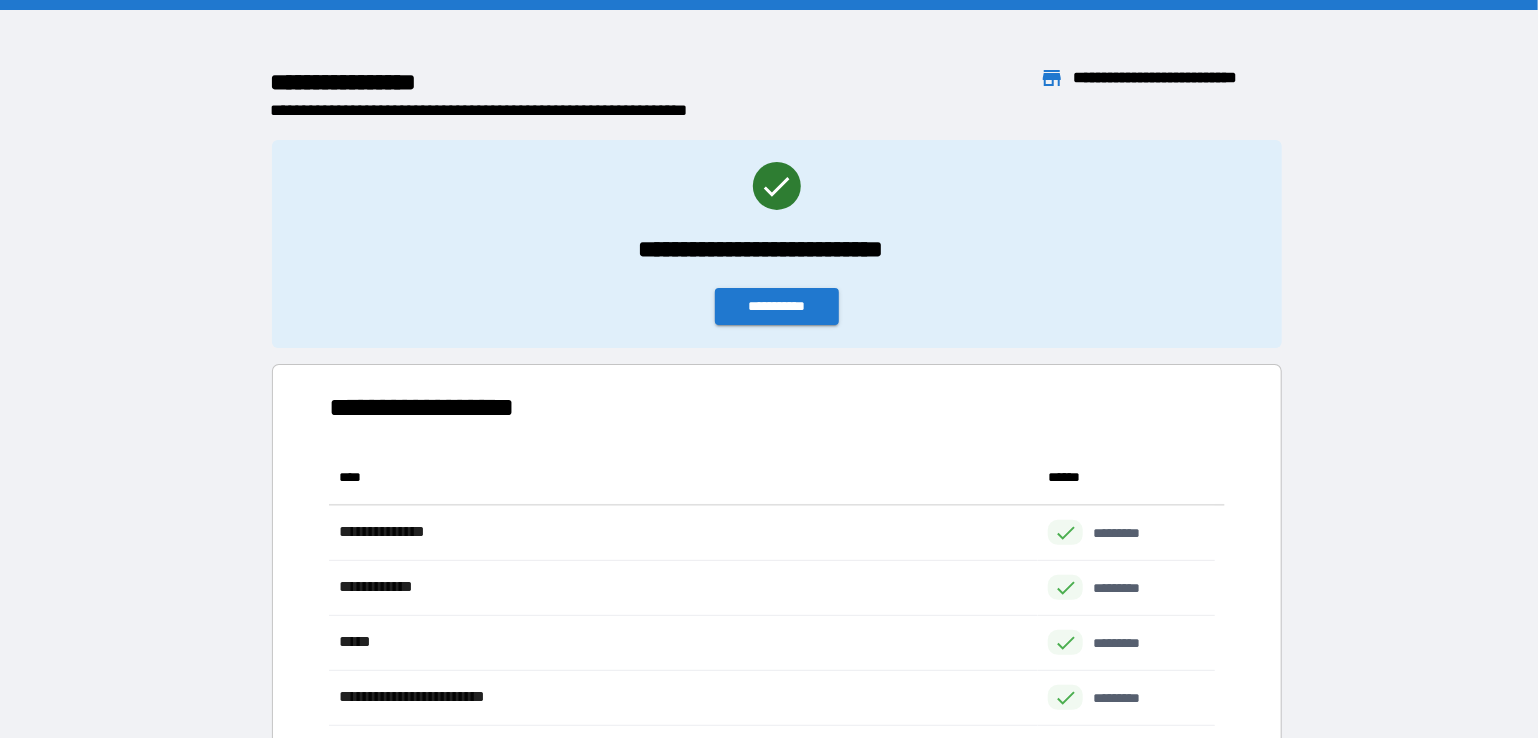 scroll, scrollTop: 16, scrollLeft: 16, axis: both 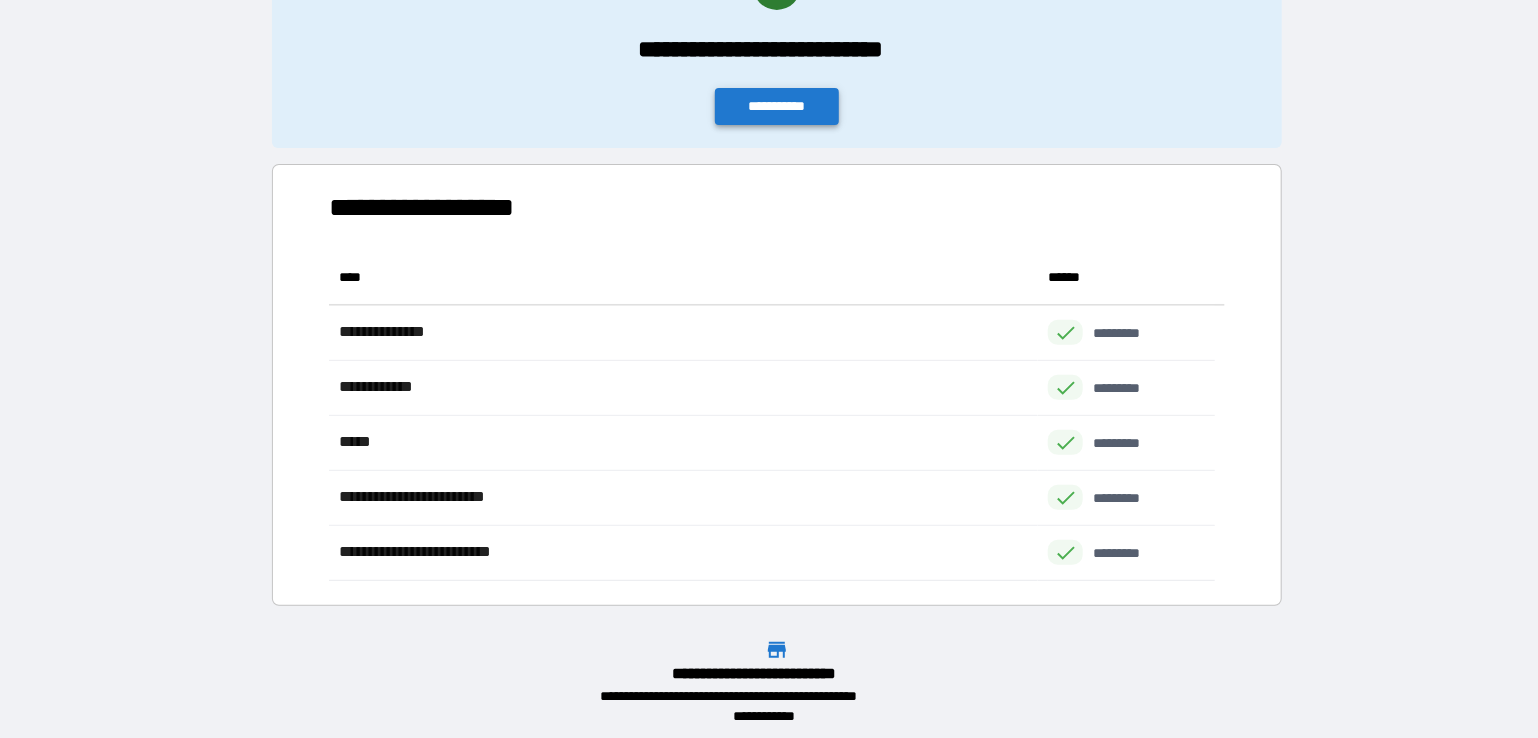 click on "**********" at bounding box center [777, 106] 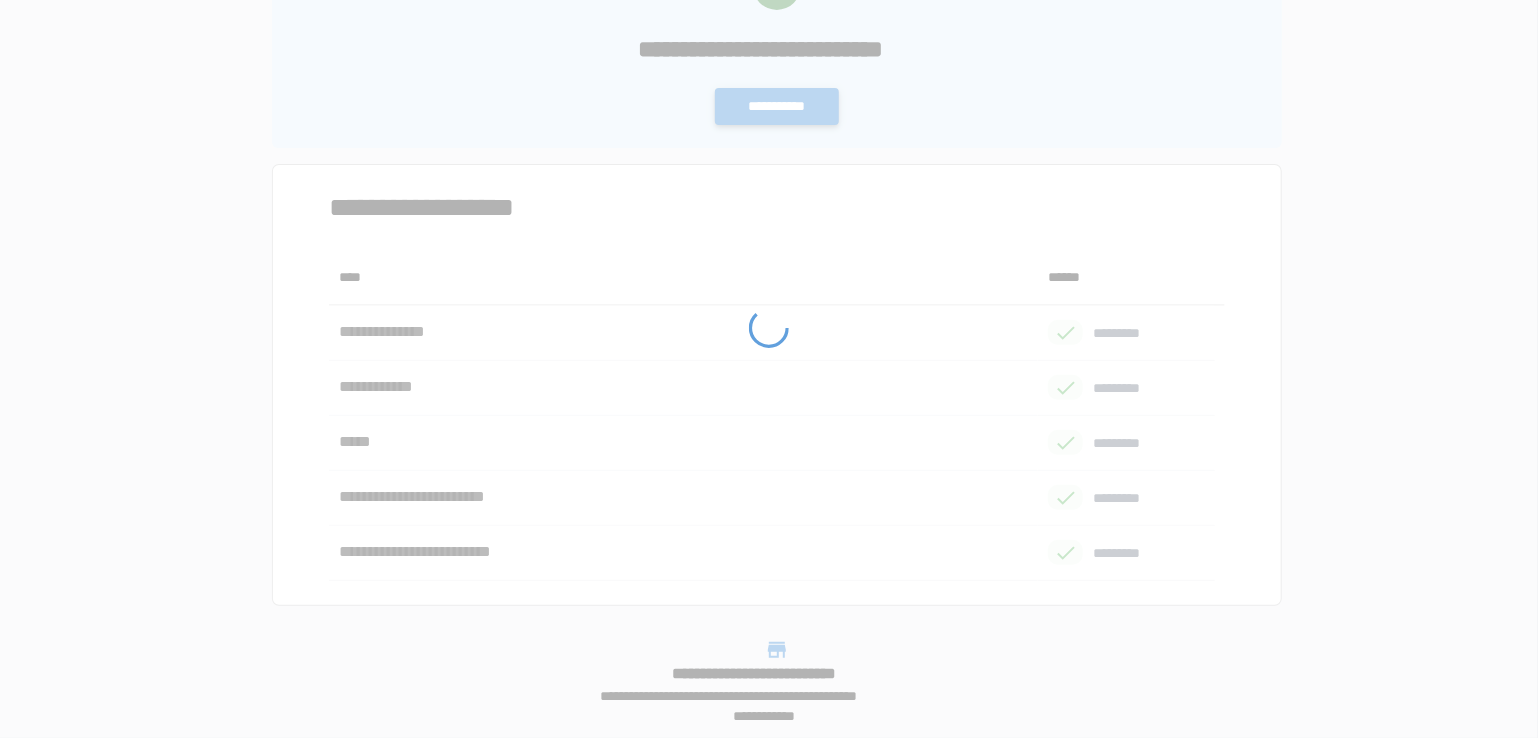 scroll, scrollTop: 0, scrollLeft: 0, axis: both 